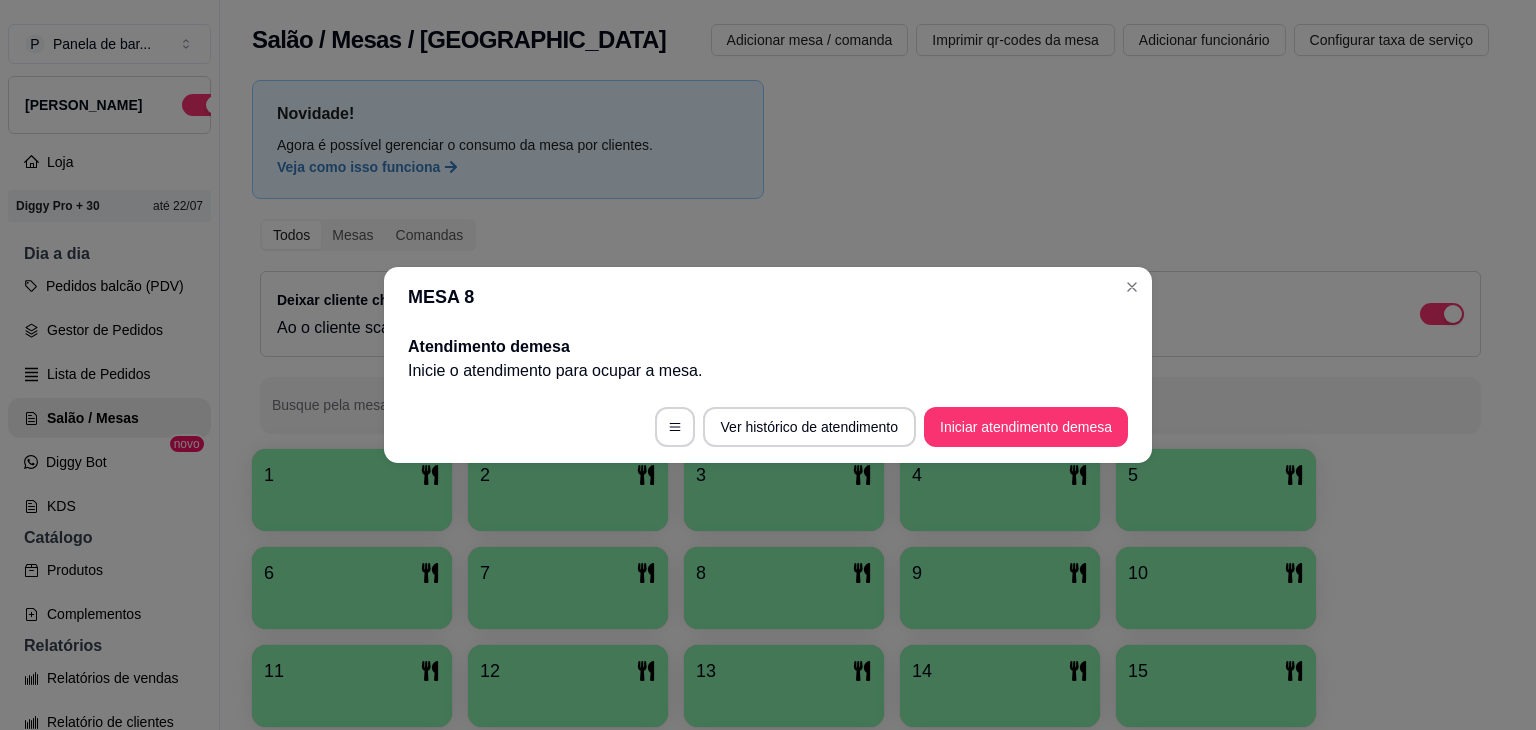 scroll, scrollTop: 0, scrollLeft: 0, axis: both 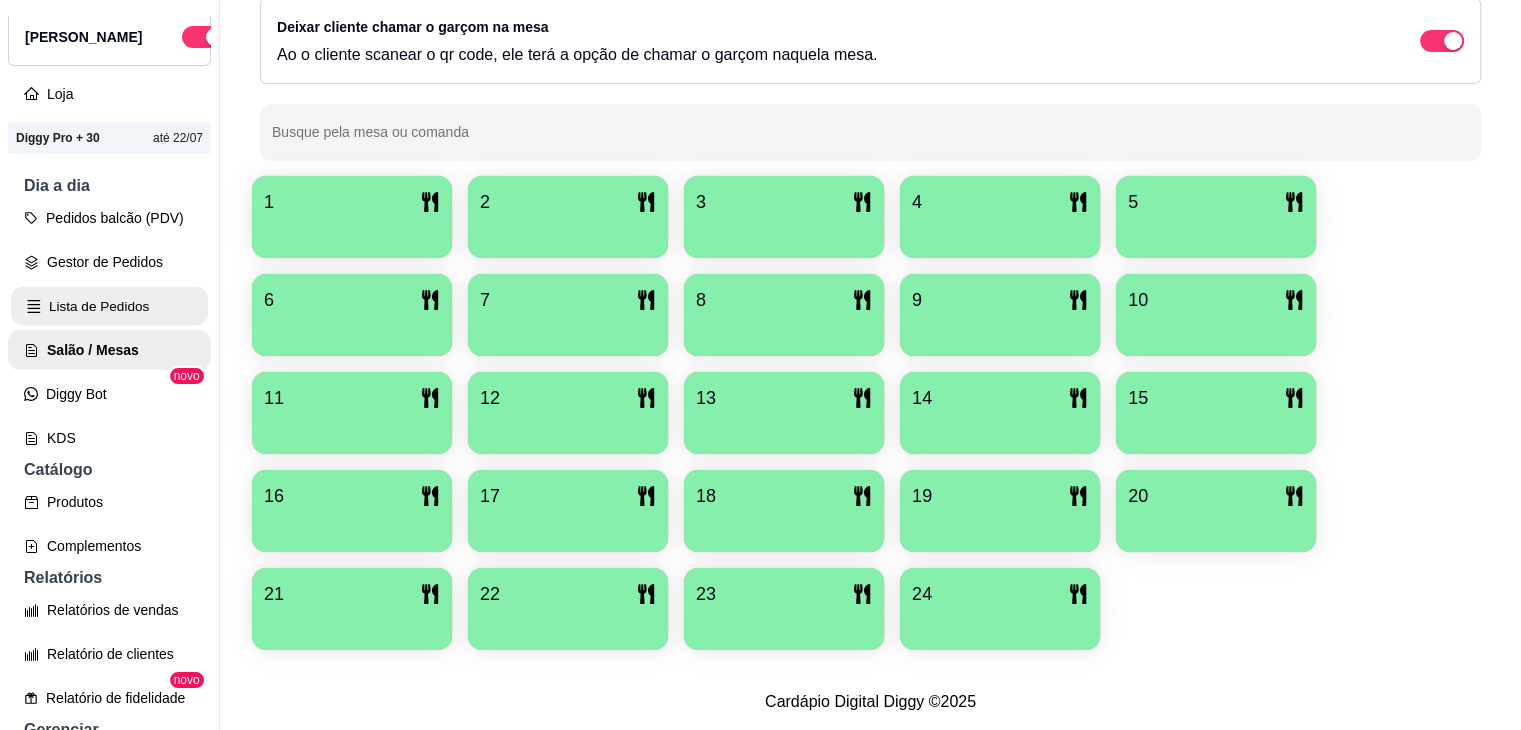 click on "Lista de Pedidos" at bounding box center (109, 306) 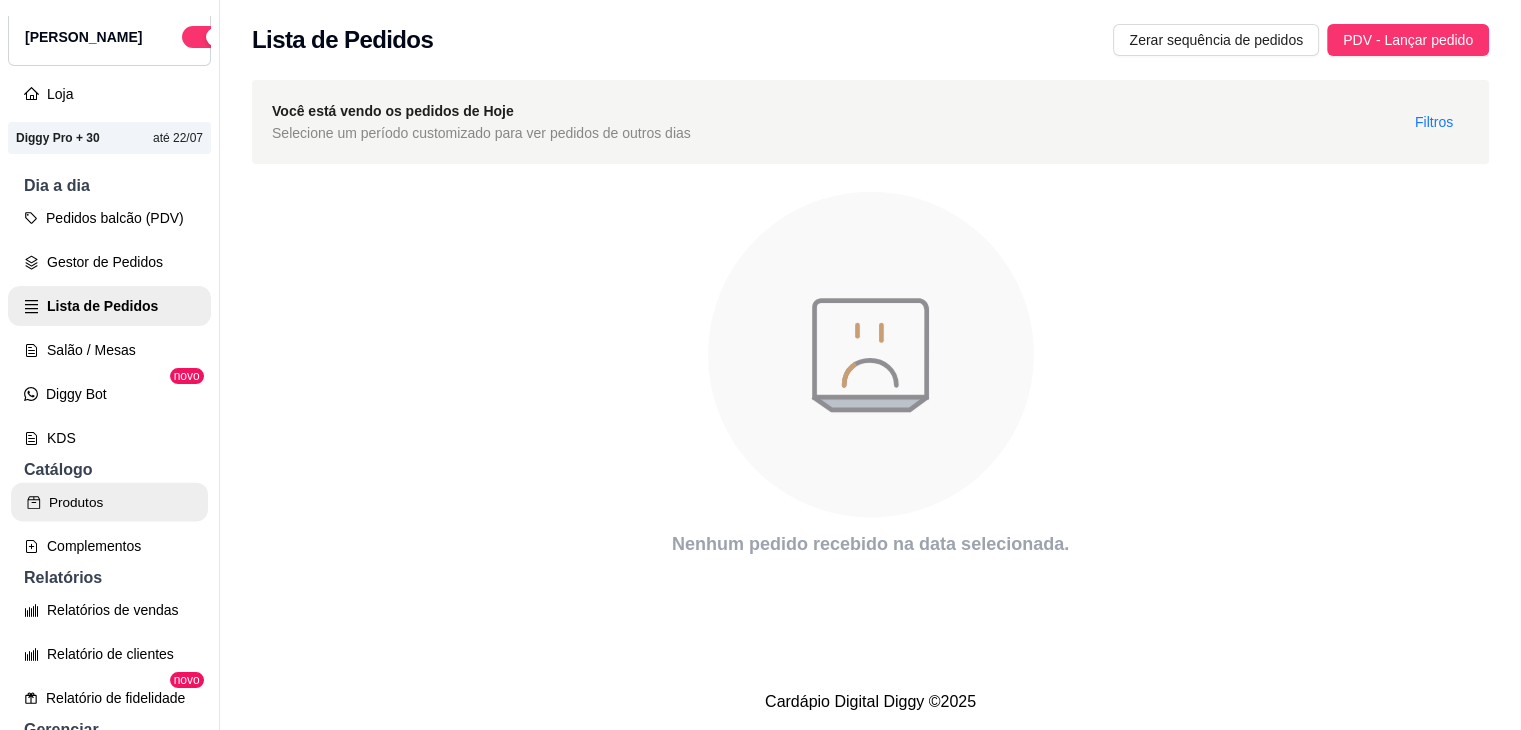 click on "Produtos" at bounding box center [109, 502] 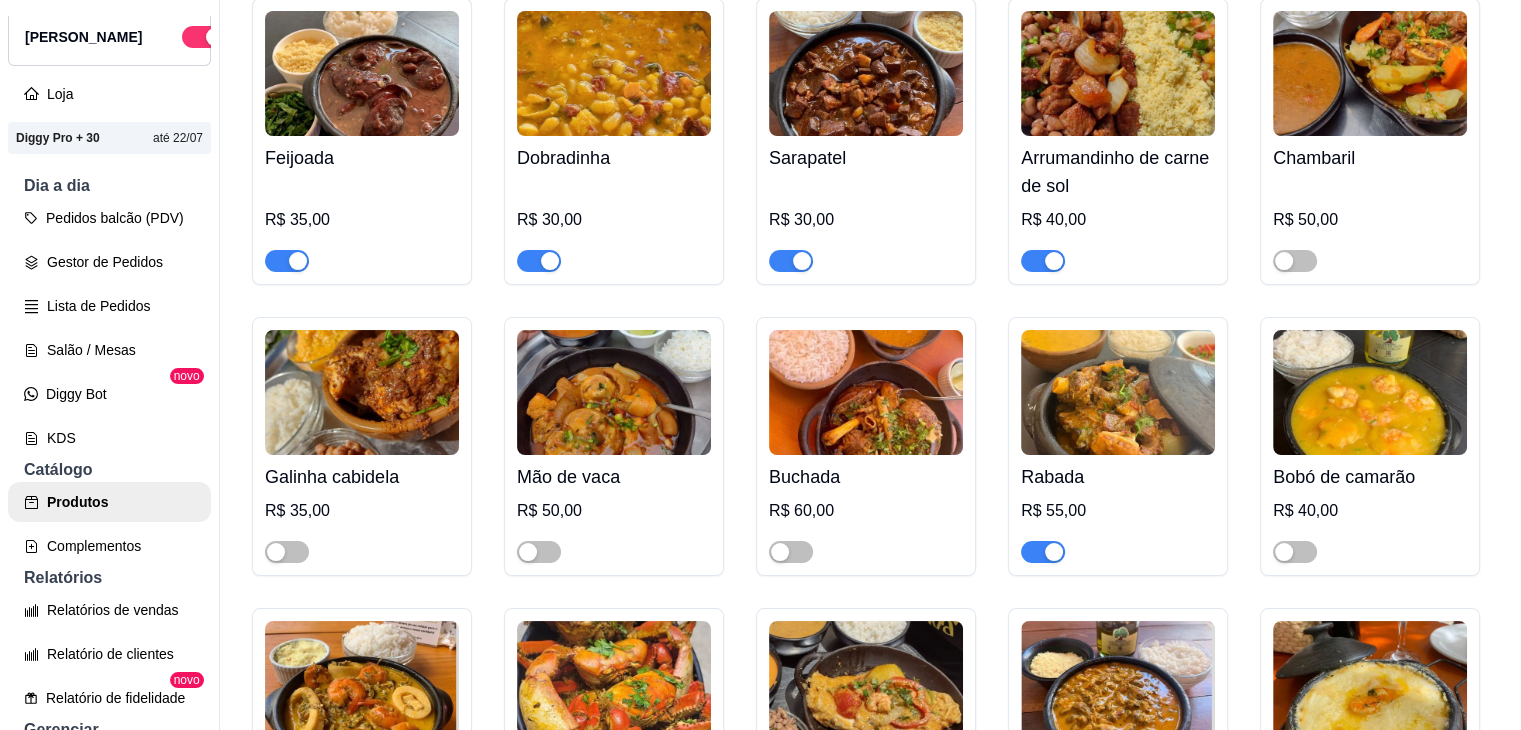 scroll, scrollTop: 258, scrollLeft: 0, axis: vertical 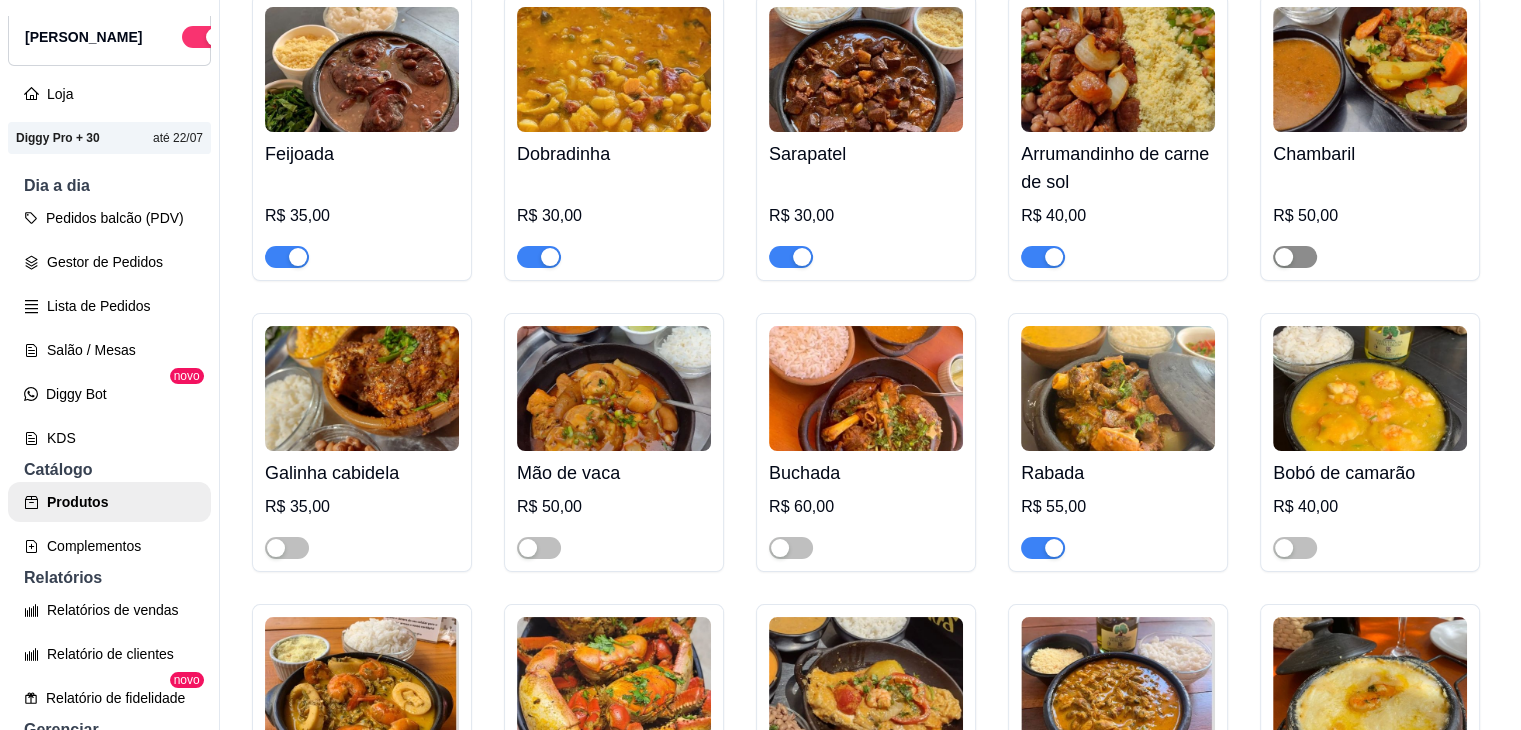 click at bounding box center [1284, 257] 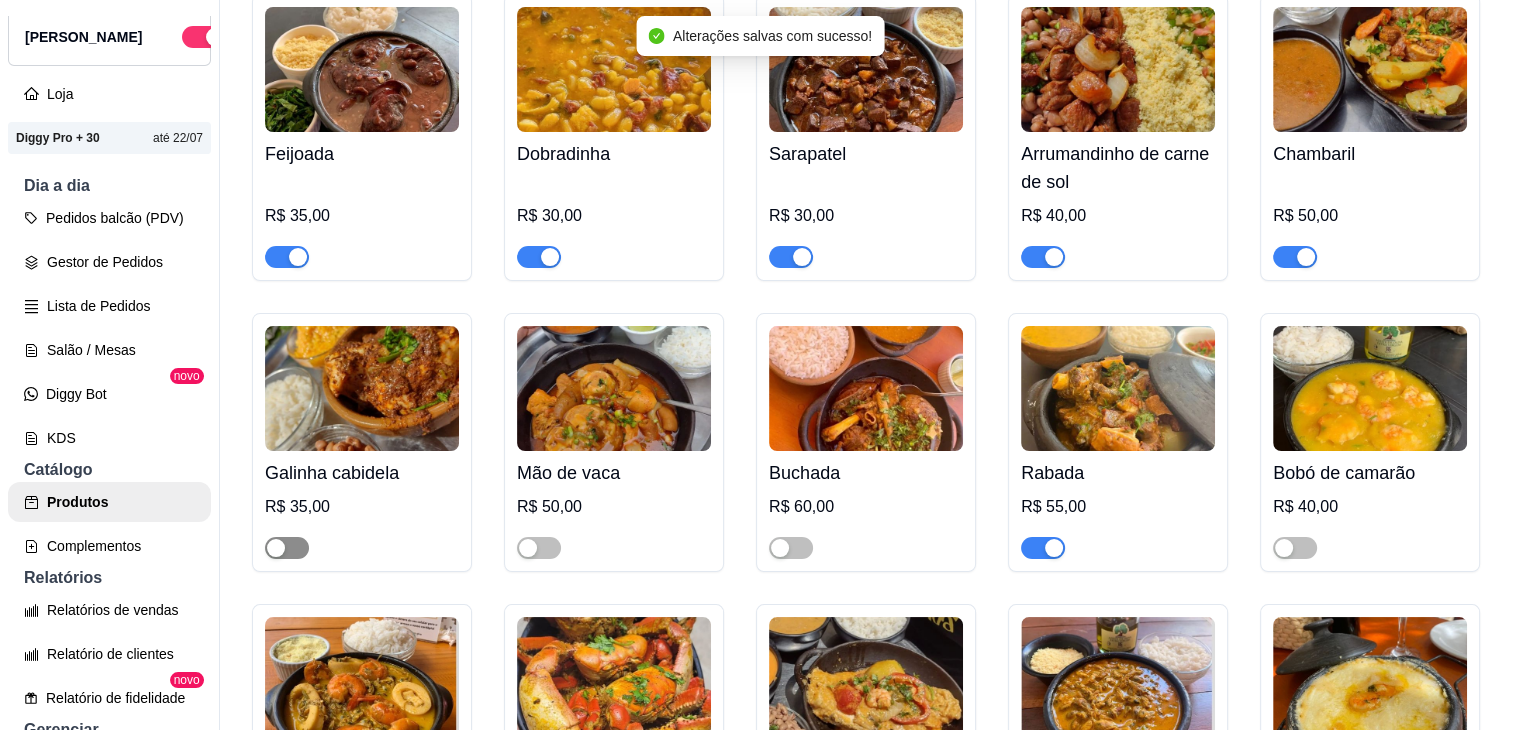 click at bounding box center [287, 548] 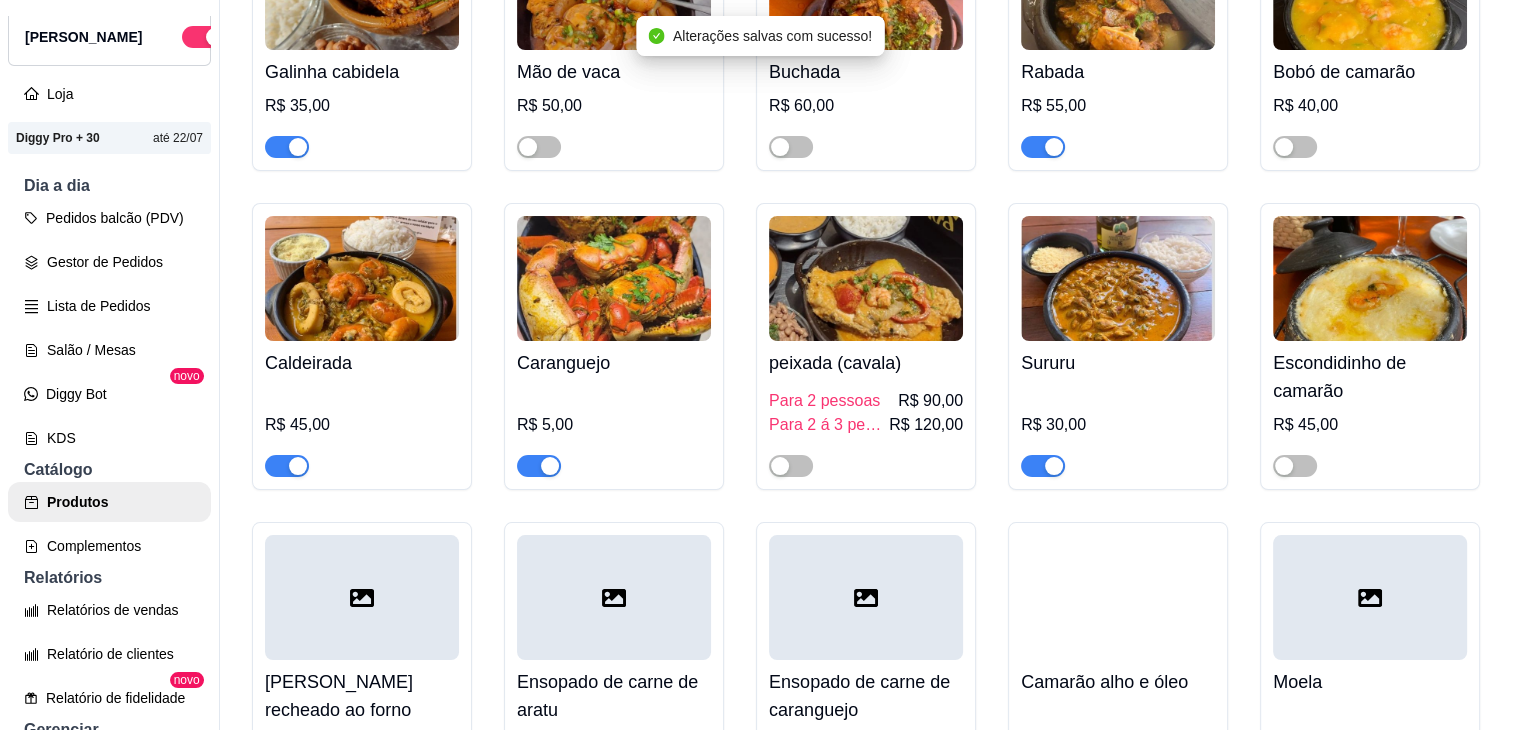 scroll, scrollTop: 667, scrollLeft: 0, axis: vertical 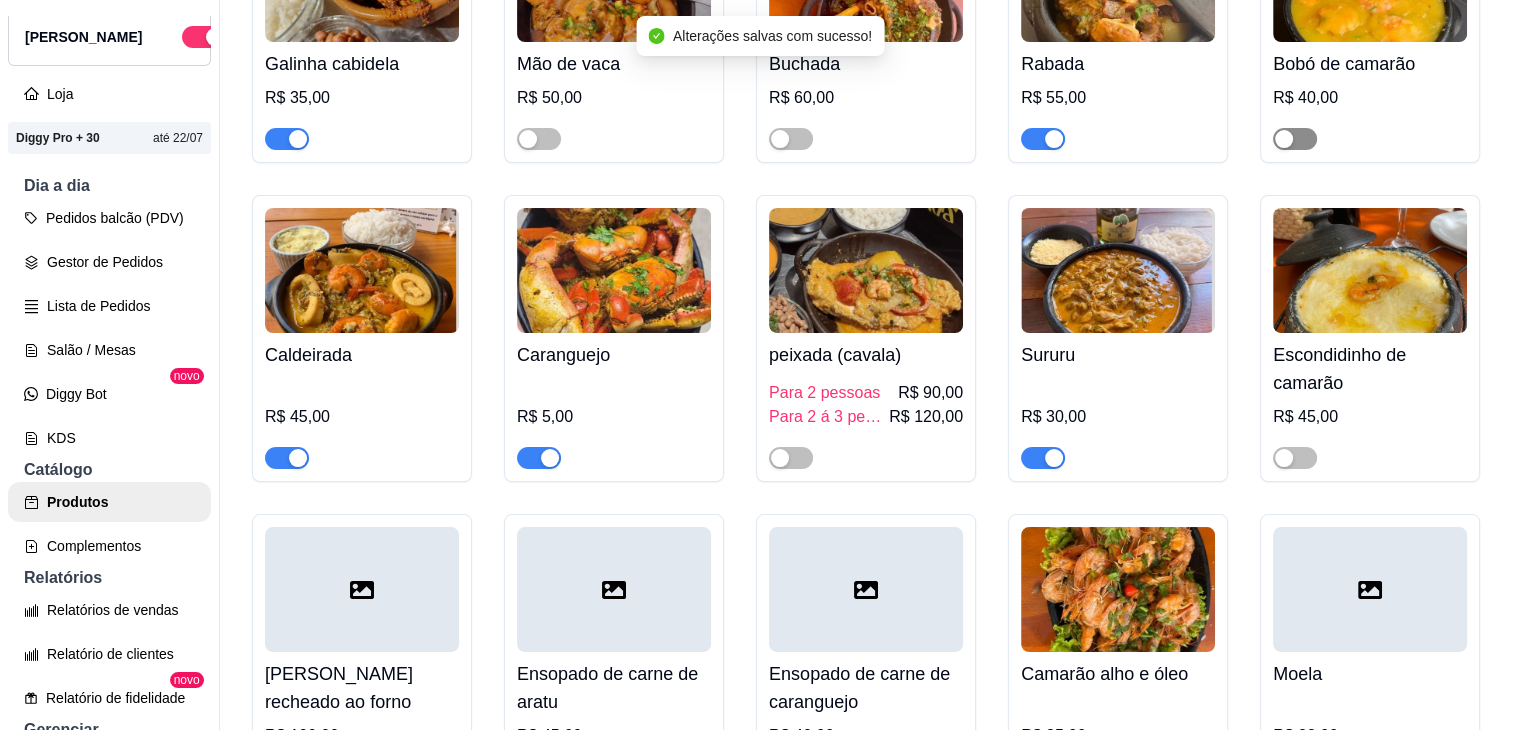 click at bounding box center [1284, 139] 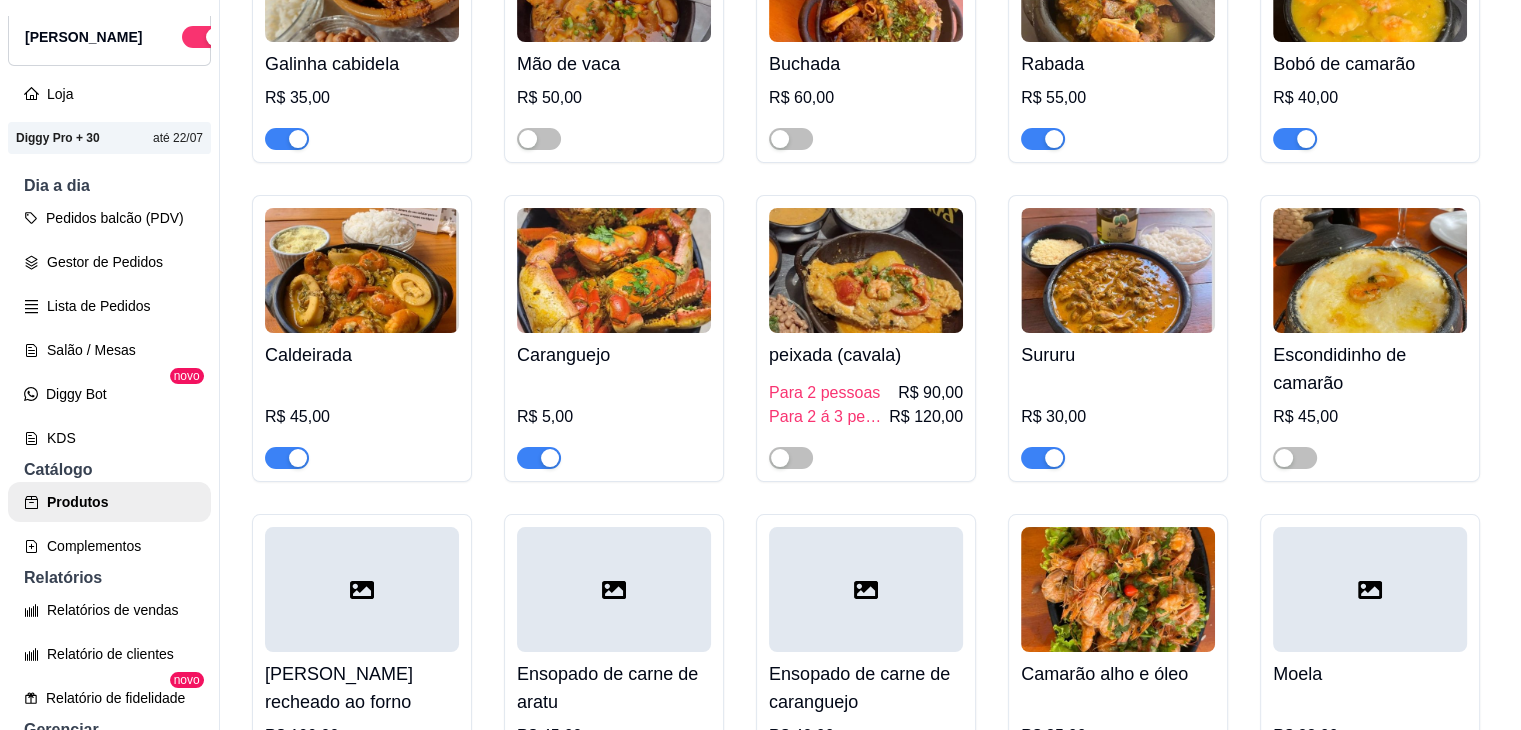 click at bounding box center [1054, 139] 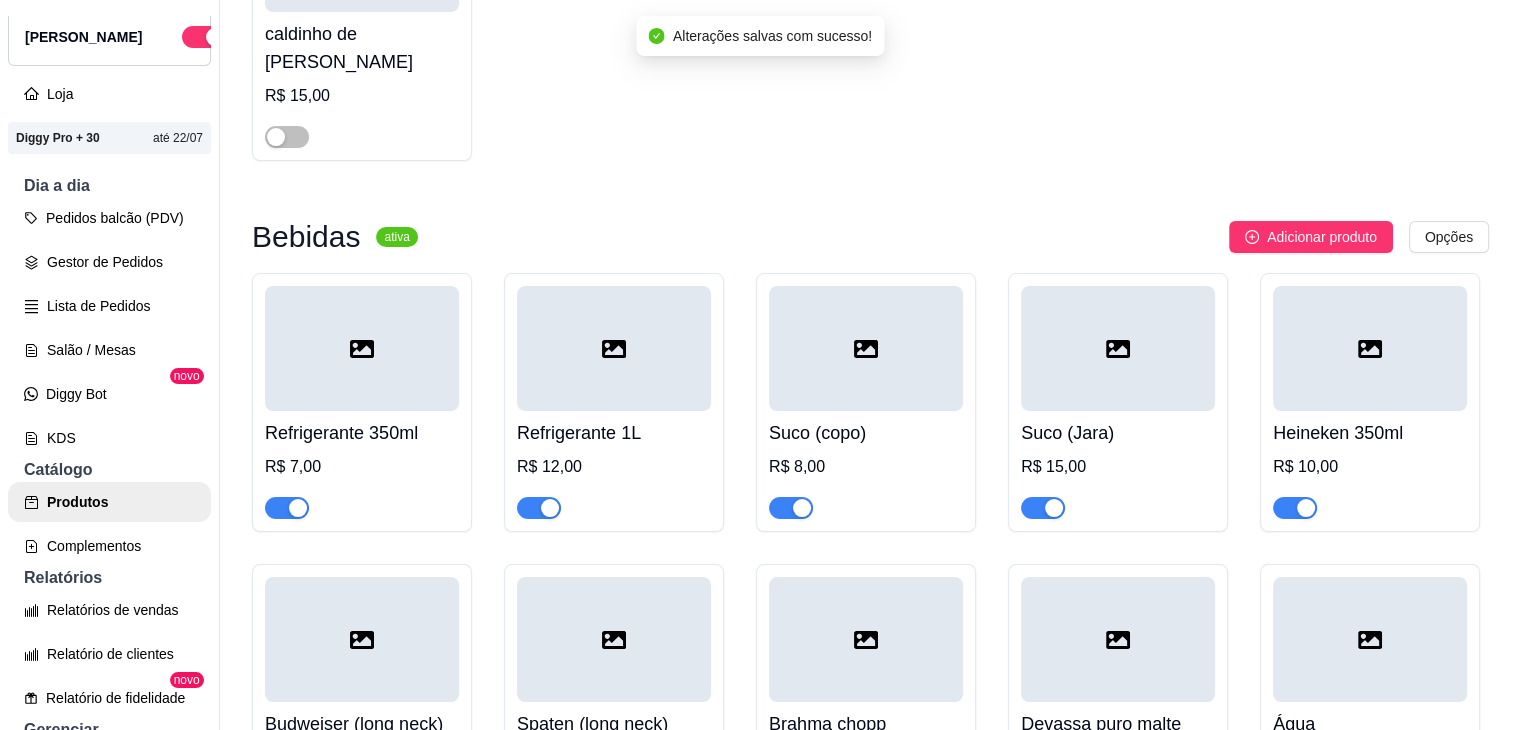scroll, scrollTop: 3838, scrollLeft: 0, axis: vertical 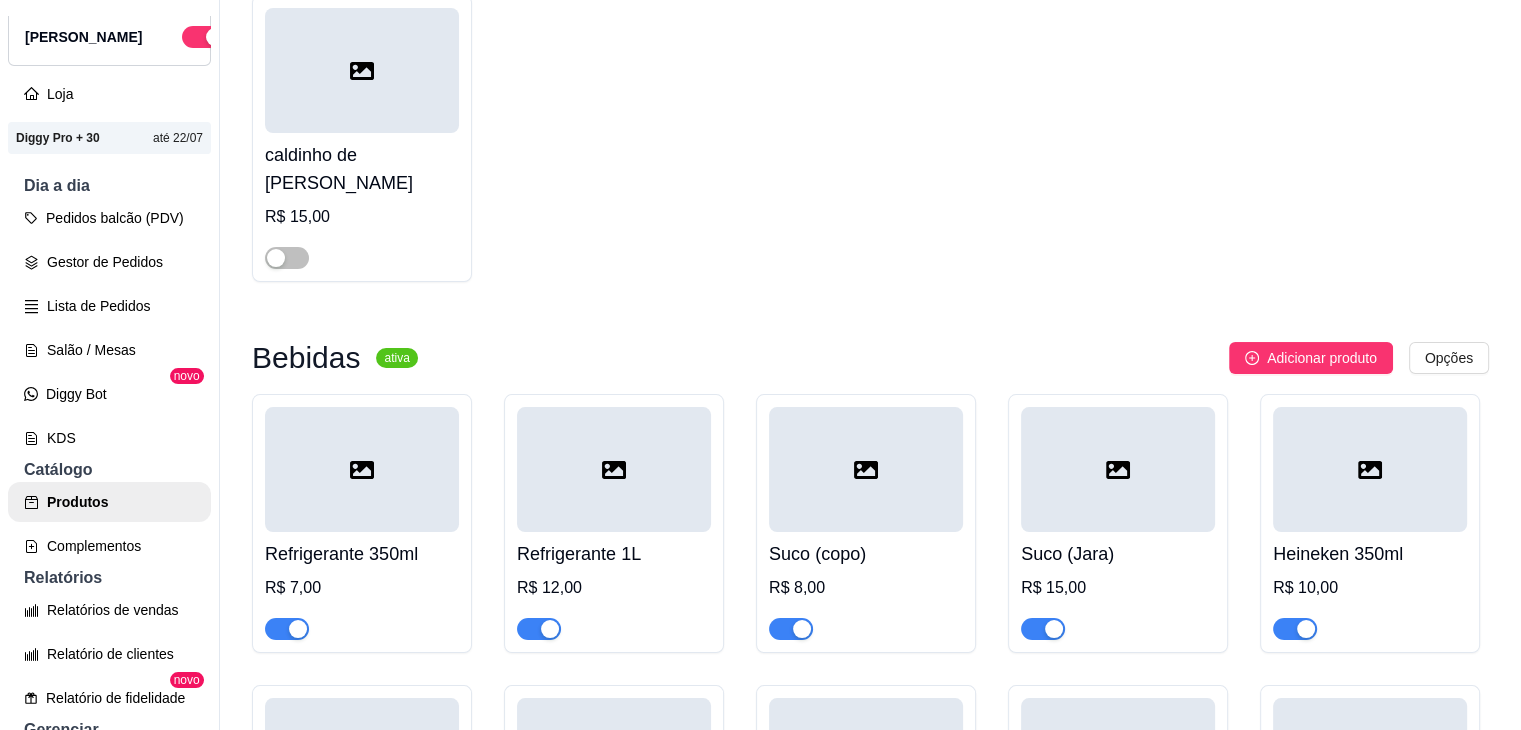 click at bounding box center [287, -380] 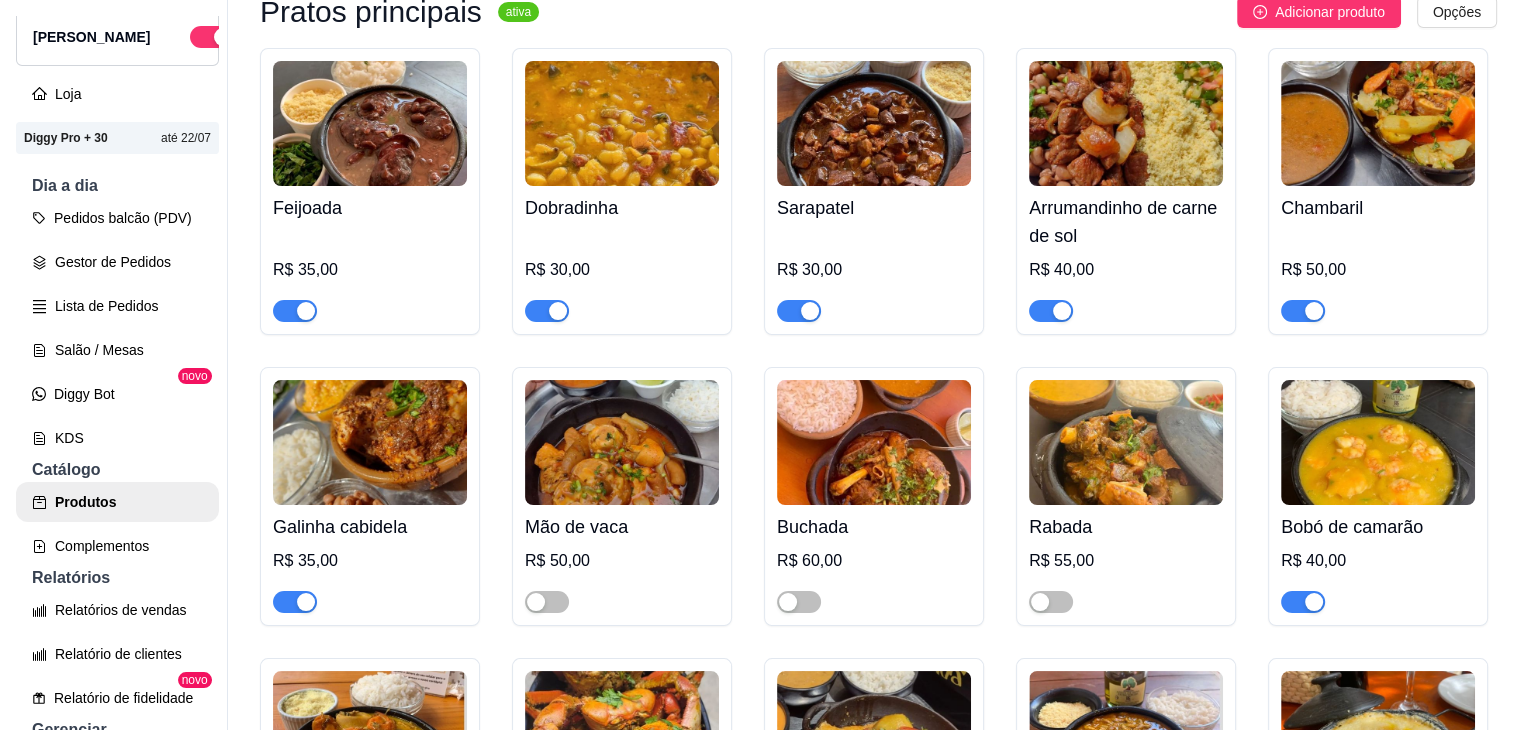 scroll, scrollTop: 0, scrollLeft: 0, axis: both 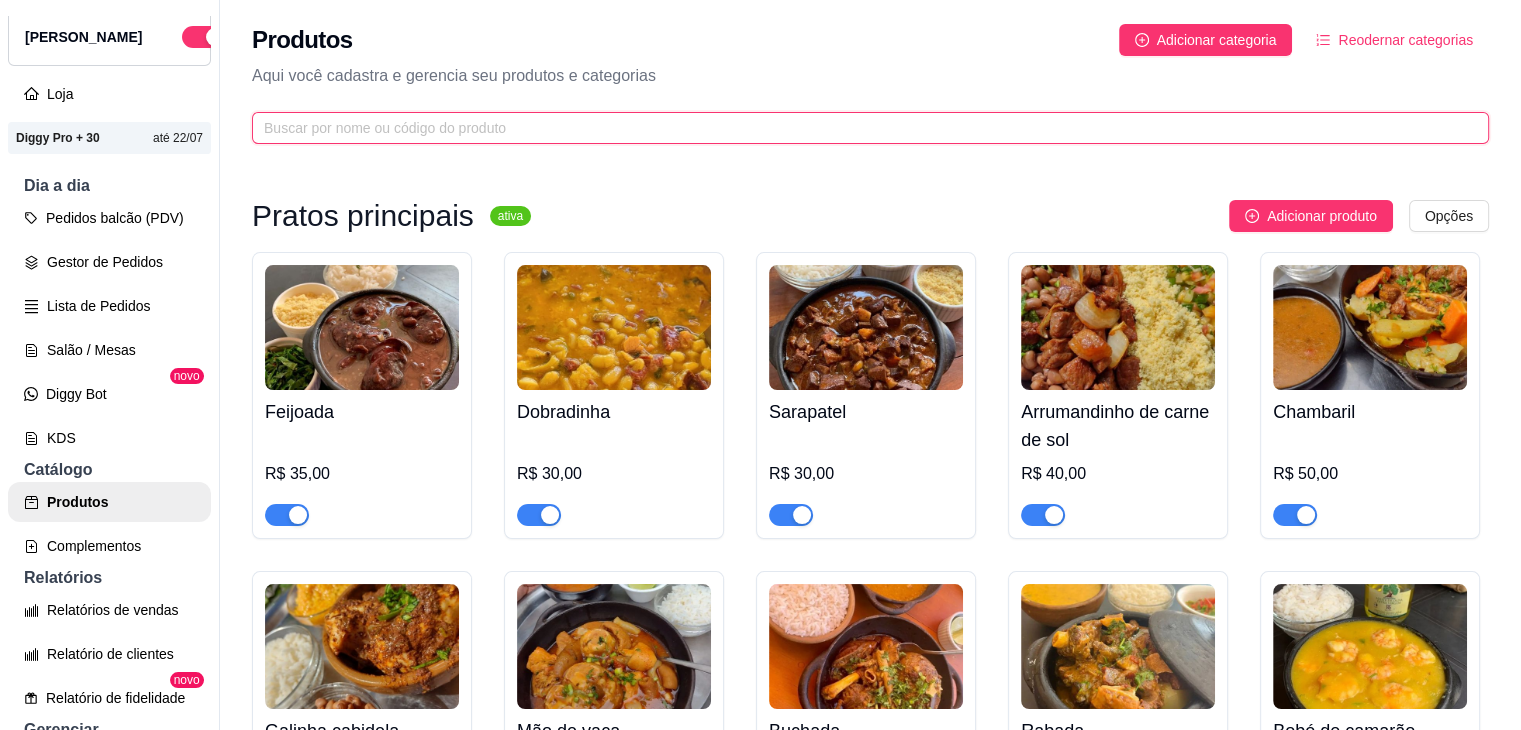click at bounding box center [862, 128] 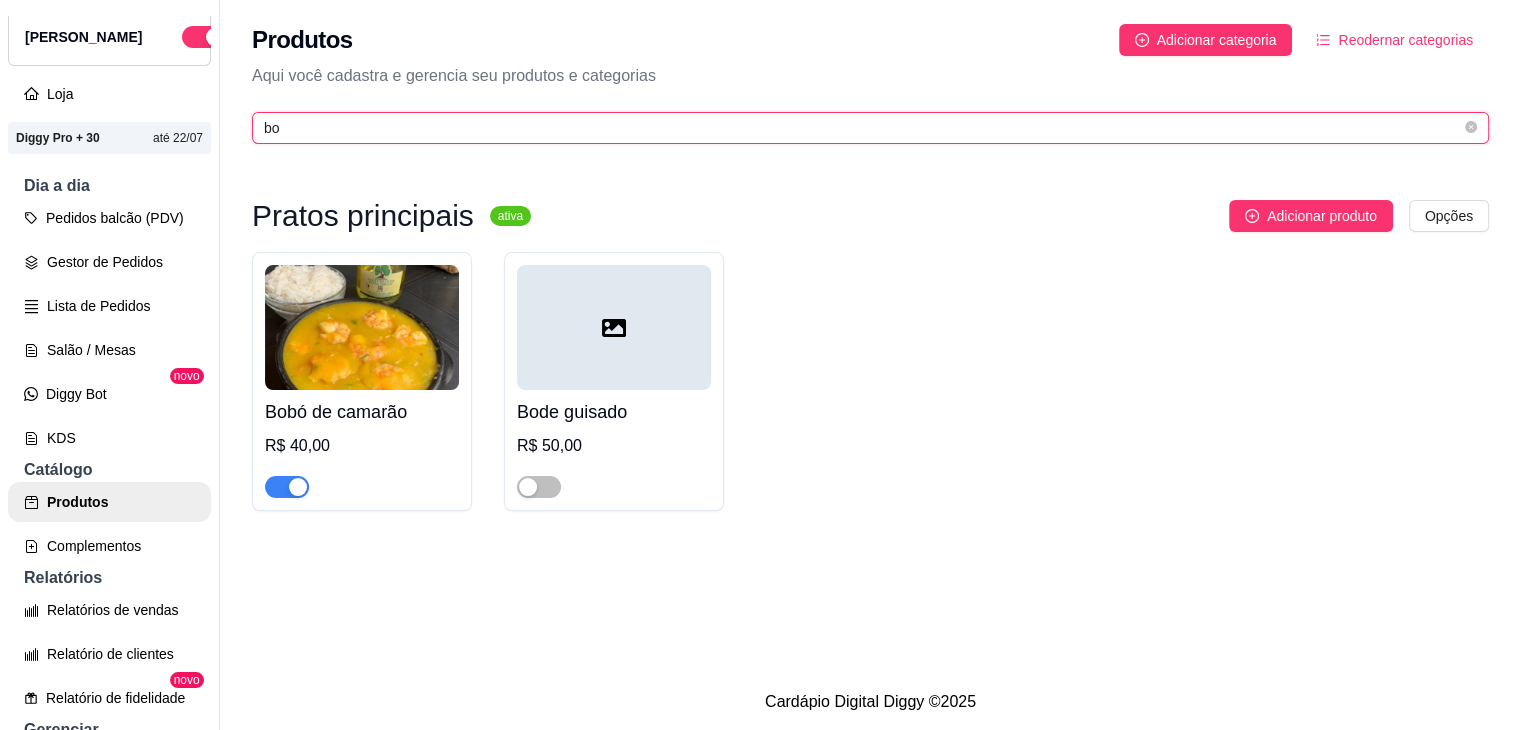 type on "b" 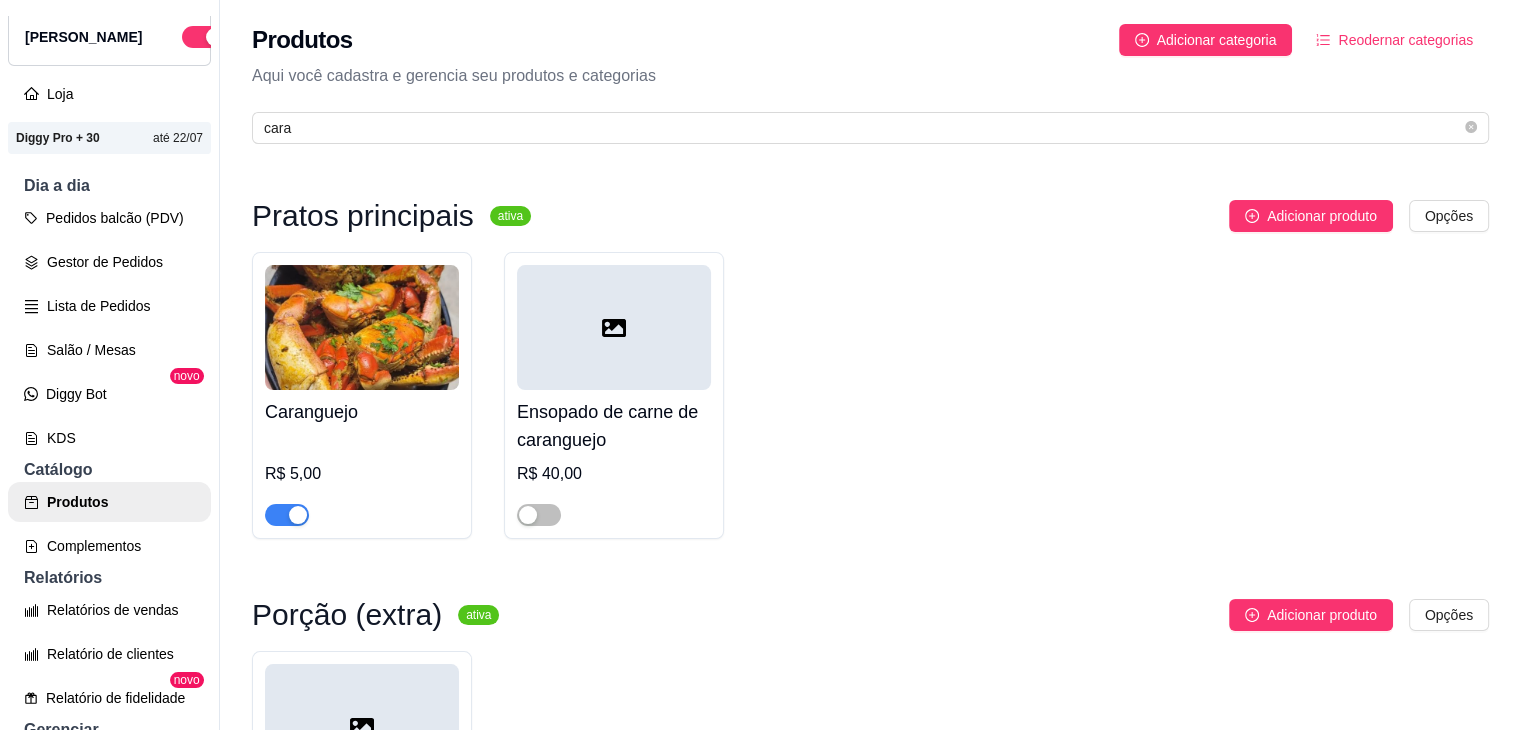 click at bounding box center [298, 515] 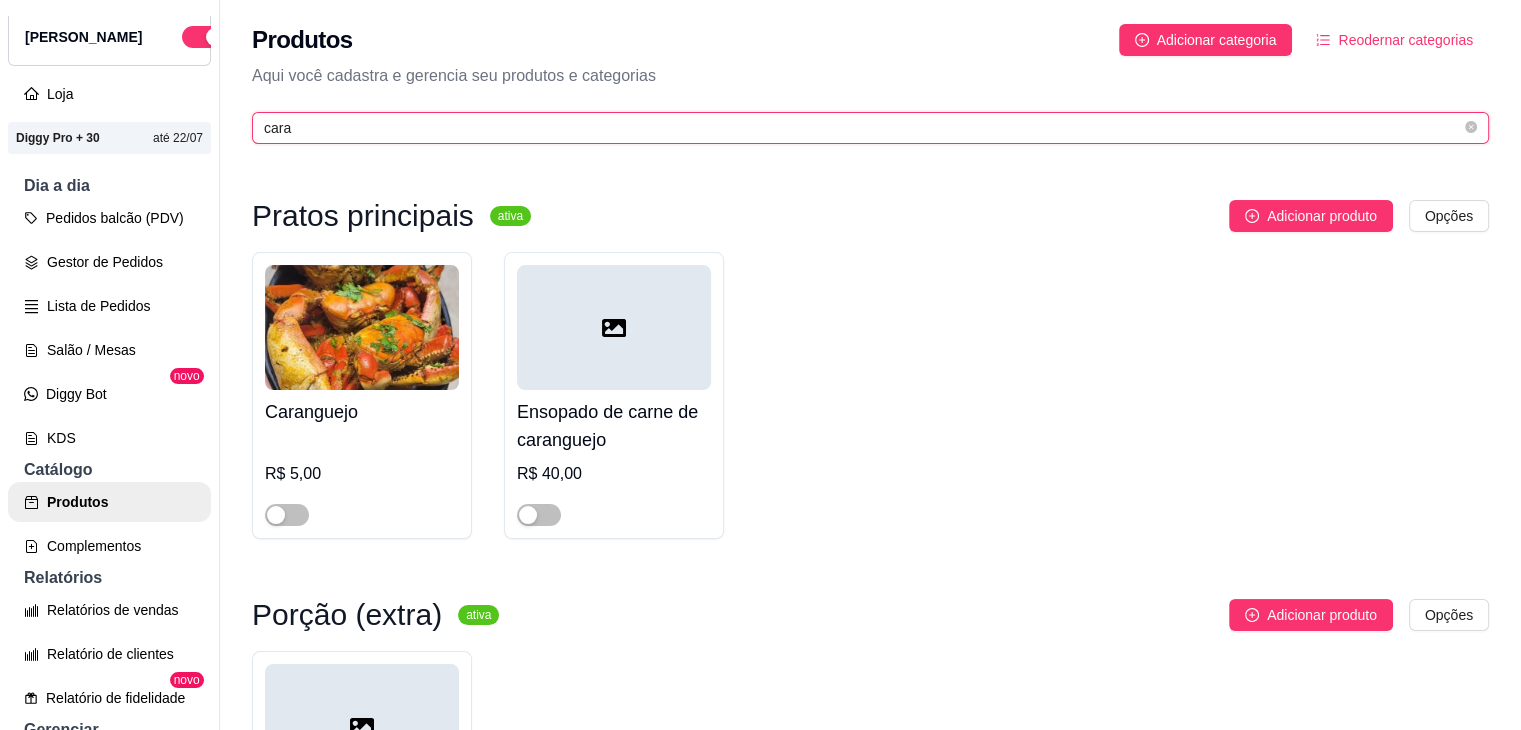 click on "cara" at bounding box center (862, 128) 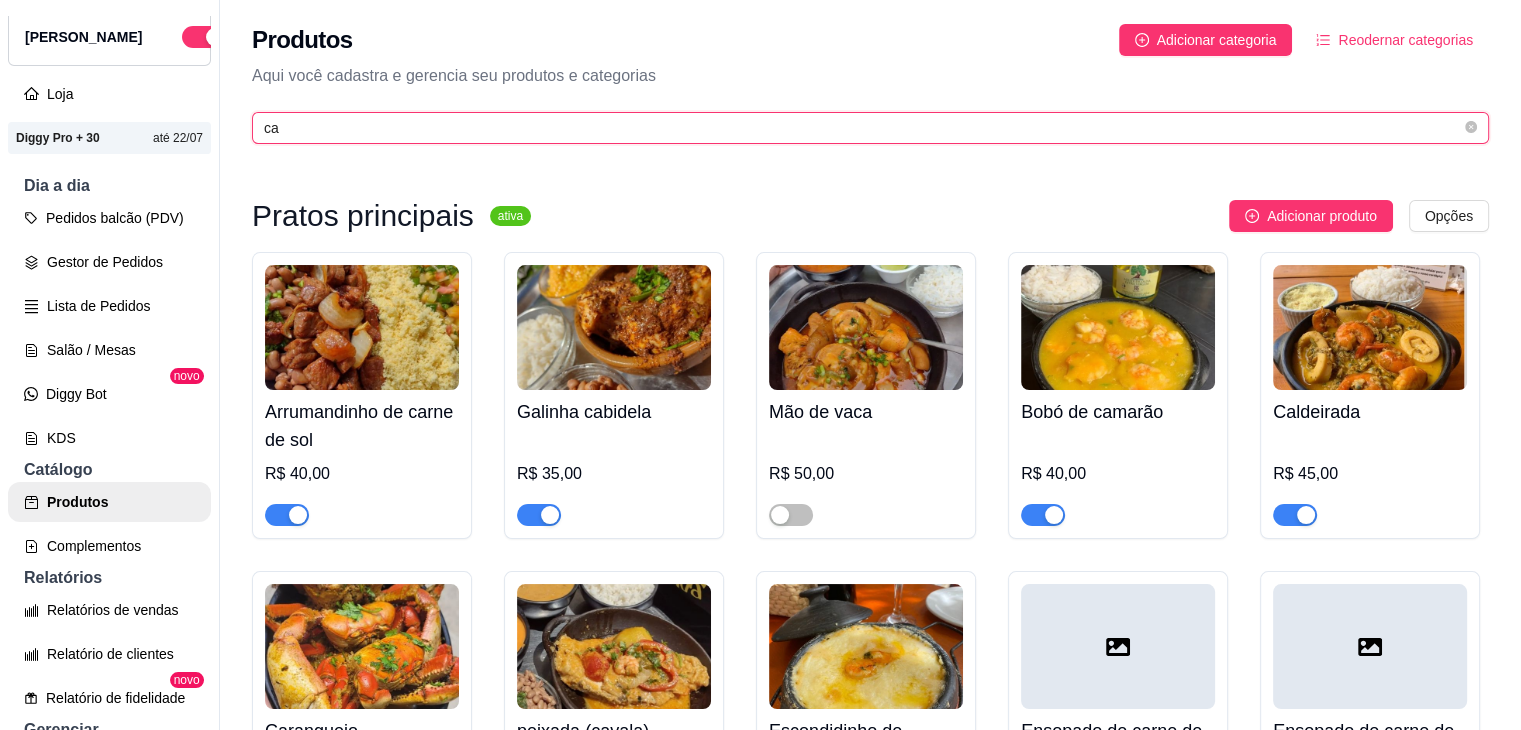 type on "c" 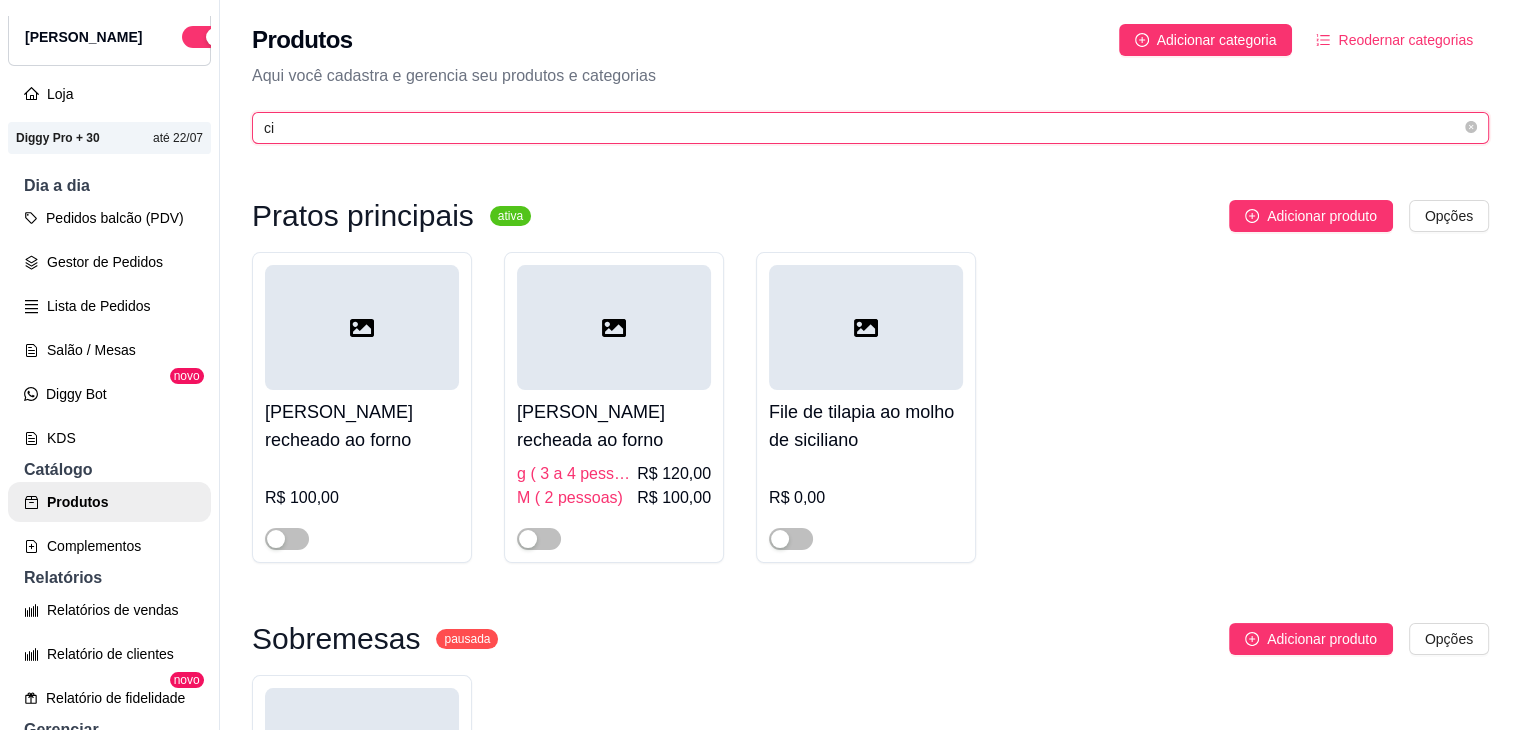 type on "c" 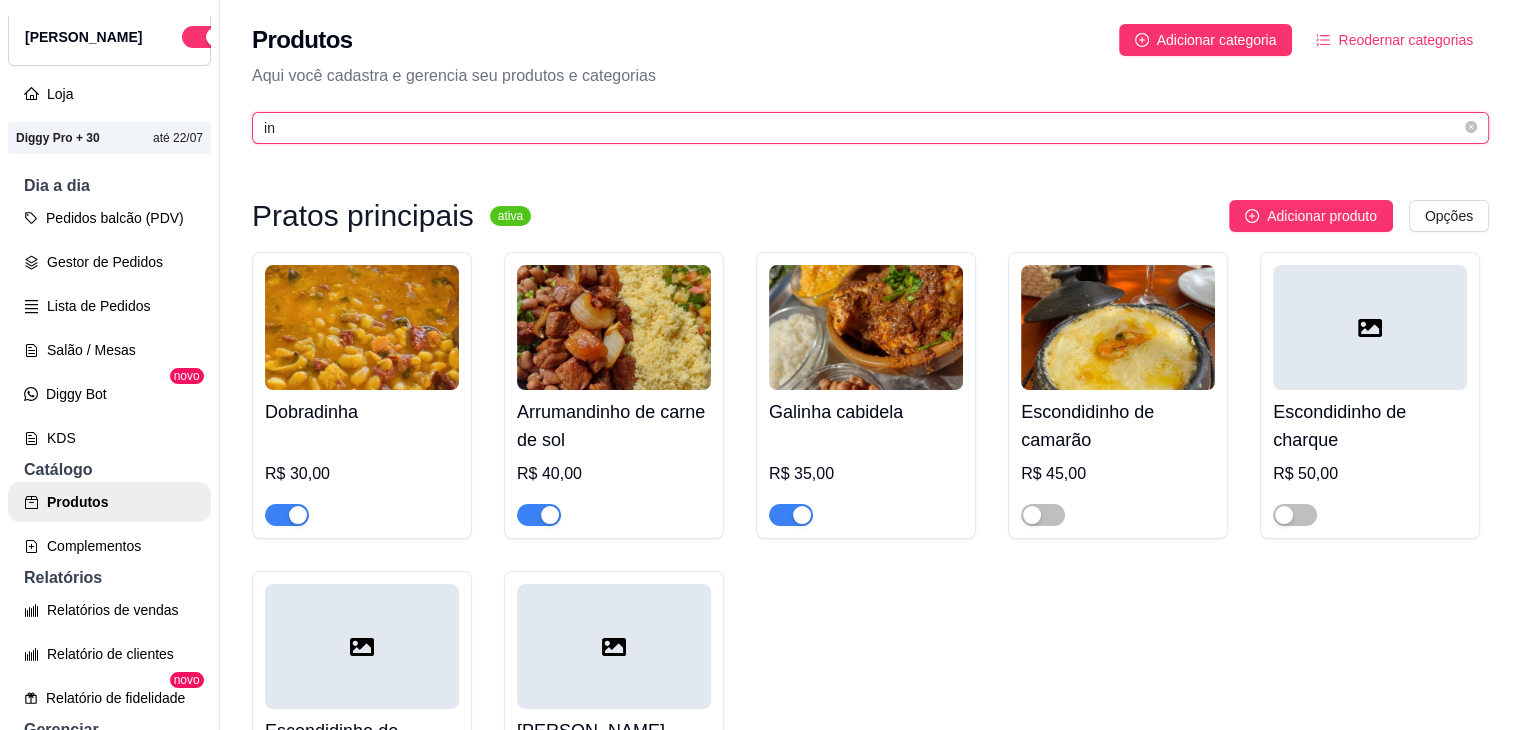type on "i" 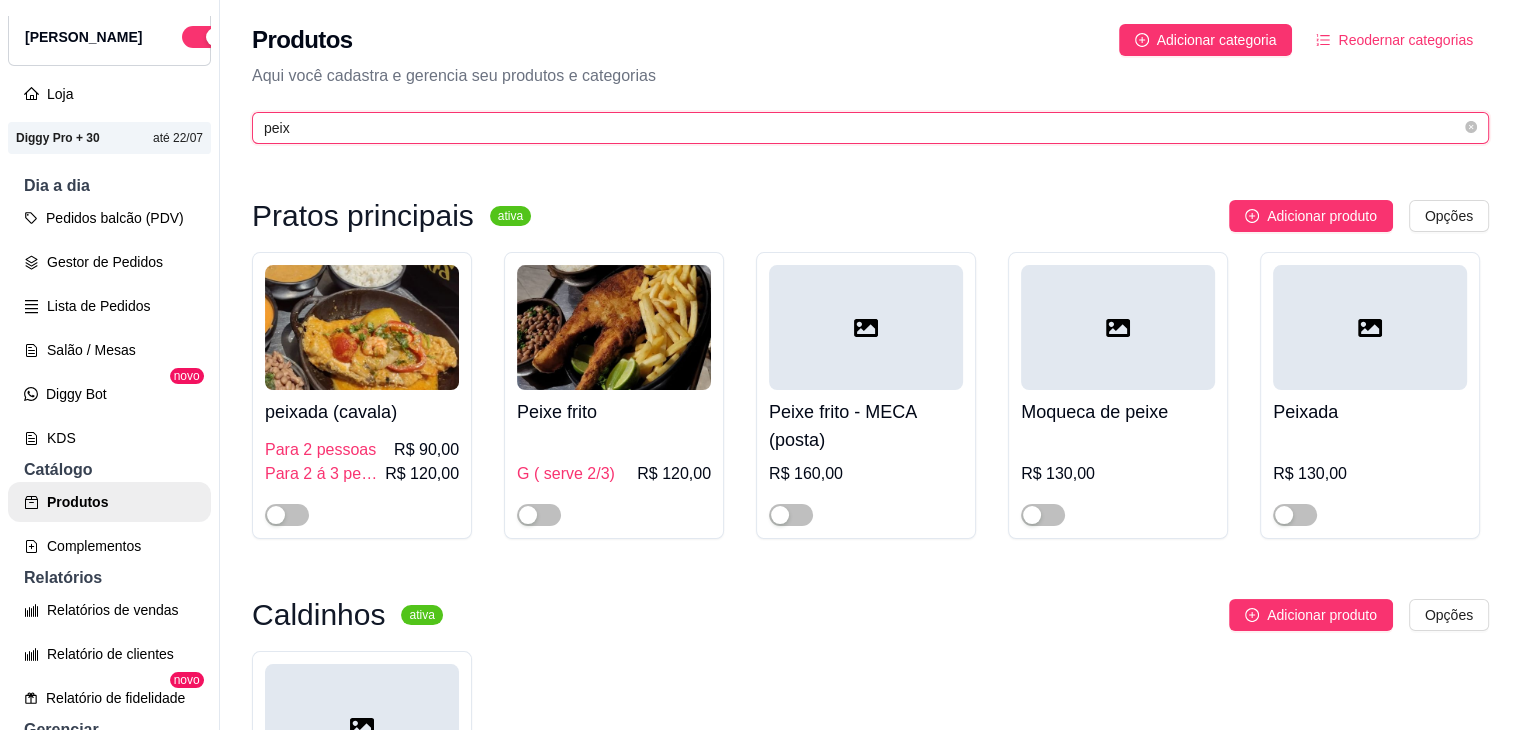 type on "peix" 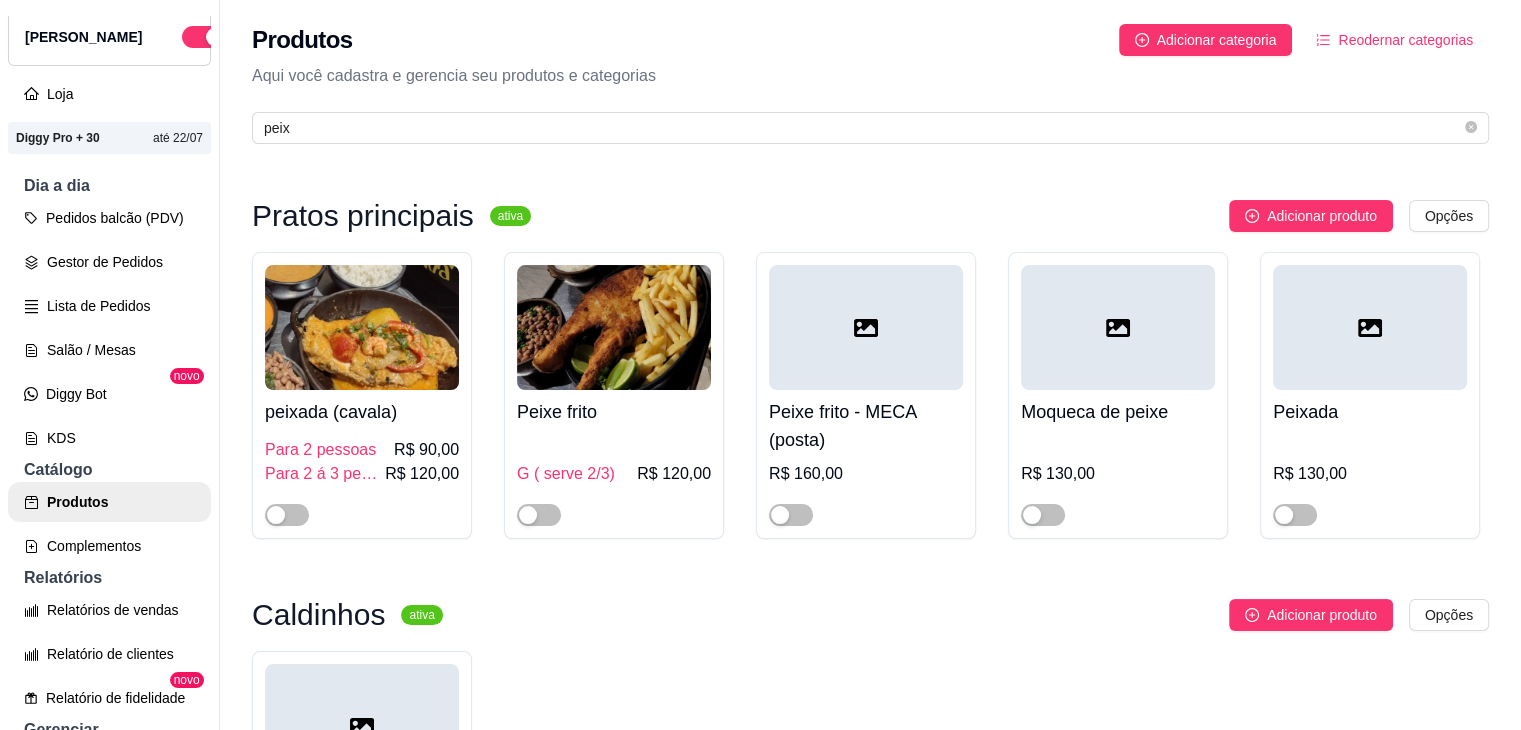 click at bounding box center (614, 506) 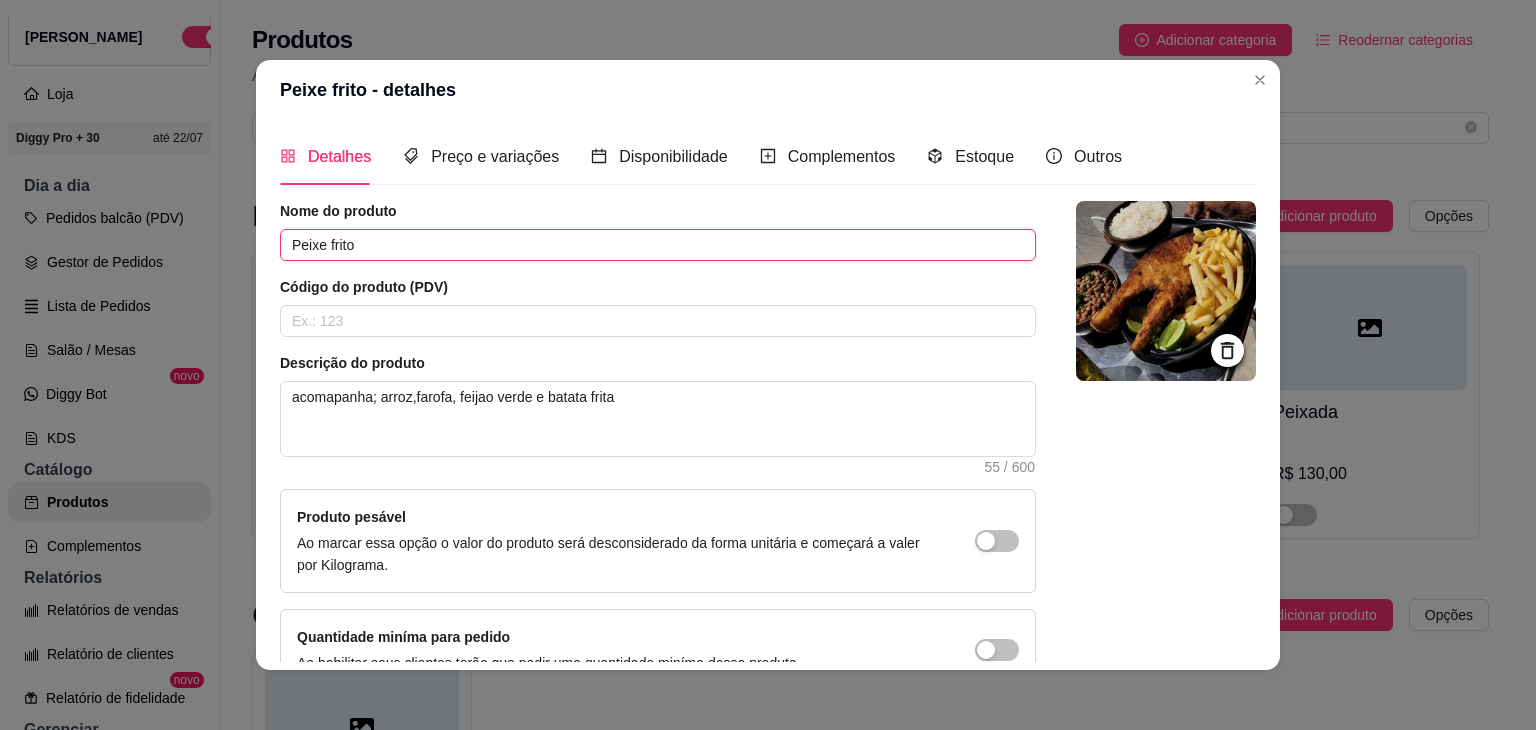 click on "Peixe frito" at bounding box center [658, 245] 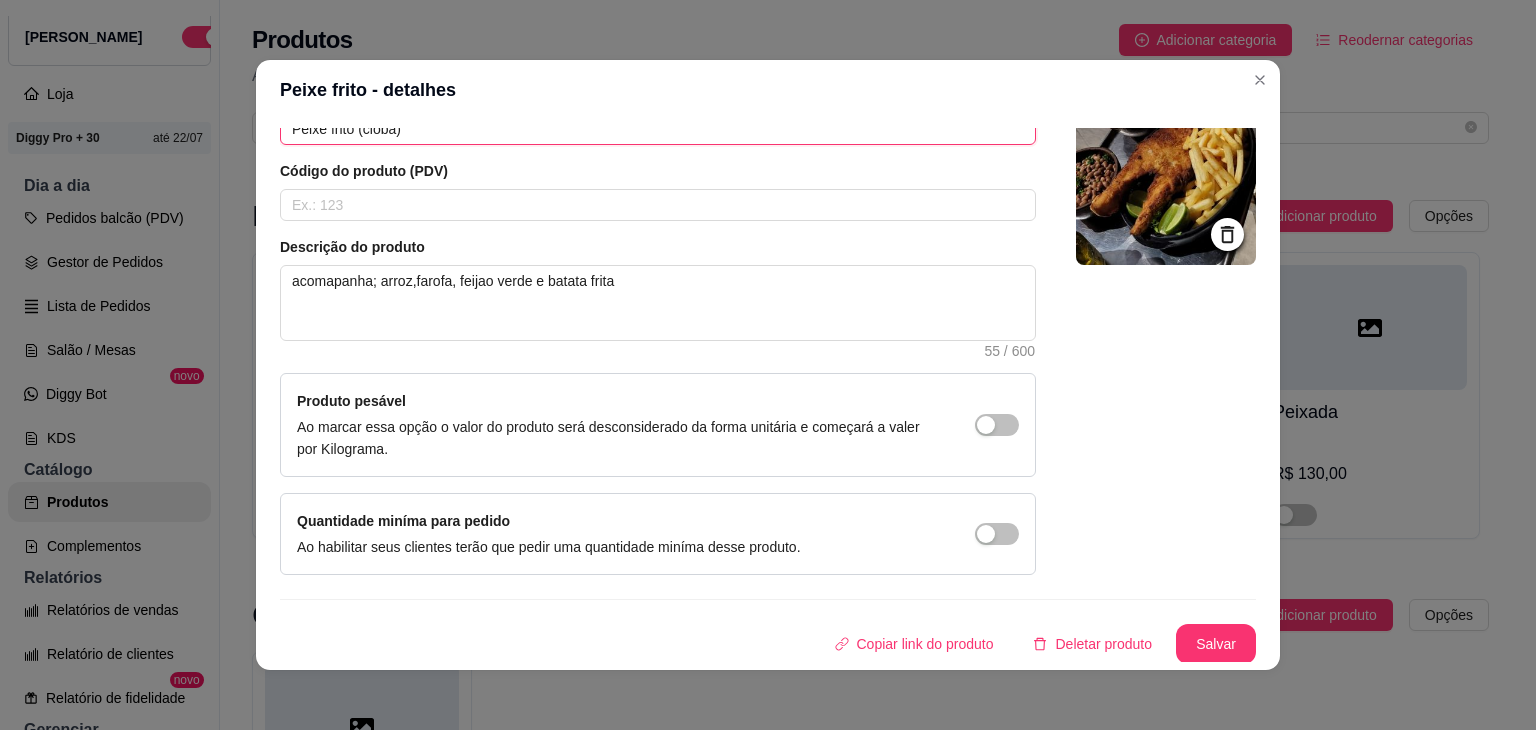 scroll, scrollTop: 0, scrollLeft: 0, axis: both 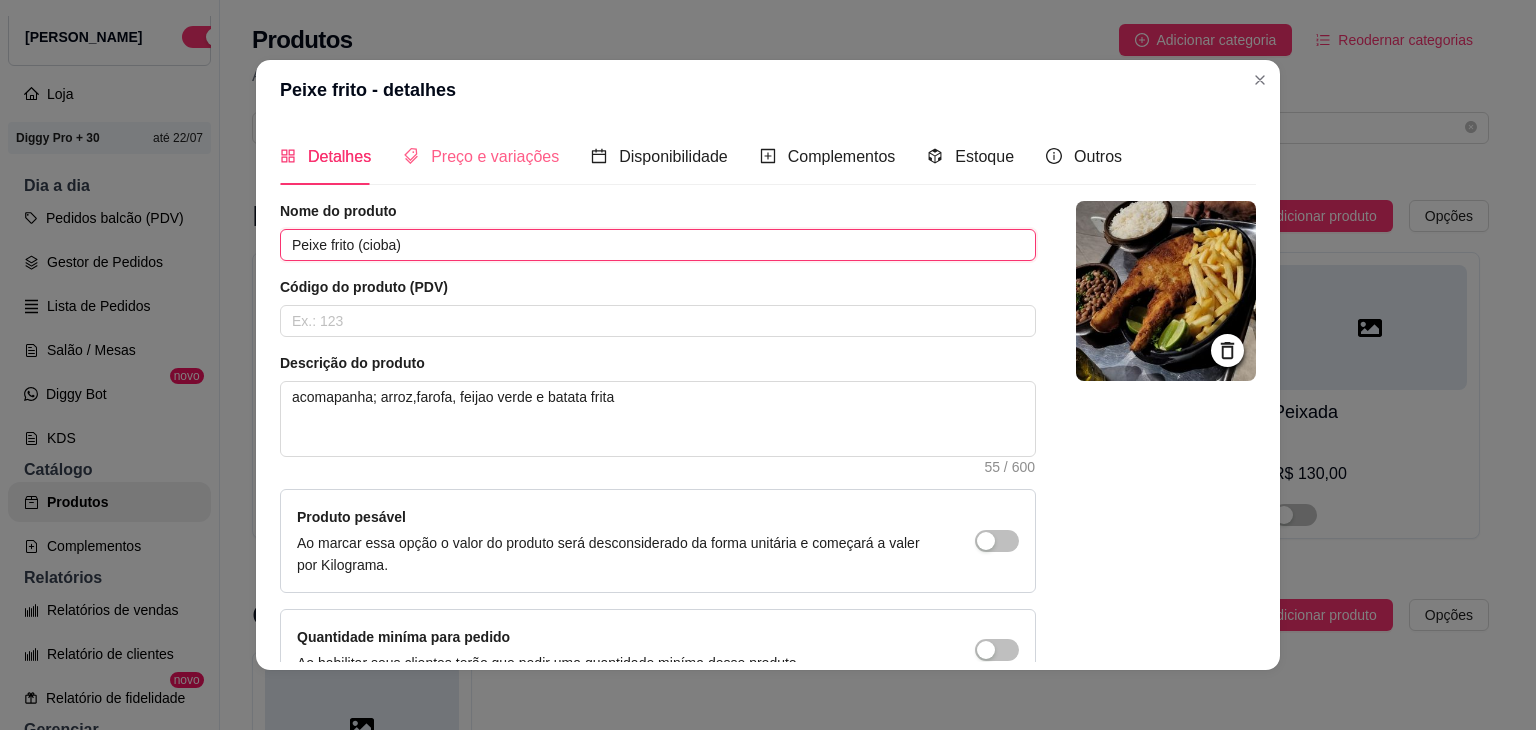 type on "Peixe frito (cioba)" 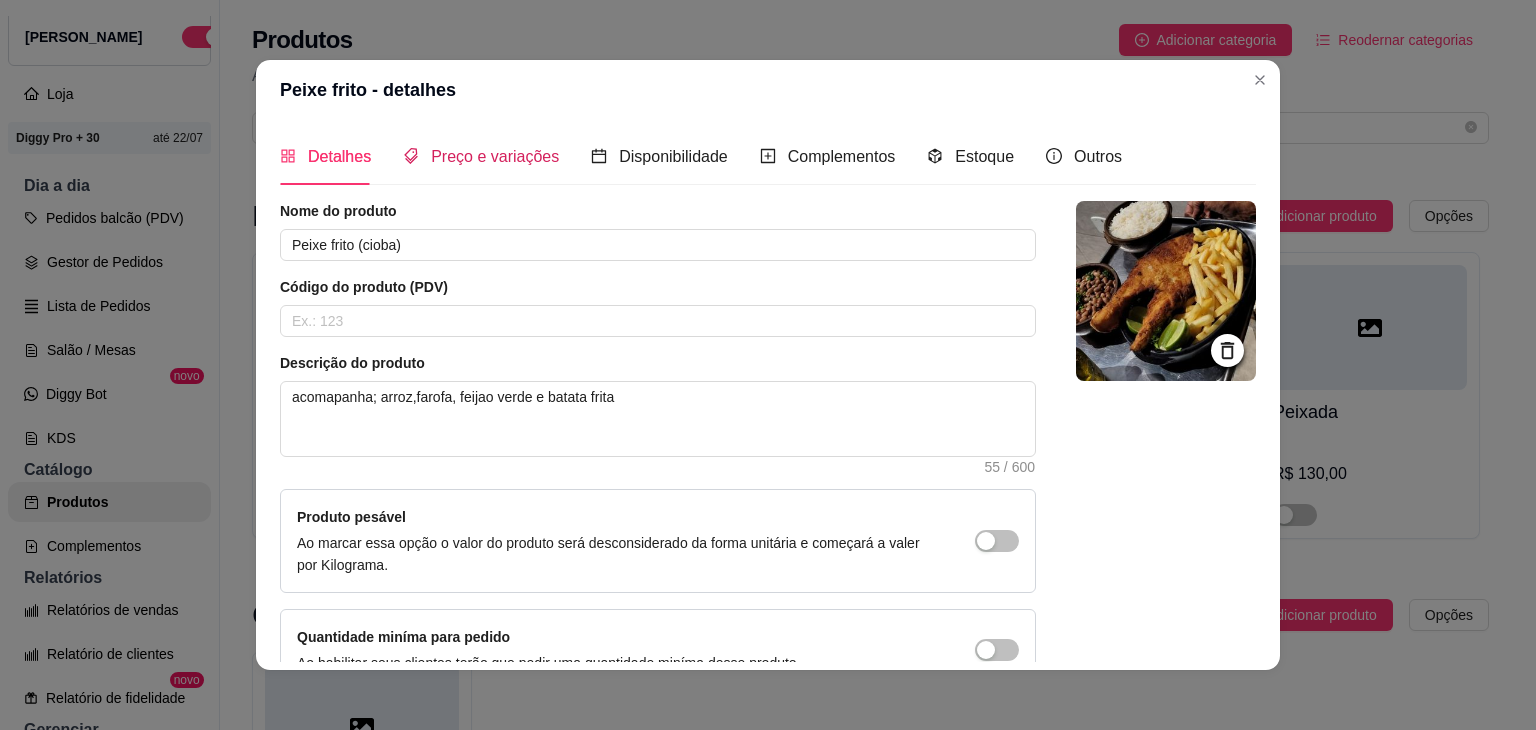 click on "Preço e variações" at bounding box center [495, 156] 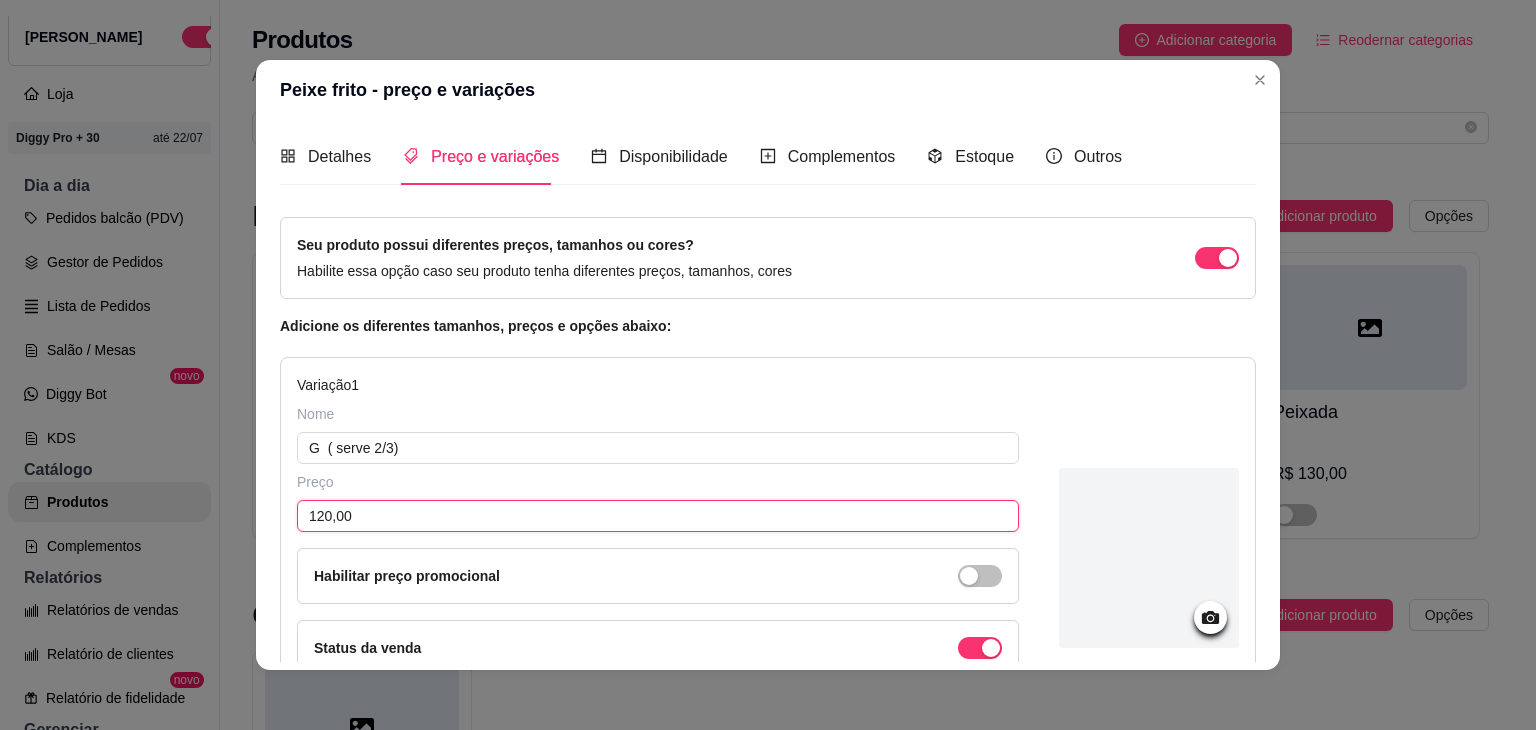 click on "120,00" at bounding box center (658, 516) 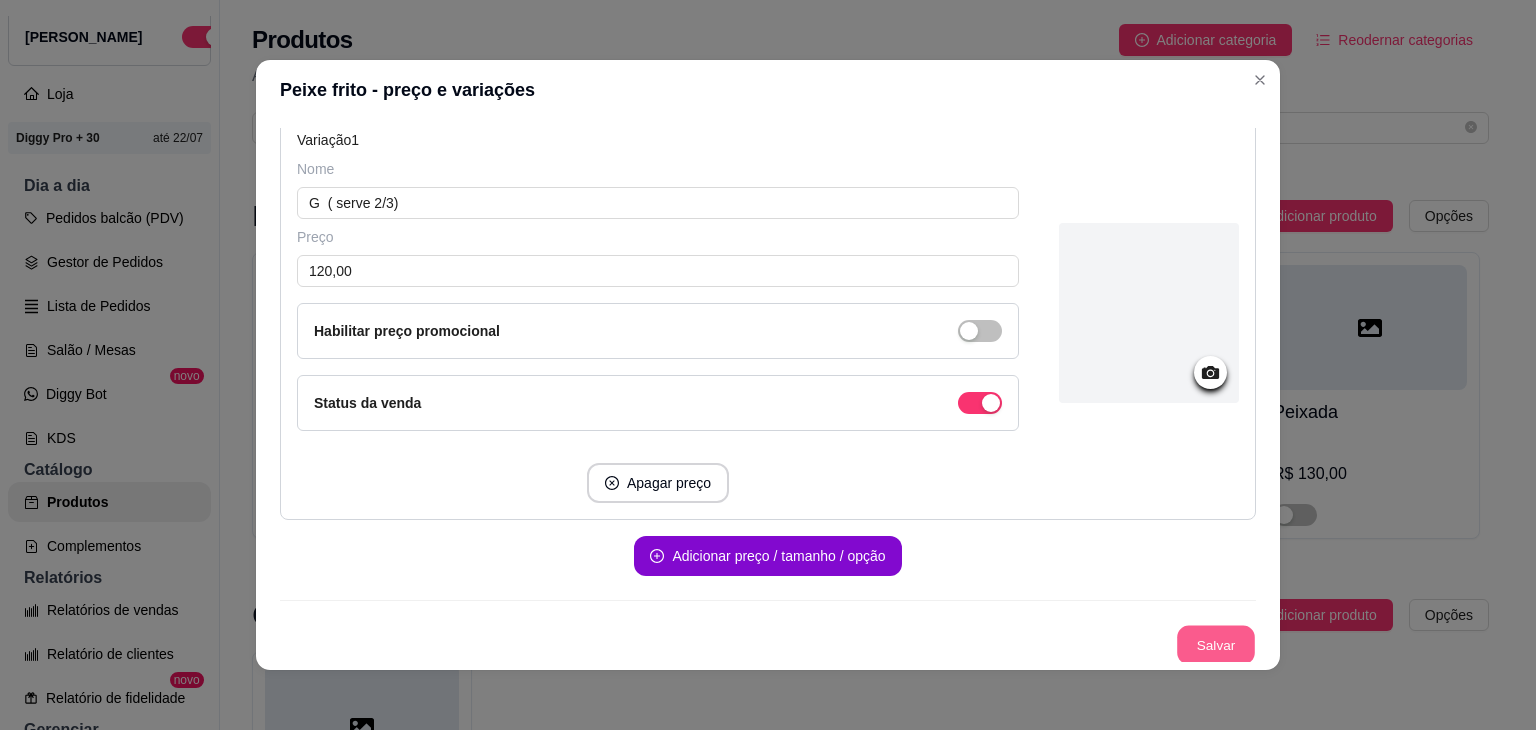 click on "Salvar" at bounding box center [1216, 645] 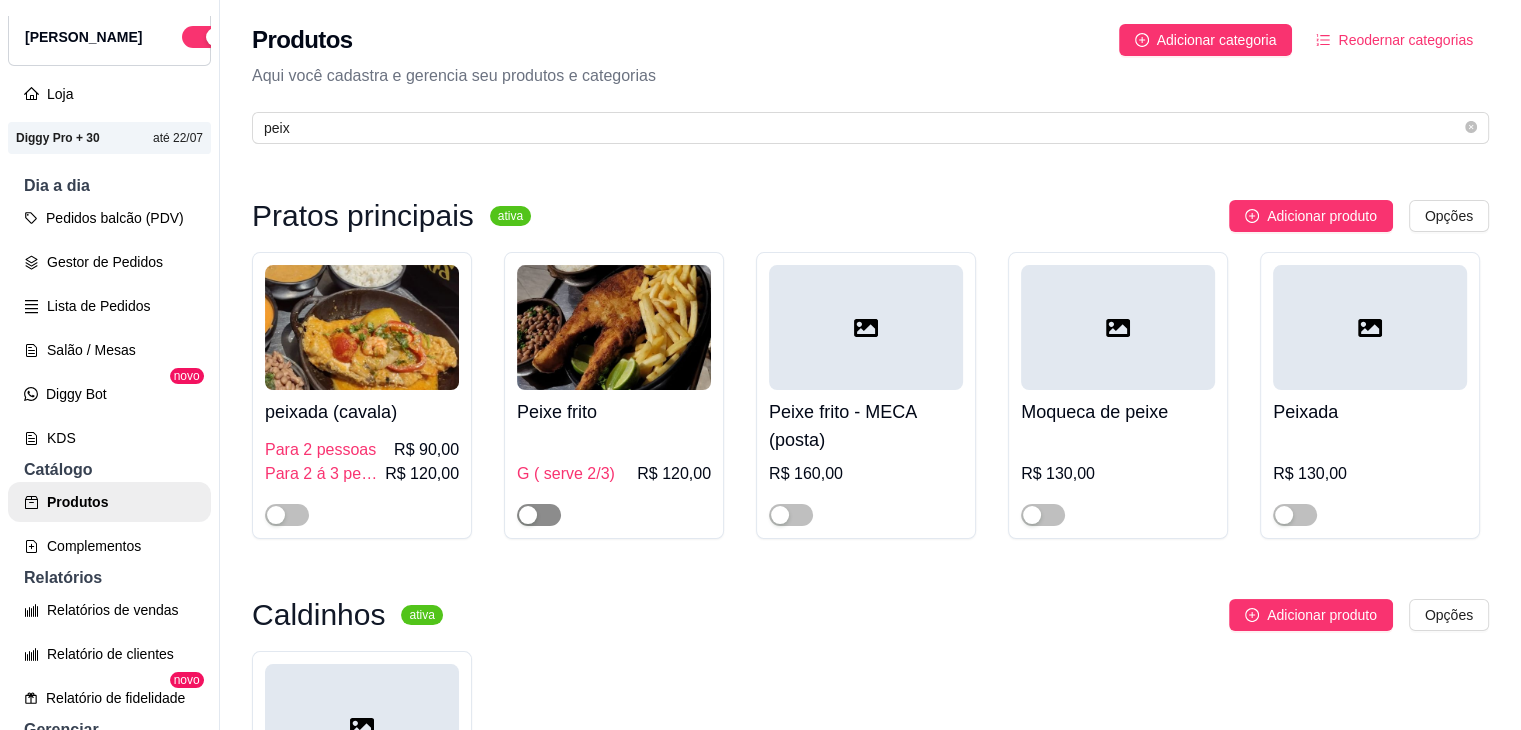 click at bounding box center (539, 515) 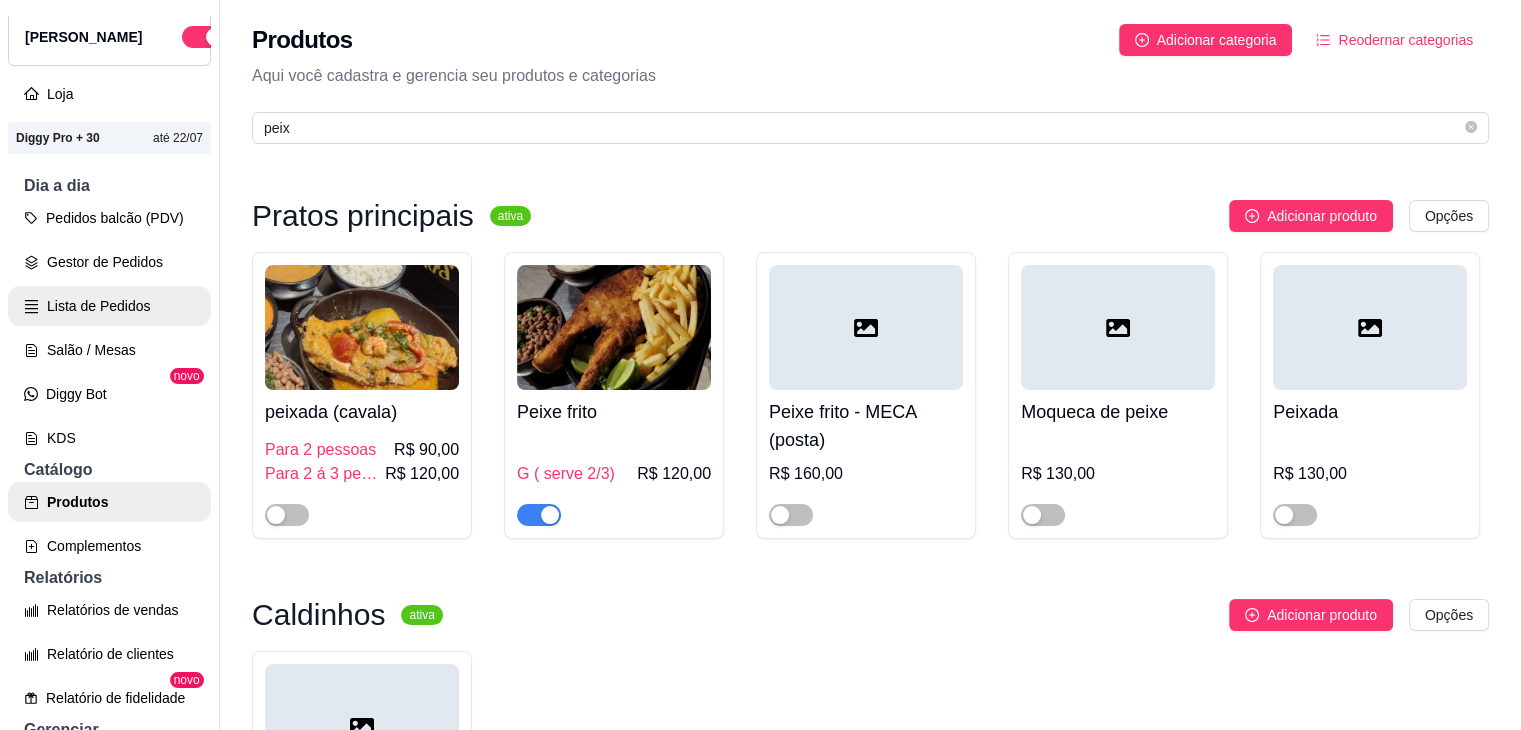 click on "Lista de Pedidos" at bounding box center [109, 306] 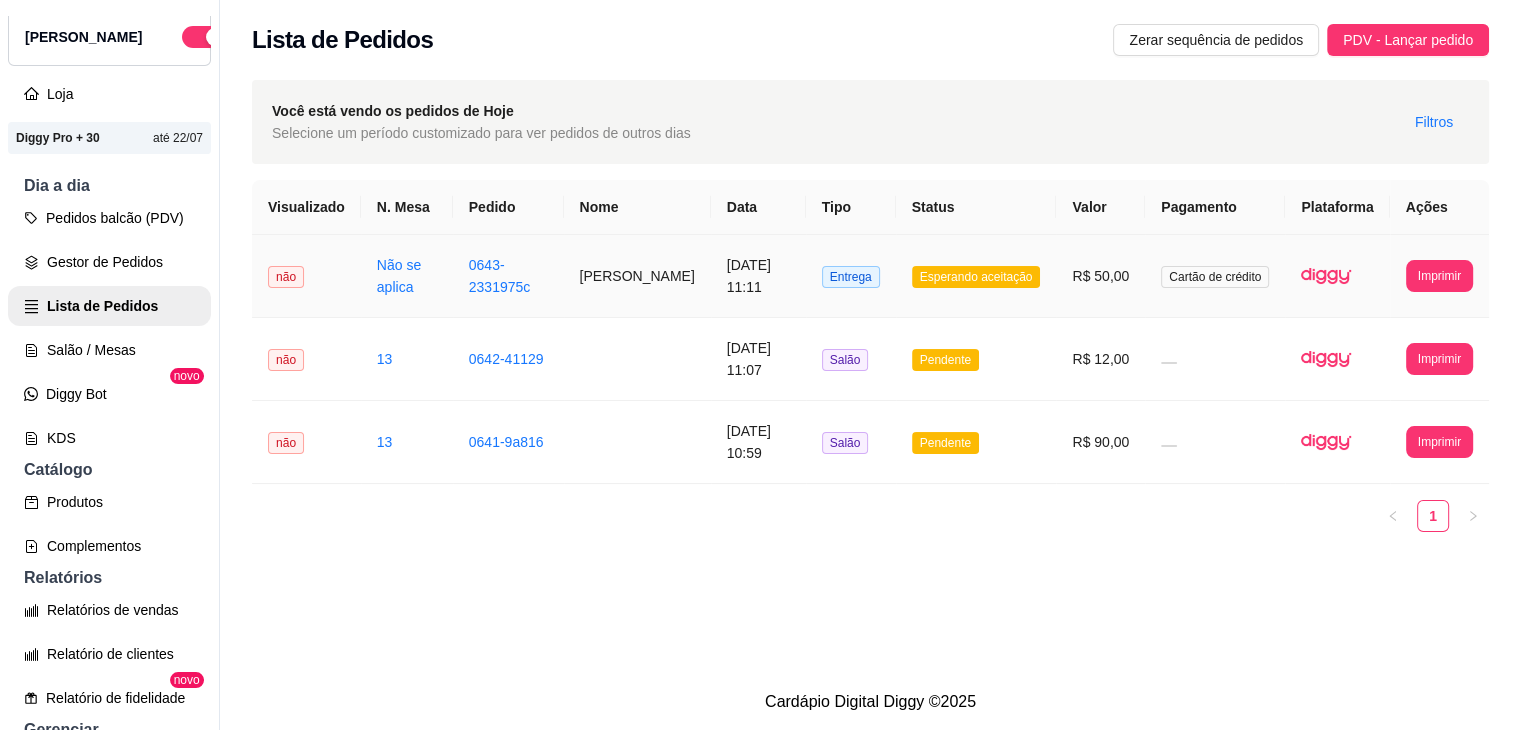click on "[PERSON_NAME]" at bounding box center [637, 276] 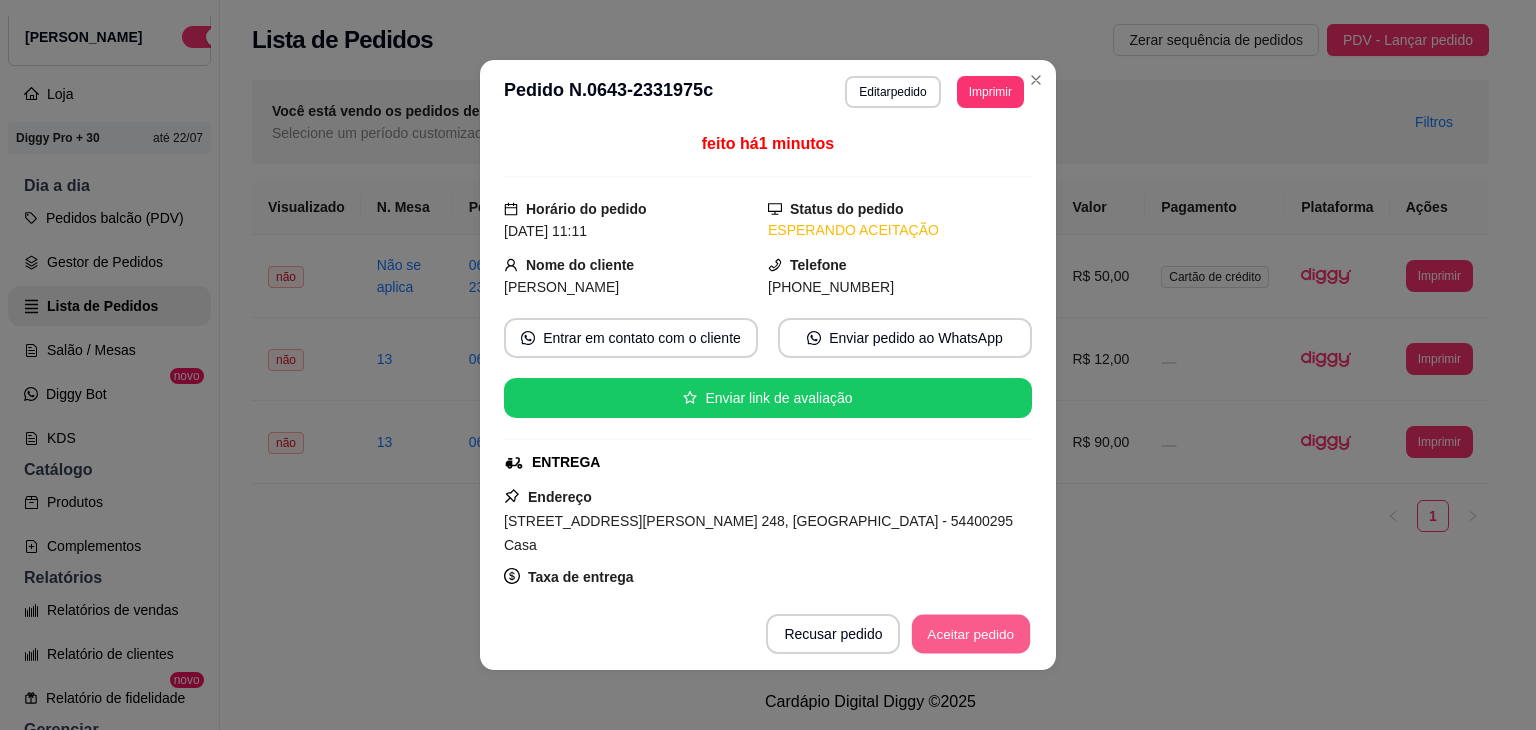 click on "Aceitar pedido" at bounding box center (971, 634) 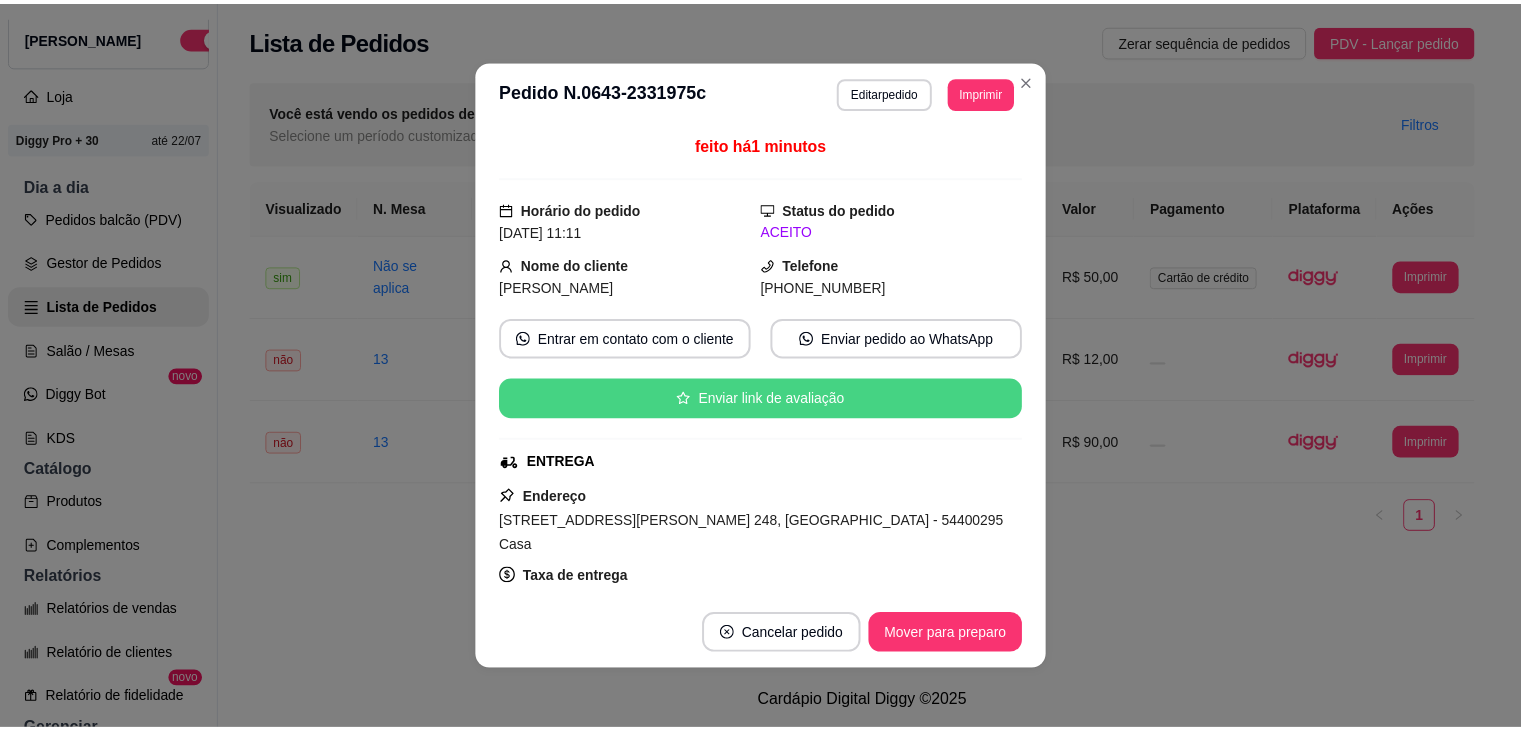 scroll, scrollTop: 316, scrollLeft: 0, axis: vertical 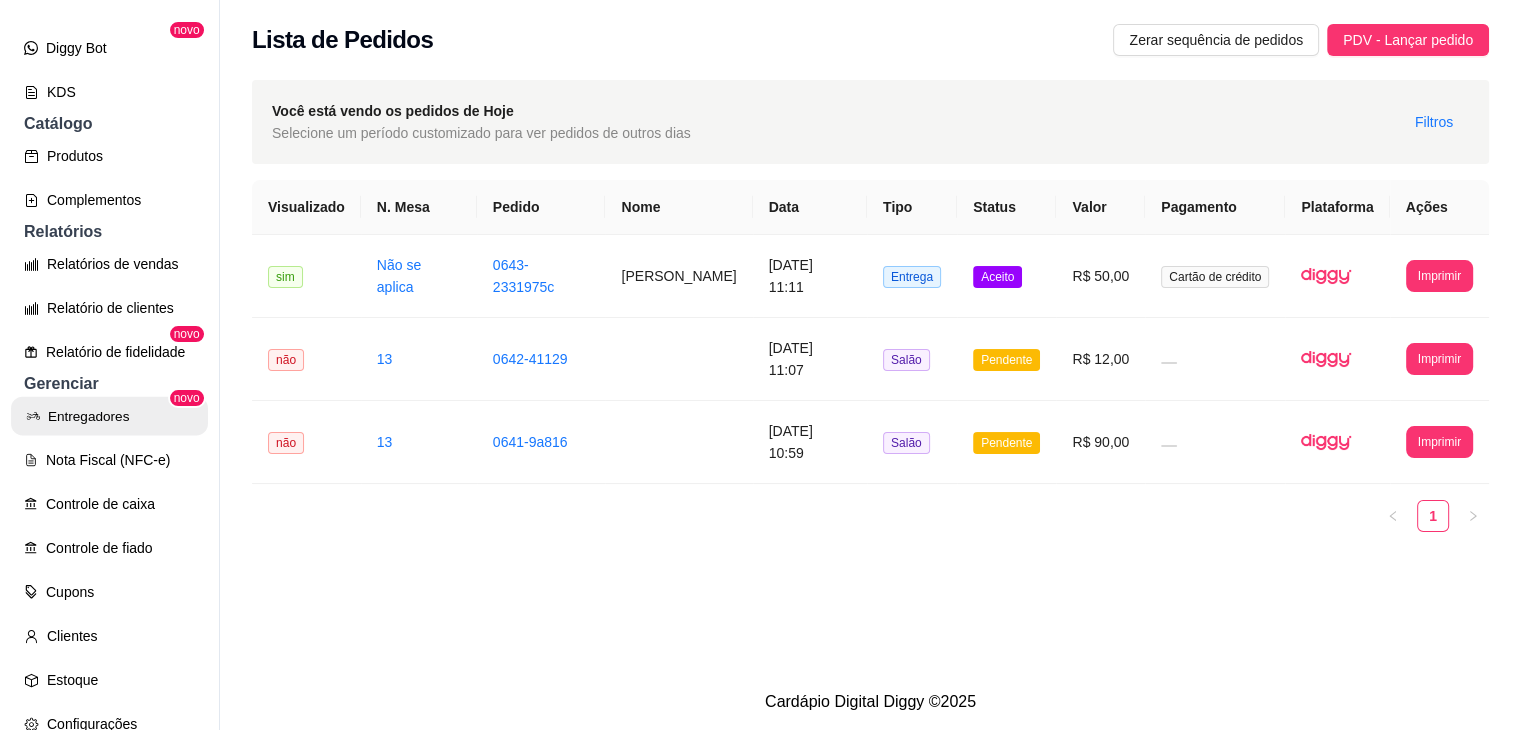 click on "Entregadores" at bounding box center (109, 416) 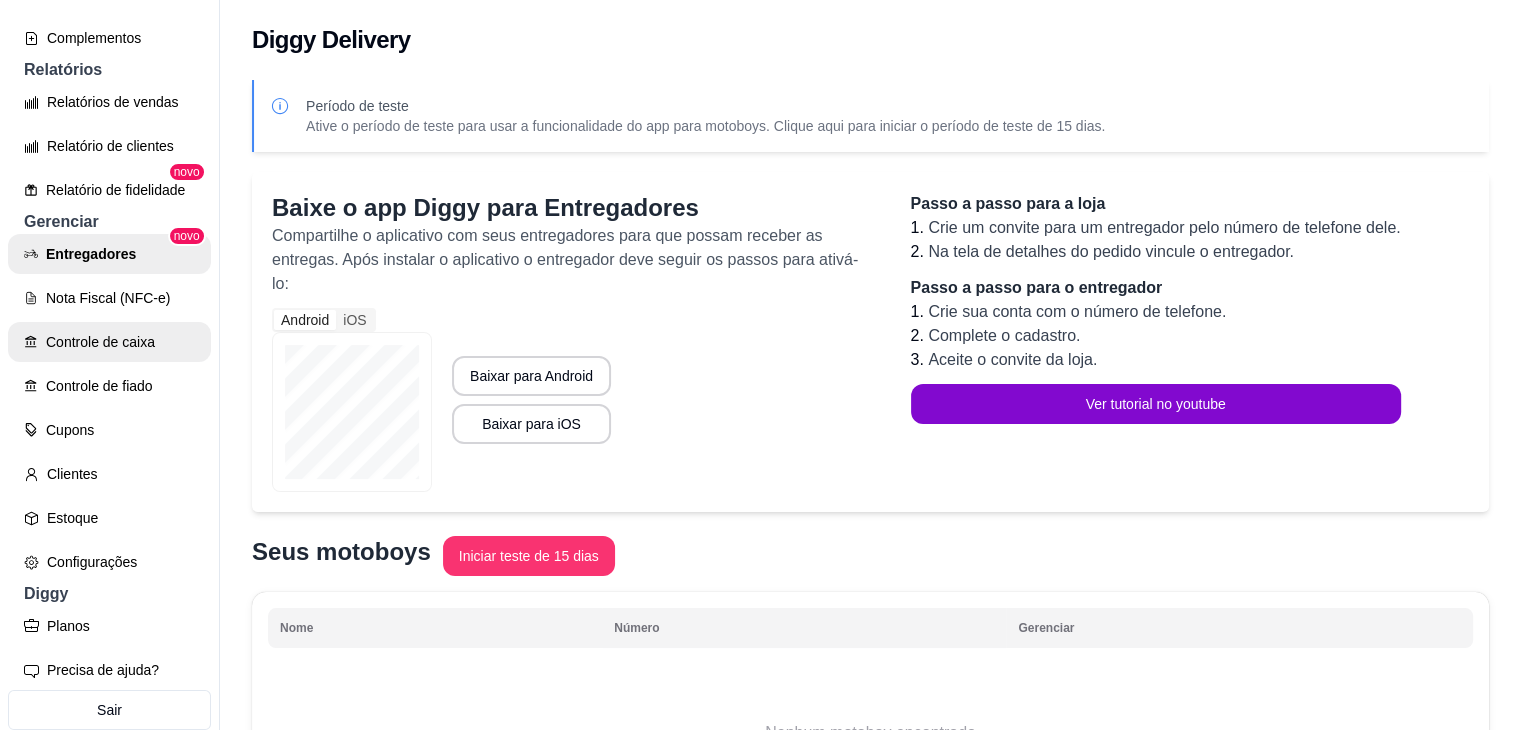 scroll, scrollTop: 578, scrollLeft: 0, axis: vertical 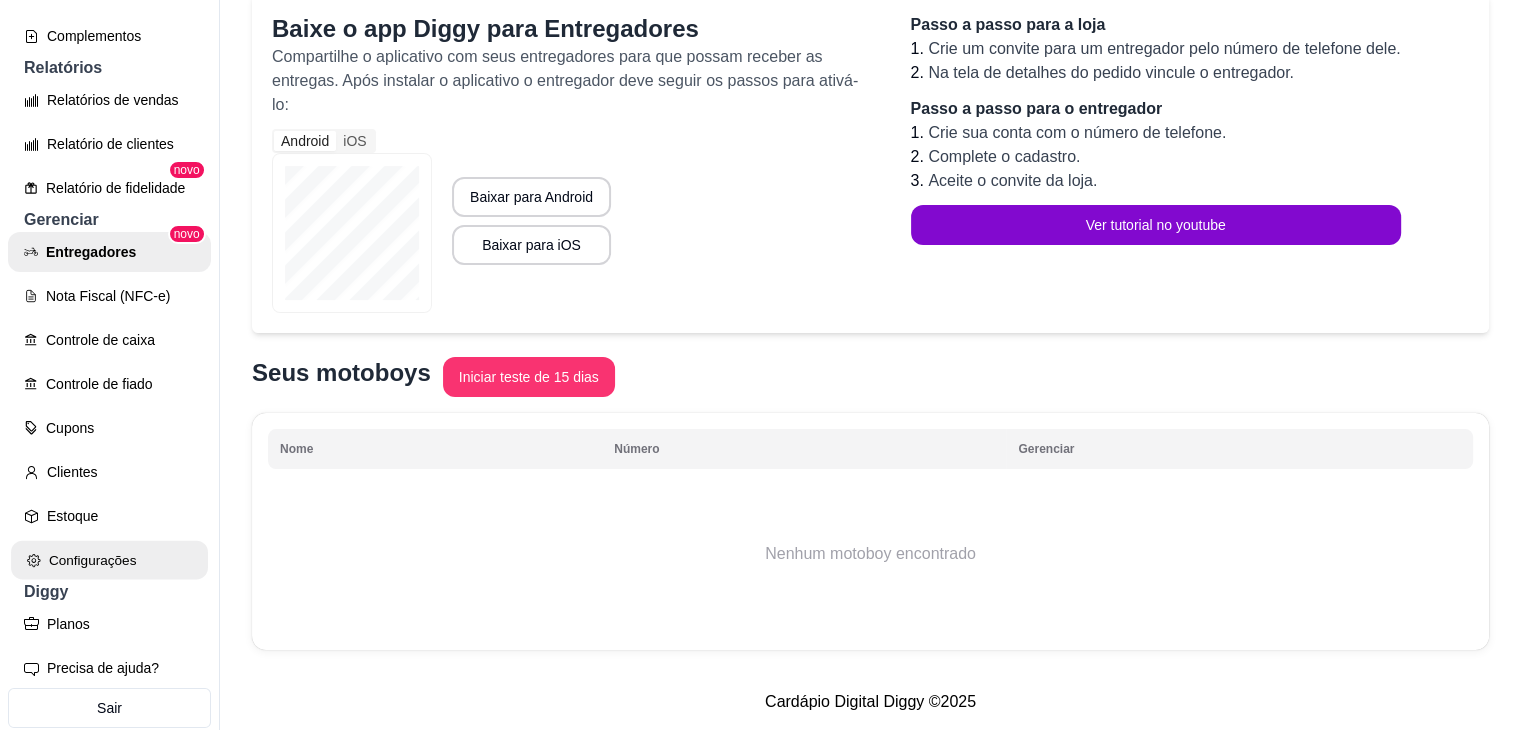 click on "Configurações" at bounding box center (109, 560) 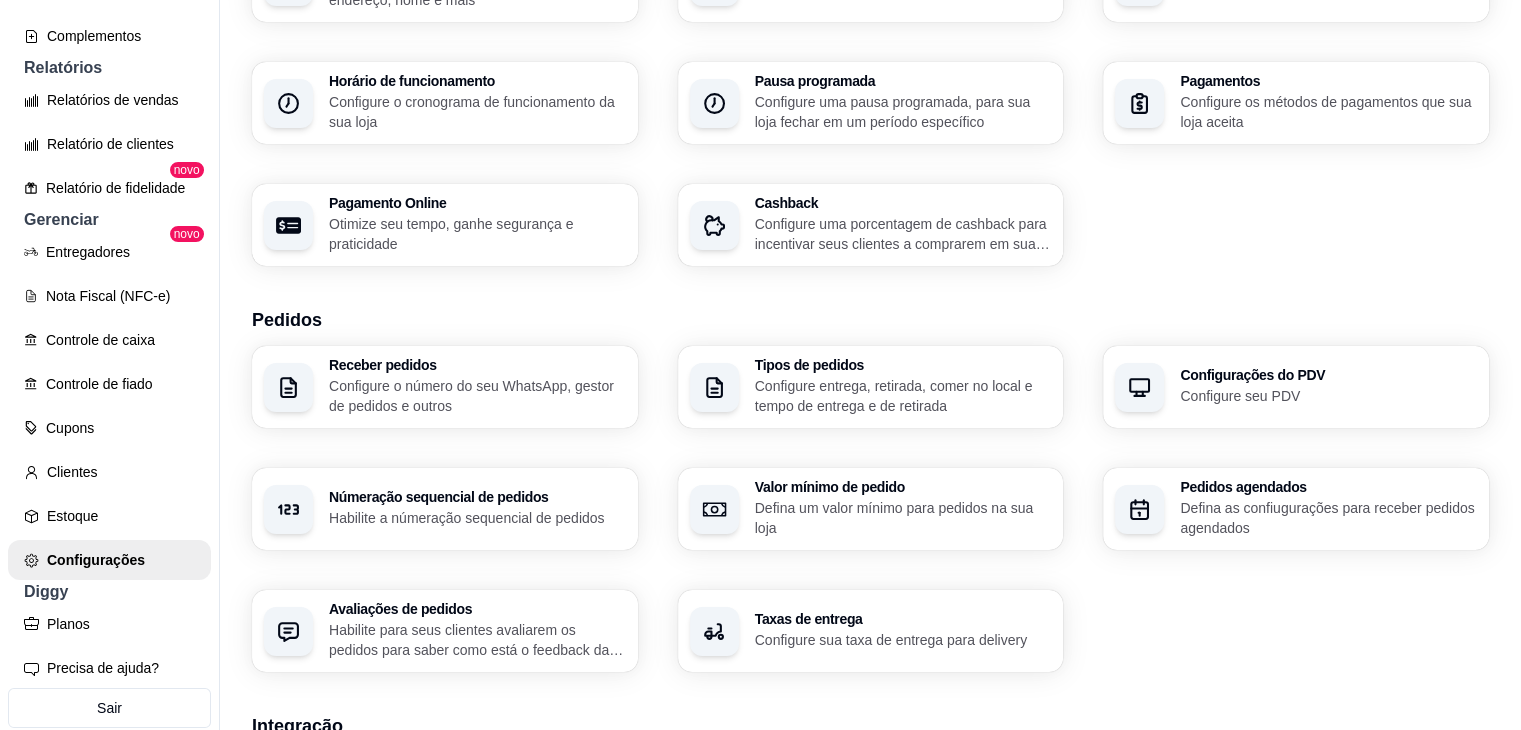 scroll, scrollTop: 180, scrollLeft: 0, axis: vertical 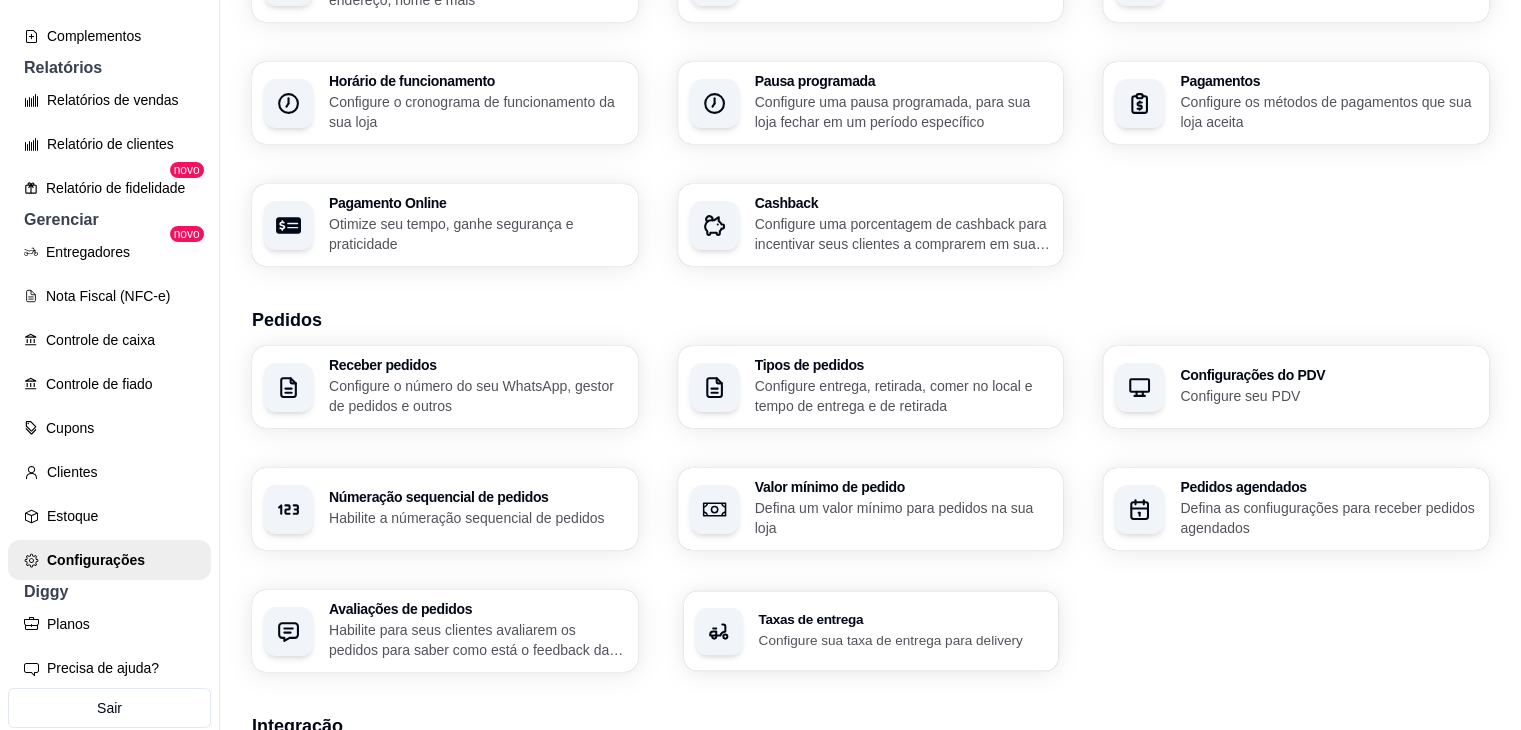 click on "Taxas de entrega" at bounding box center [902, 620] 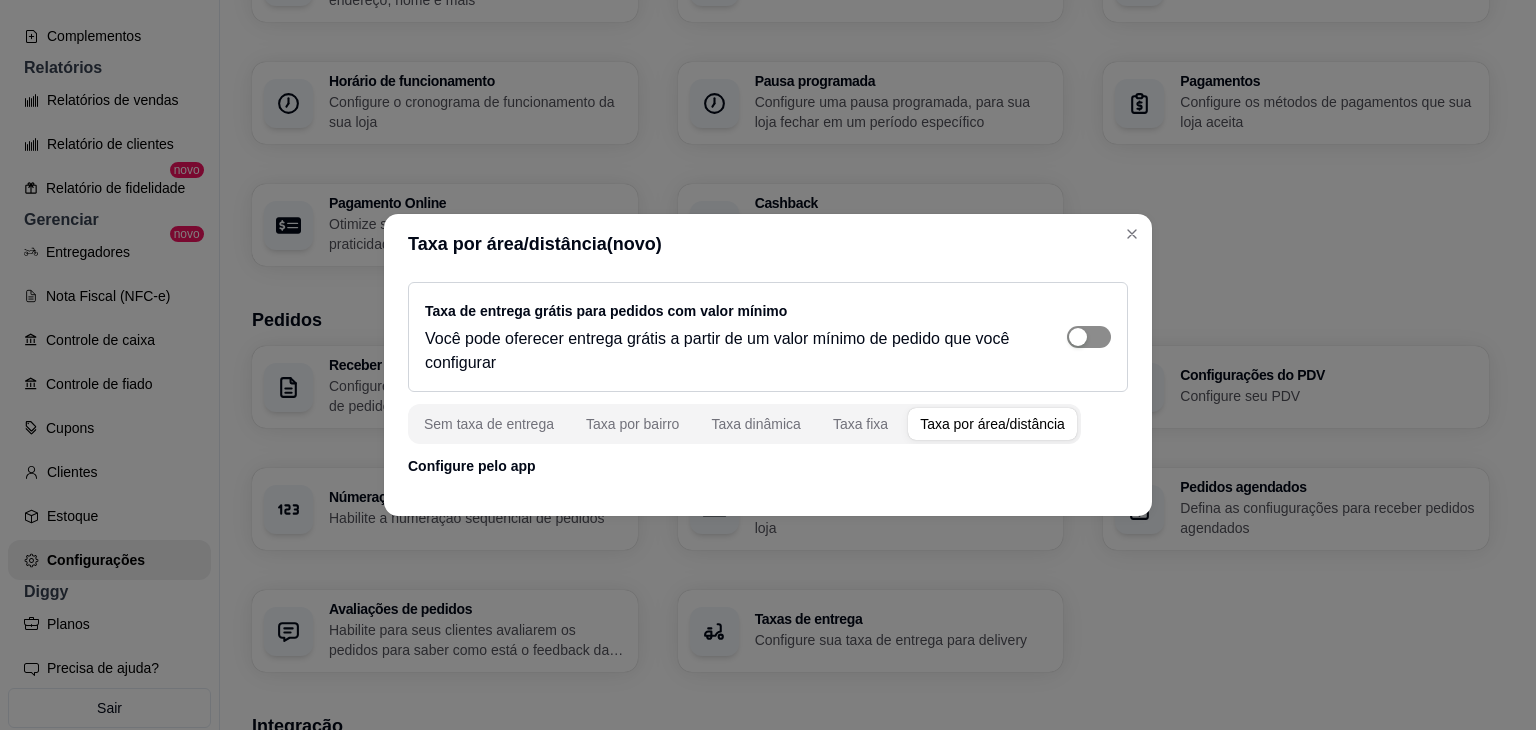 click at bounding box center (1078, 337) 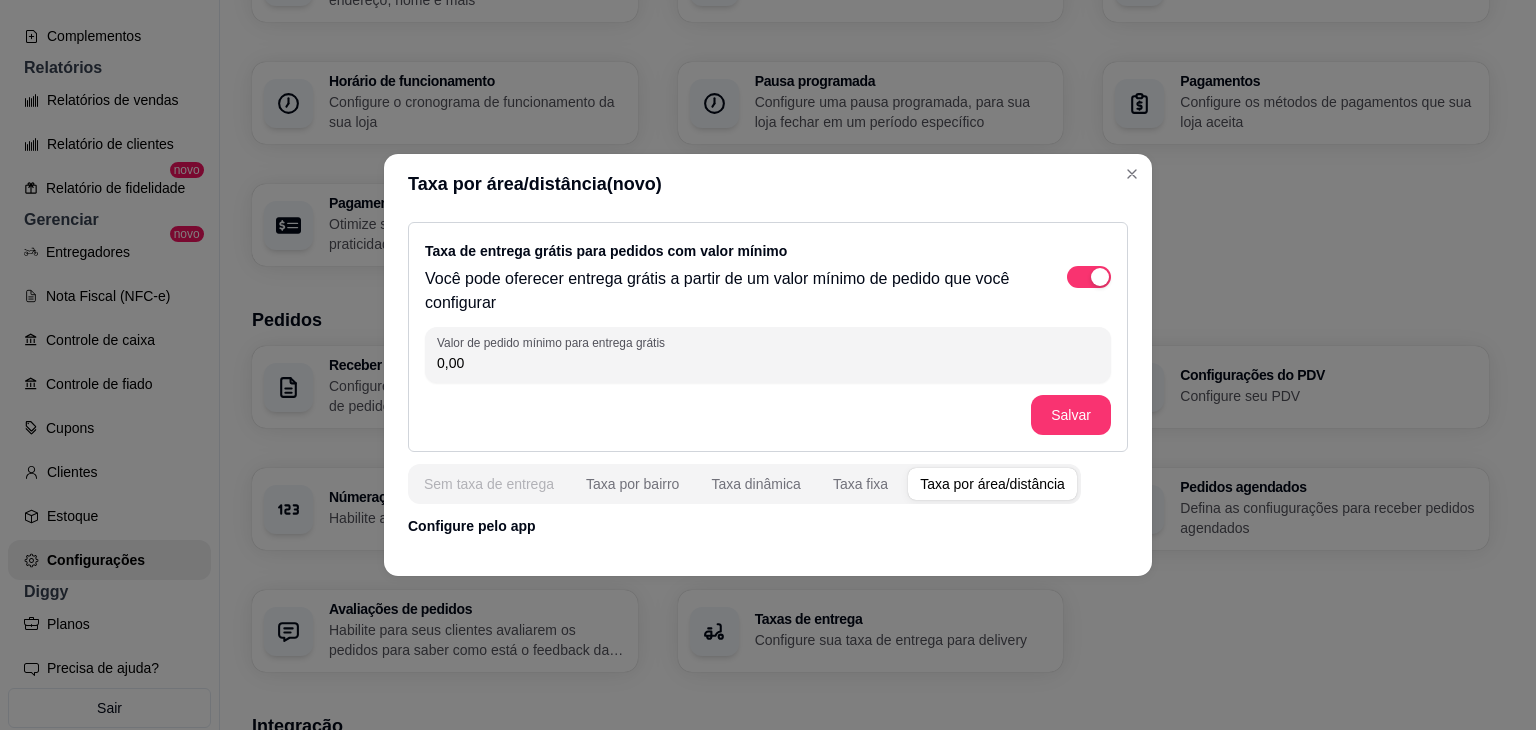 click on "Sem taxa de entrega" at bounding box center (489, 484) 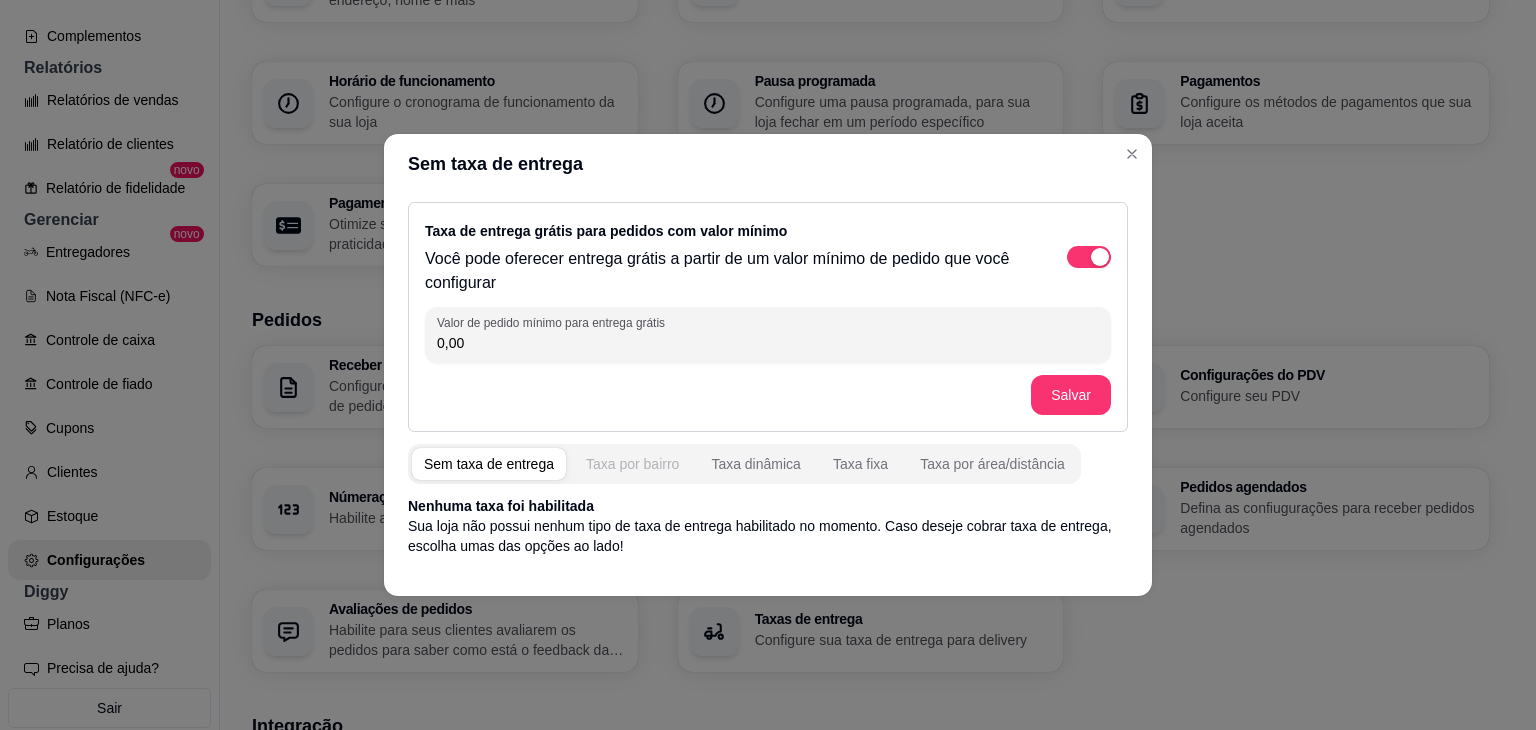 click on "Taxa por bairro" at bounding box center (632, 464) 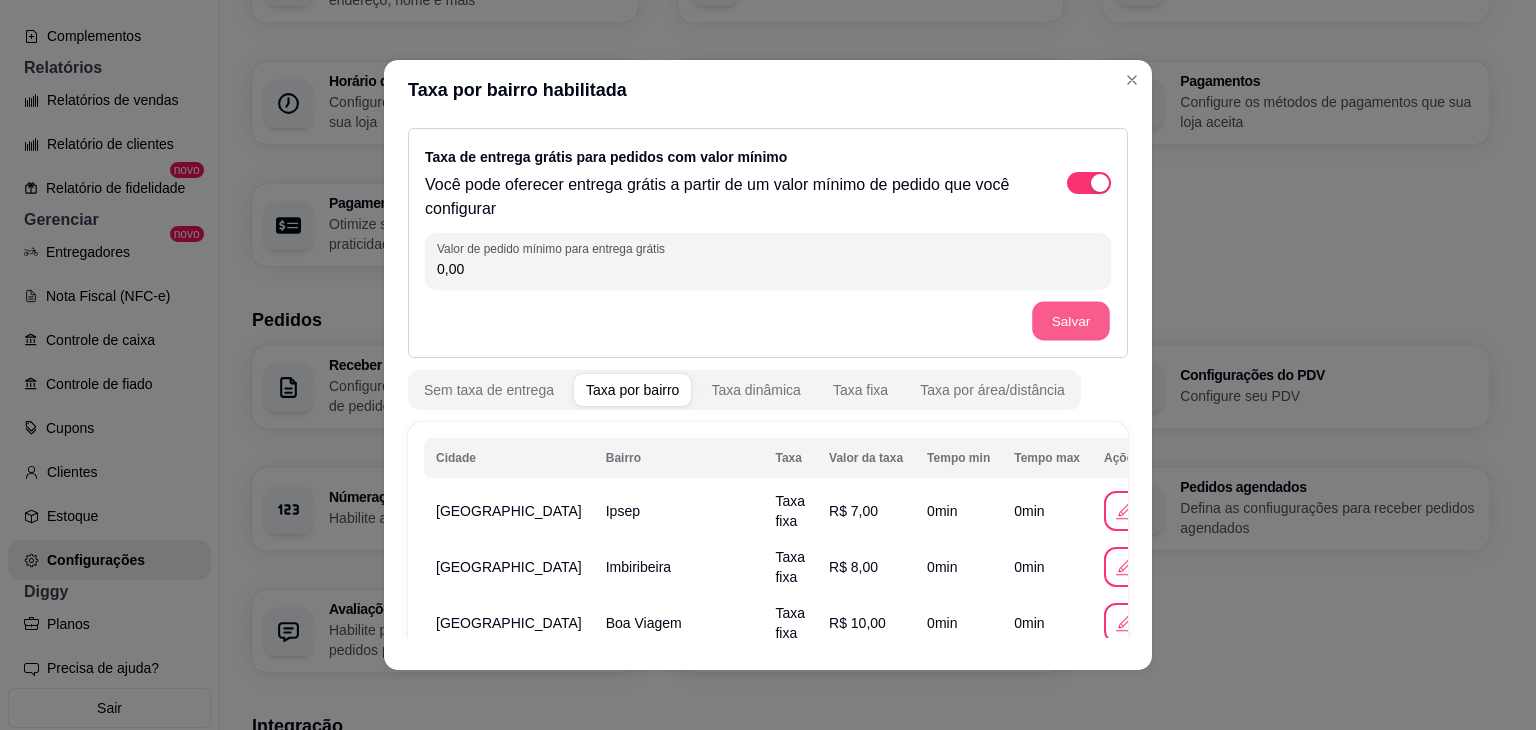 click on "Salvar" at bounding box center [1071, 321] 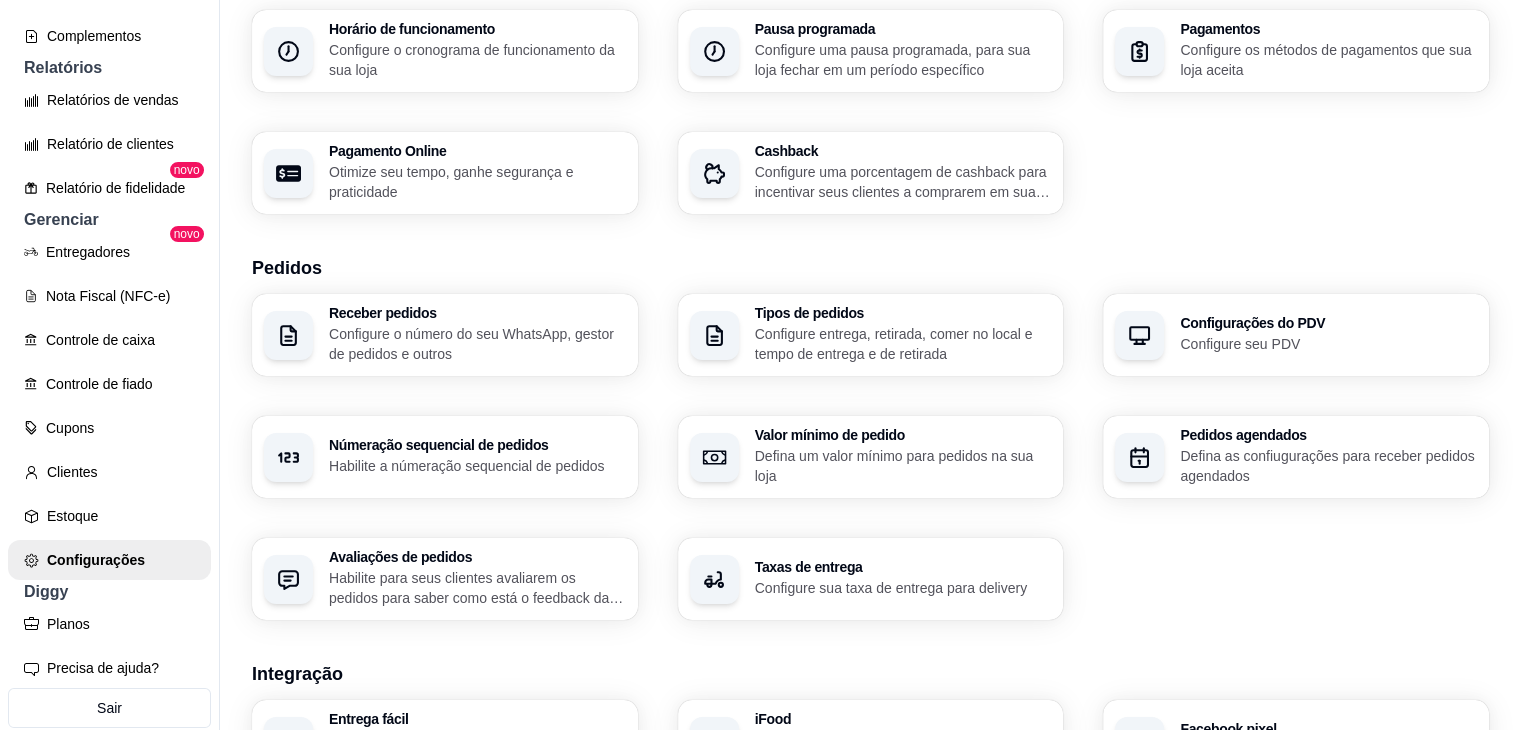 scroll, scrollTop: 234, scrollLeft: 0, axis: vertical 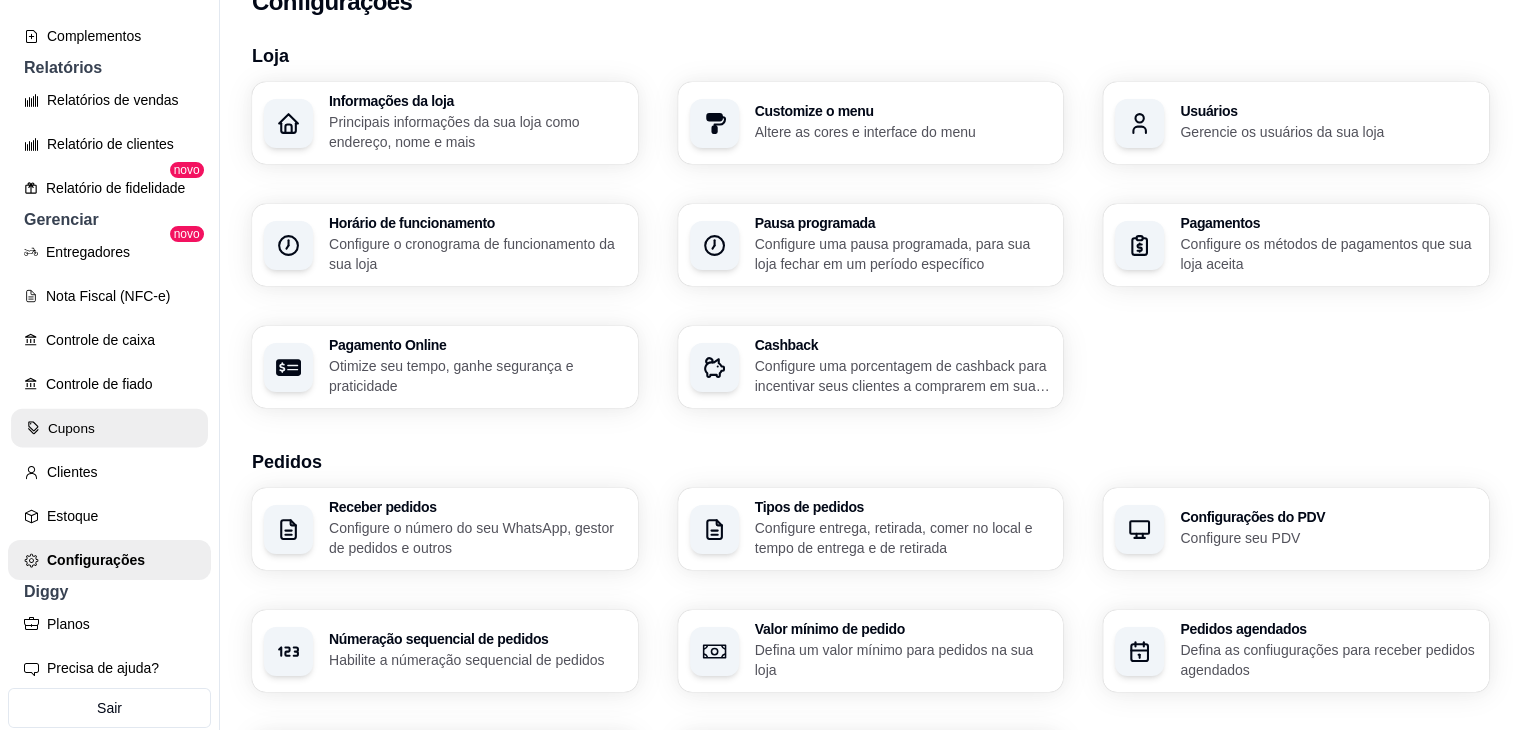 click on "Cupons" at bounding box center [109, 428] 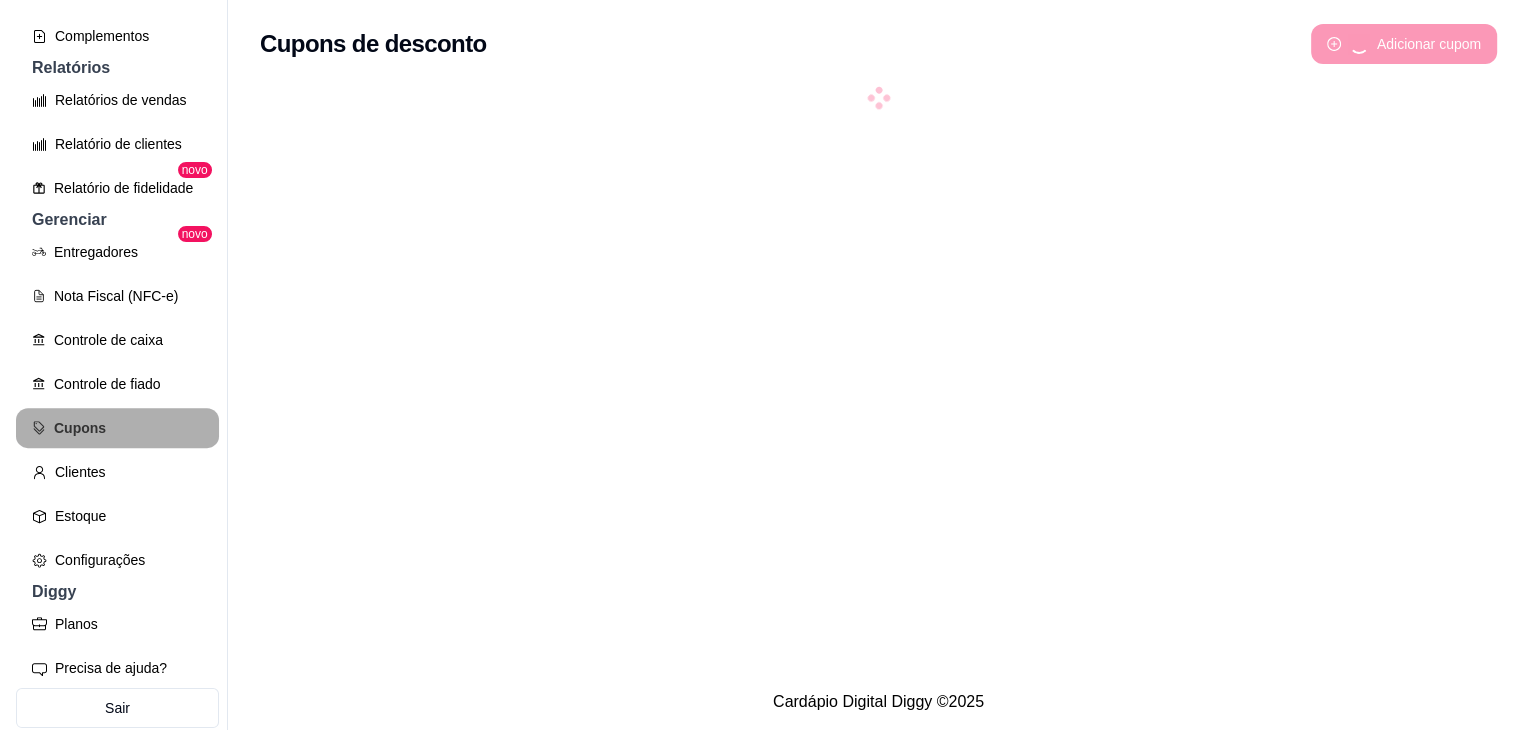 scroll, scrollTop: 0, scrollLeft: 0, axis: both 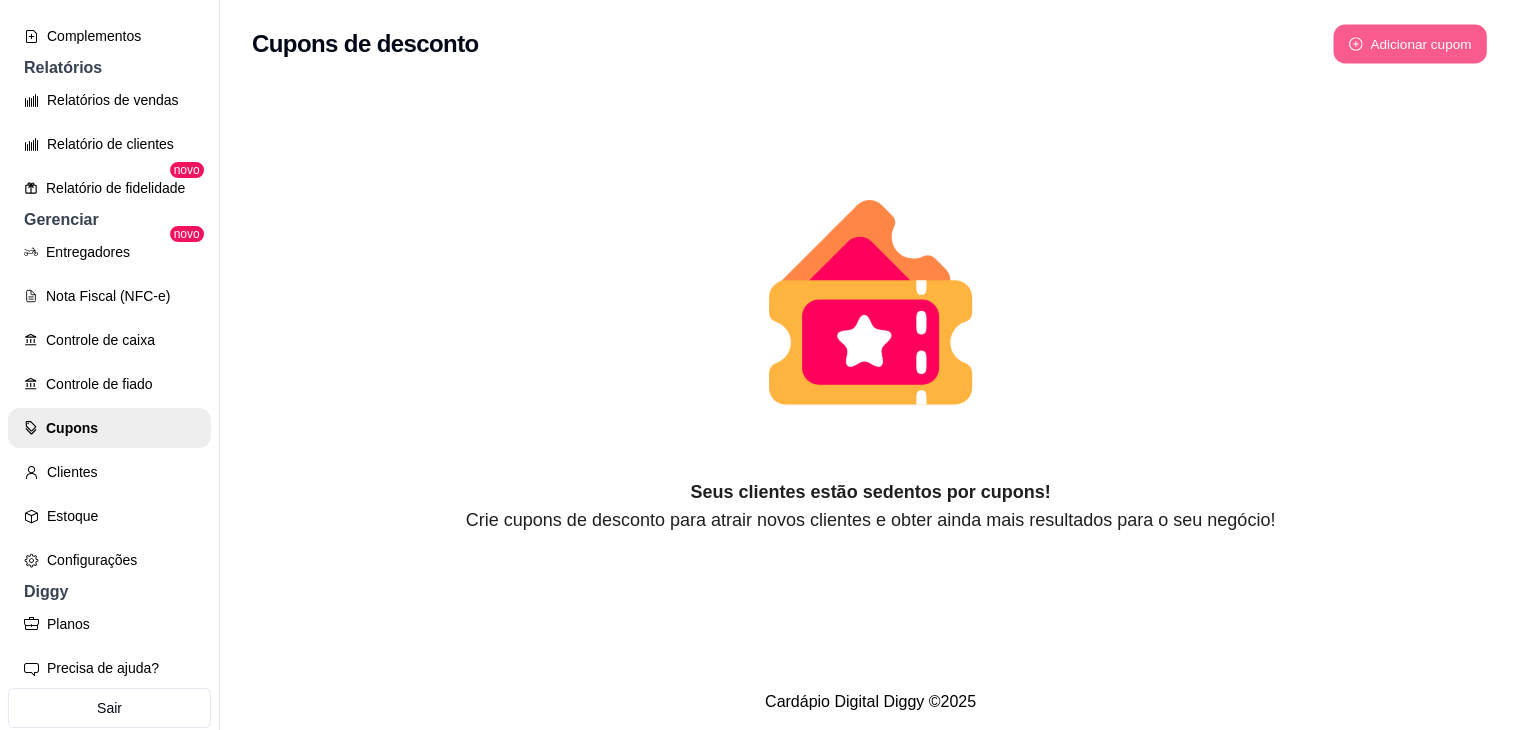 click on "Adicionar cupom" at bounding box center [1410, 44] 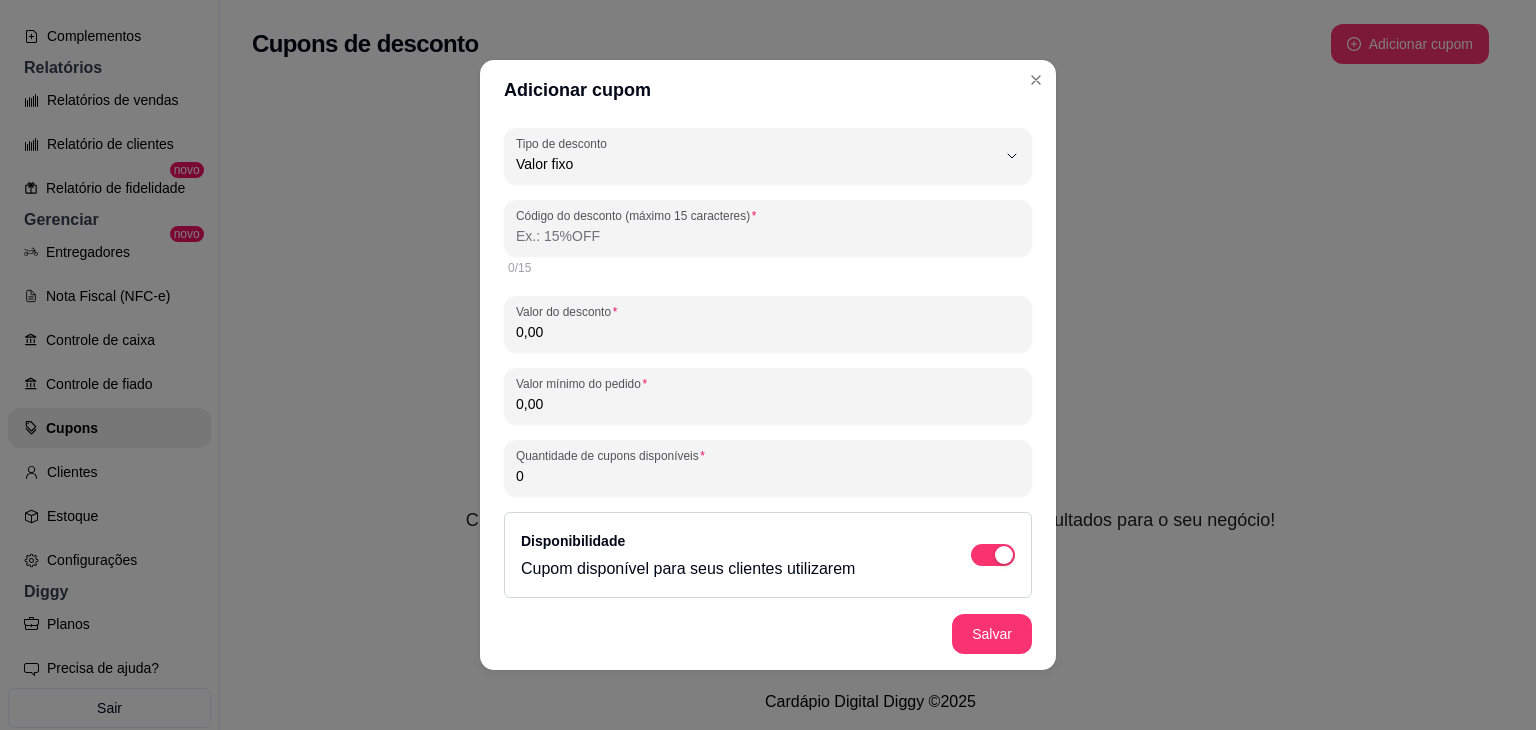 click on "Código do desconto (máximo 15 caracteres)" at bounding box center (768, 236) 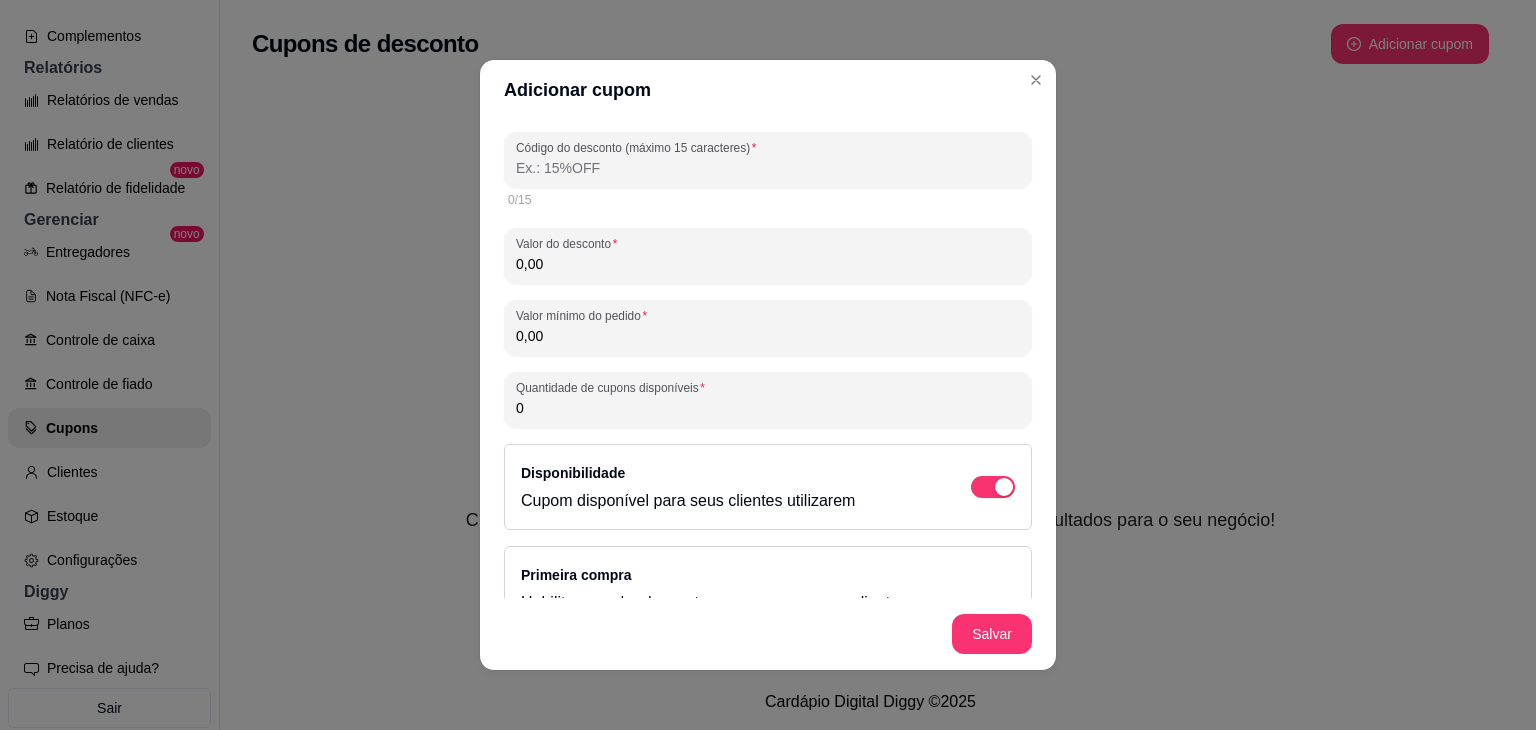 scroll, scrollTop: 72, scrollLeft: 0, axis: vertical 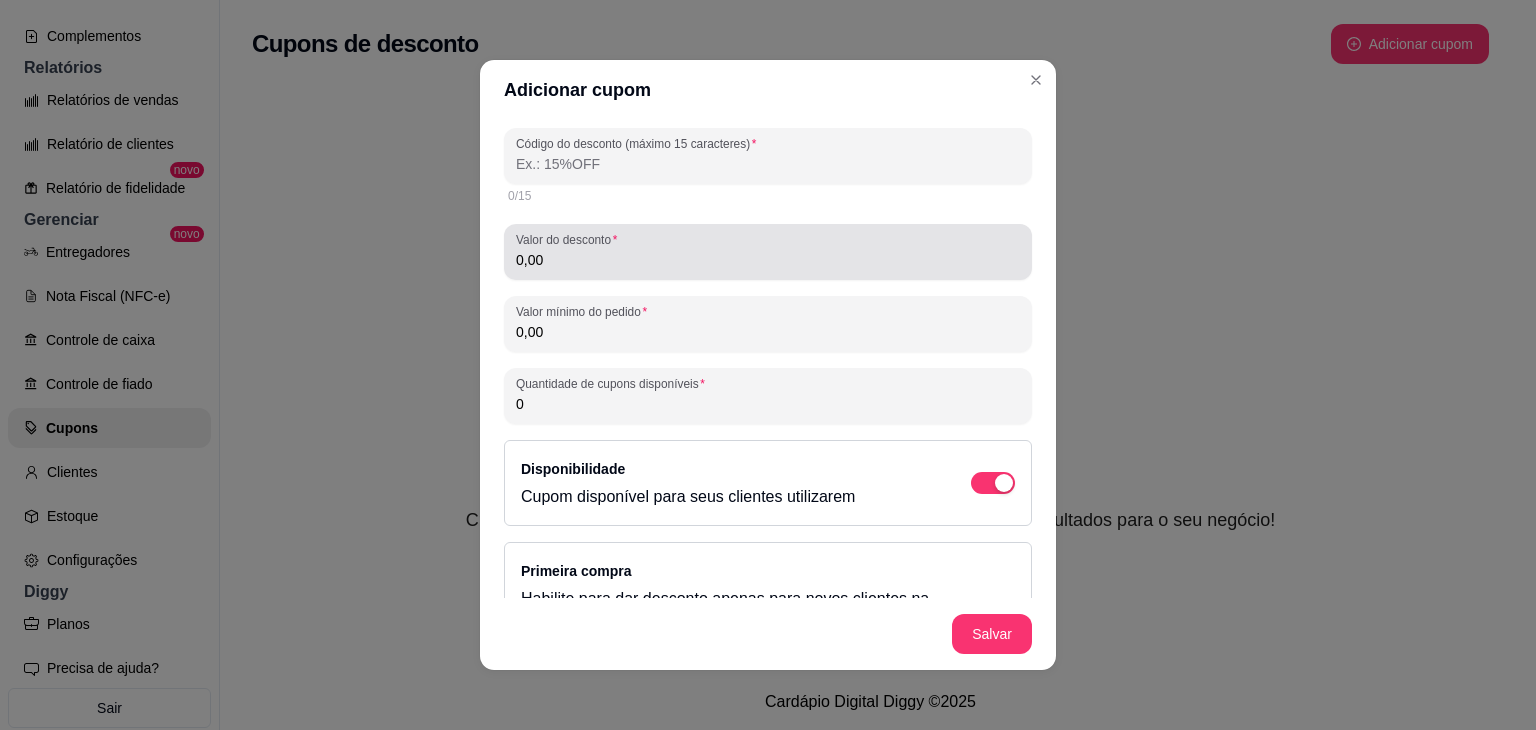 click on "0,00" at bounding box center [768, 252] 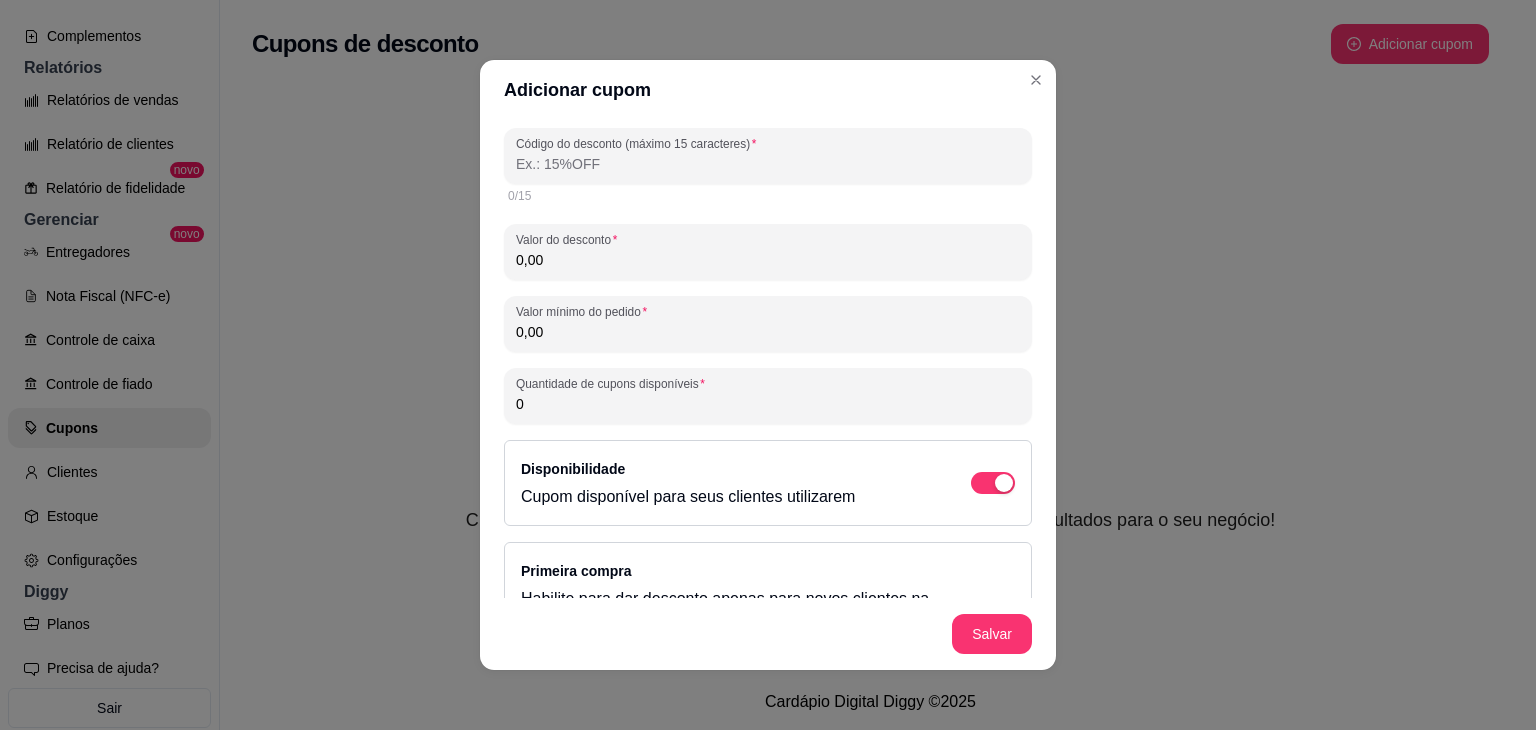 click on "Código do desconto (máximo 15 caracteres)" at bounding box center [768, 164] 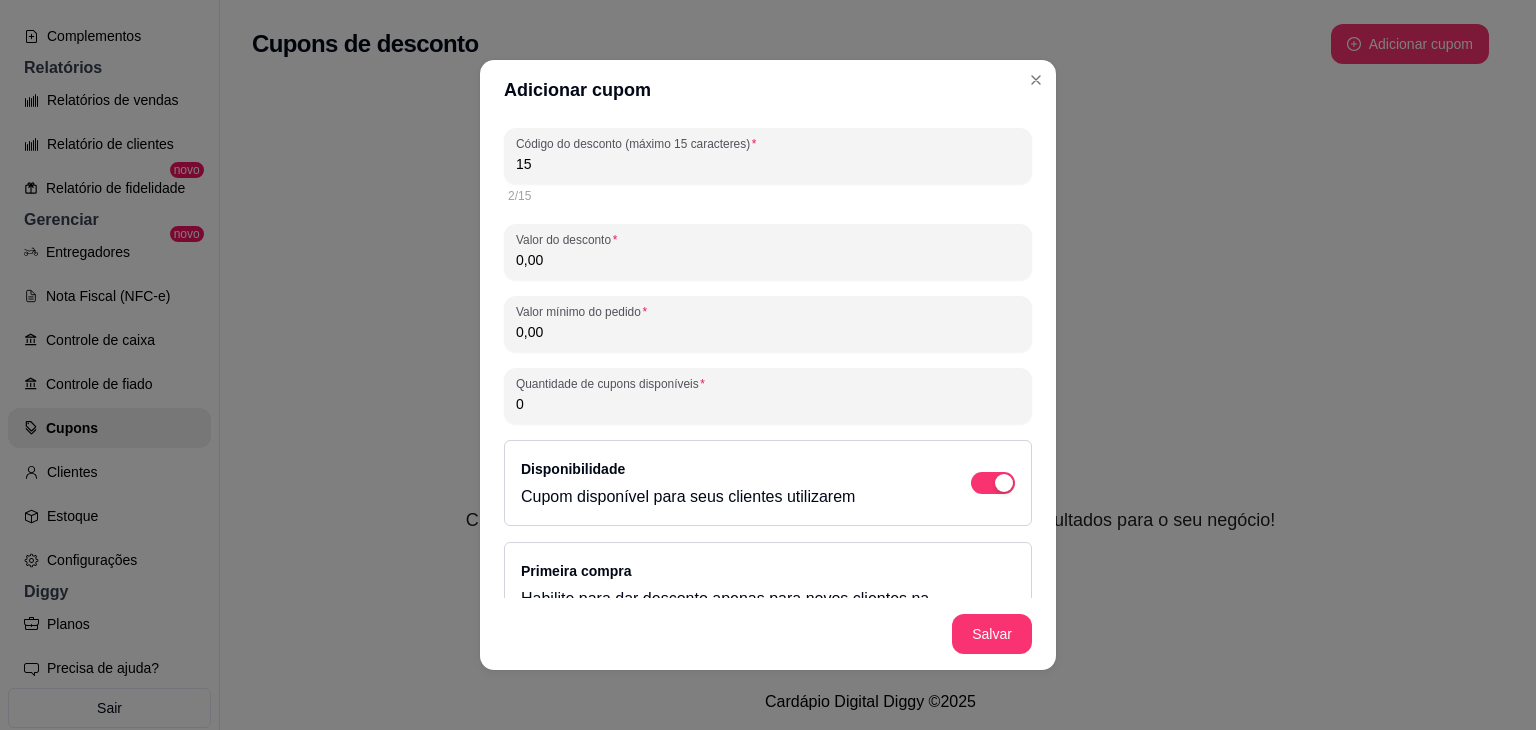type on "1" 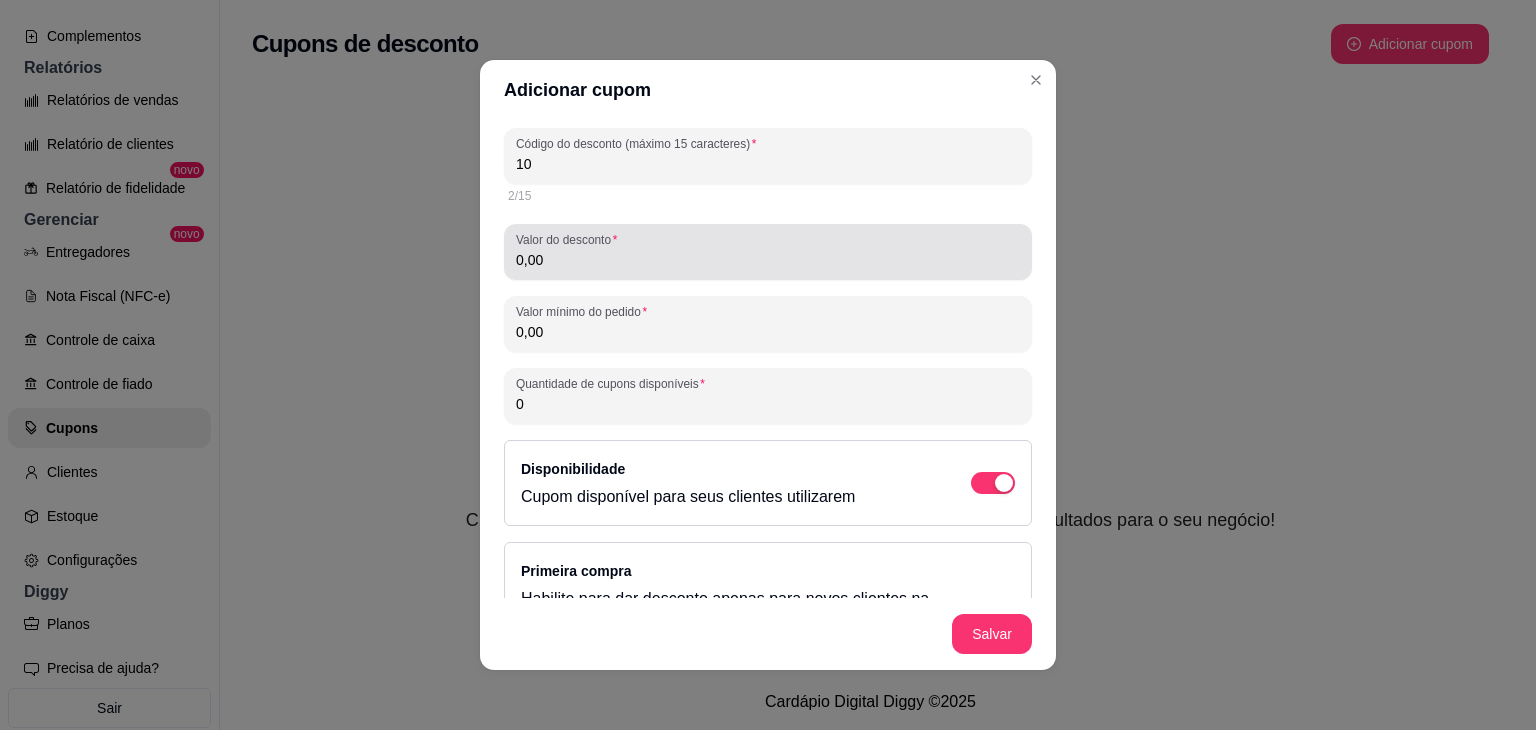 type on "10" 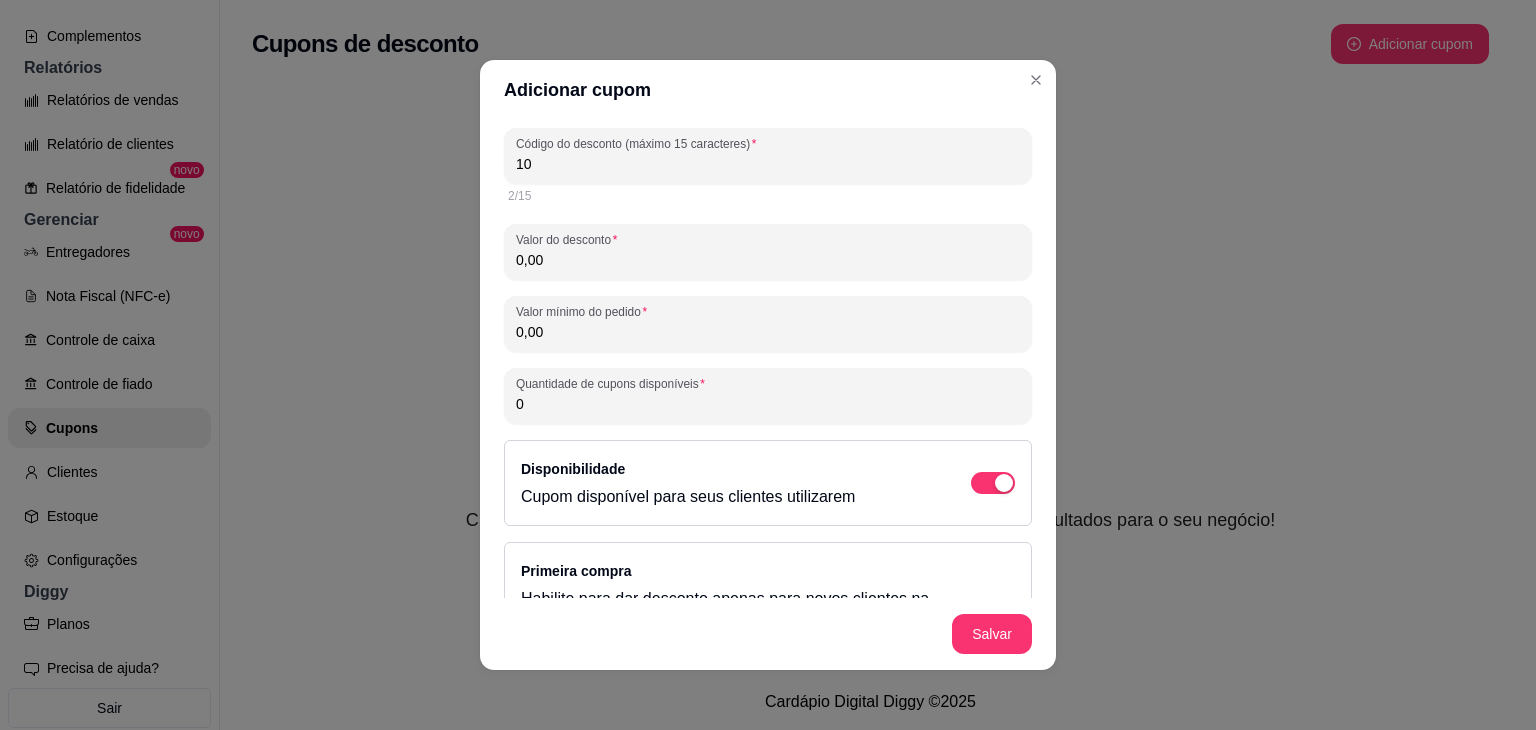click on "0,00" at bounding box center (768, 332) 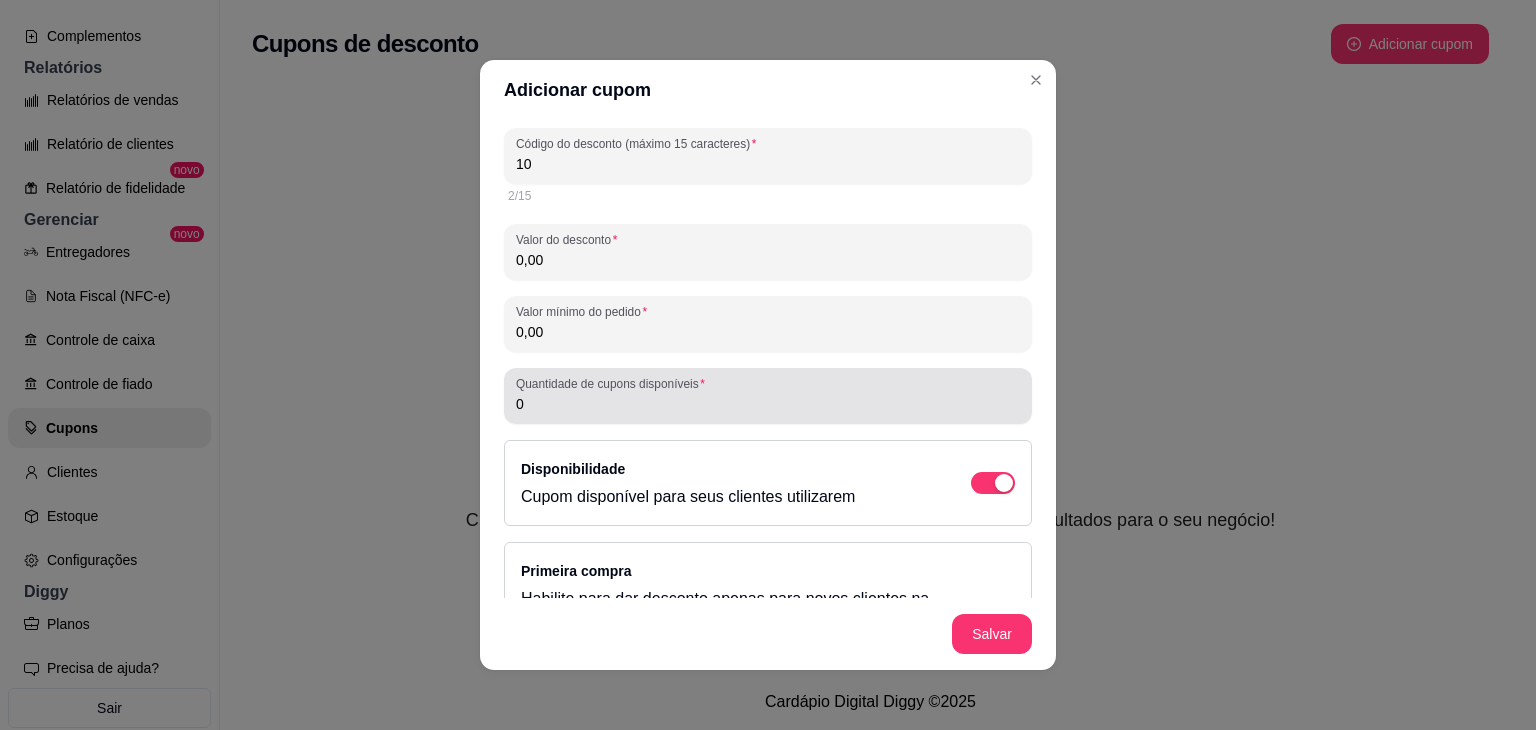click on "Quantidade de cupons disponíveis" at bounding box center (614, 383) 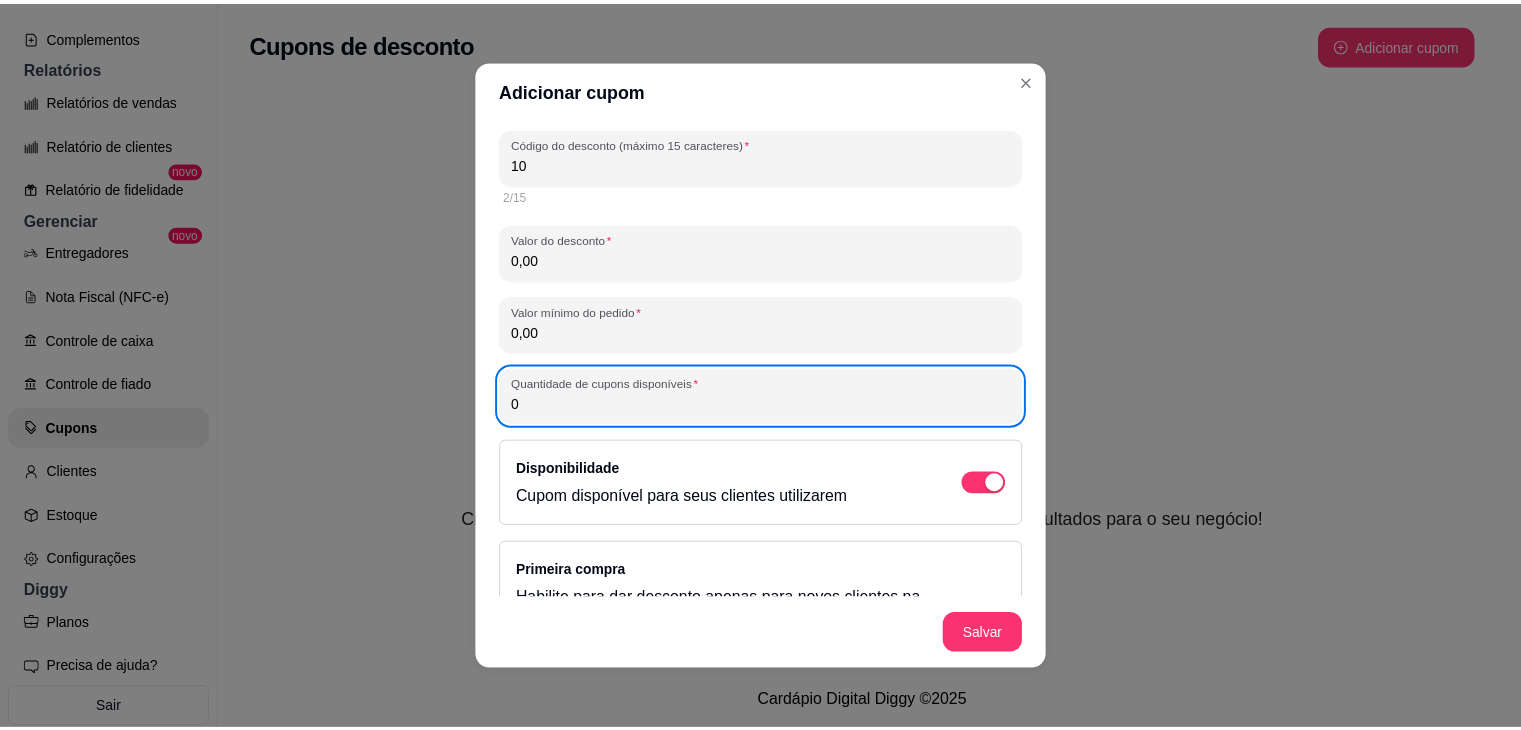 scroll, scrollTop: 283, scrollLeft: 0, axis: vertical 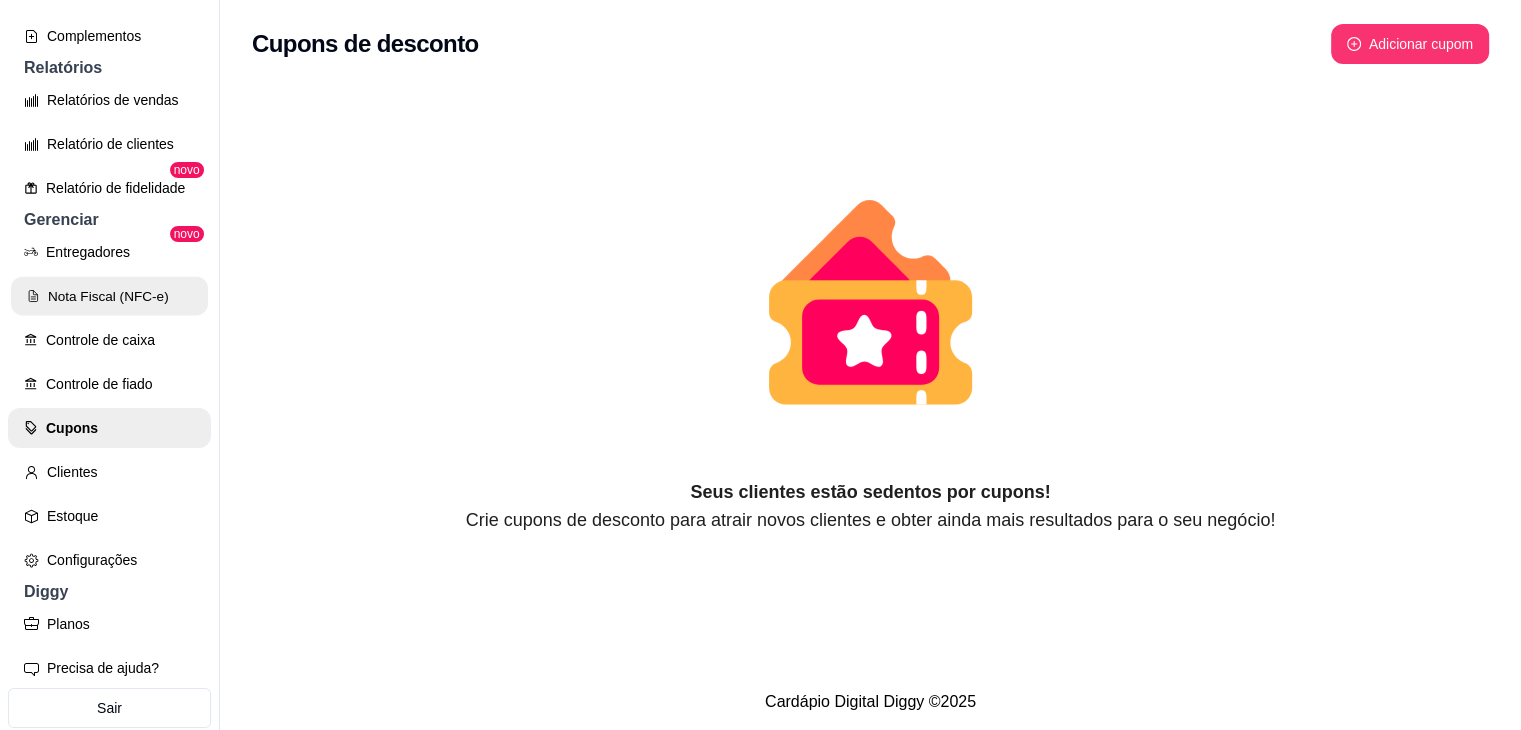 click on "Nota Fiscal (NFC-e)" at bounding box center [109, 296] 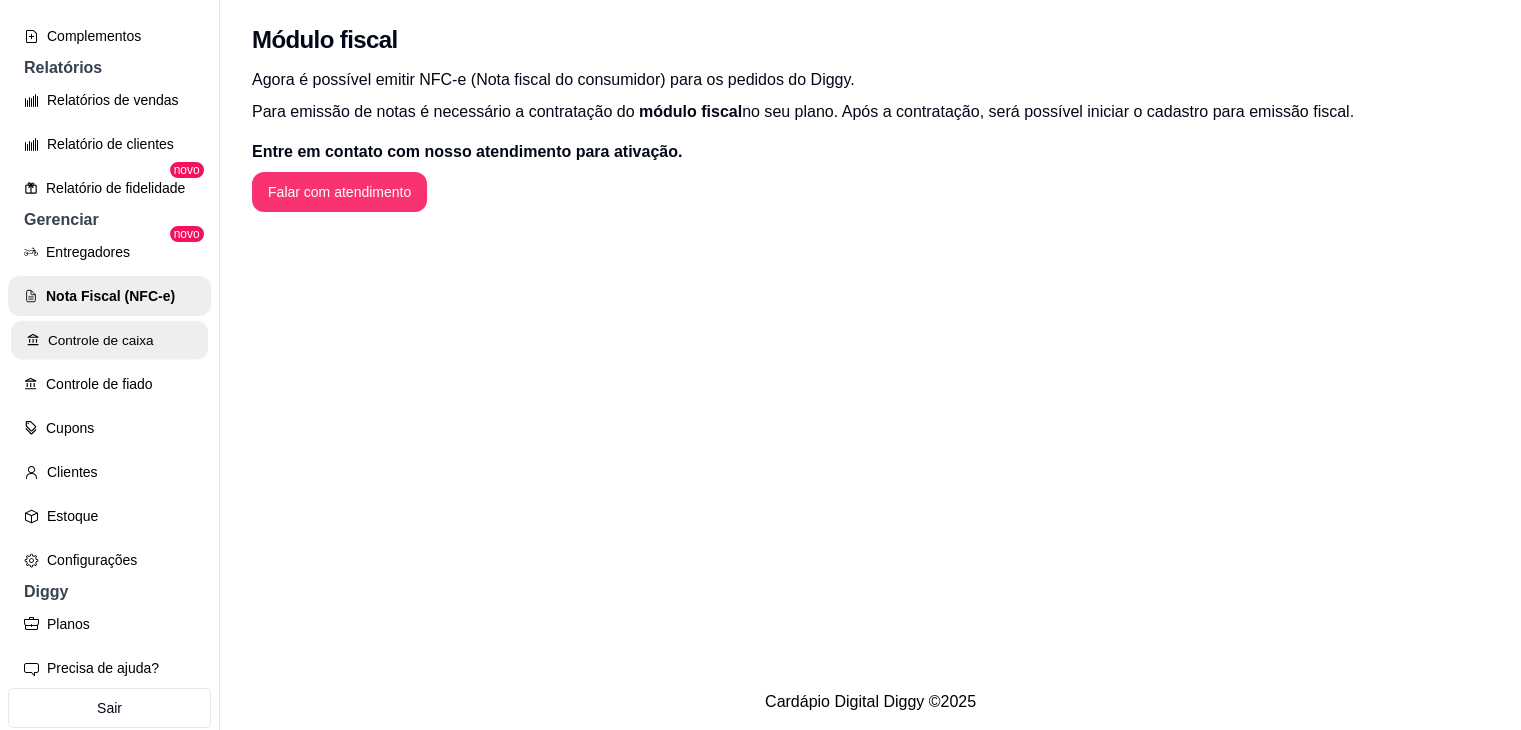 click on "Controle de caixa" at bounding box center (109, 340) 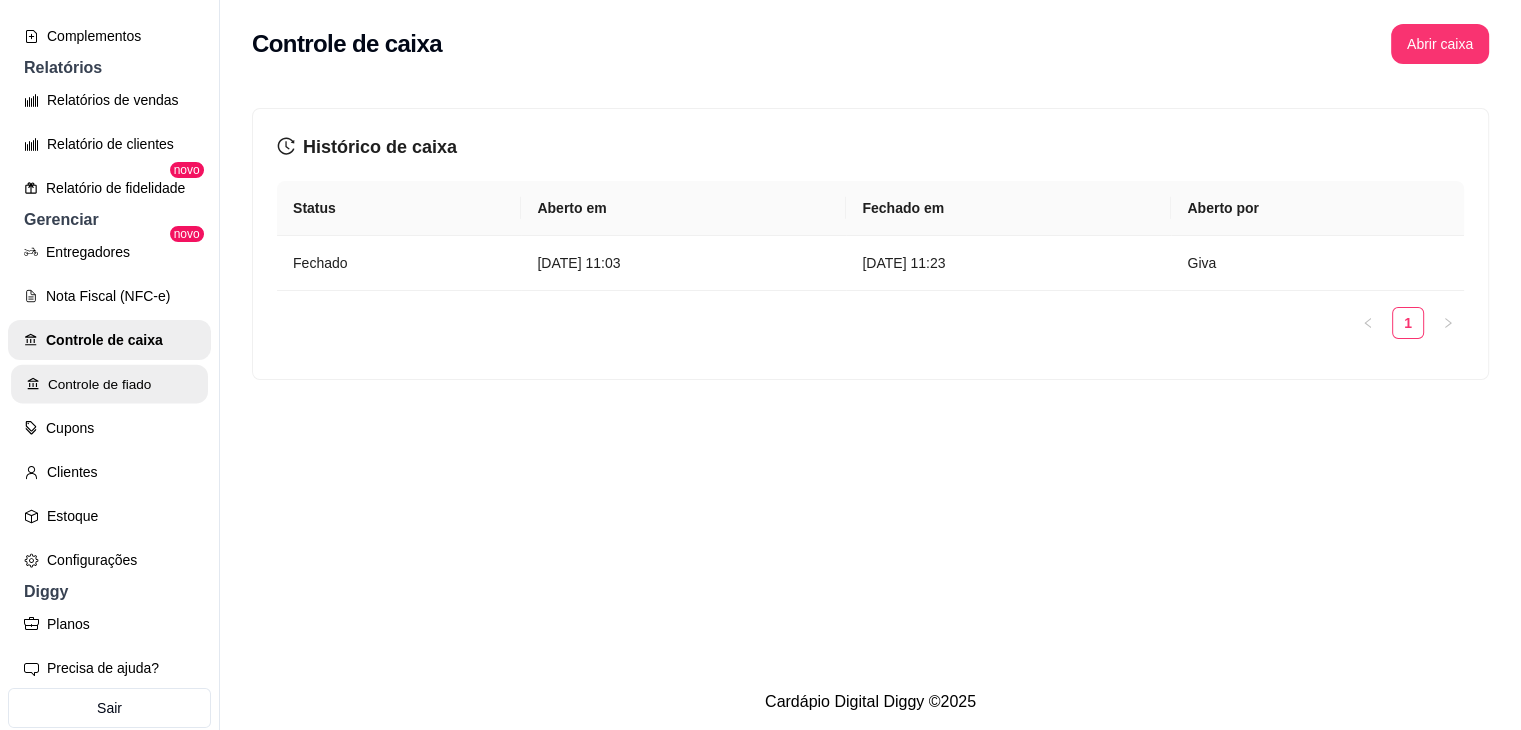 click on "Controle de fiado" at bounding box center (109, 384) 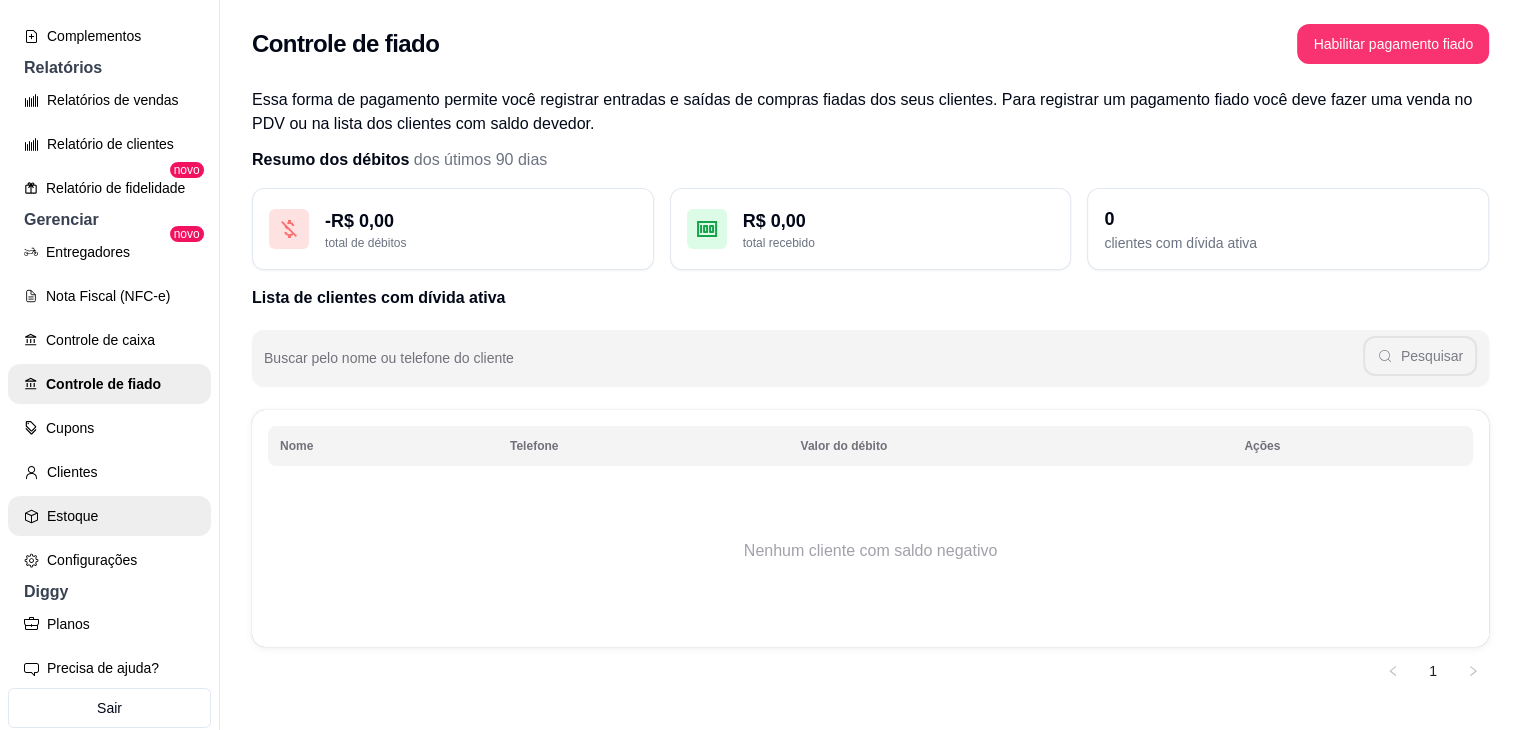 scroll, scrollTop: 640, scrollLeft: 0, axis: vertical 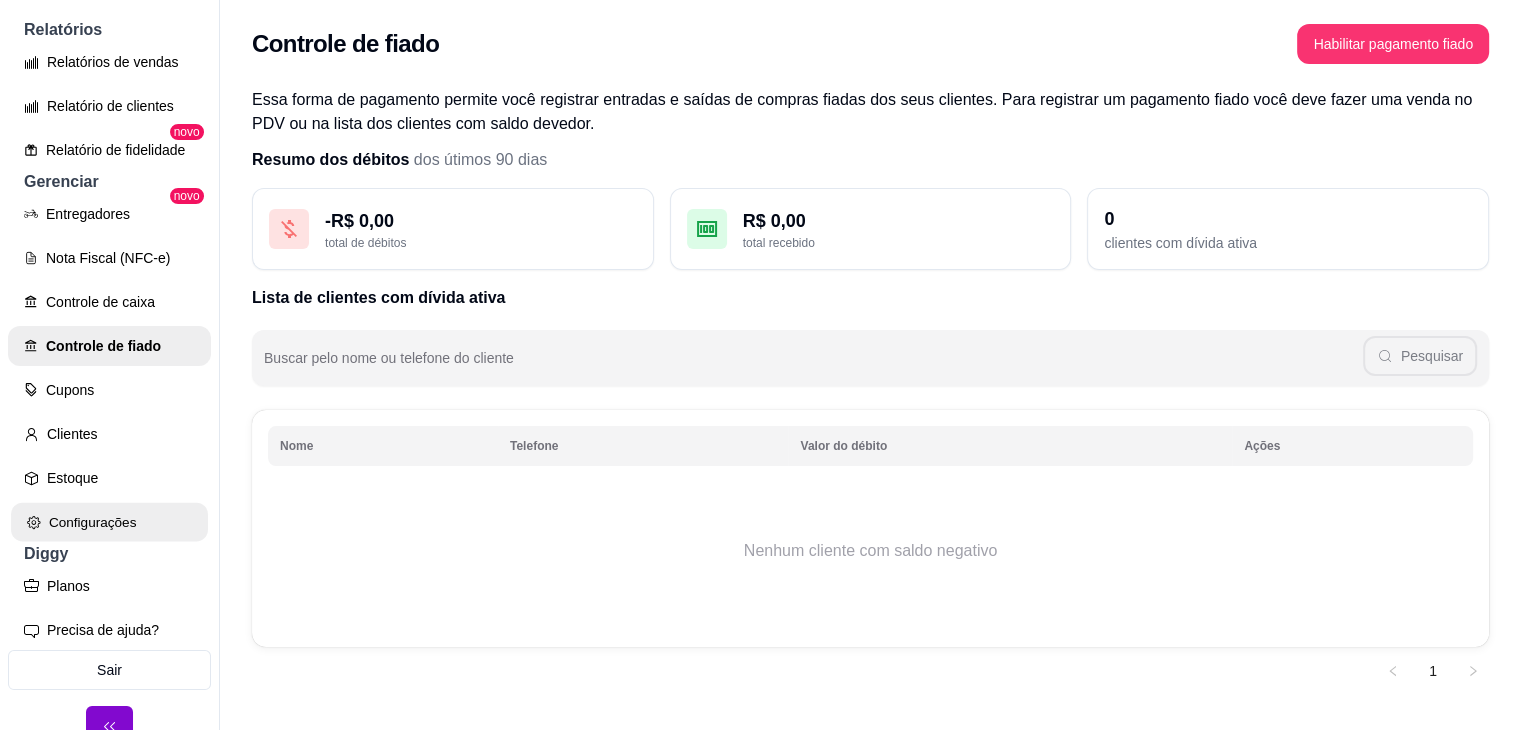click on "Configurações" at bounding box center [109, 522] 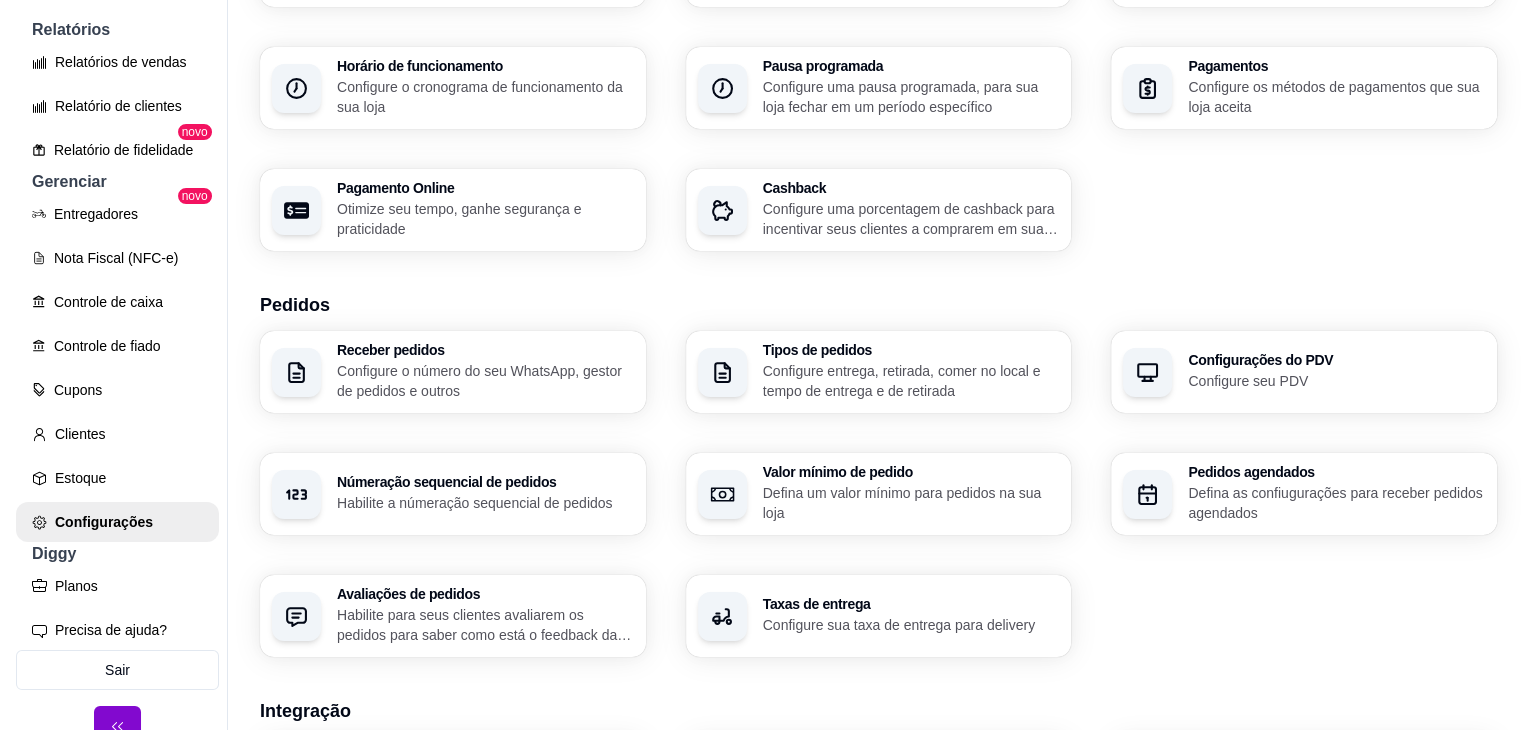 scroll, scrollTop: 200, scrollLeft: 0, axis: vertical 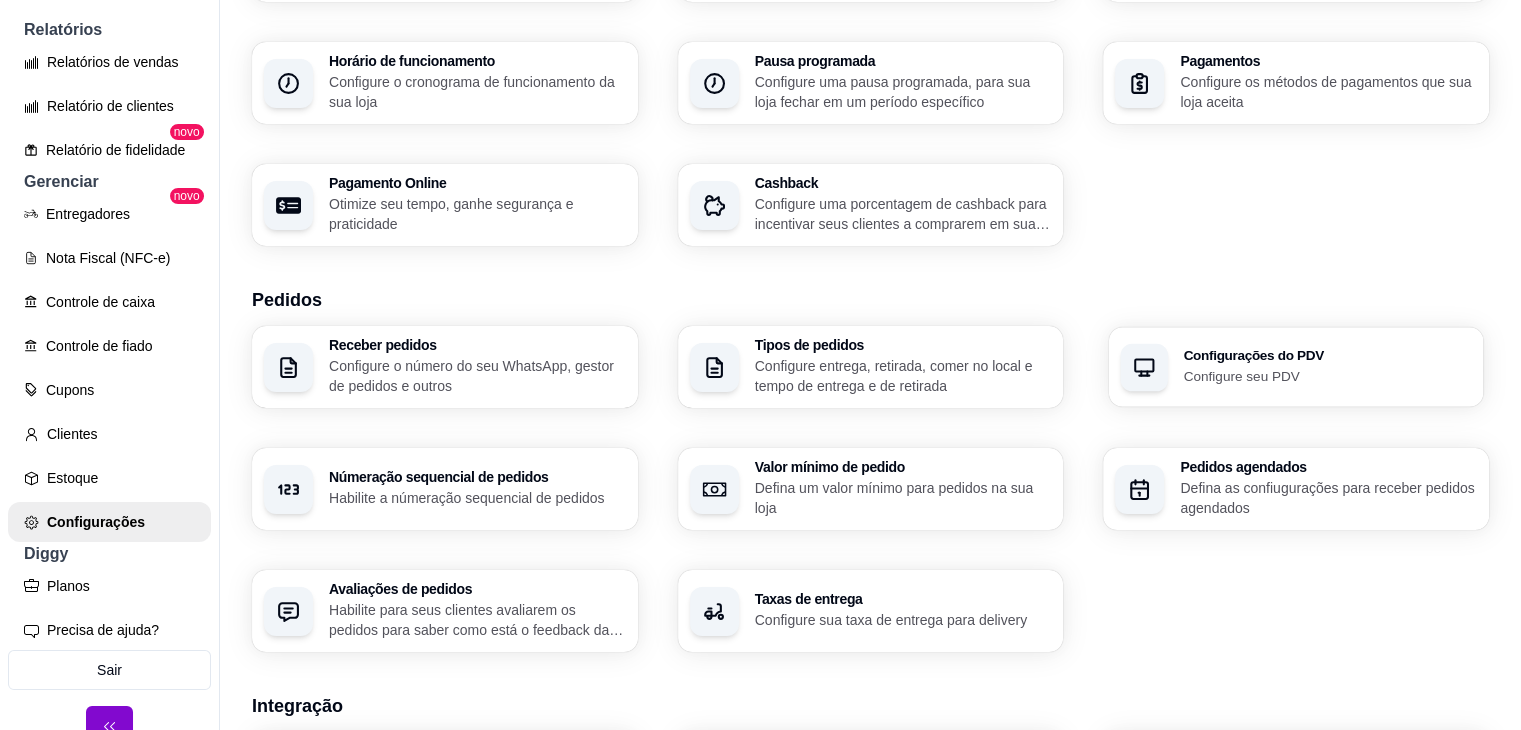 click on "Configurações do PDV" at bounding box center [1328, 356] 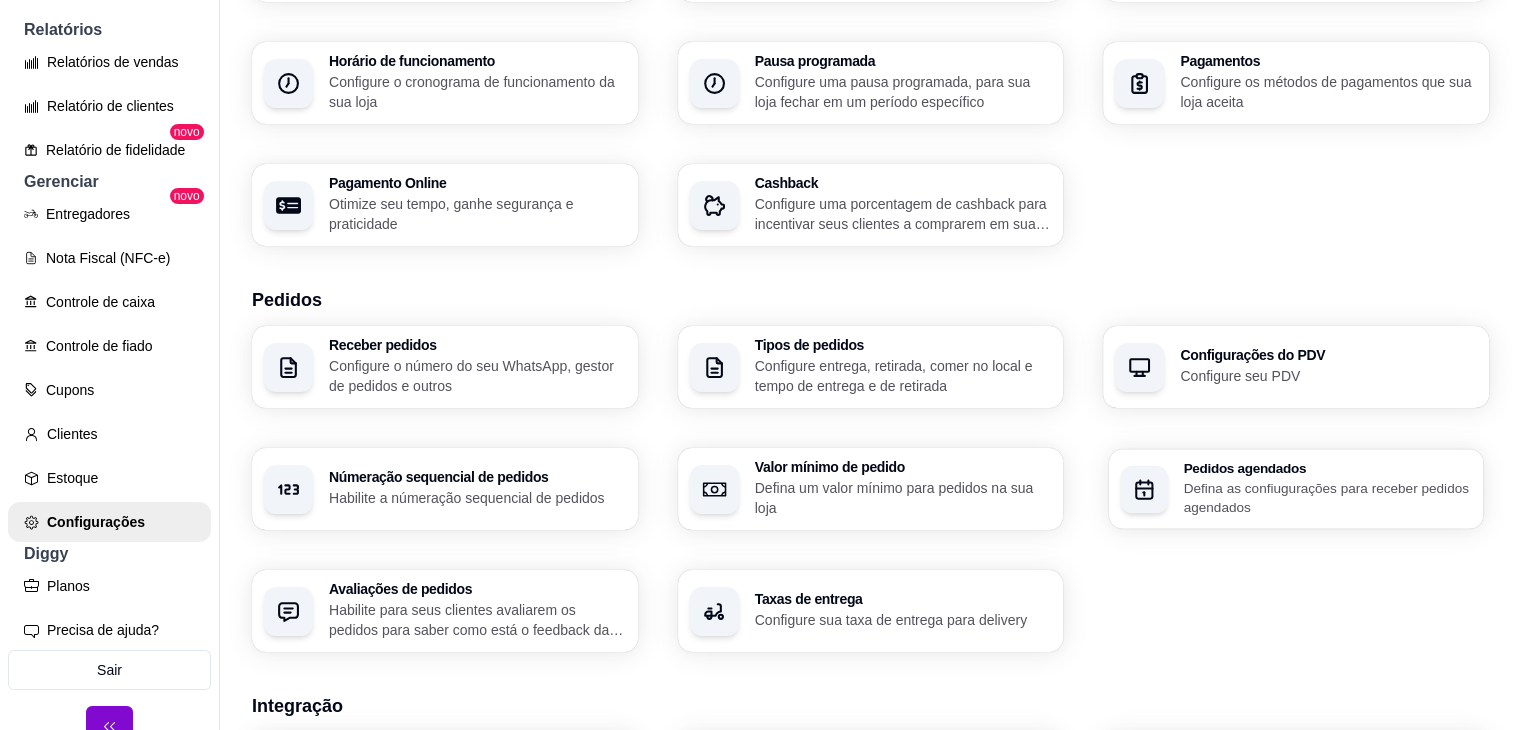 click on "Pedidos agendados Defina as confiugurações para receber pedidos agendados" at bounding box center [1296, 489] 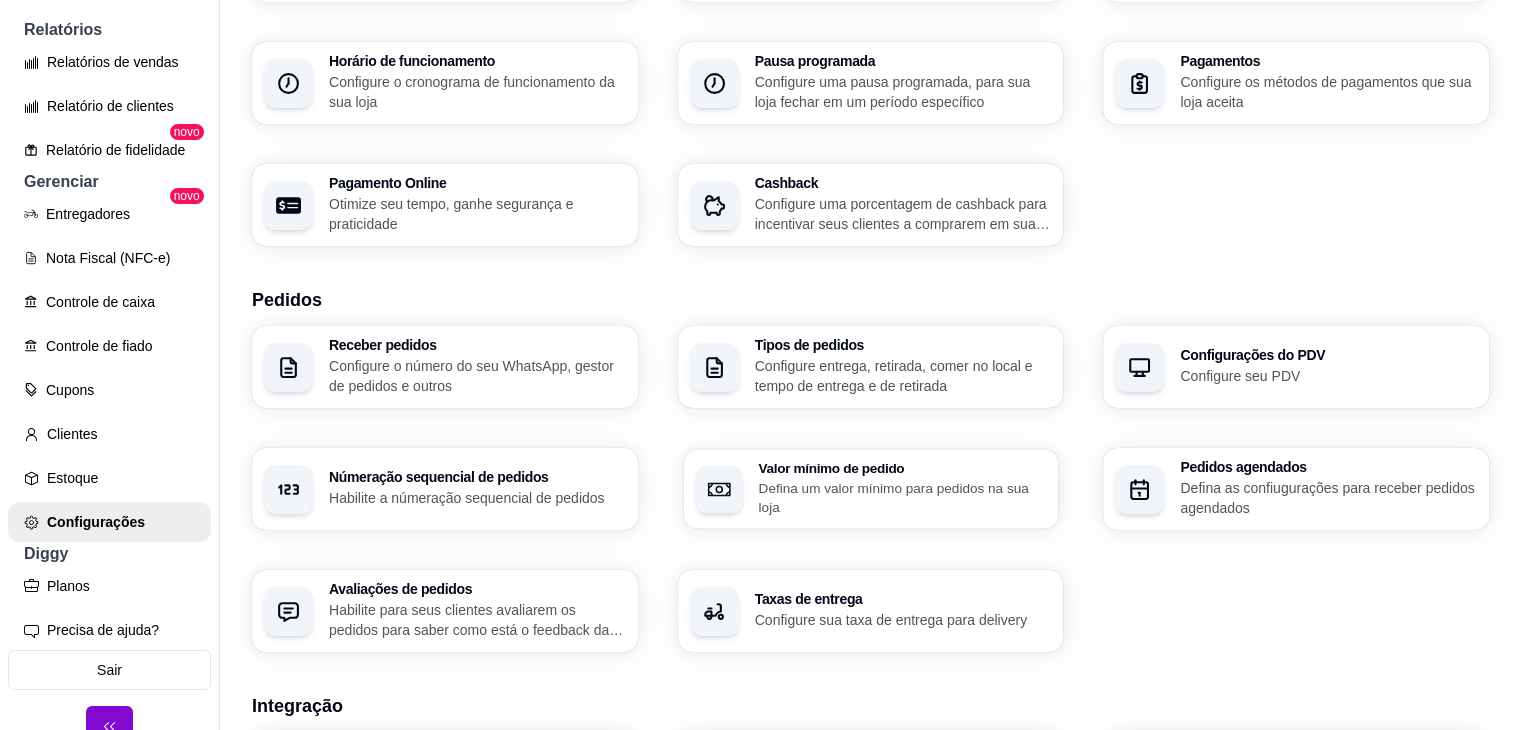 click on "Defina um valor mínimo para pedidos na sua loja" at bounding box center (902, 497) 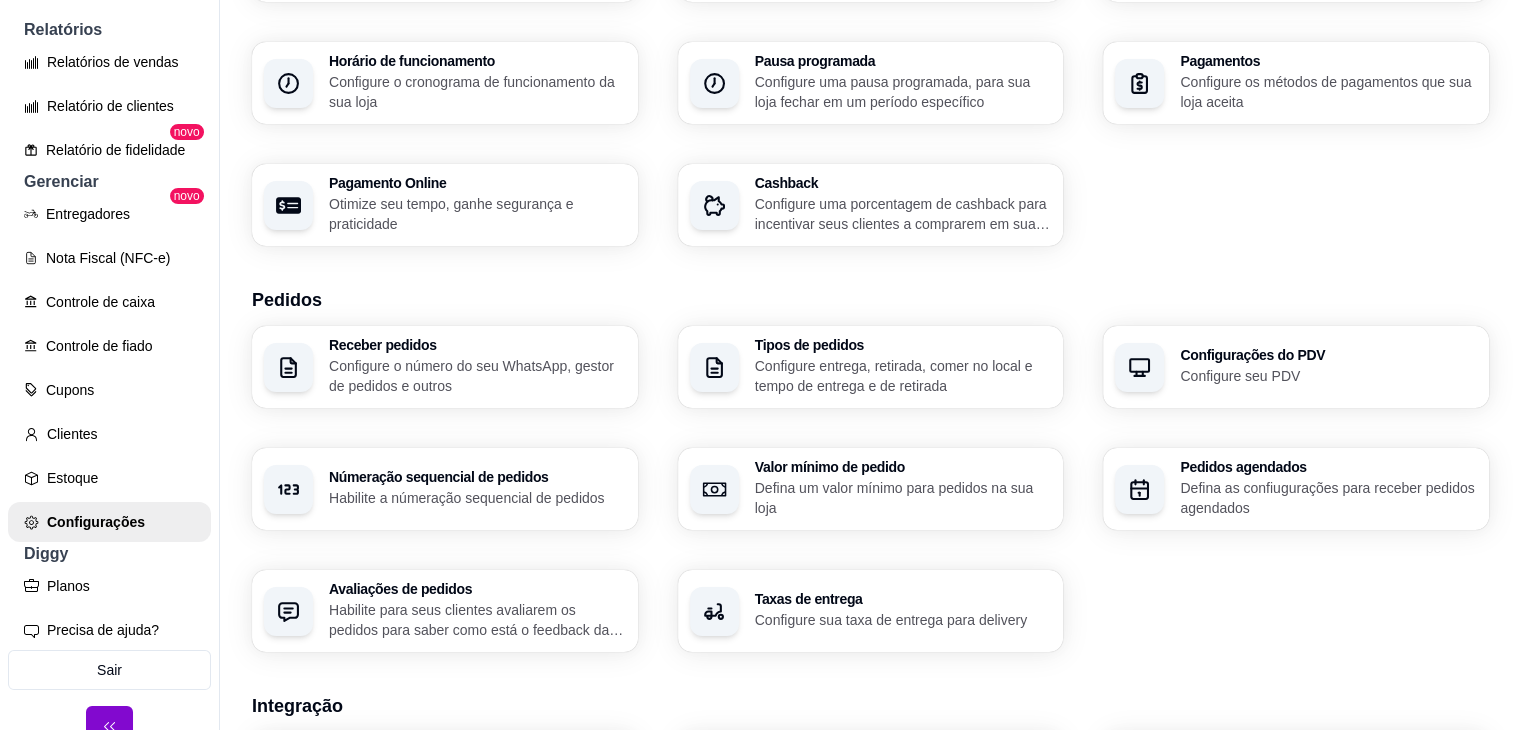 click on "Taxas de entrega" at bounding box center (903, 599) 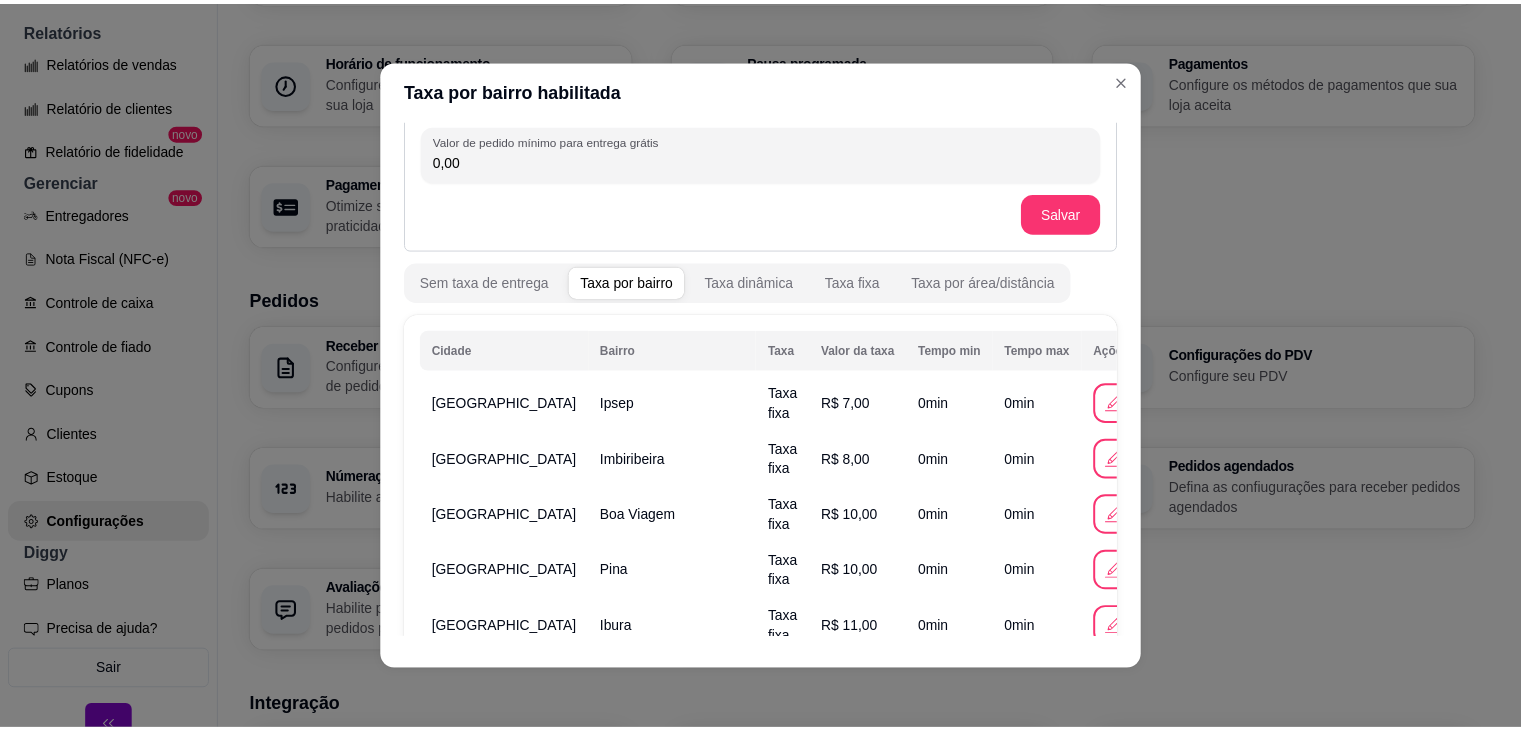 scroll, scrollTop: 112, scrollLeft: 0, axis: vertical 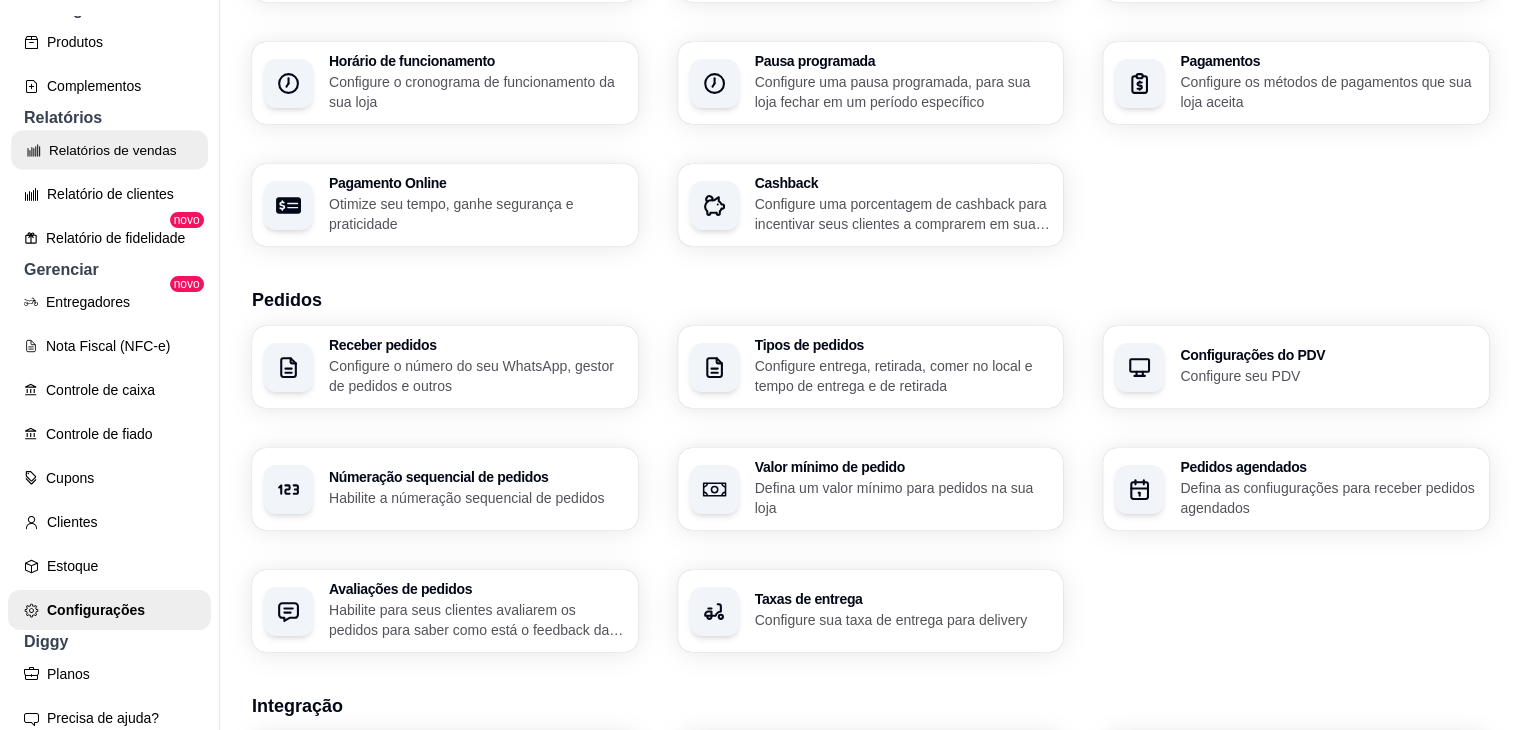 click on "Relatórios de vendas" at bounding box center (109, 150) 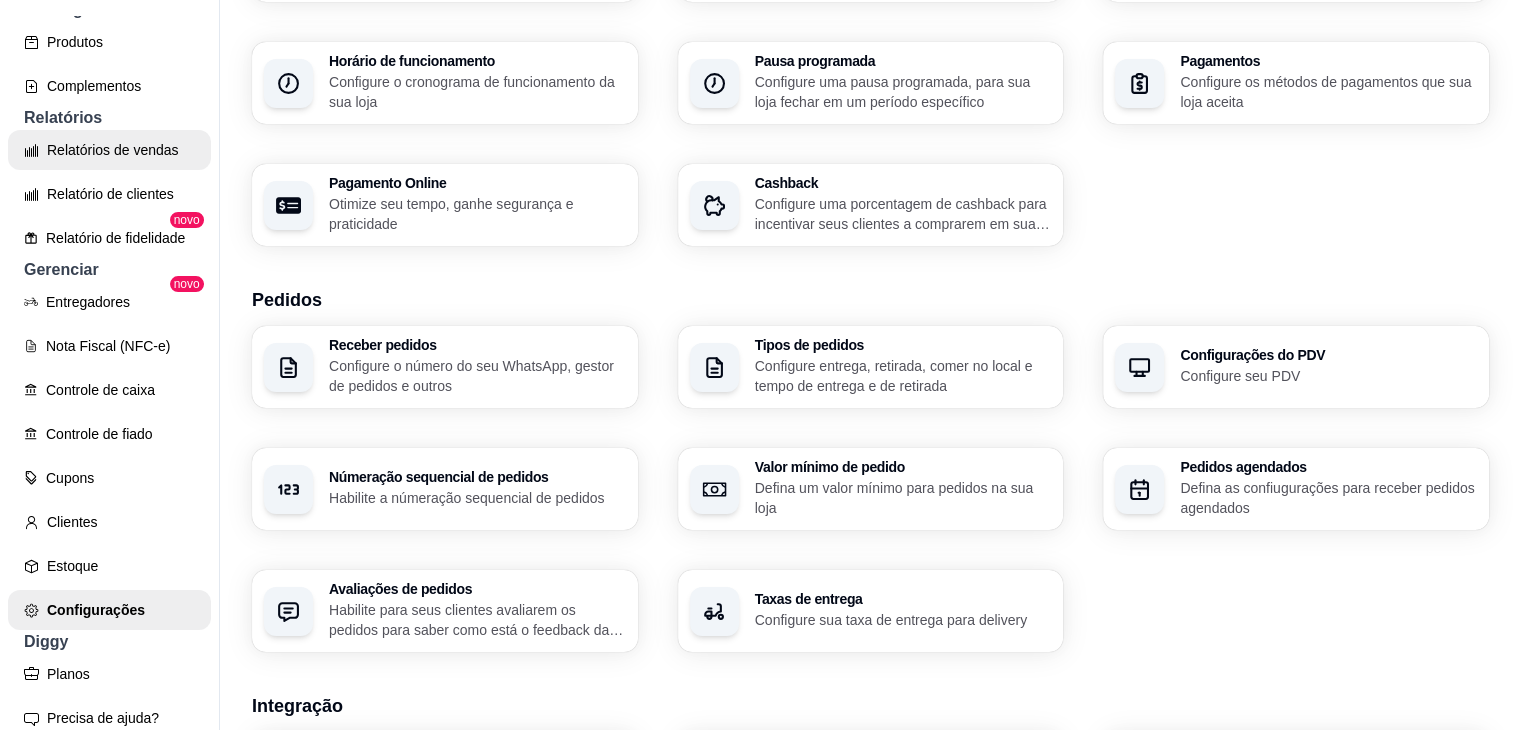 scroll, scrollTop: 0, scrollLeft: 0, axis: both 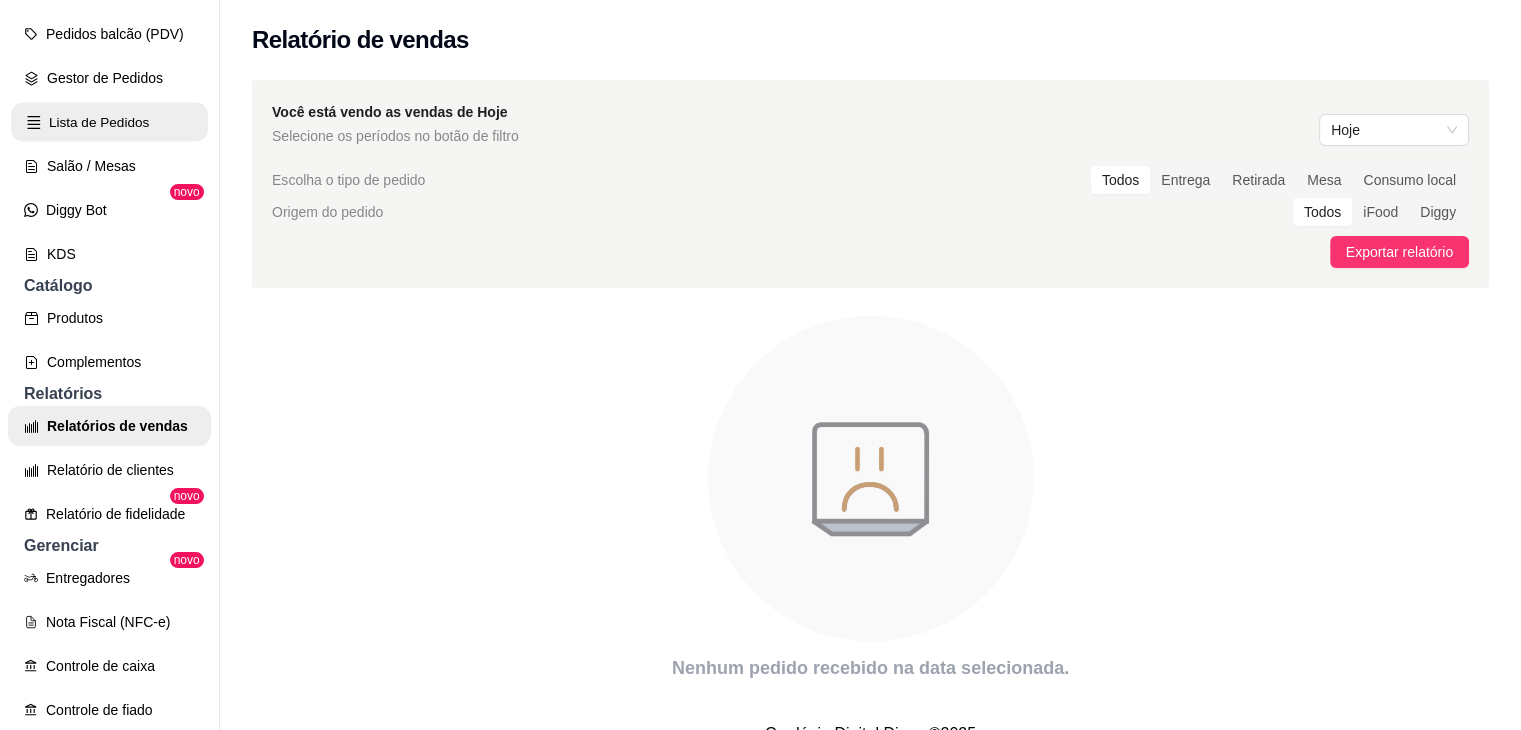 click on "Lista de Pedidos" at bounding box center (109, 122) 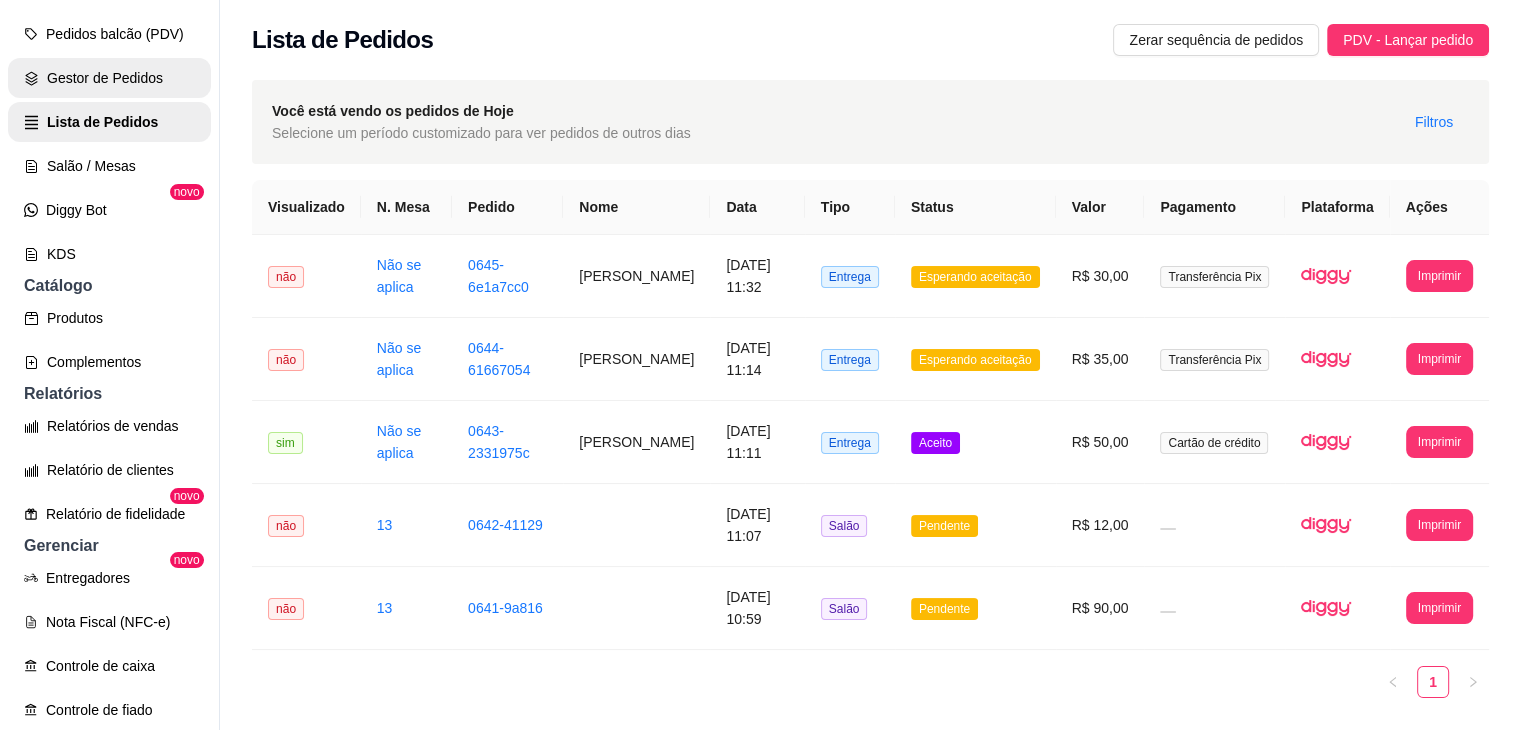 click on "Gestor de Pedidos" at bounding box center [109, 78] 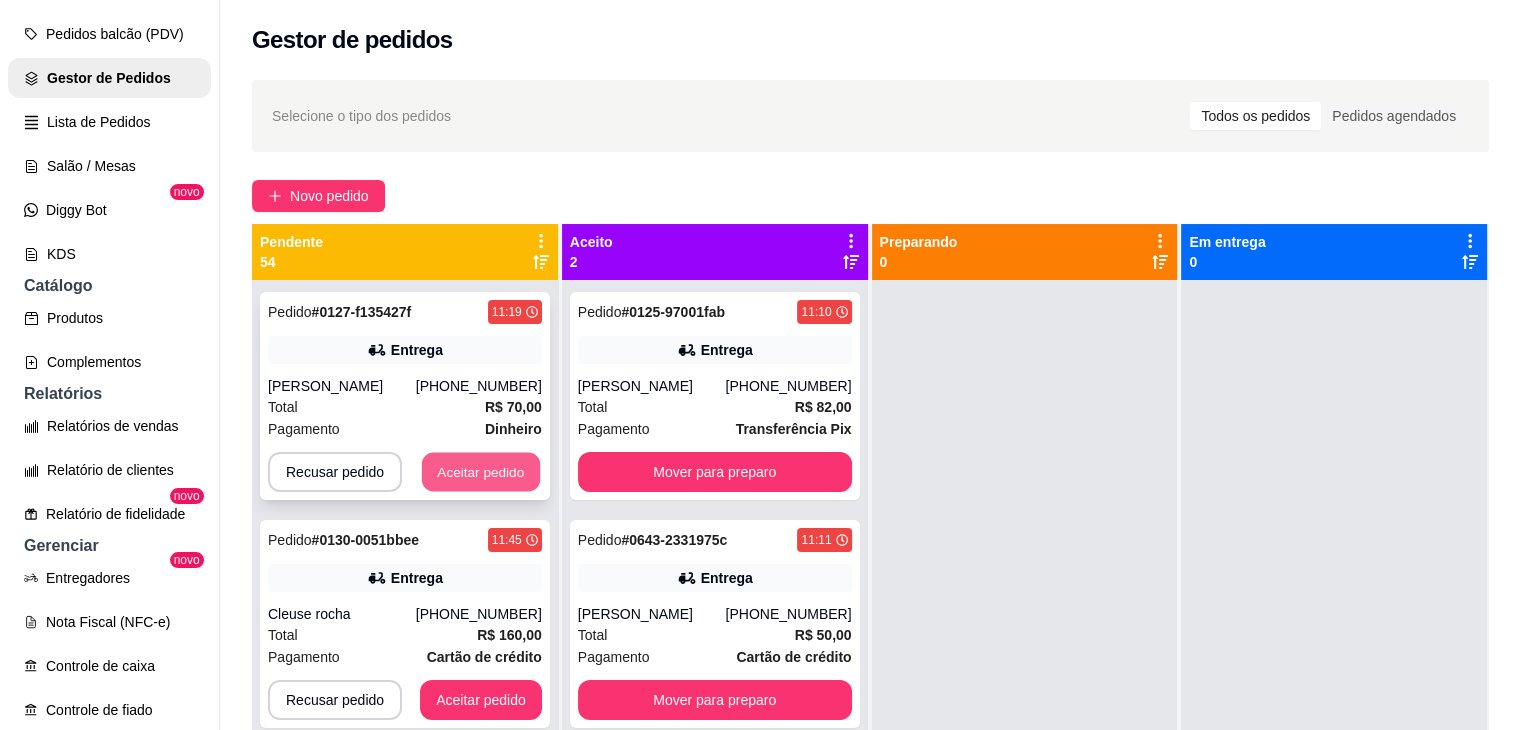 click on "Aceitar pedido" at bounding box center (481, 472) 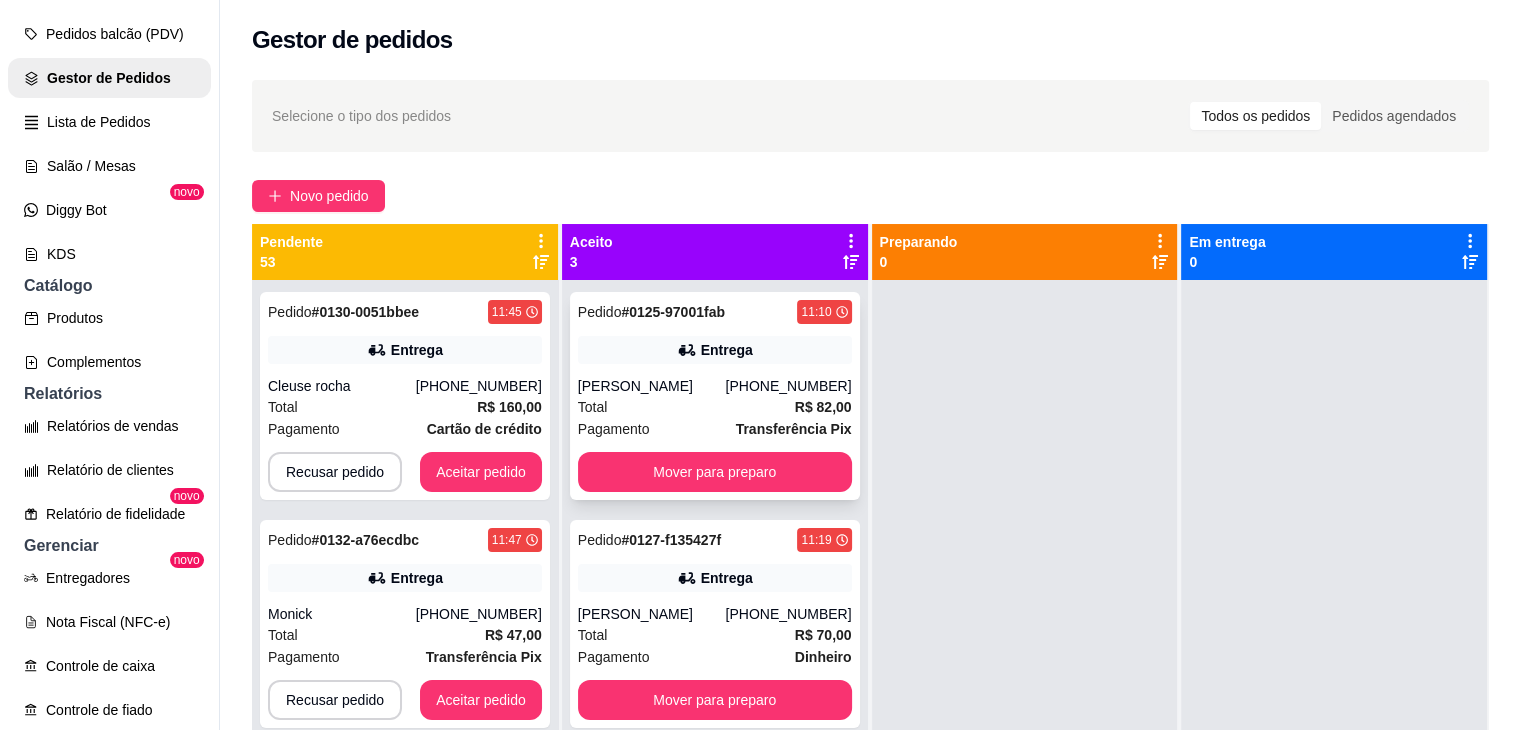 click on "[PERSON_NAME]" at bounding box center (652, 386) 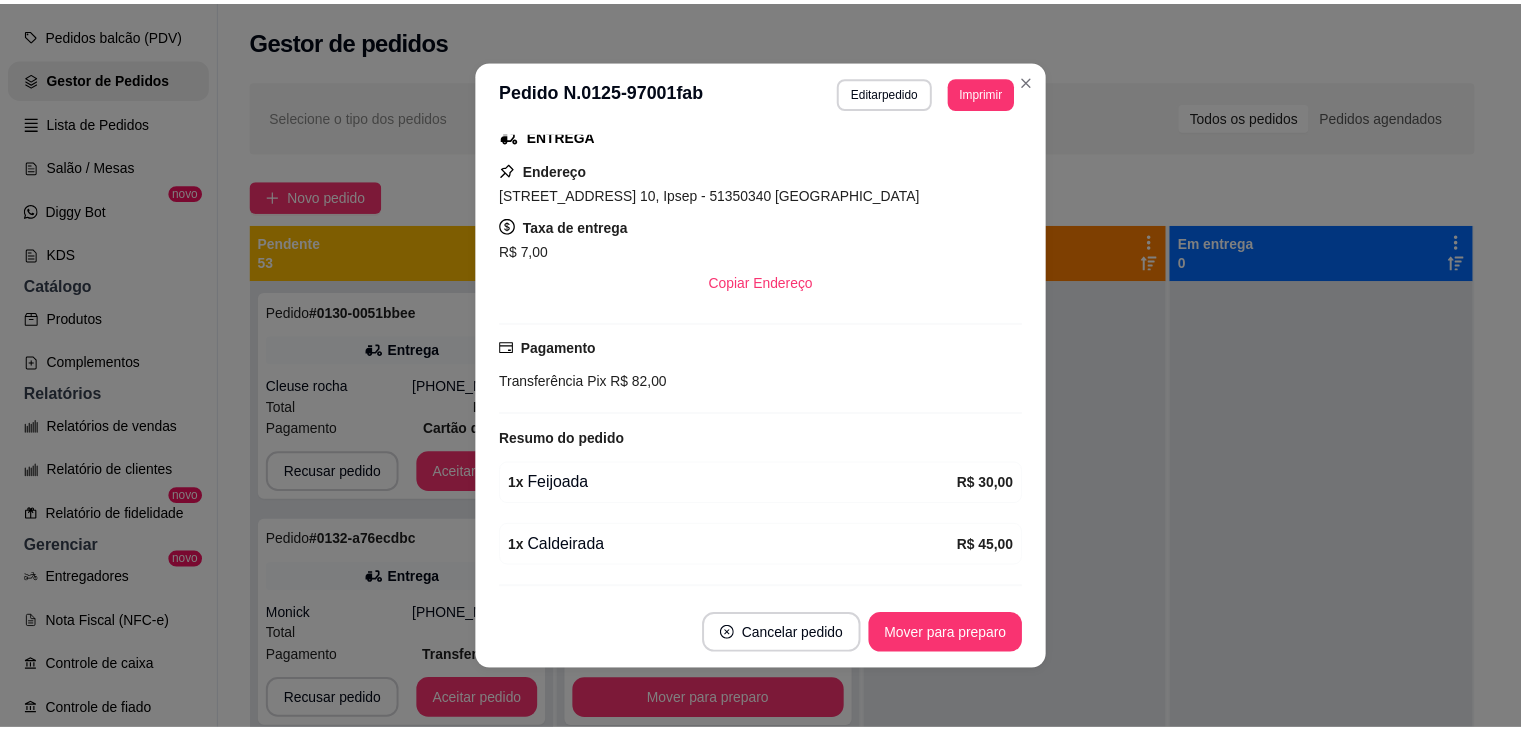 scroll, scrollTop: 378, scrollLeft: 0, axis: vertical 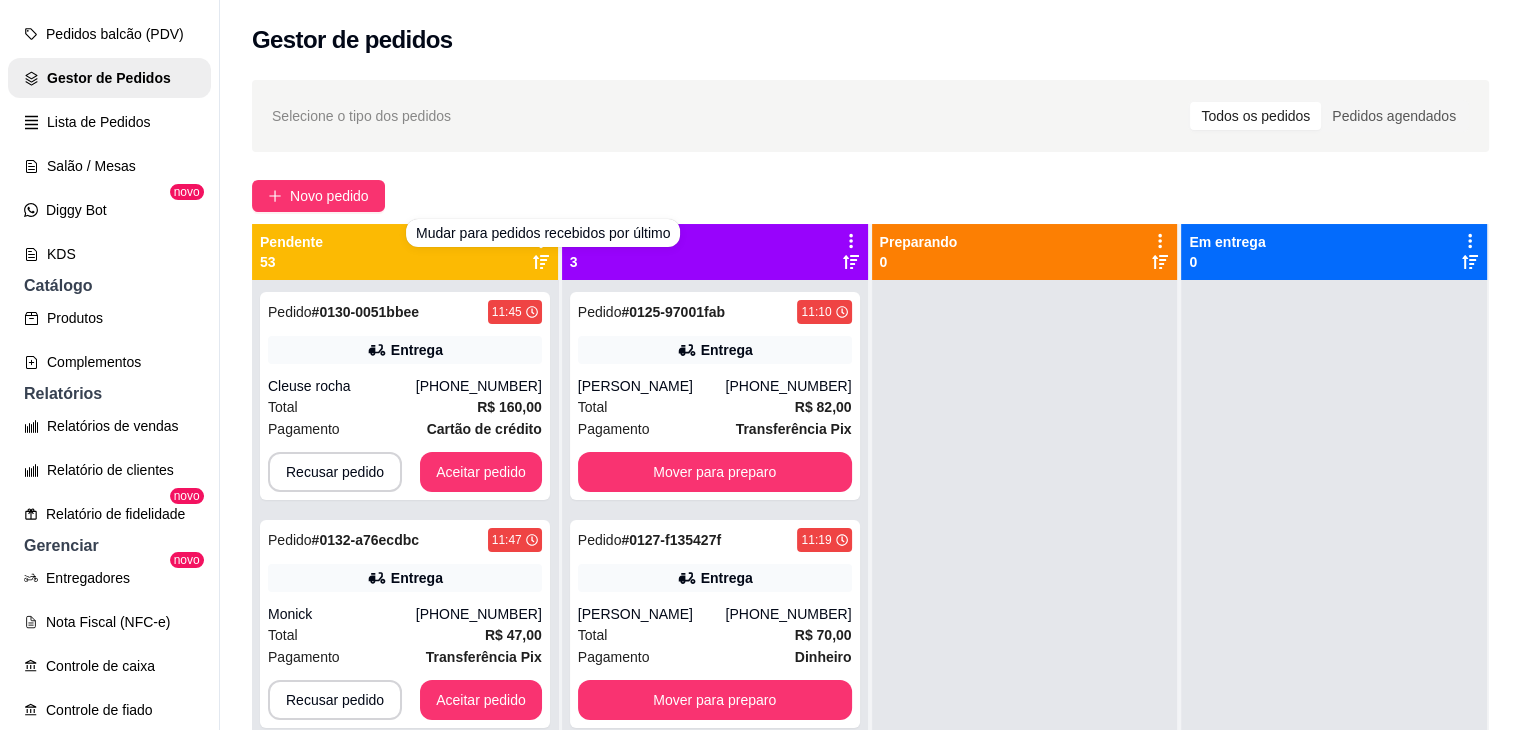 click 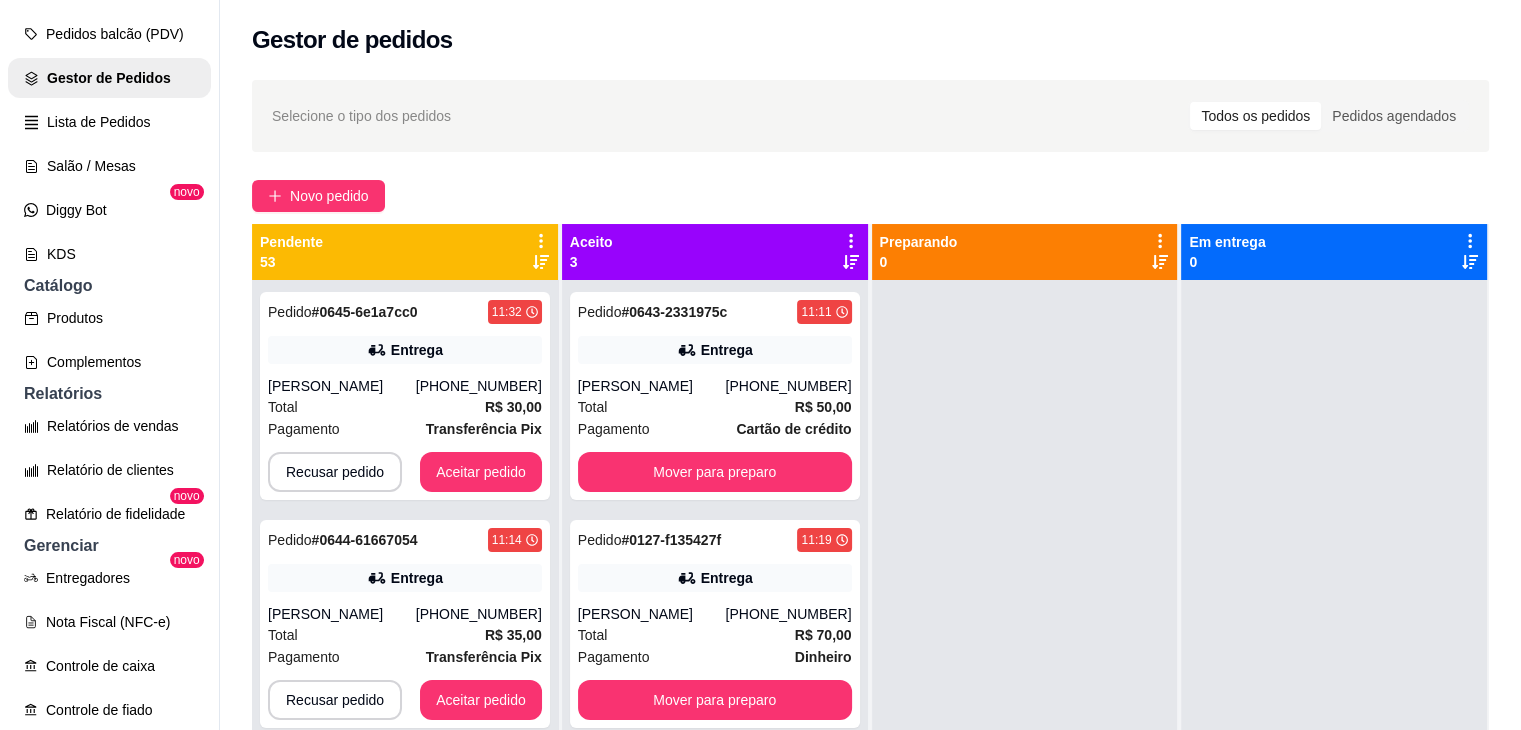 click 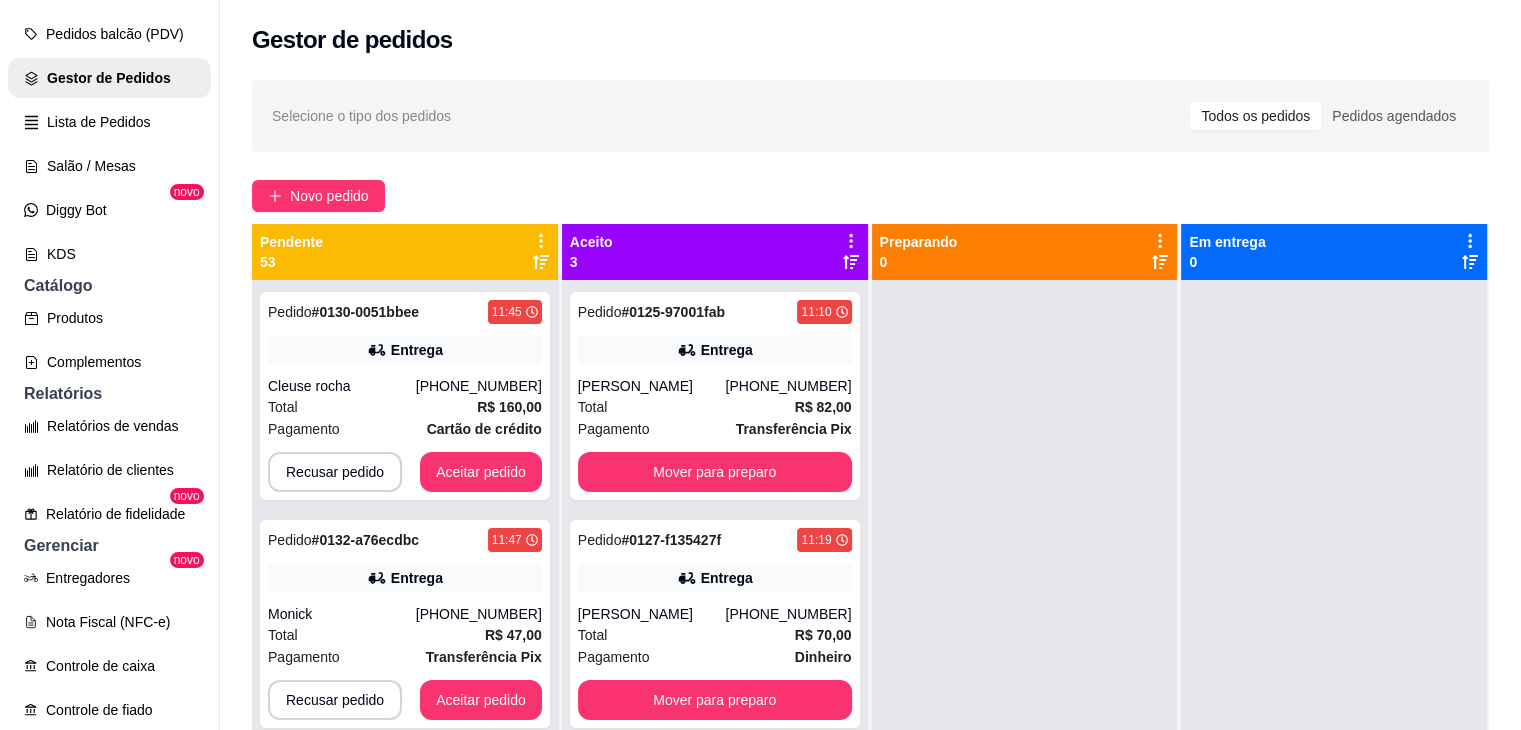 click 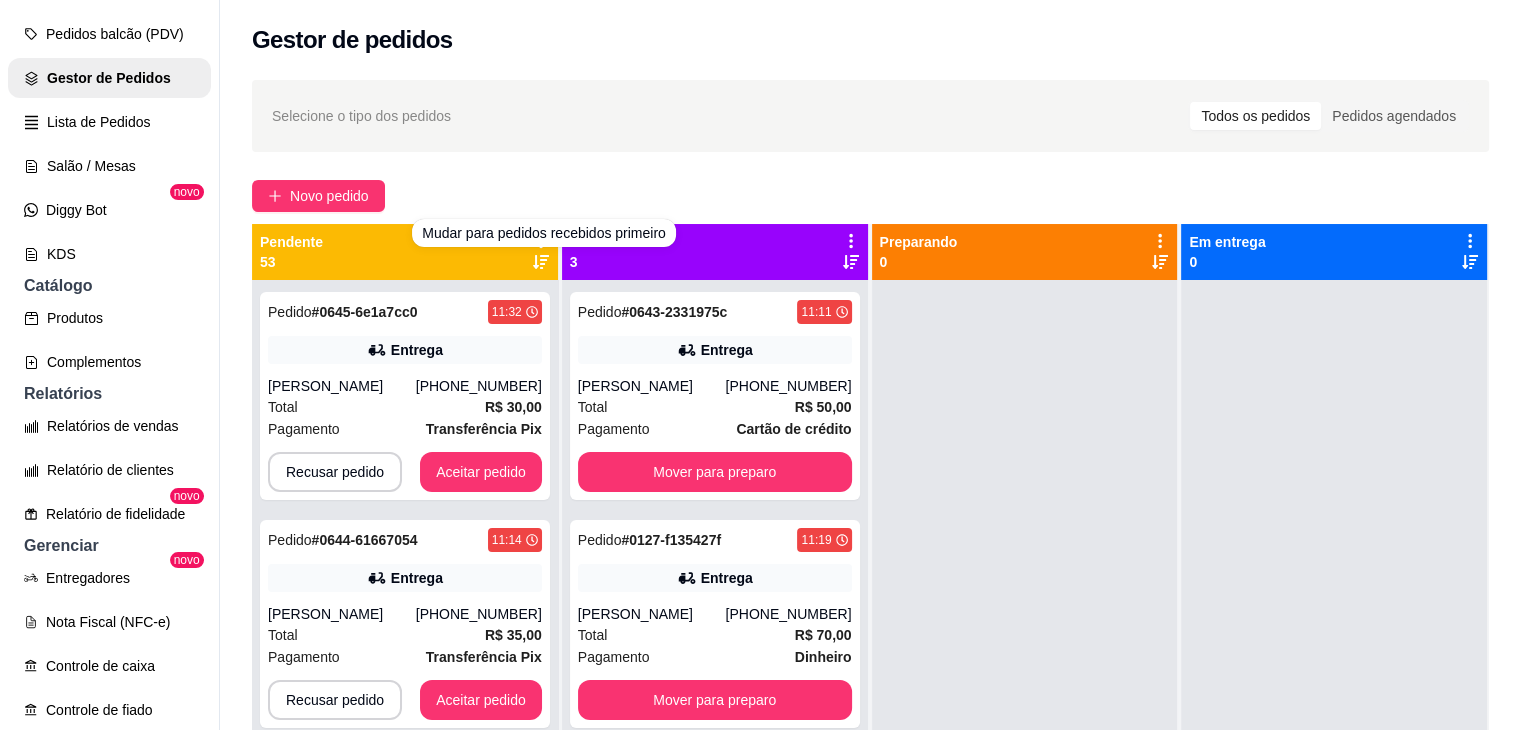 click 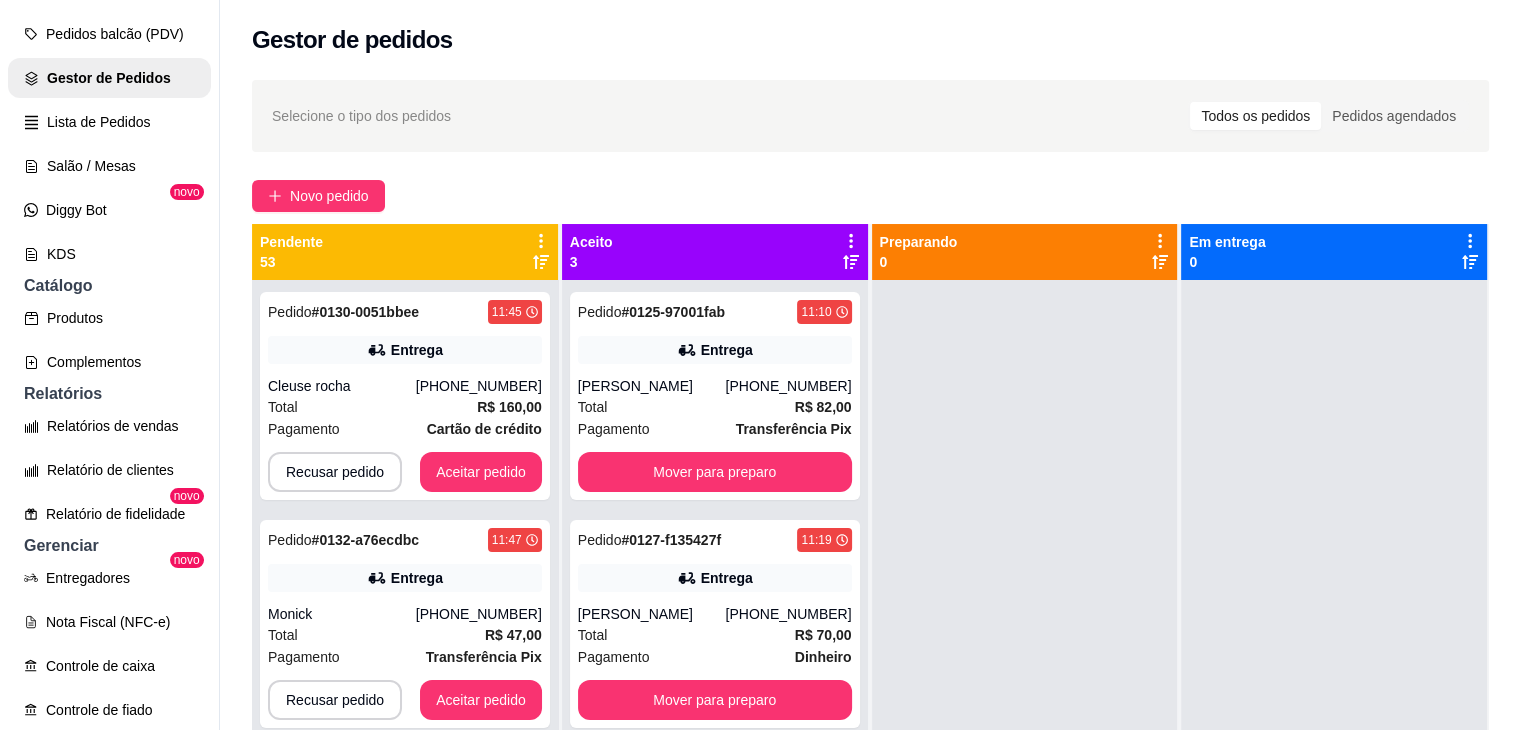 click 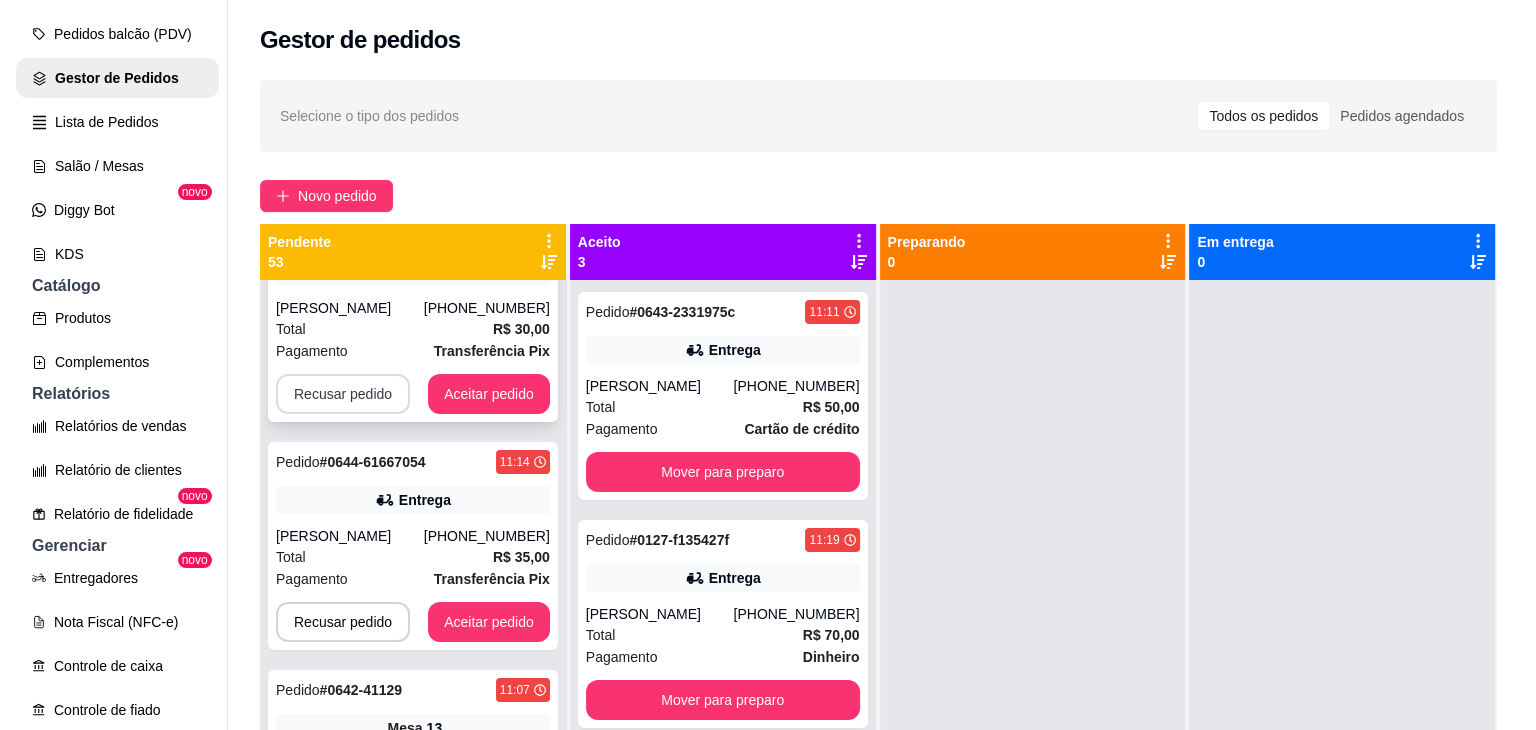 scroll, scrollTop: 76, scrollLeft: 0, axis: vertical 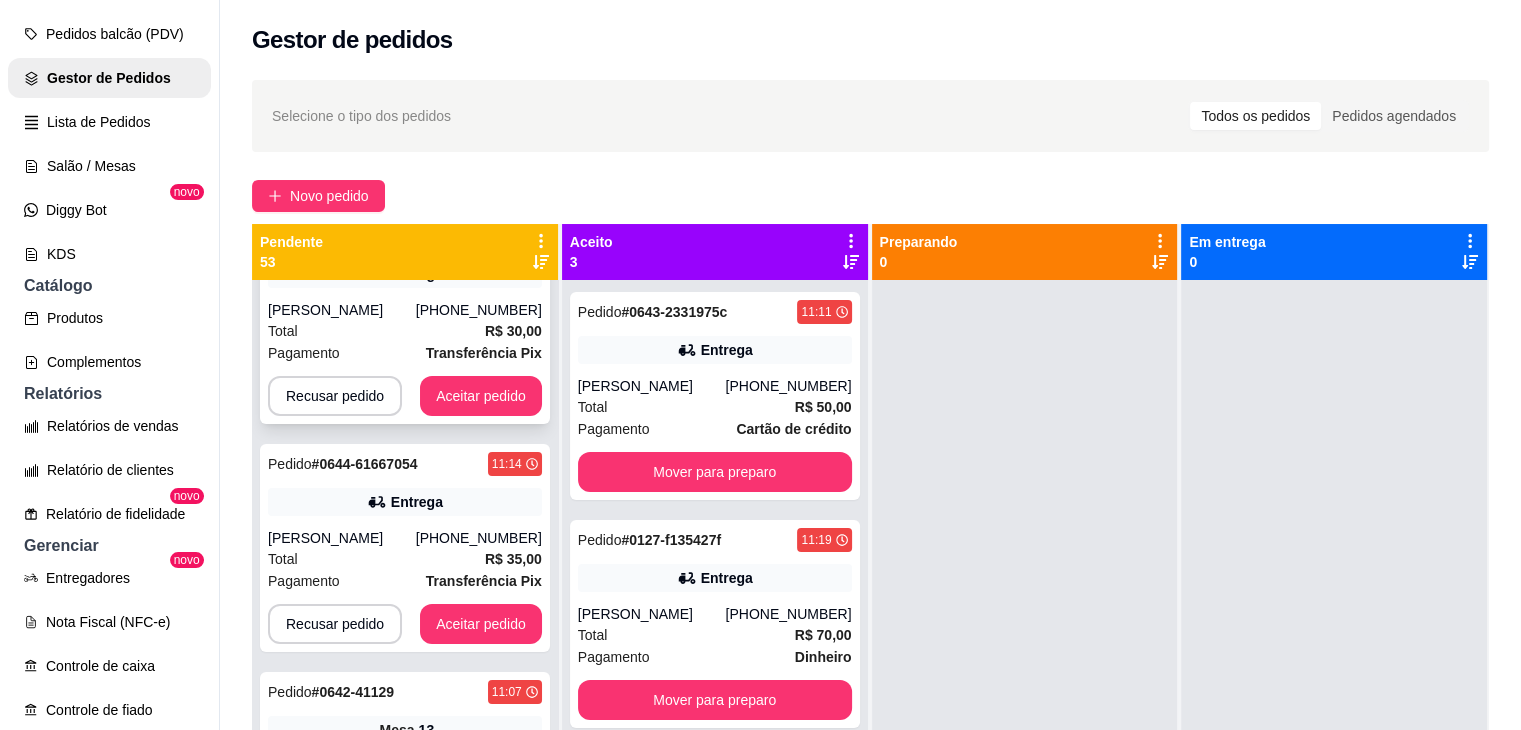 click on "Pagamento Transferência Pix" at bounding box center (405, 353) 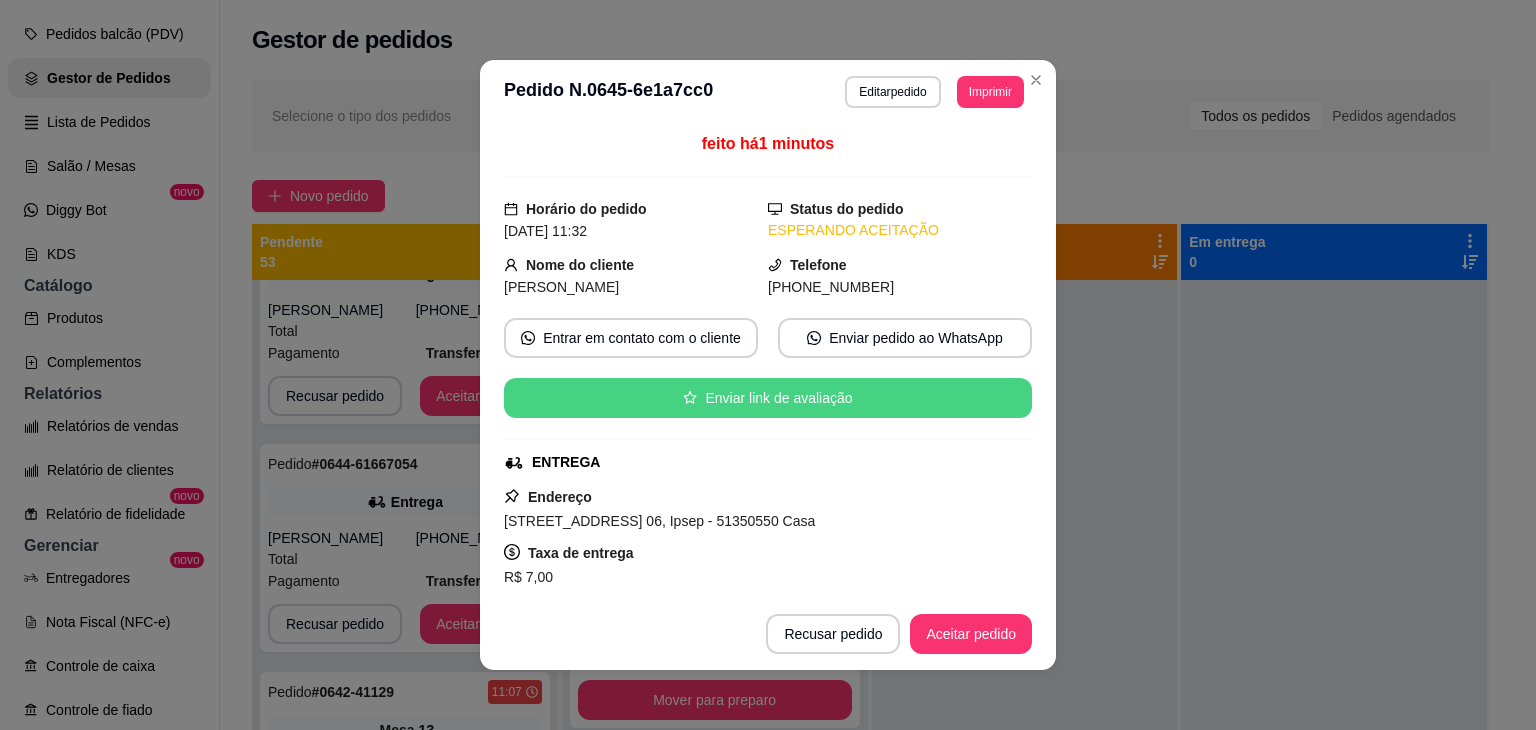 scroll, scrollTop: 316, scrollLeft: 0, axis: vertical 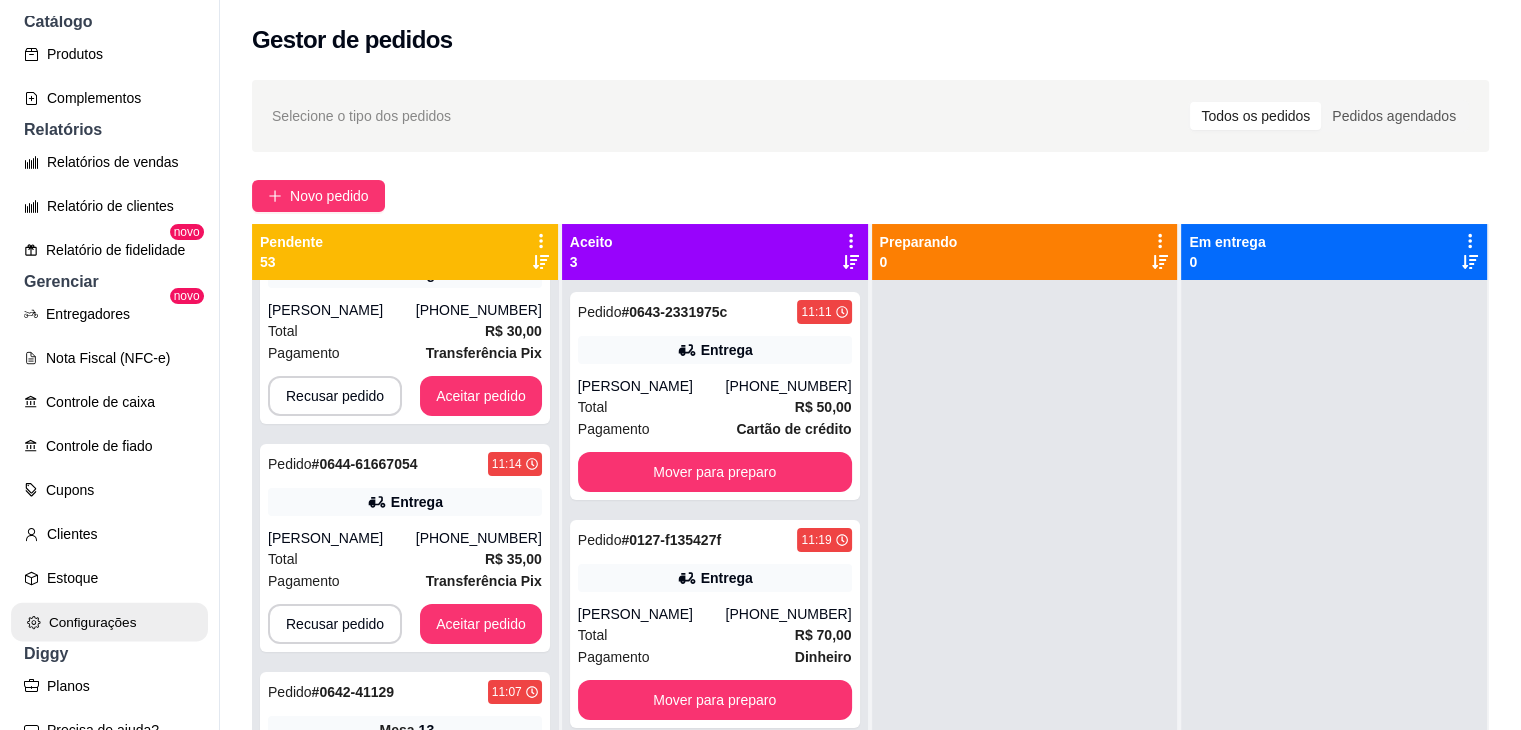 click on "Configurações" at bounding box center [109, 622] 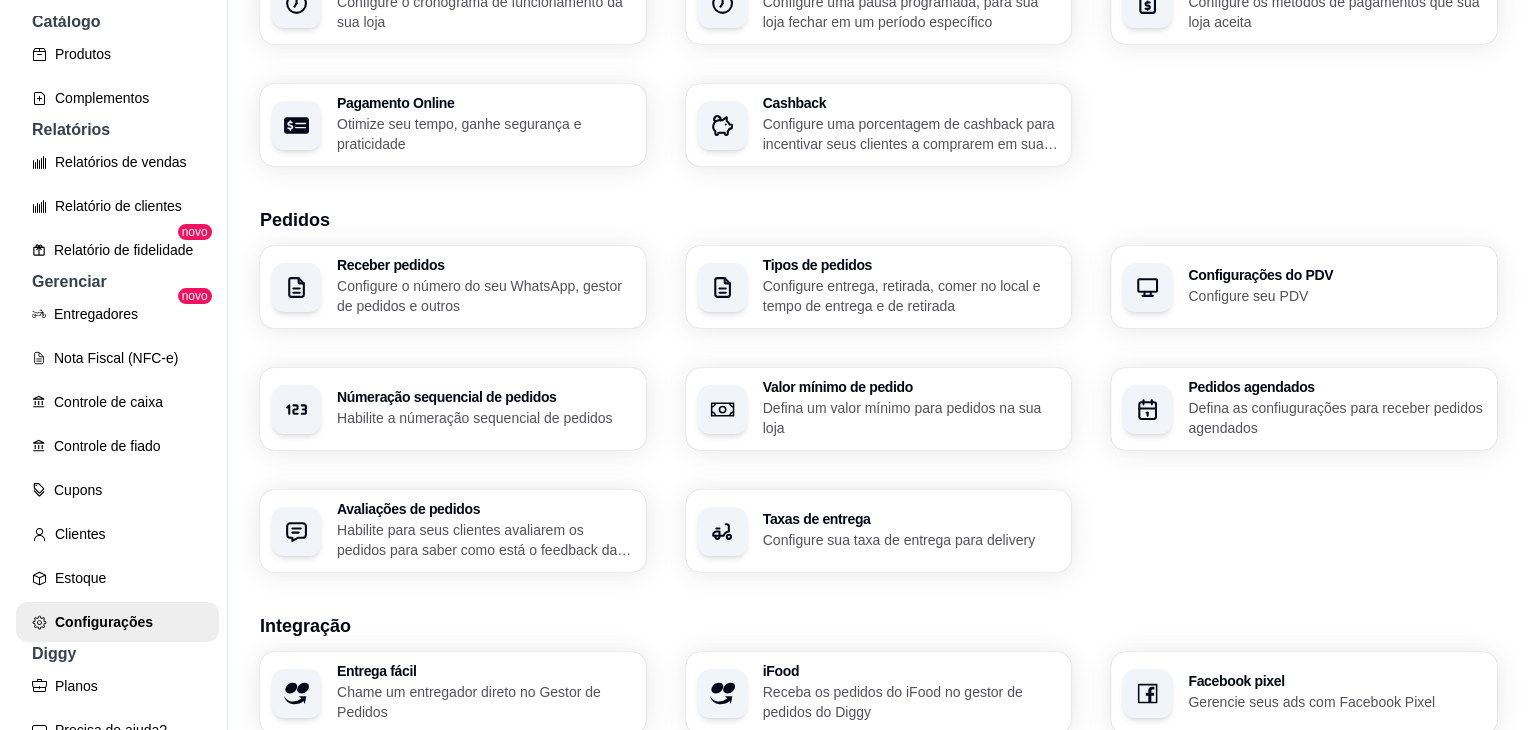 scroll, scrollTop: 292, scrollLeft: 0, axis: vertical 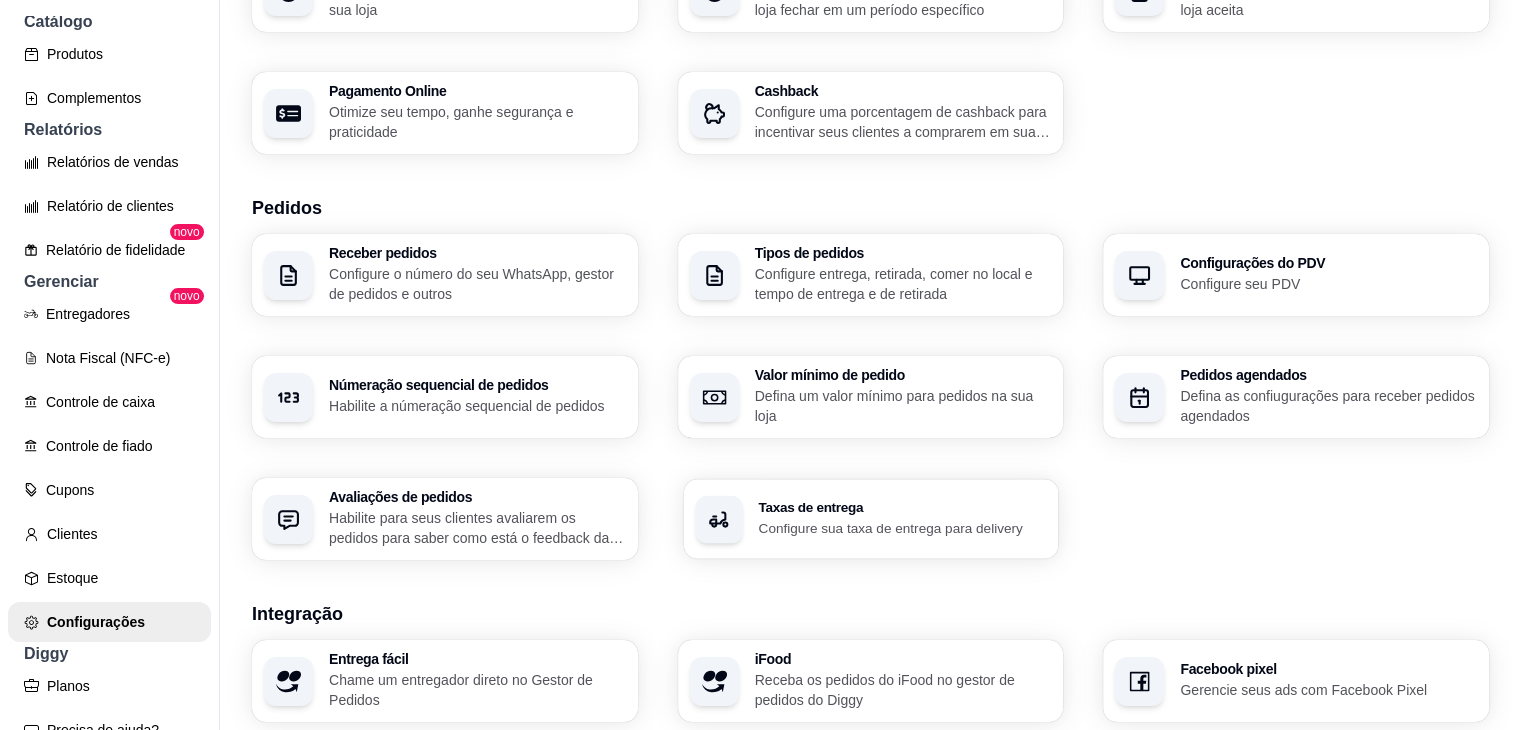 click on "Taxas de entrega Configure sua taxa de entrega para delivery" at bounding box center [870, 519] 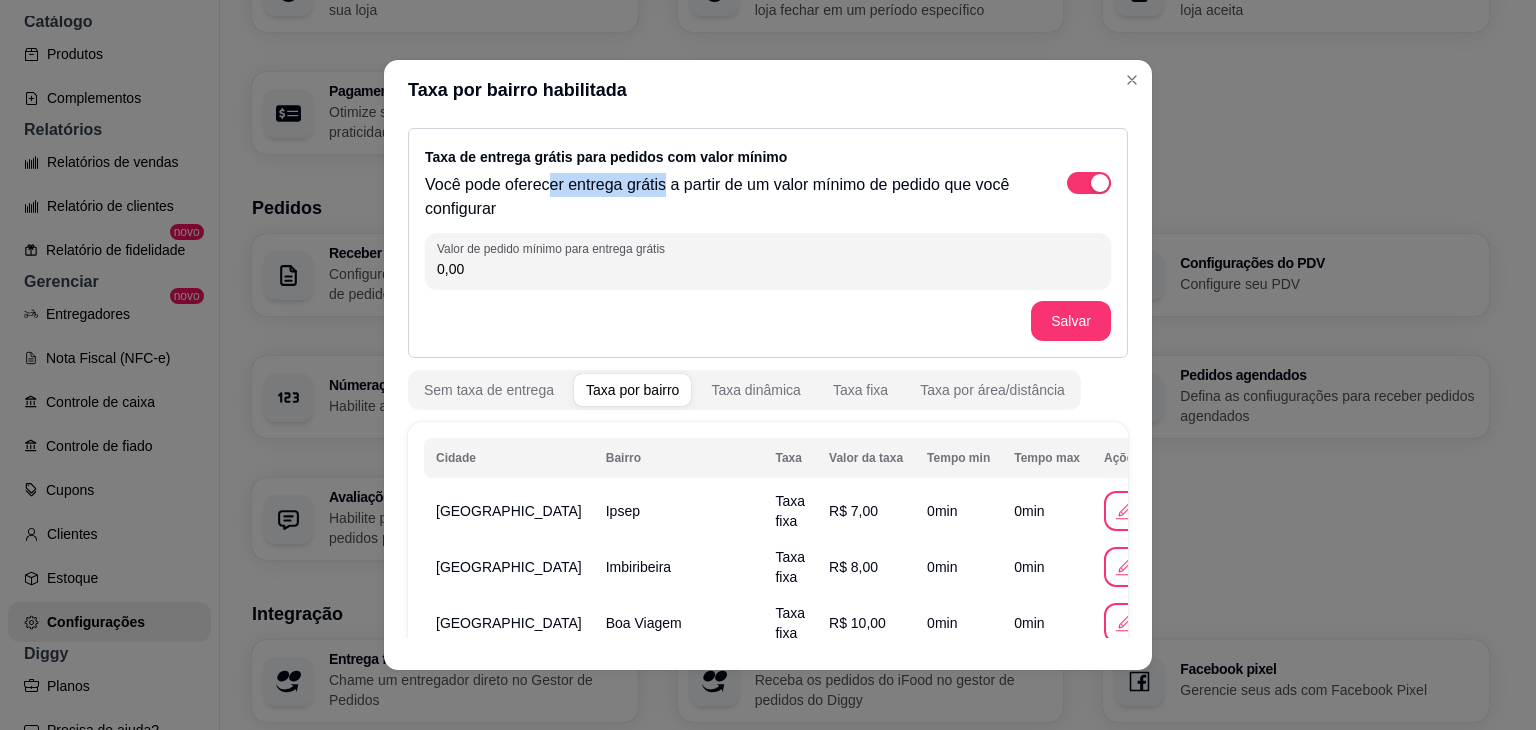 drag, startPoint x: 542, startPoint y: 193, endPoint x: 656, endPoint y: 188, distance: 114.1096 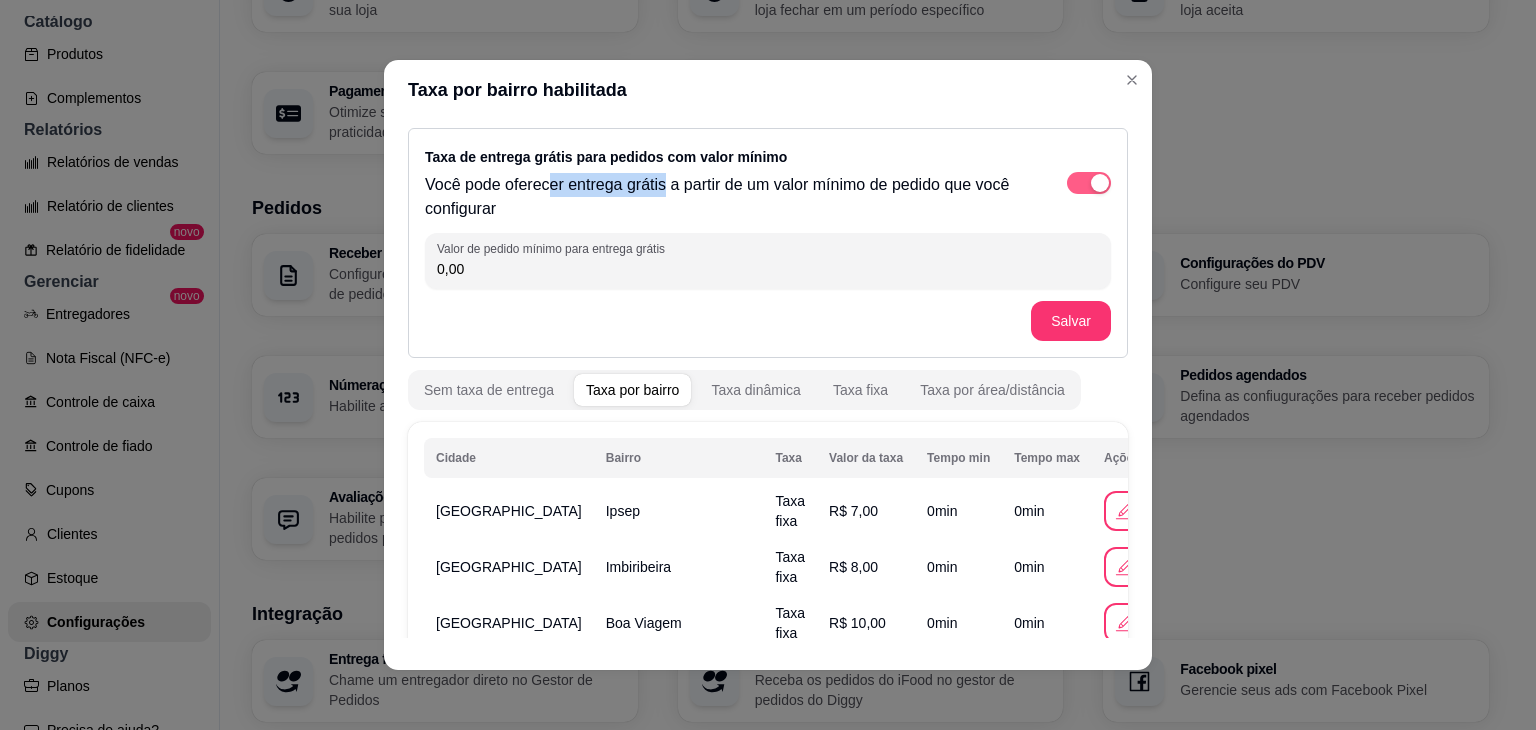 click at bounding box center (1089, 183) 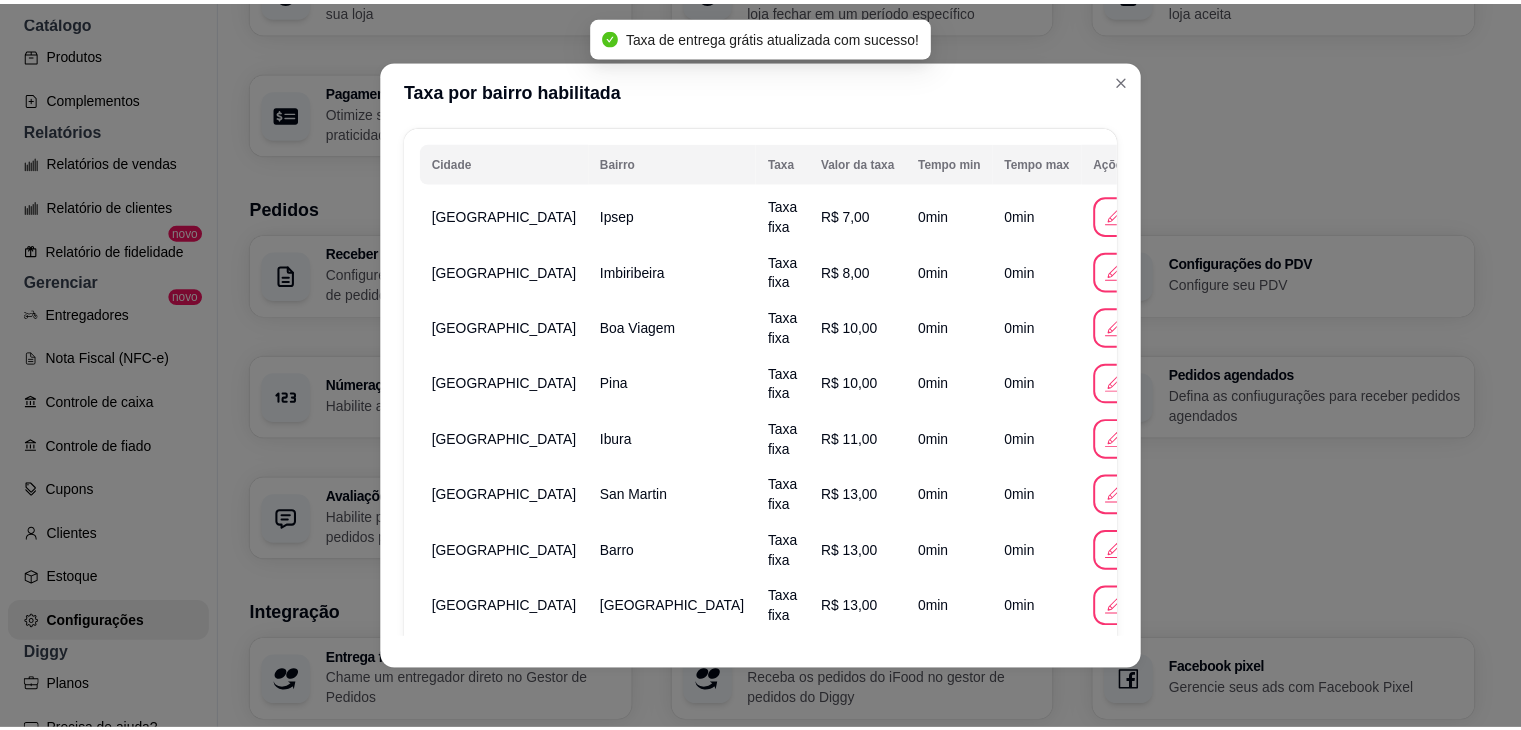scroll, scrollTop: 176, scrollLeft: 0, axis: vertical 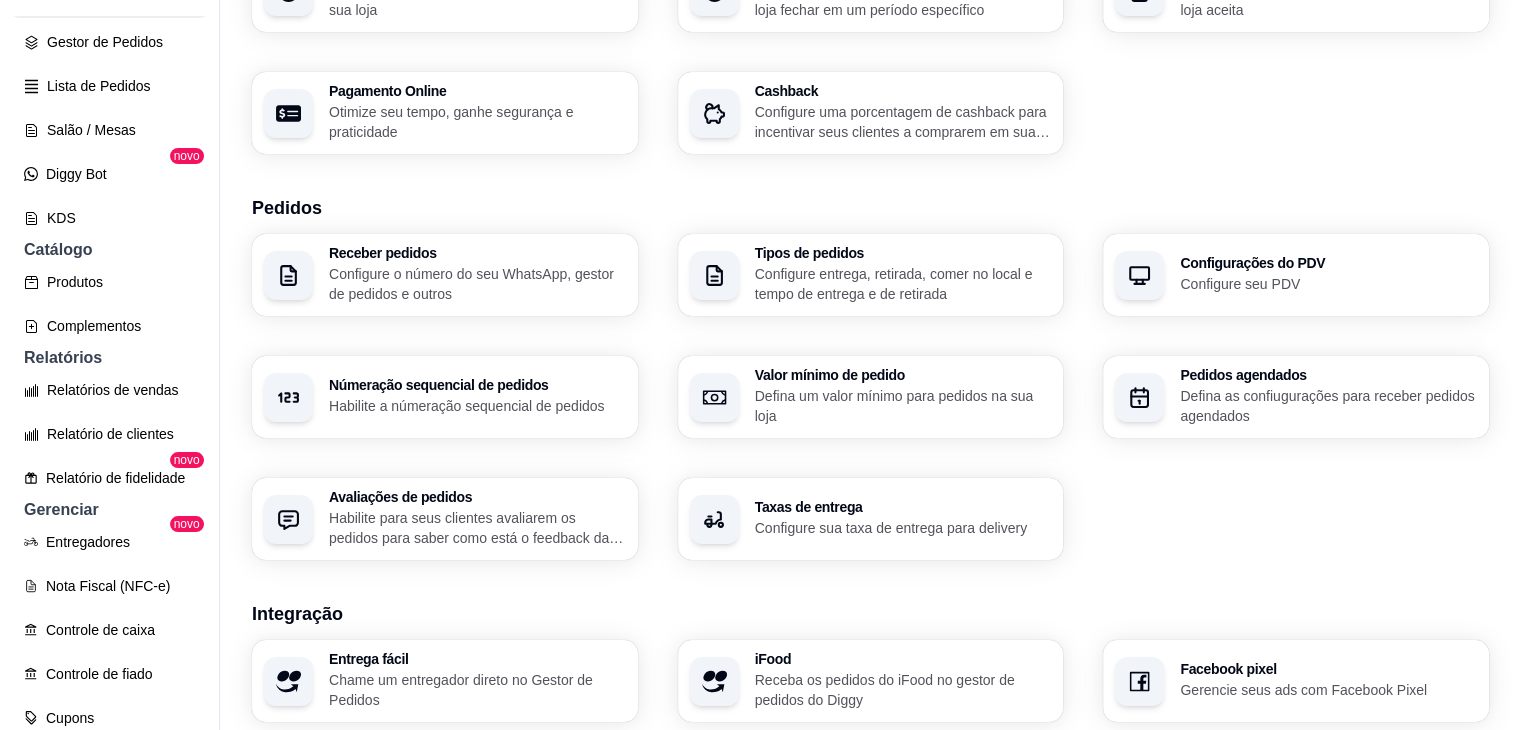 click on "Pedidos balcão (PDV)" at bounding box center [109, -2] 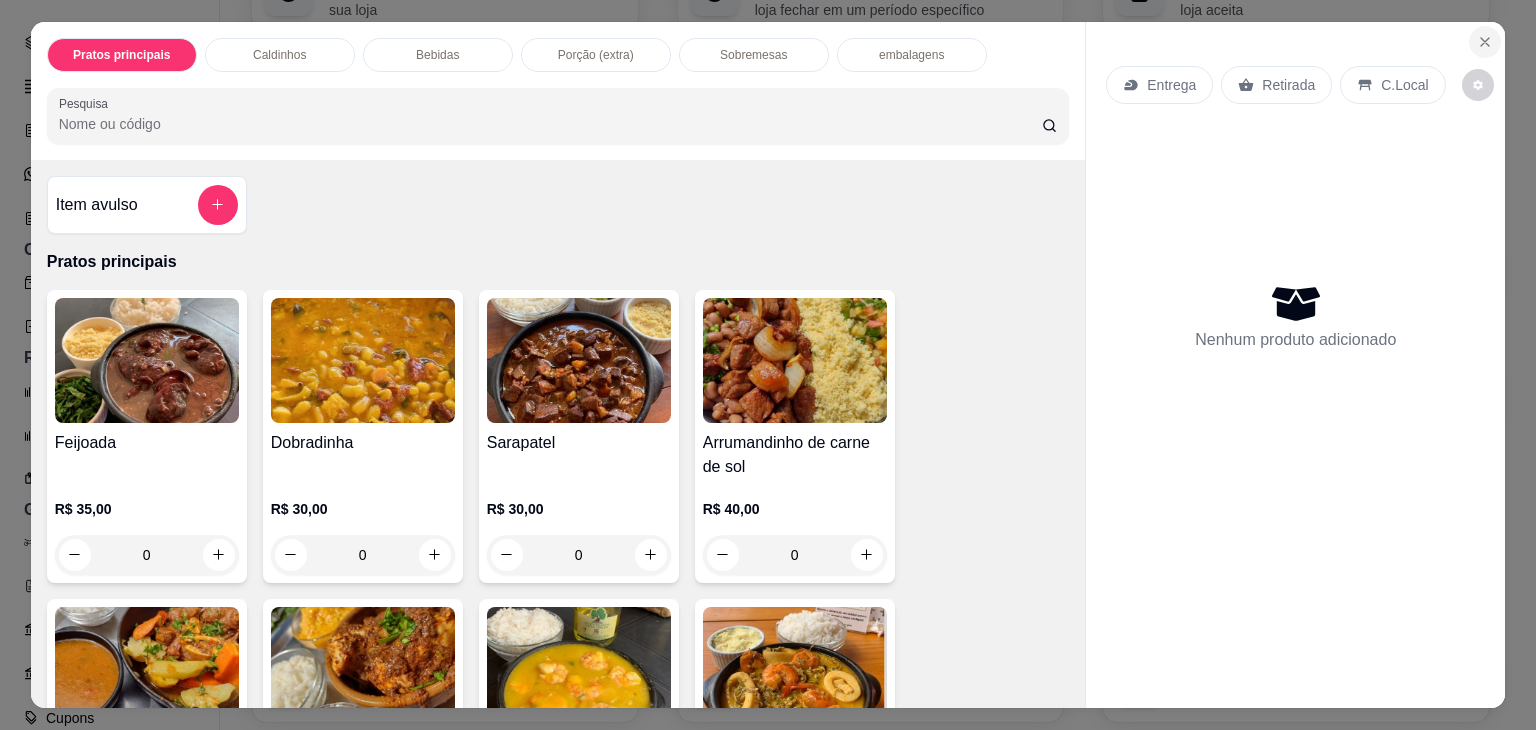 click at bounding box center [1485, 42] 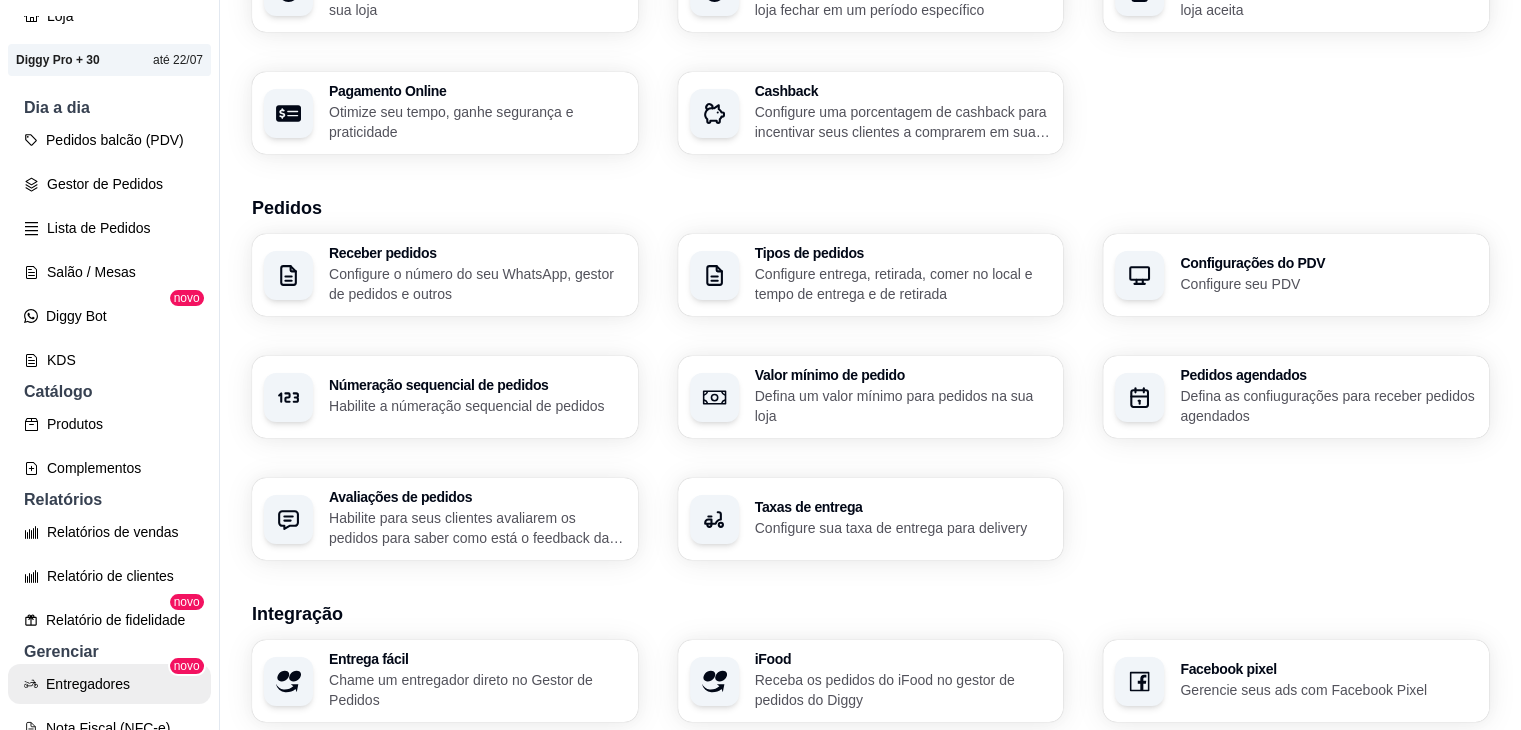 scroll, scrollTop: 136, scrollLeft: 0, axis: vertical 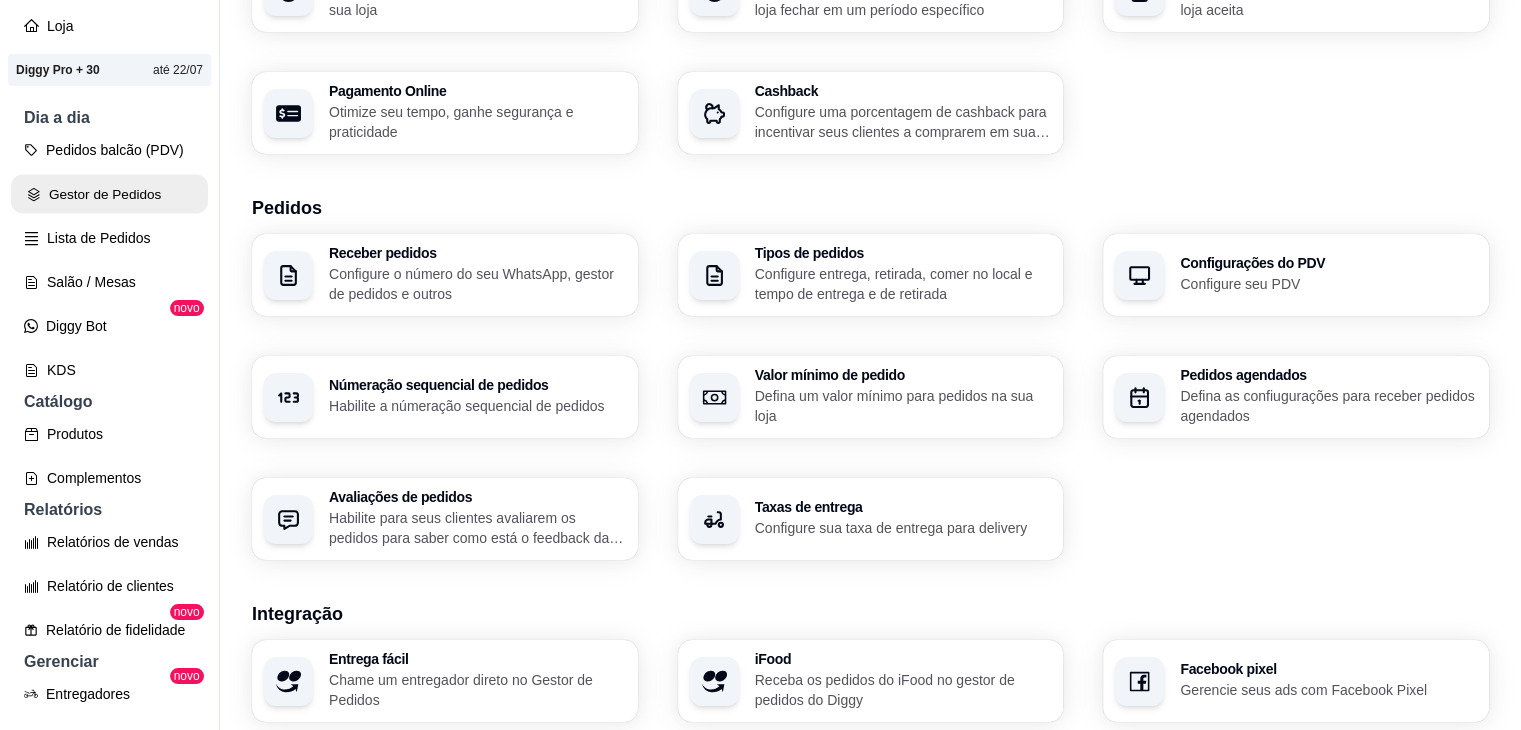 click on "Gestor de Pedidos" at bounding box center (109, 194) 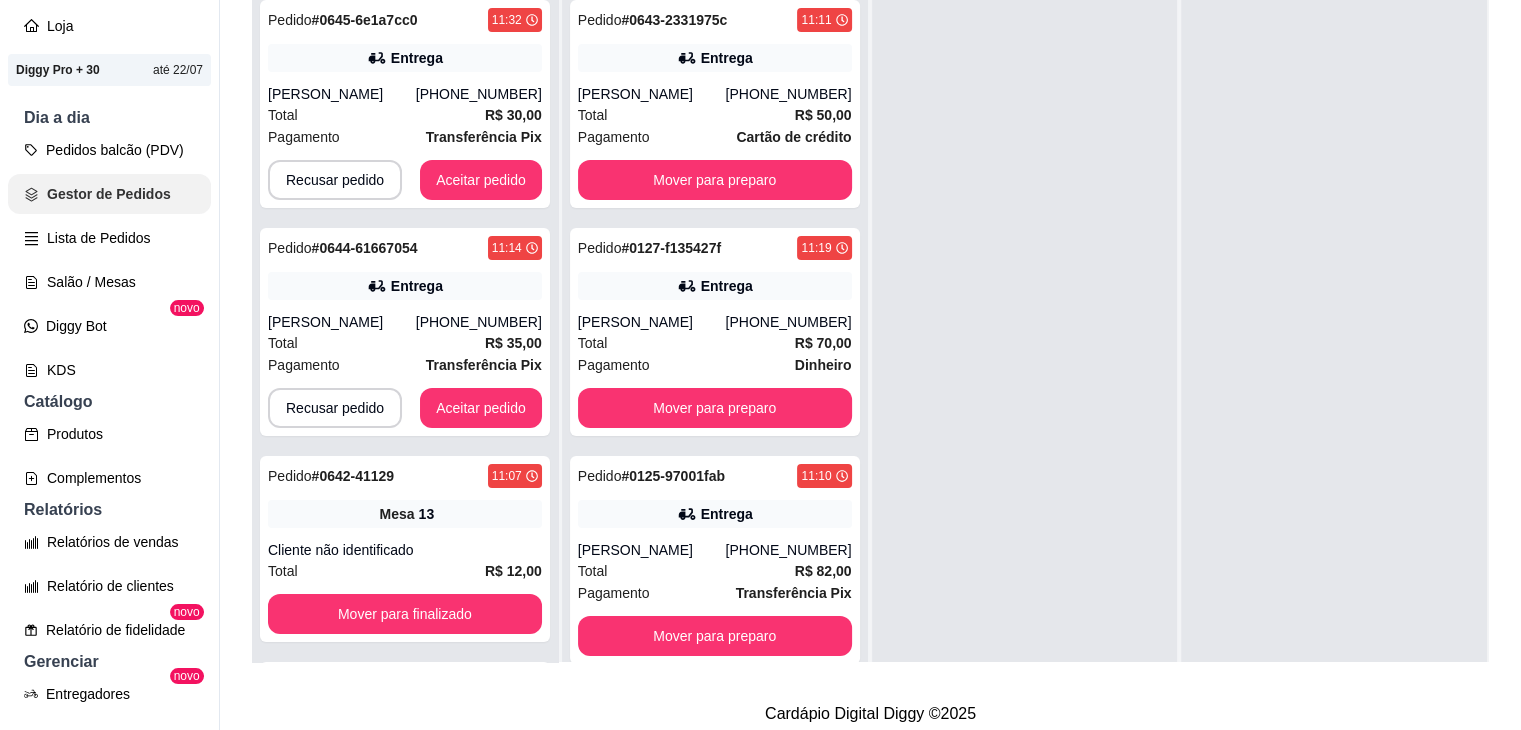 scroll, scrollTop: 0, scrollLeft: 0, axis: both 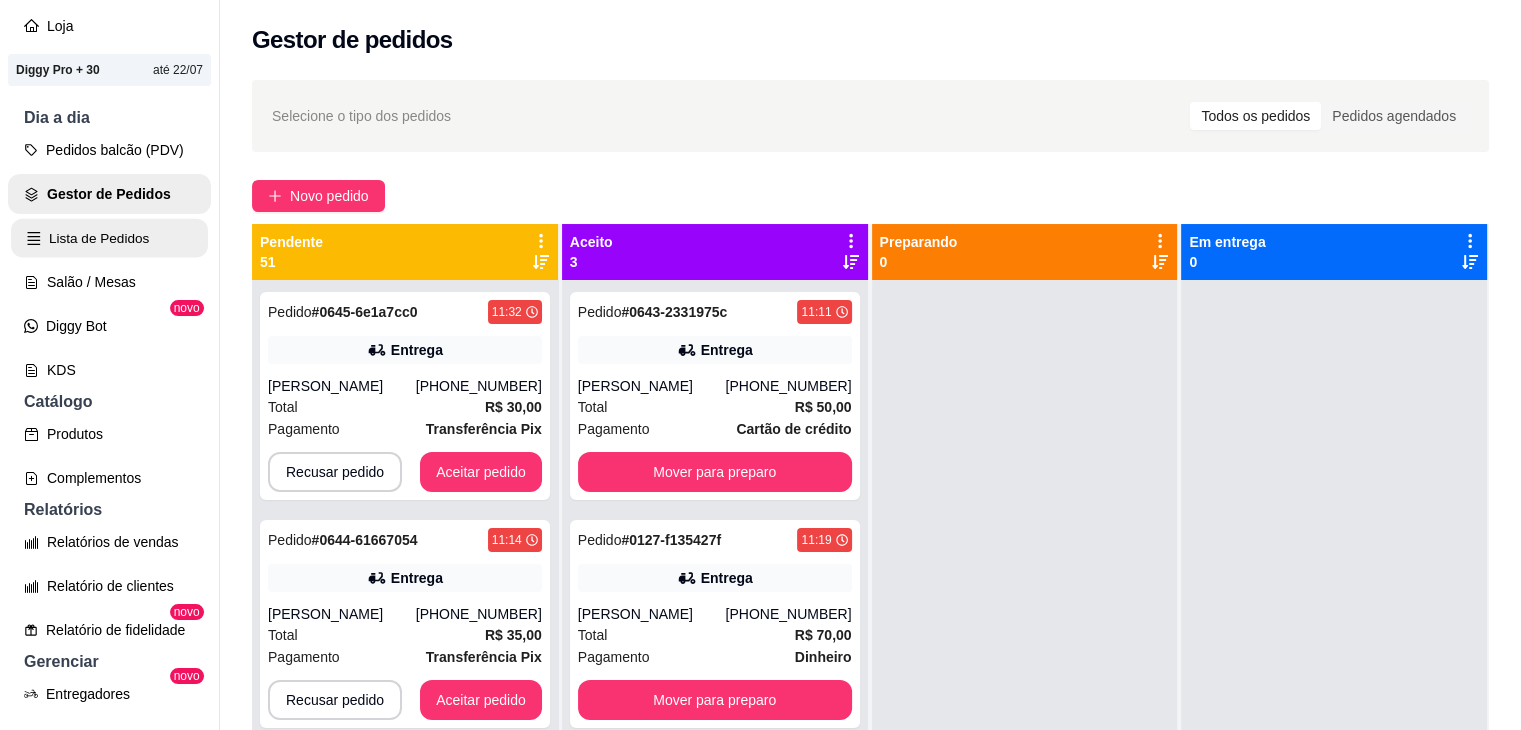 click on "Lista de Pedidos" at bounding box center (109, 238) 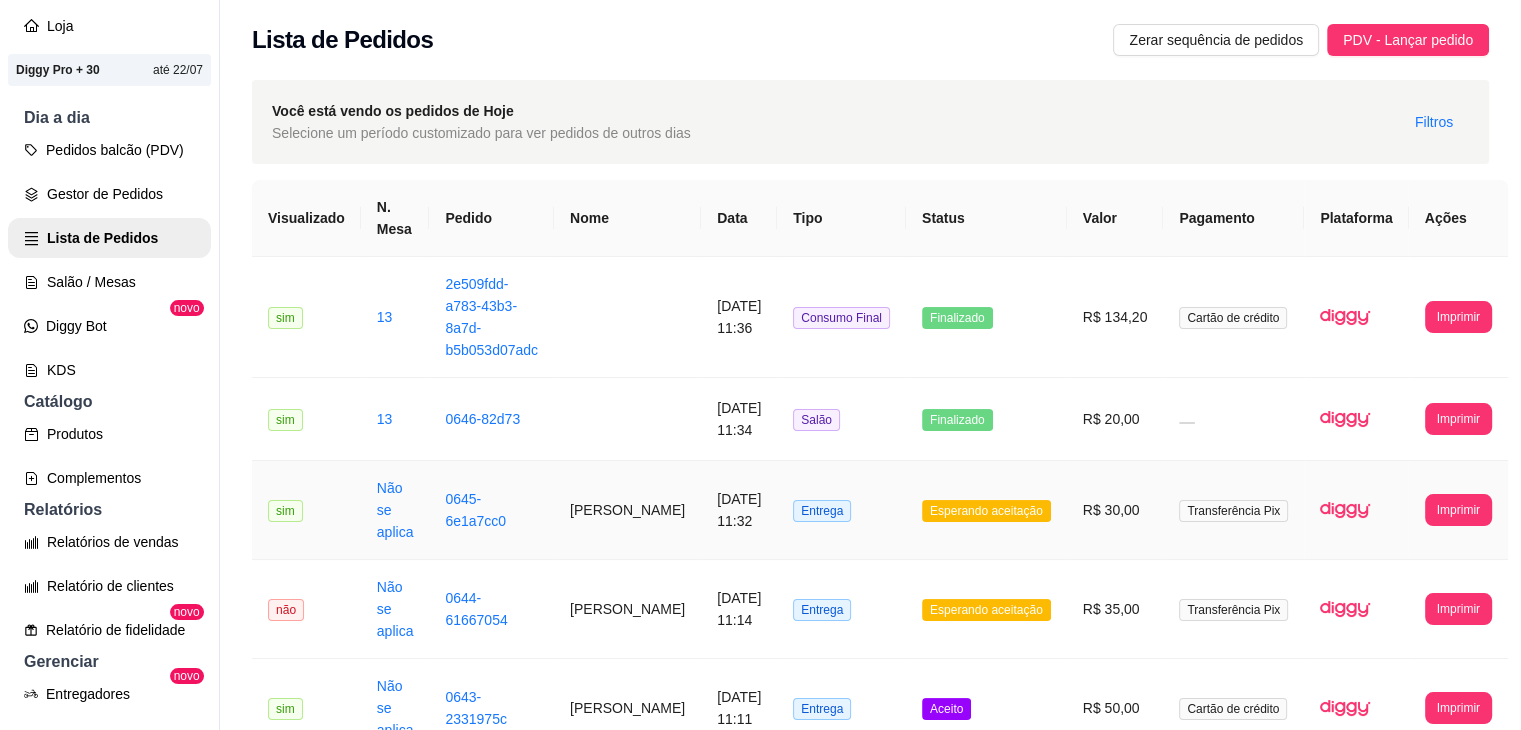 click on "Transferência Pix" at bounding box center (1233, 510) 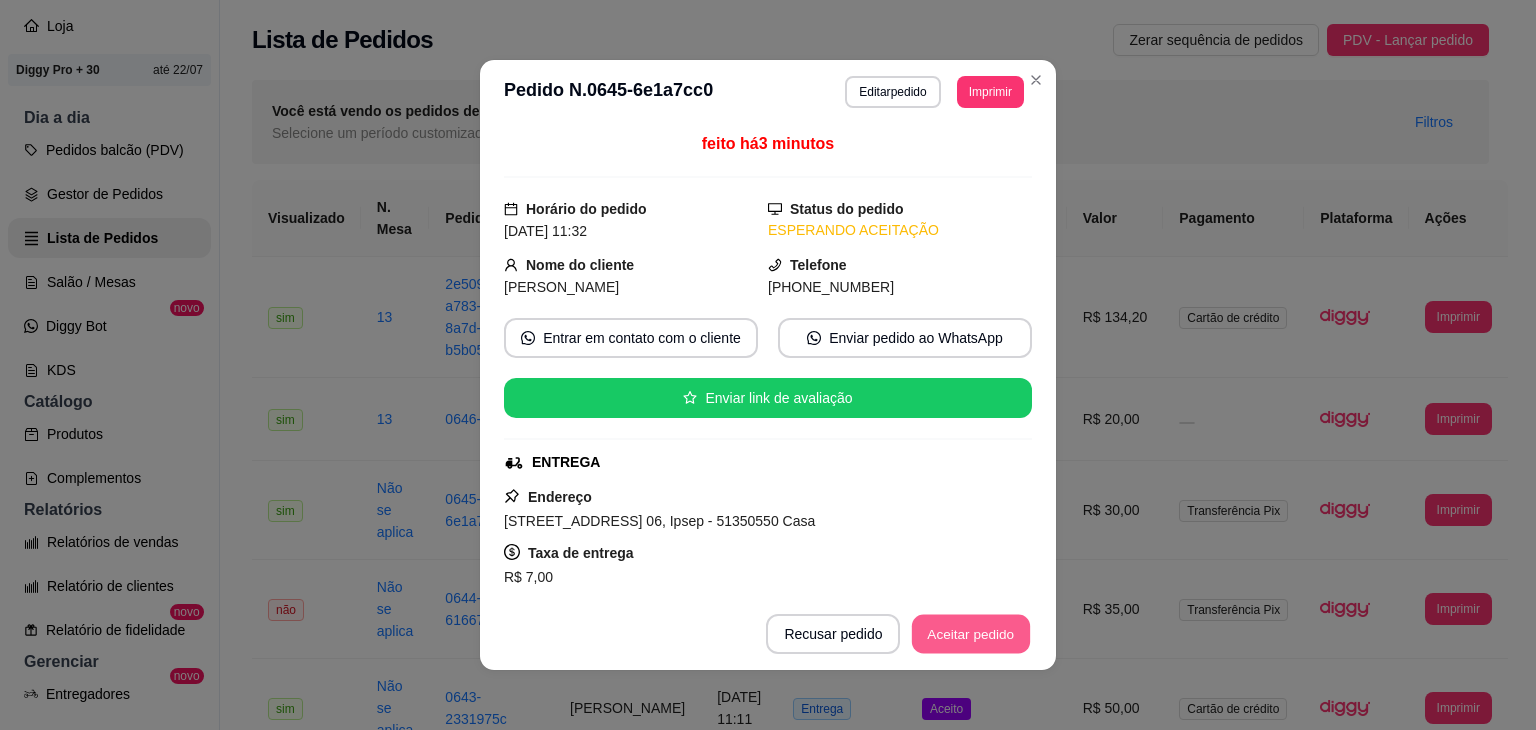 click on "Aceitar pedido" at bounding box center (971, 634) 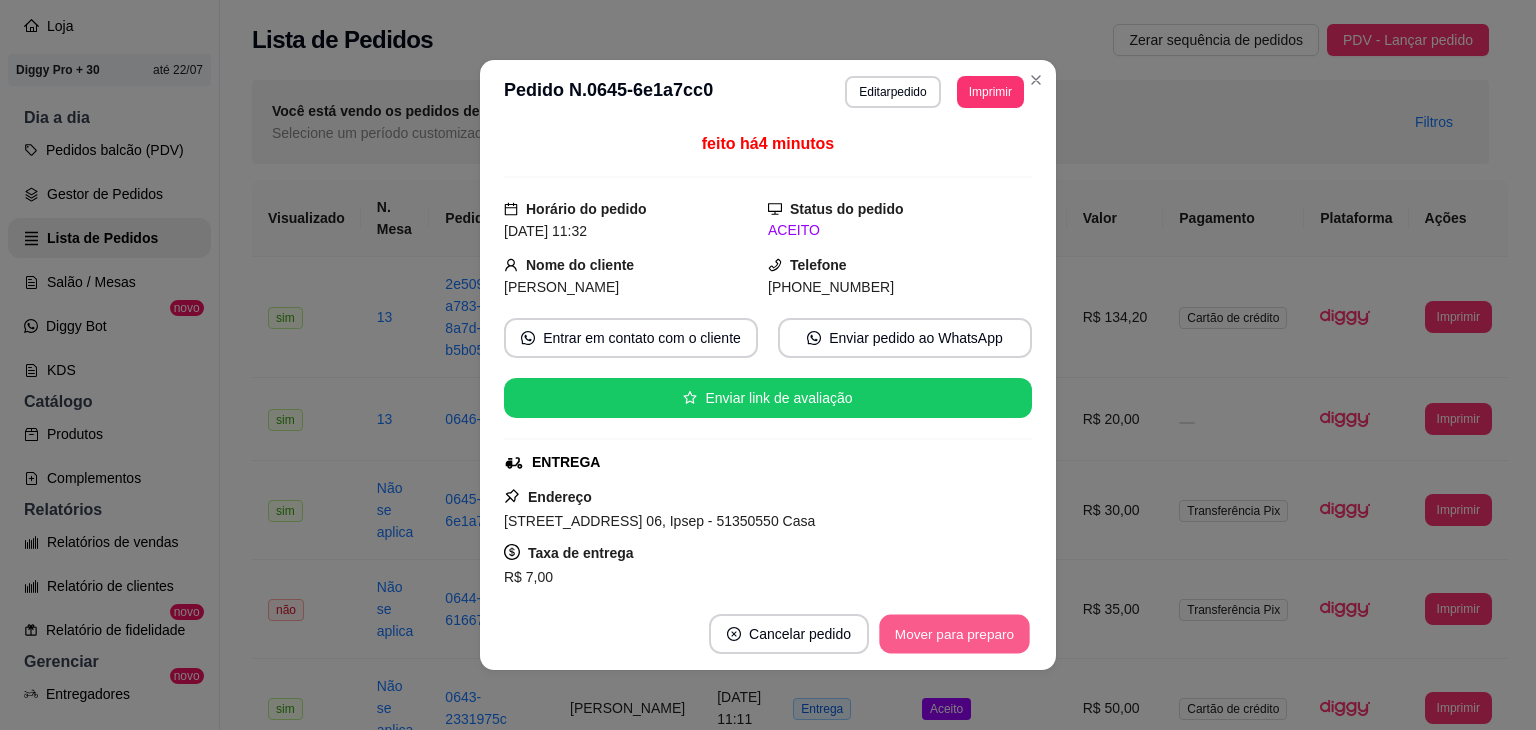 click on "Mover para preparo" at bounding box center [954, 634] 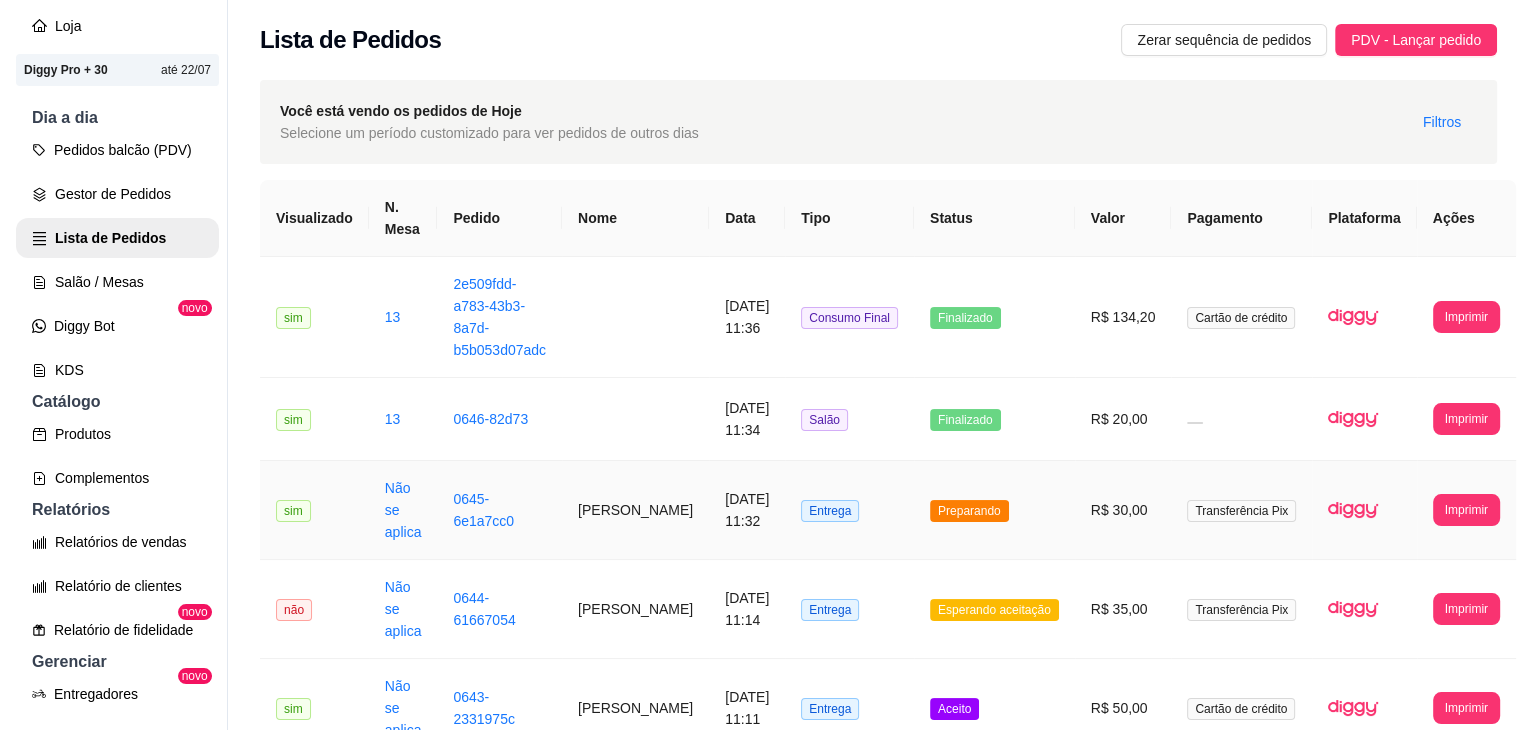 scroll, scrollTop: 48, scrollLeft: 0, axis: vertical 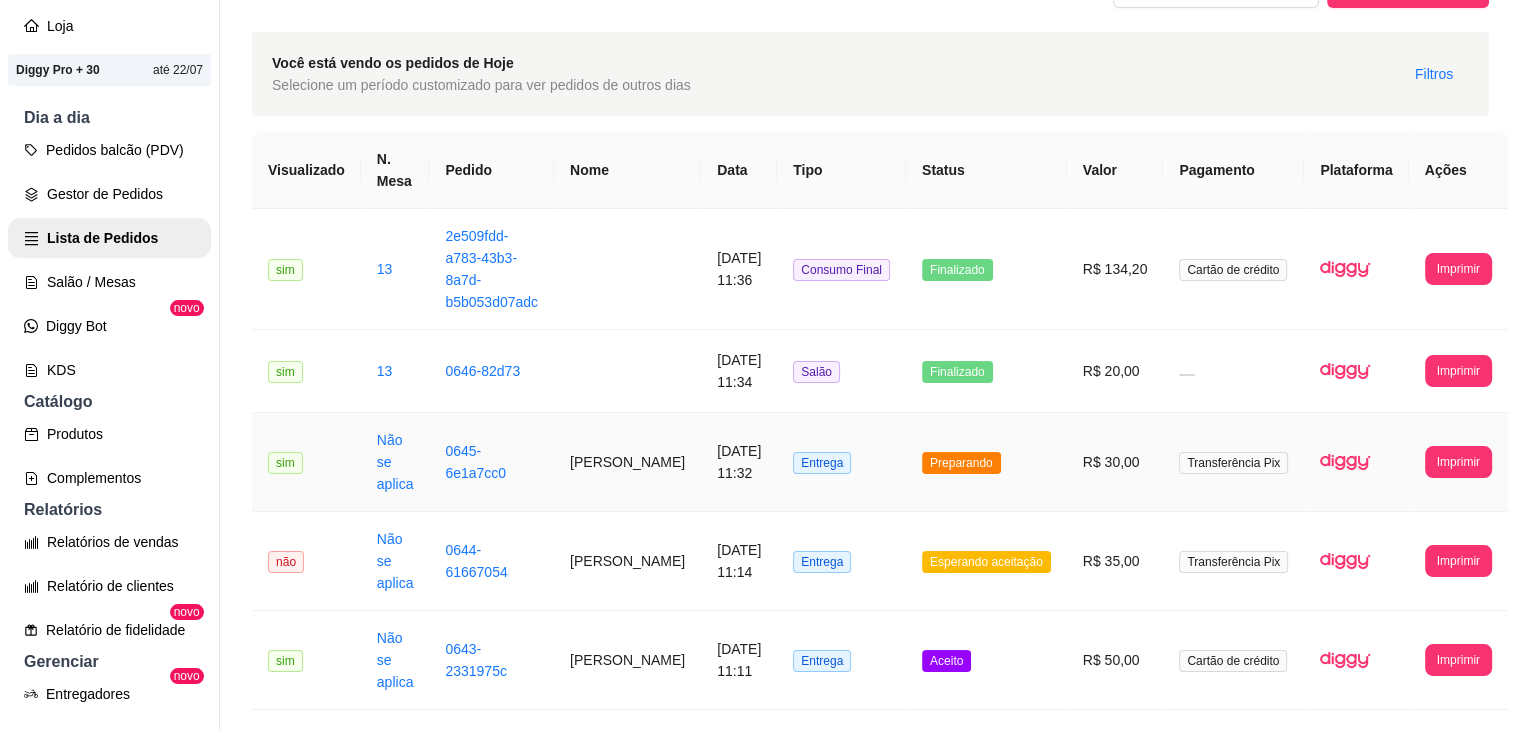 click on "Entrega" at bounding box center [841, 462] 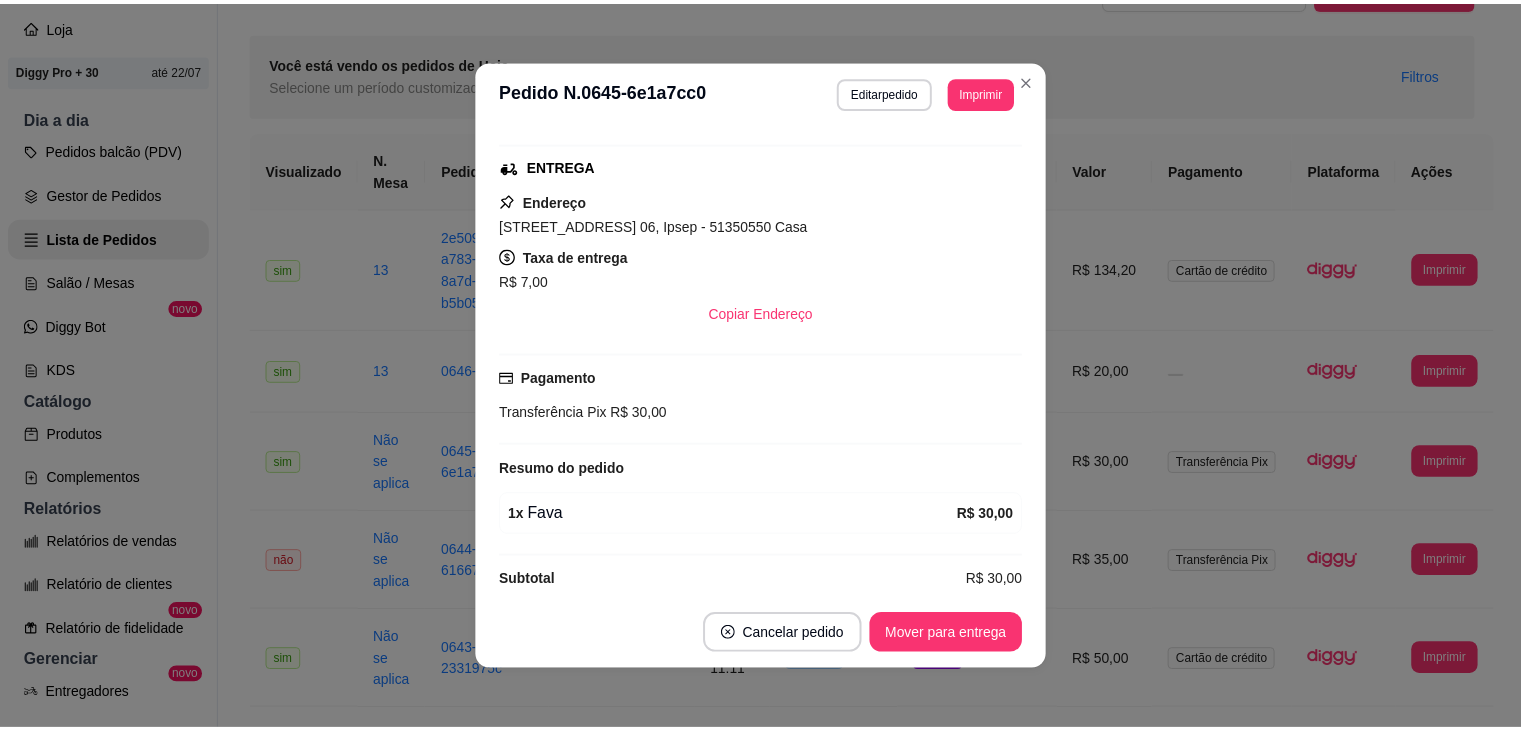 scroll, scrollTop: 316, scrollLeft: 0, axis: vertical 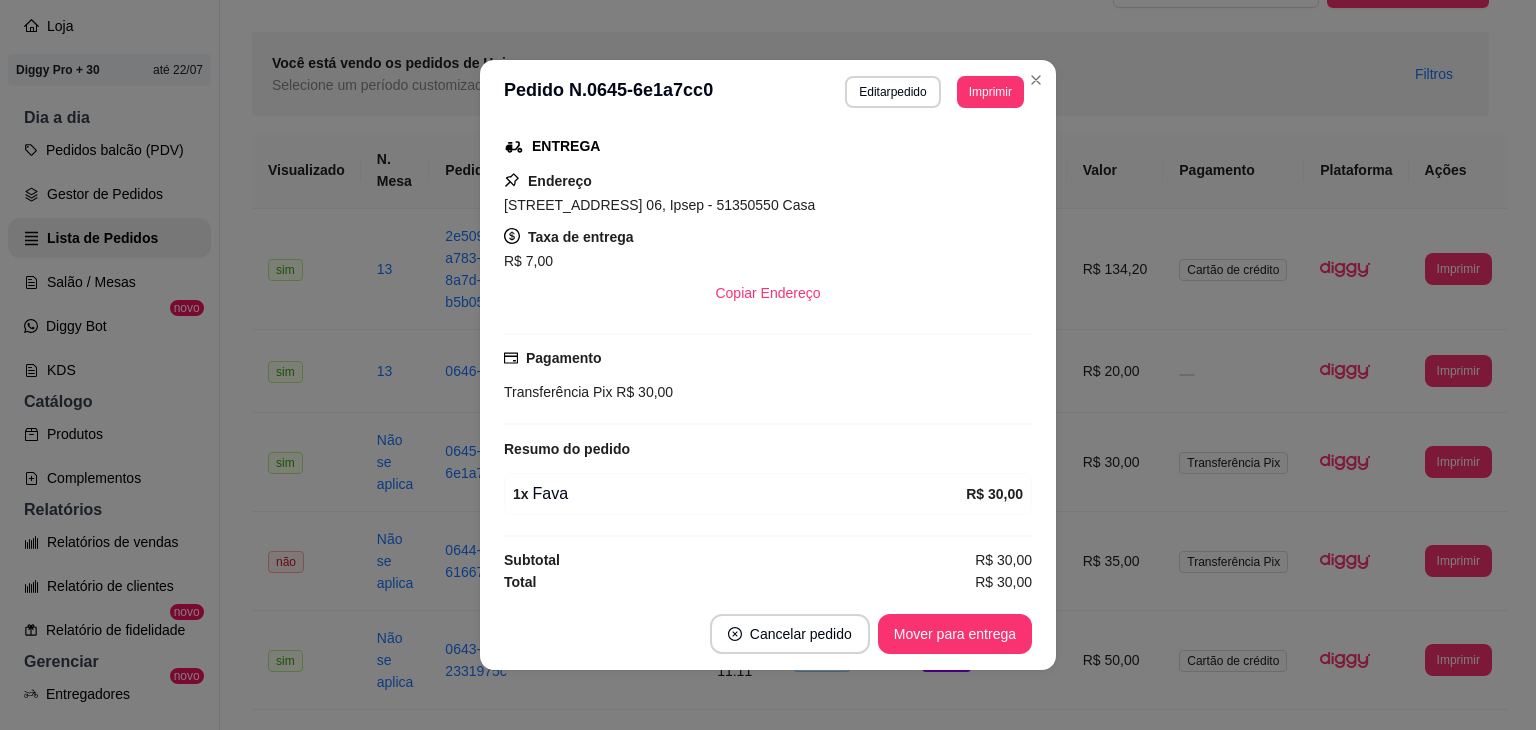 click on "**********" at bounding box center [768, 92] 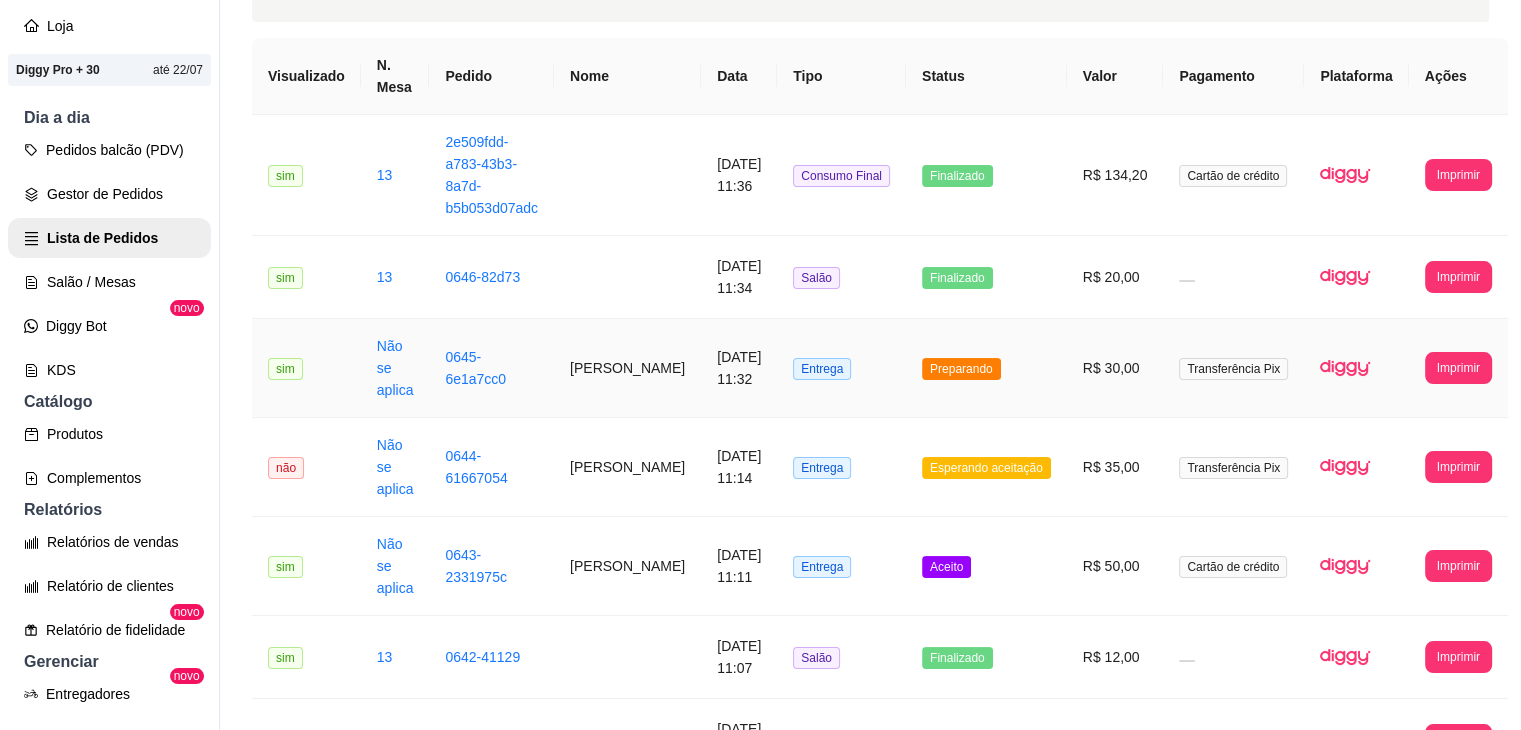 scroll, scrollTop: 164, scrollLeft: 0, axis: vertical 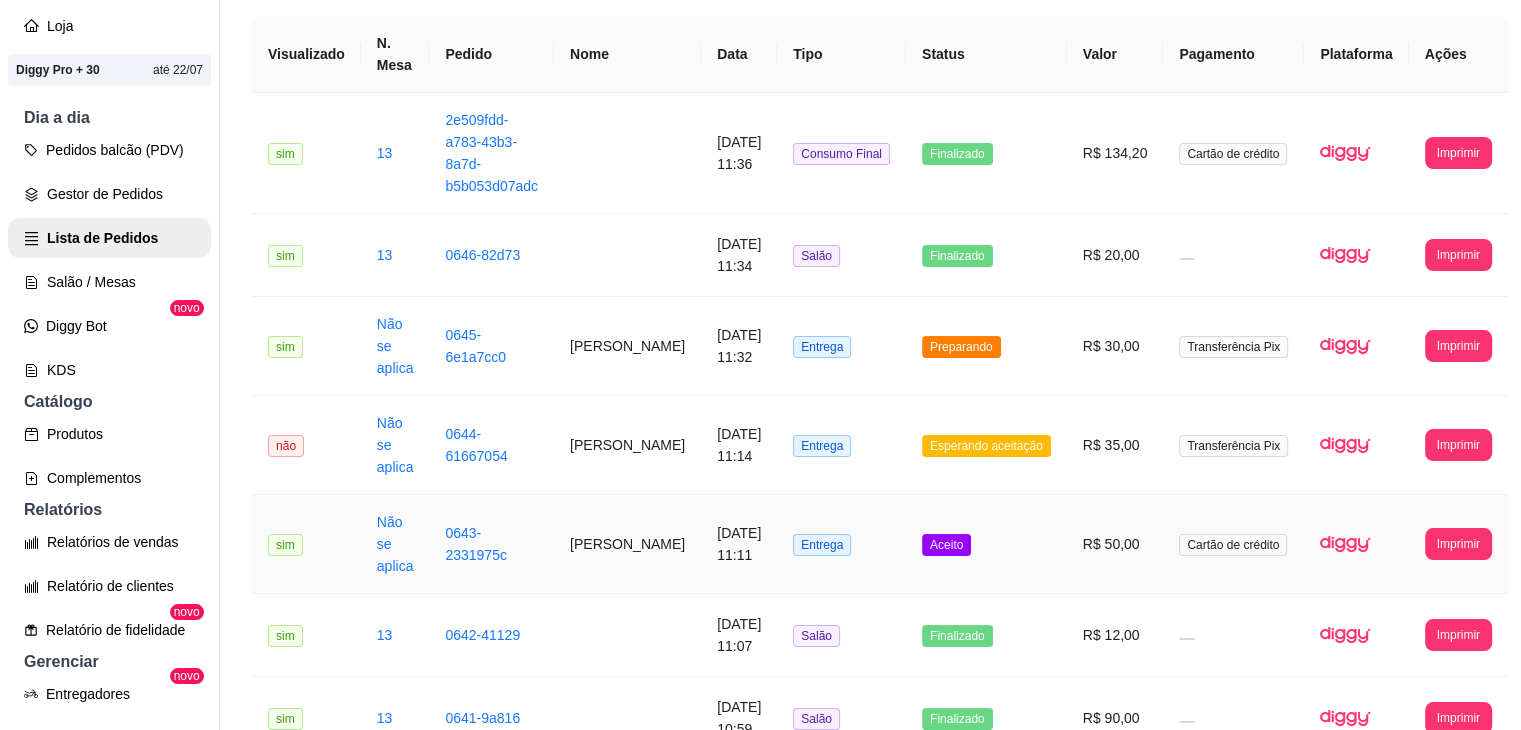 click on "Entrega" at bounding box center [822, 545] 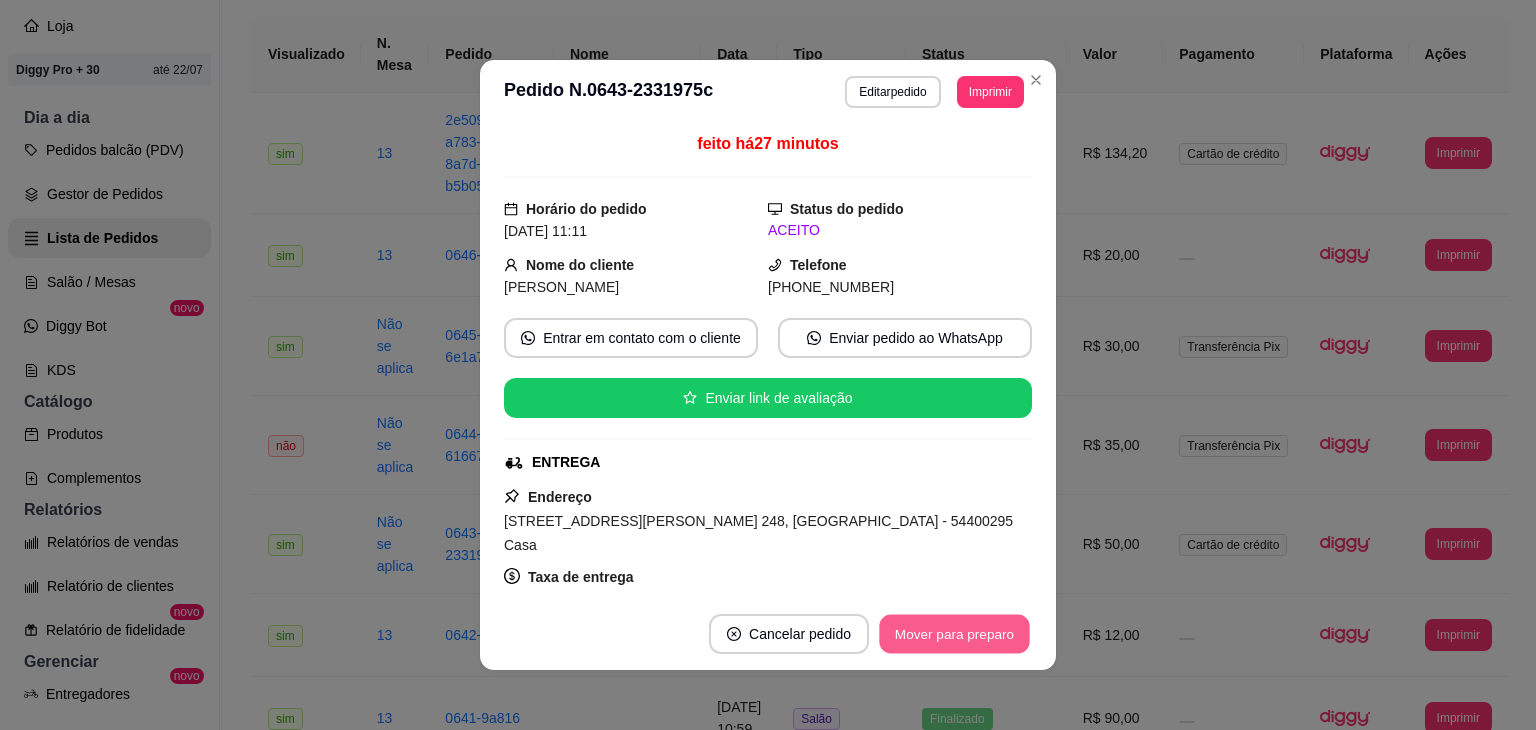 click on "Mover para preparo" at bounding box center (954, 634) 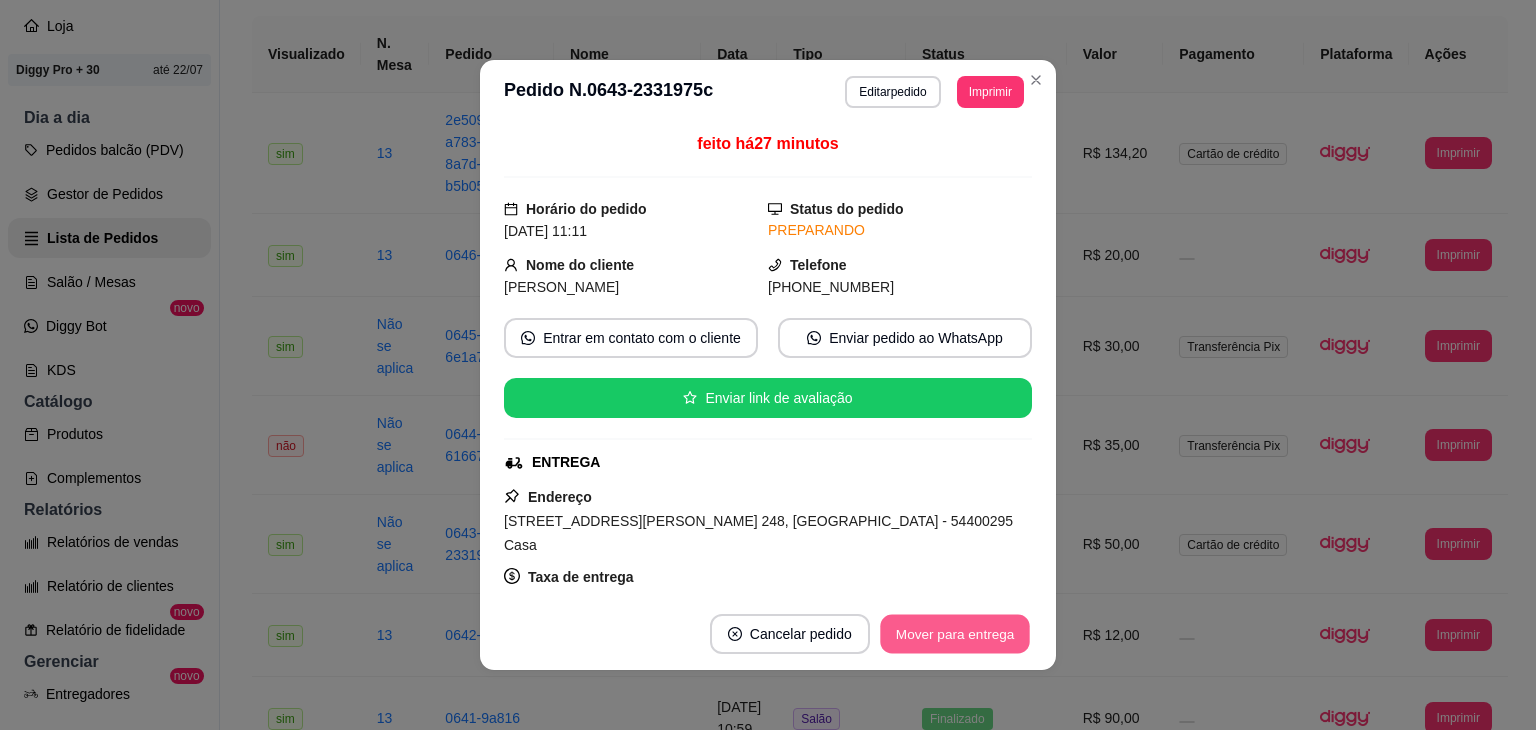 click on "Mover para entrega" at bounding box center (955, 634) 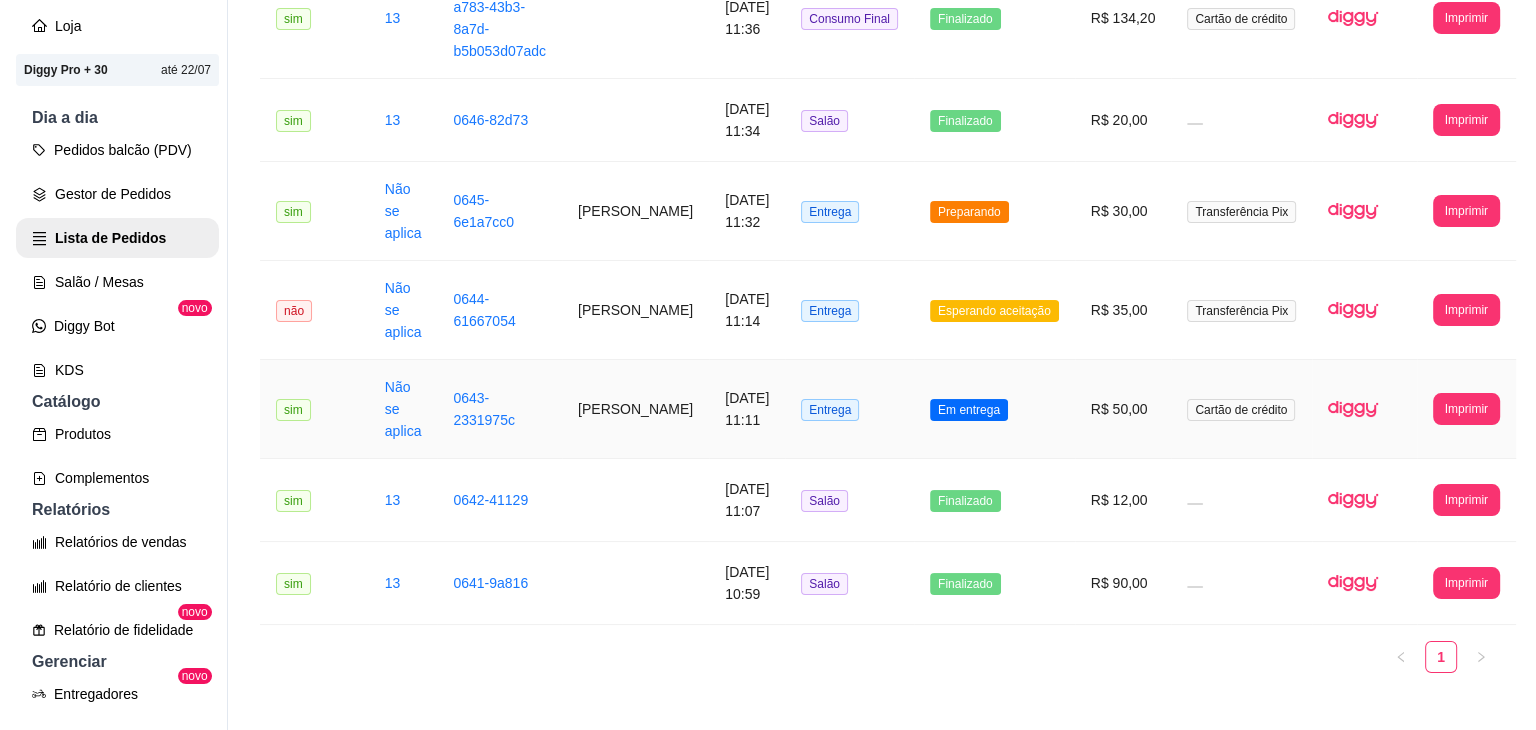 scroll, scrollTop: 308, scrollLeft: 0, axis: vertical 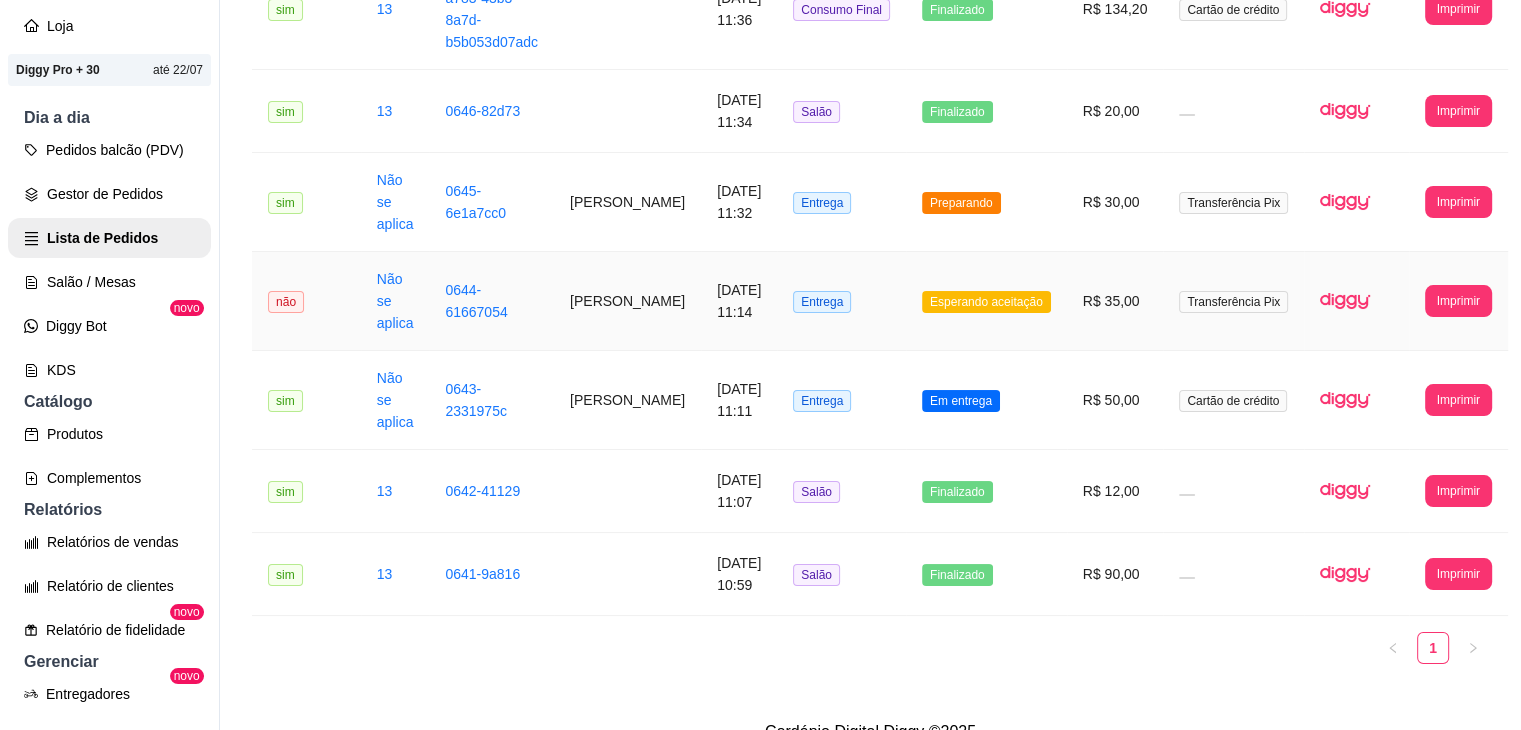 click on "Entrega" at bounding box center [841, 301] 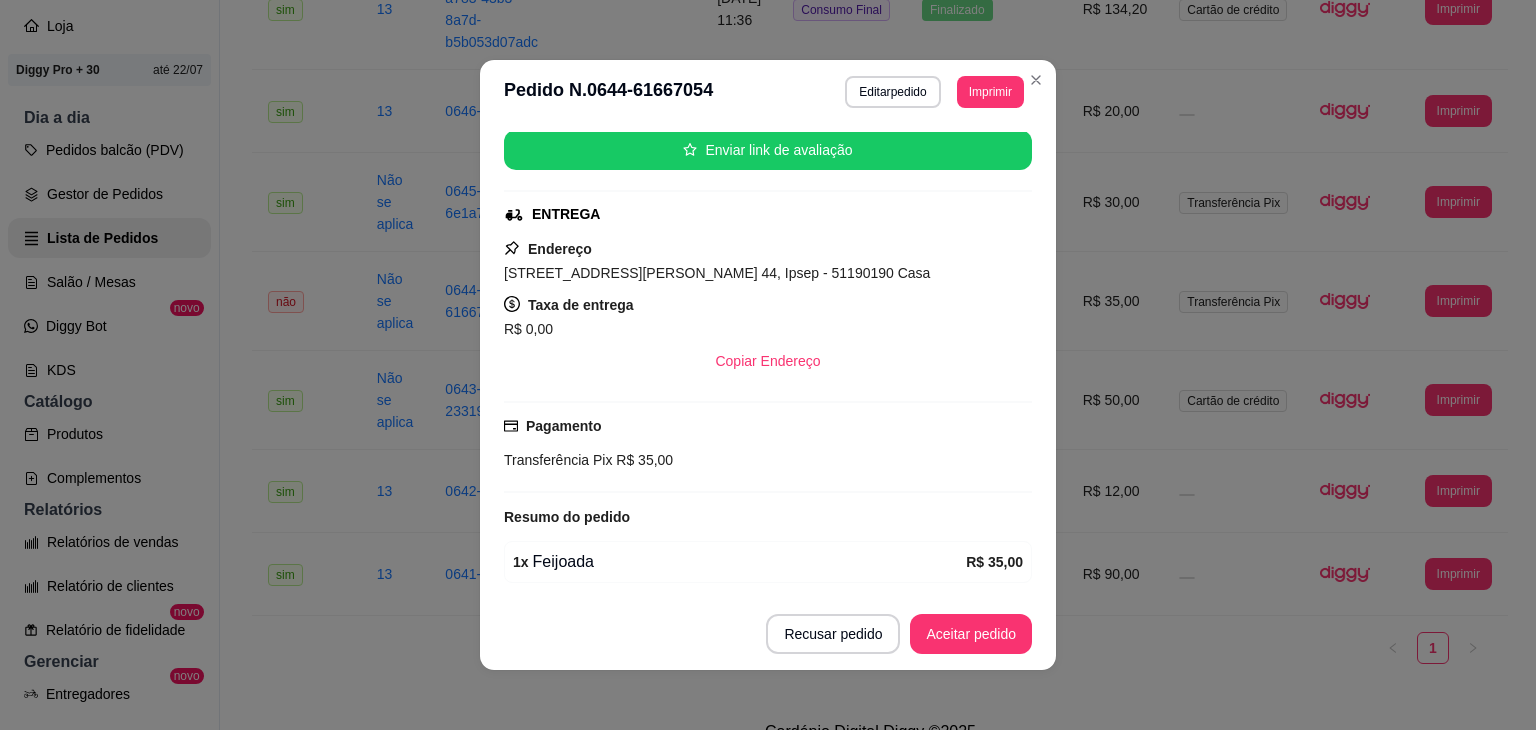 scroll, scrollTop: 316, scrollLeft: 0, axis: vertical 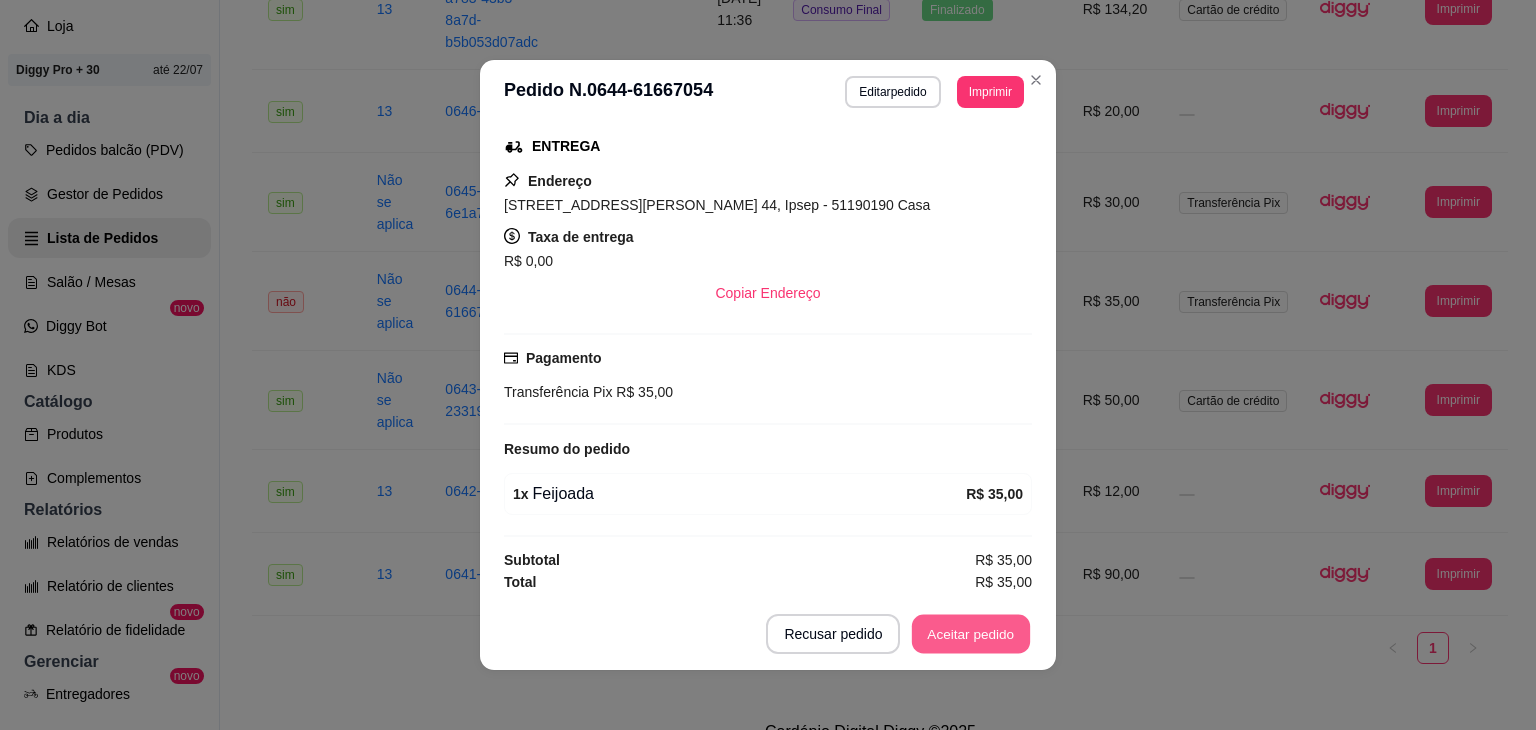 click on "Aceitar pedido" at bounding box center (971, 634) 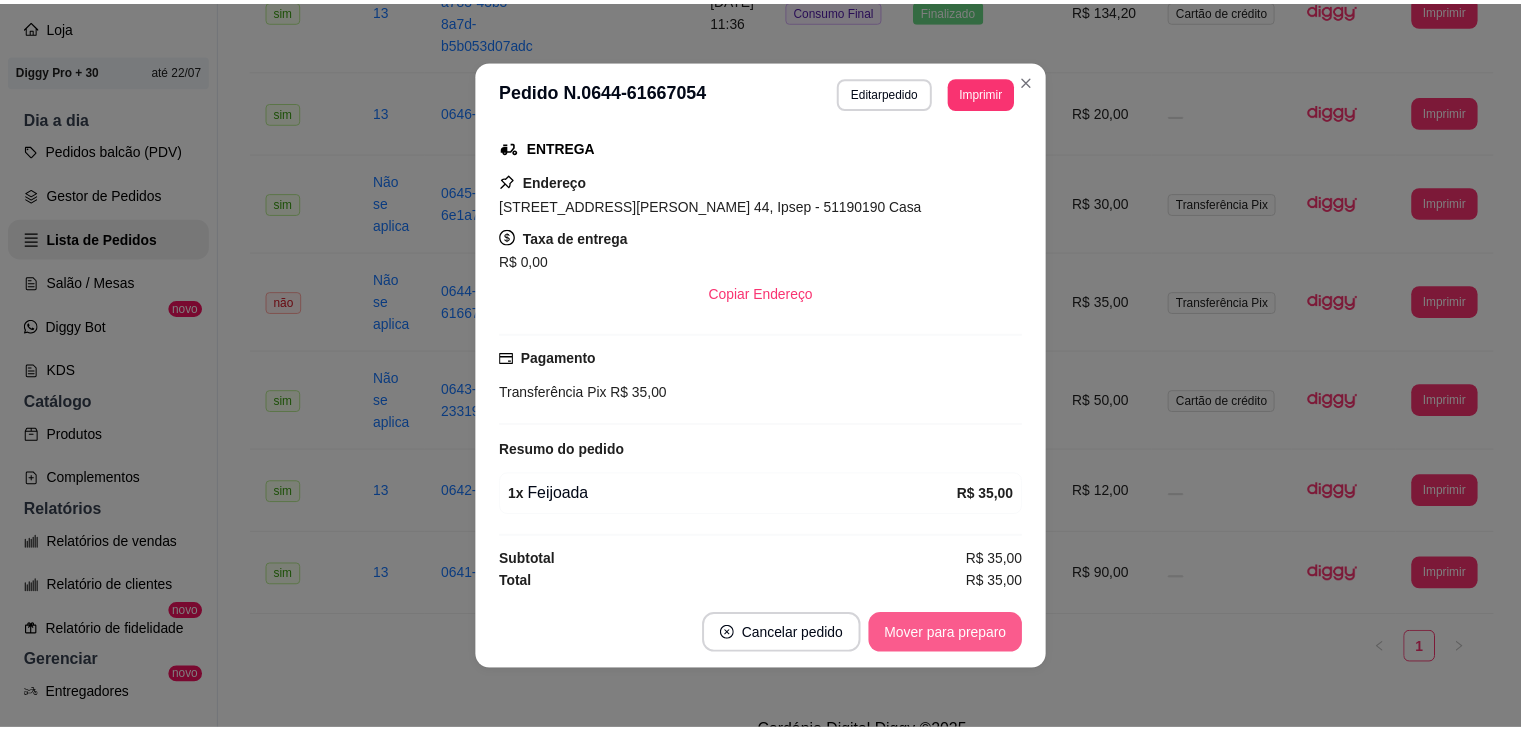 scroll, scrollTop: 266, scrollLeft: 0, axis: vertical 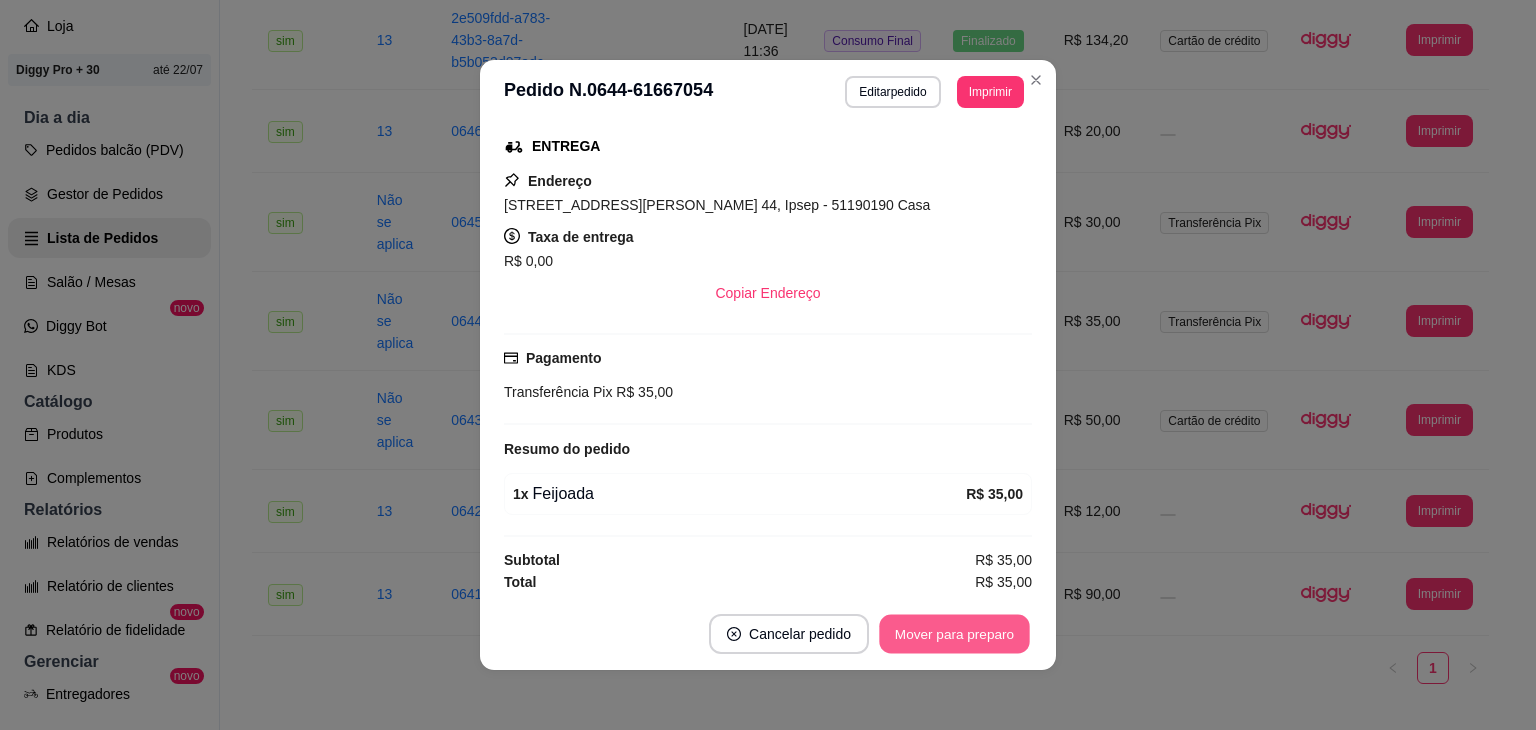 click on "Mover para preparo" at bounding box center (954, 634) 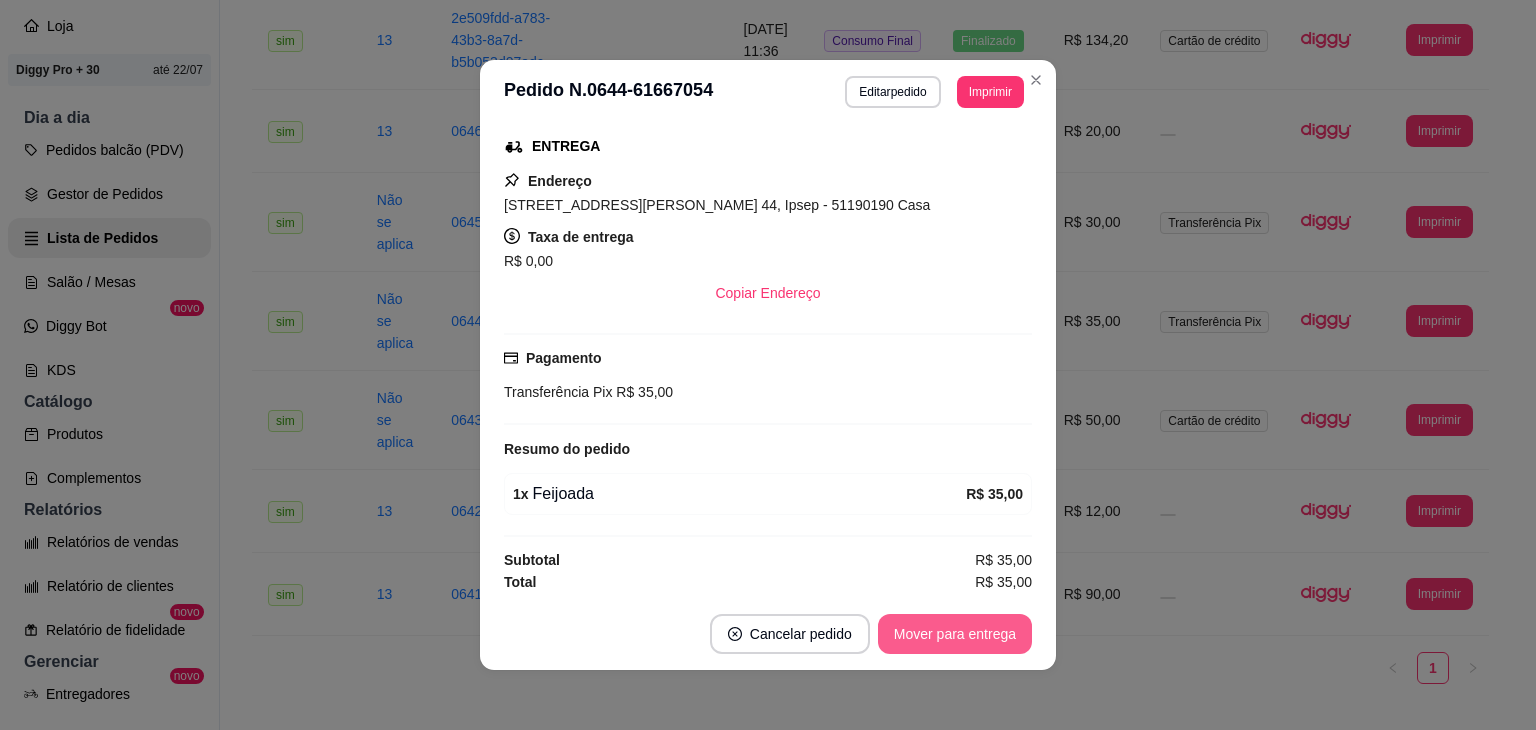 click on "Mover para entrega" at bounding box center [955, 634] 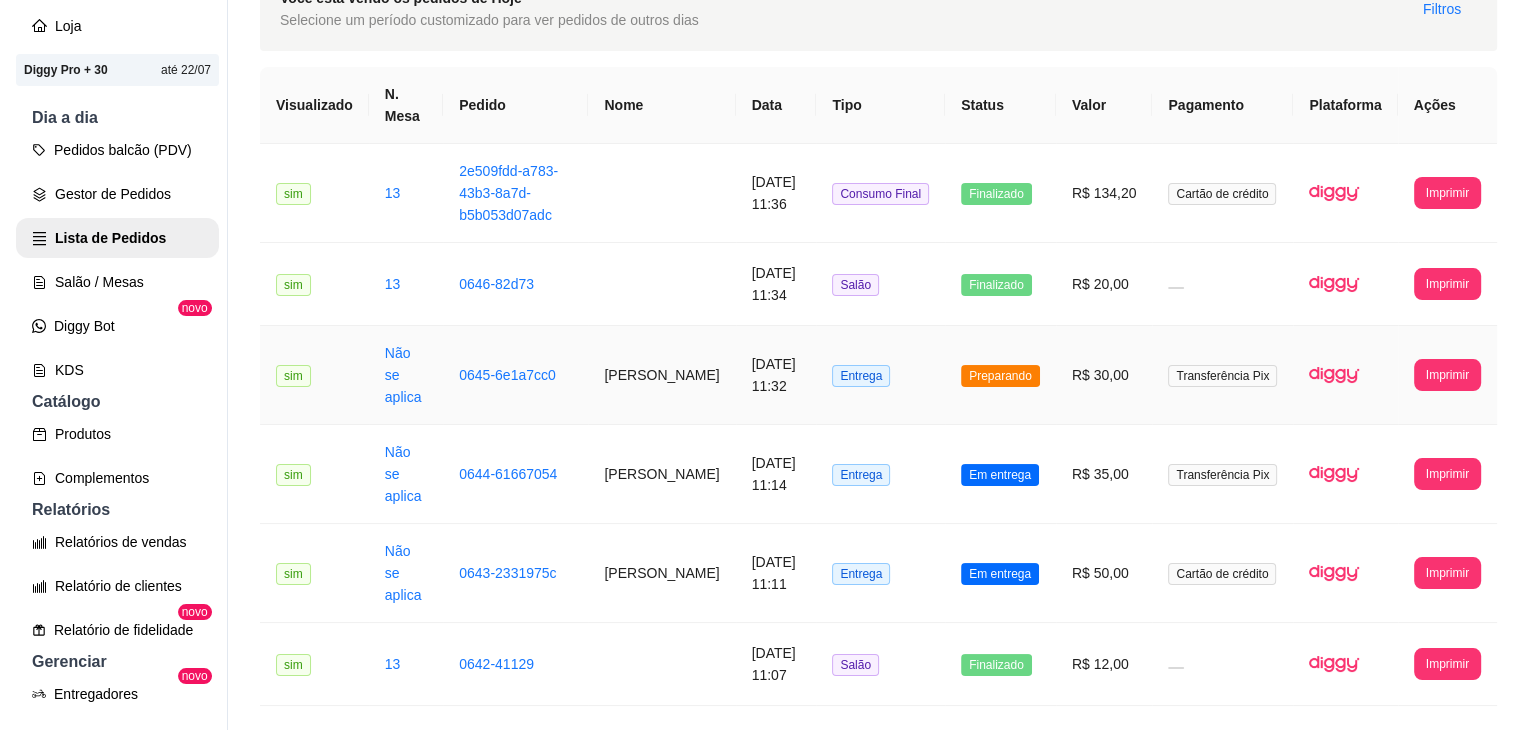 scroll, scrollTop: 106, scrollLeft: 0, axis: vertical 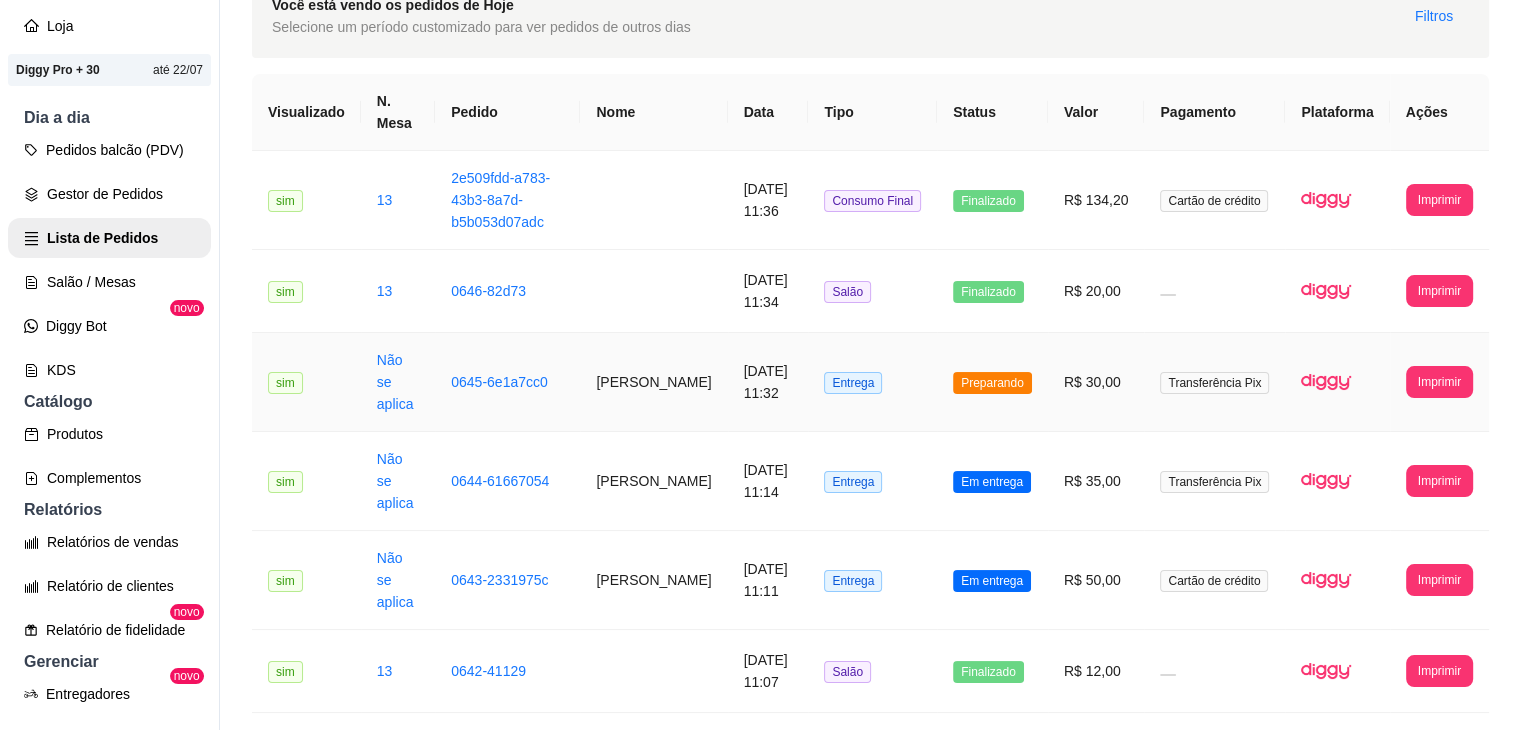 click on "Preparando" at bounding box center (992, 382) 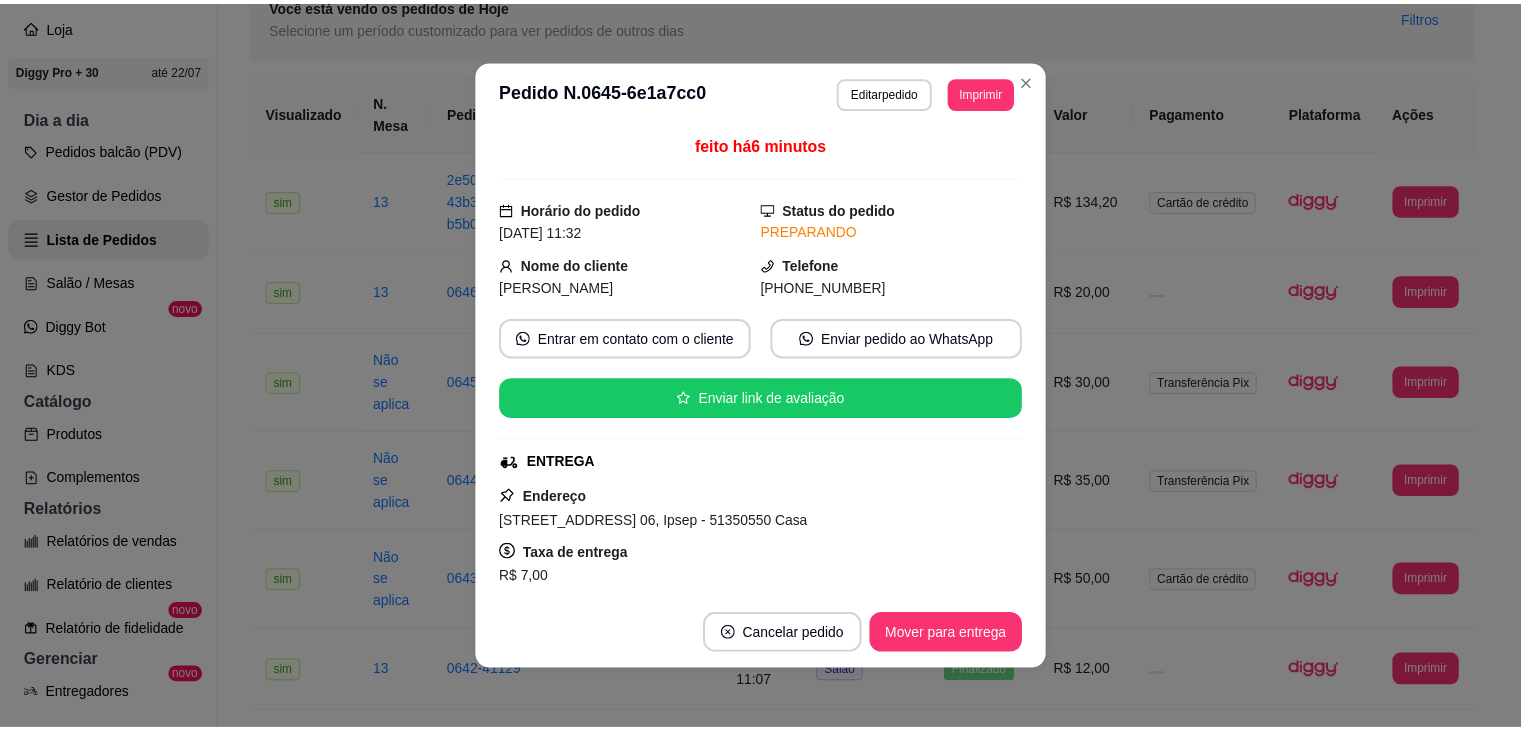 scroll, scrollTop: 316, scrollLeft: 0, axis: vertical 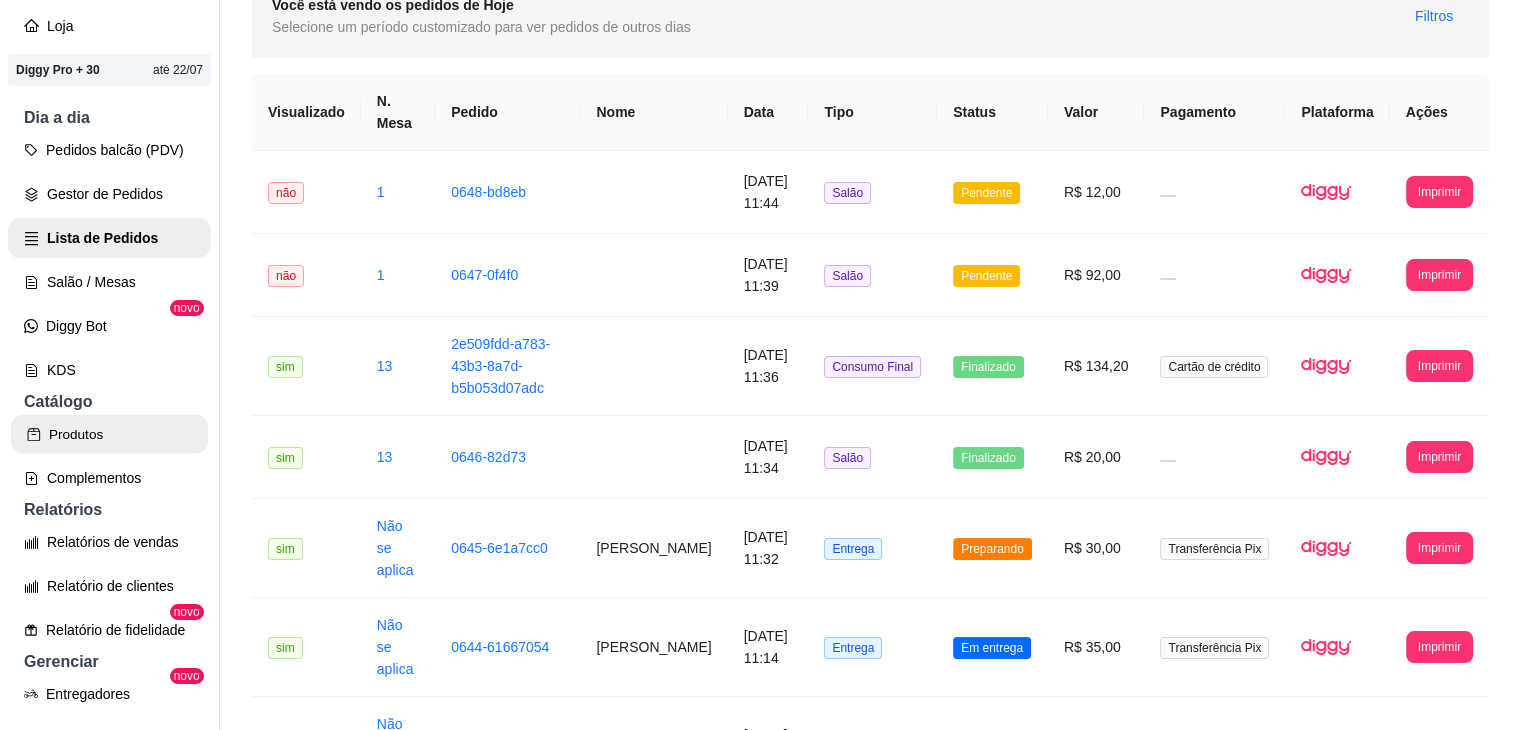 click on "Produtos" at bounding box center (109, 434) 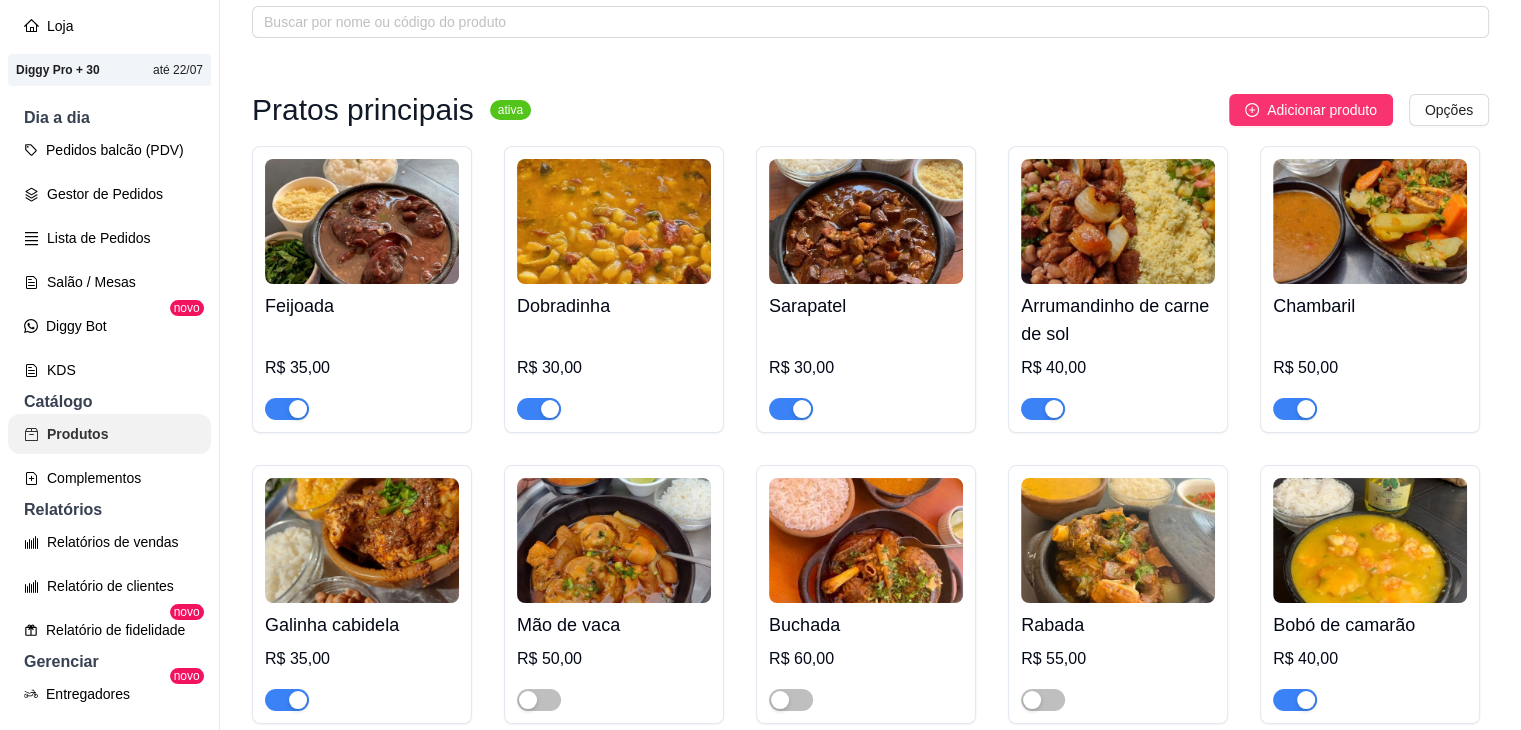 scroll, scrollTop: 0, scrollLeft: 0, axis: both 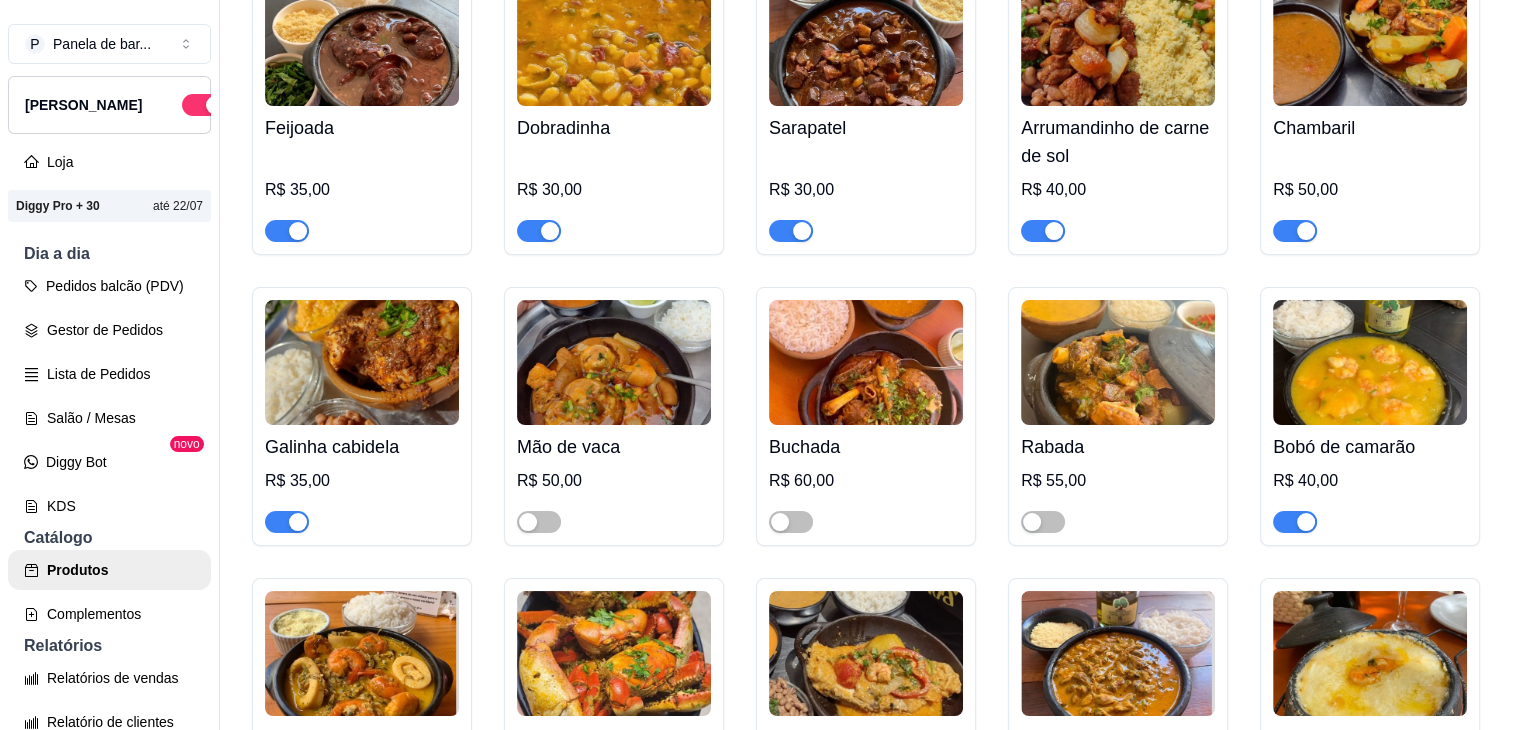 click on "Galinha cabidela    R$ 35,00" at bounding box center (362, 416) 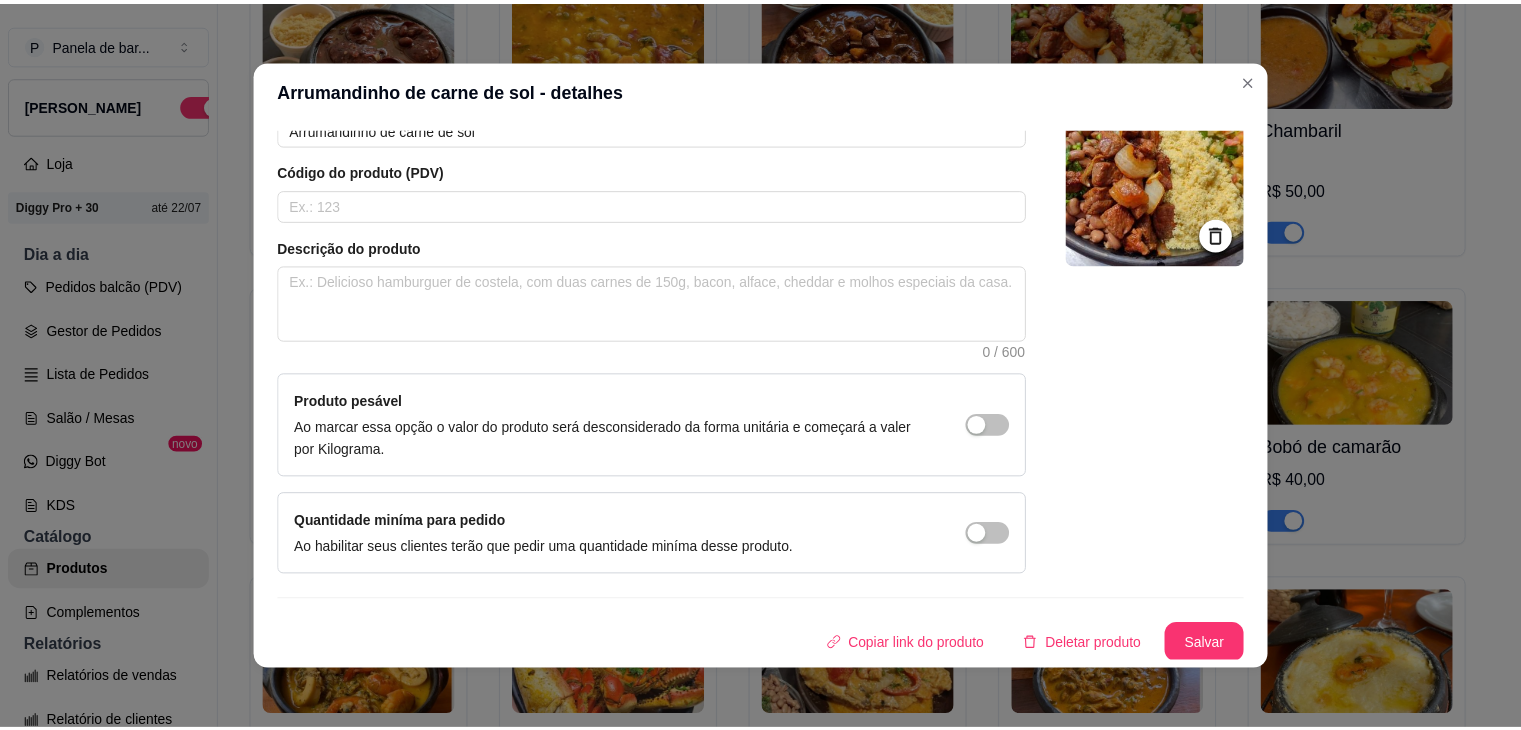 scroll, scrollTop: 0, scrollLeft: 0, axis: both 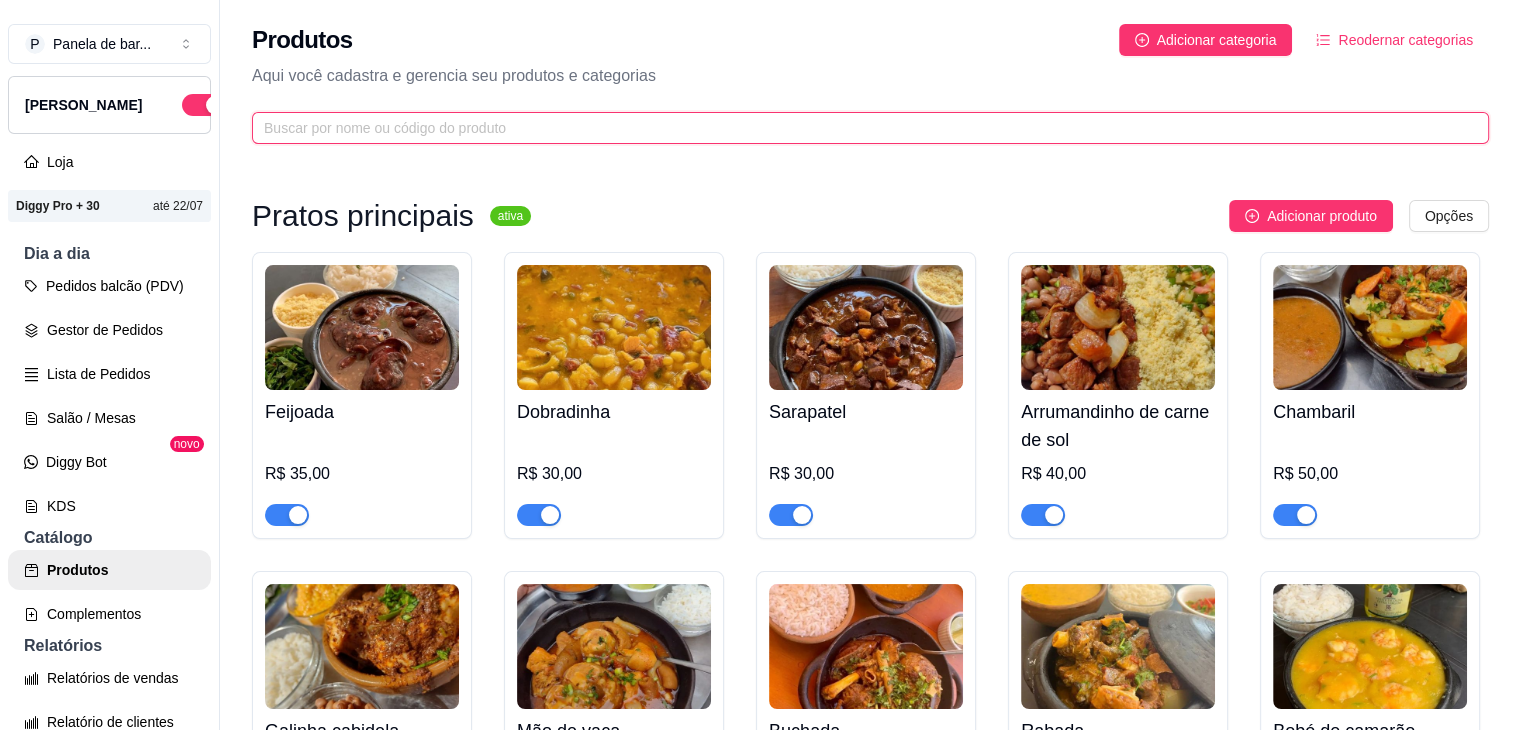 click at bounding box center (862, 128) 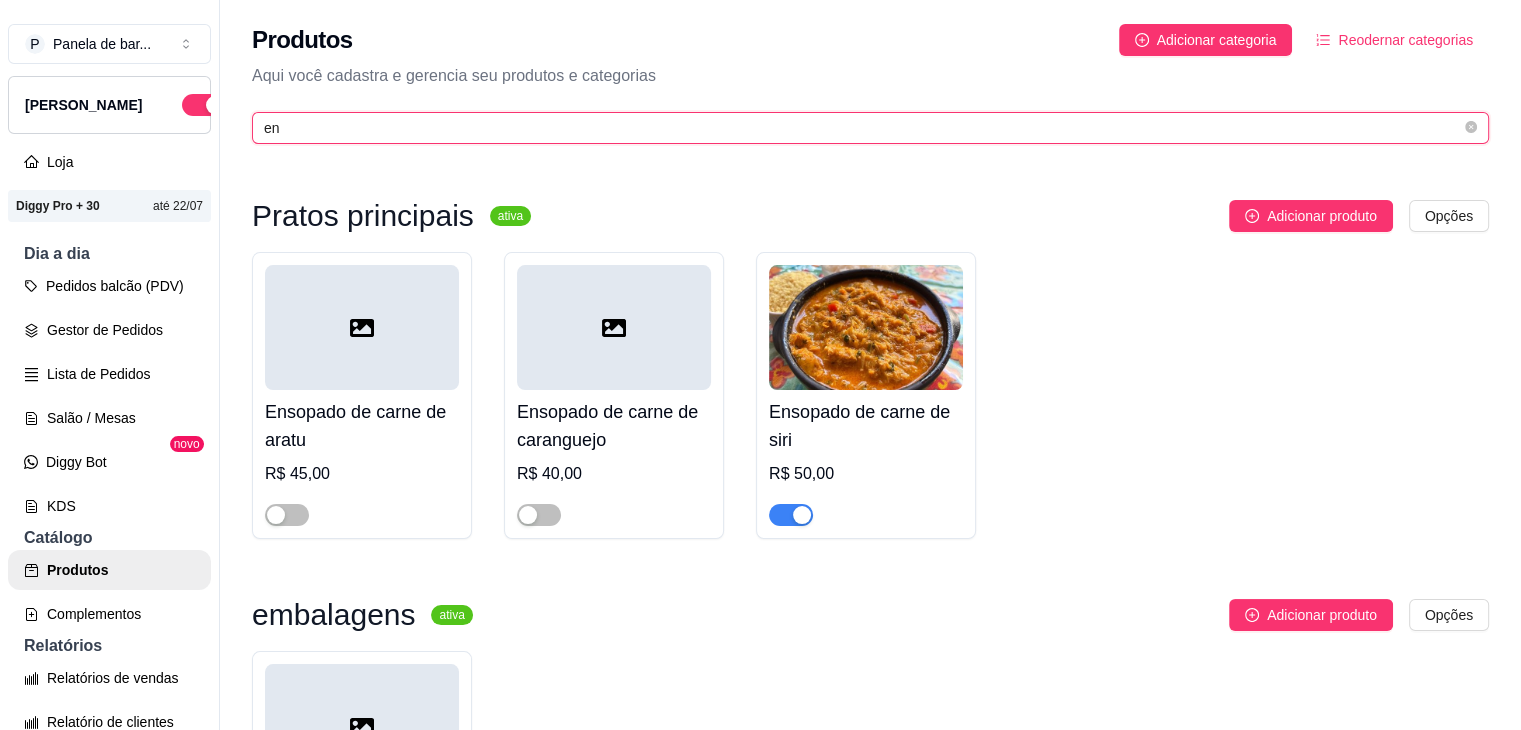type on "e" 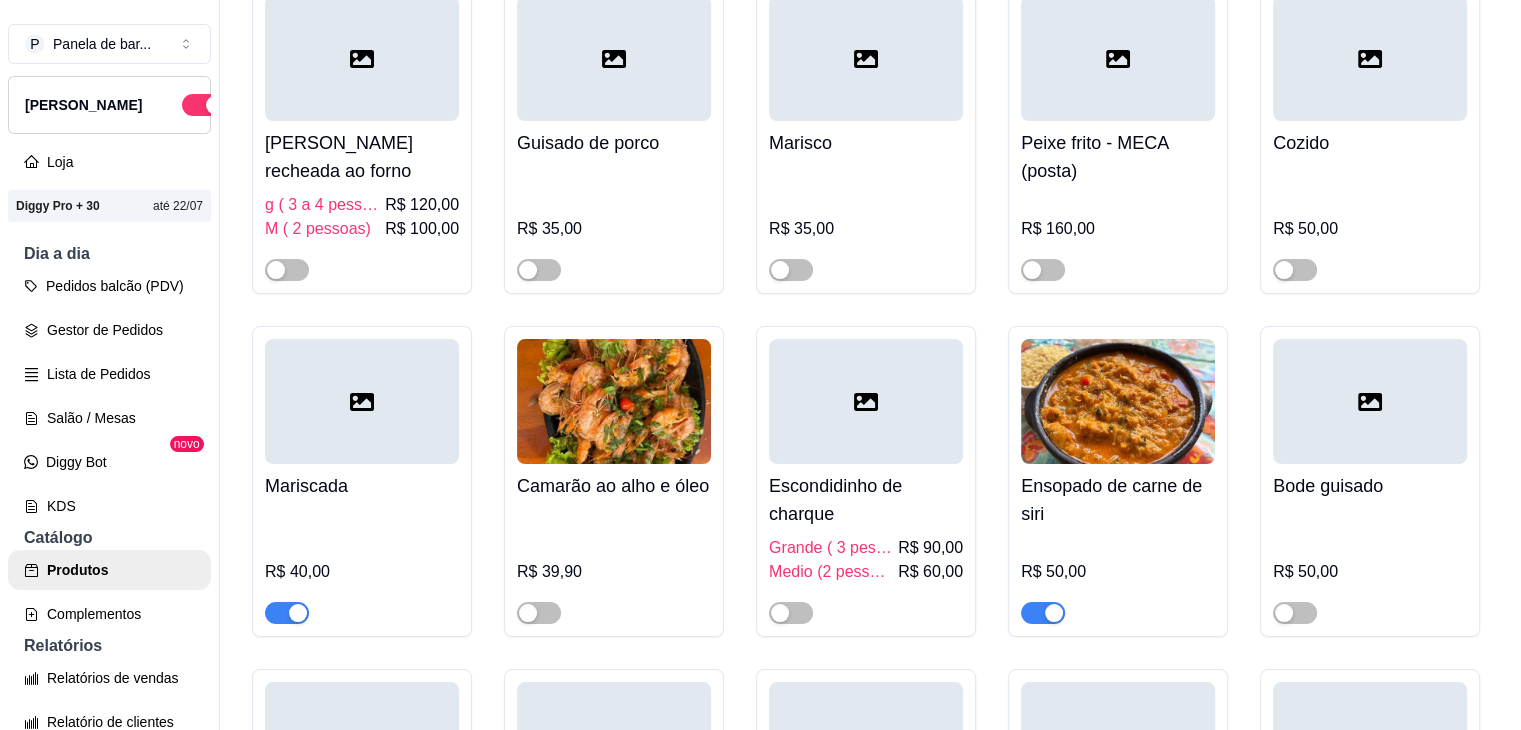 scroll, scrollTop: 1786, scrollLeft: 0, axis: vertical 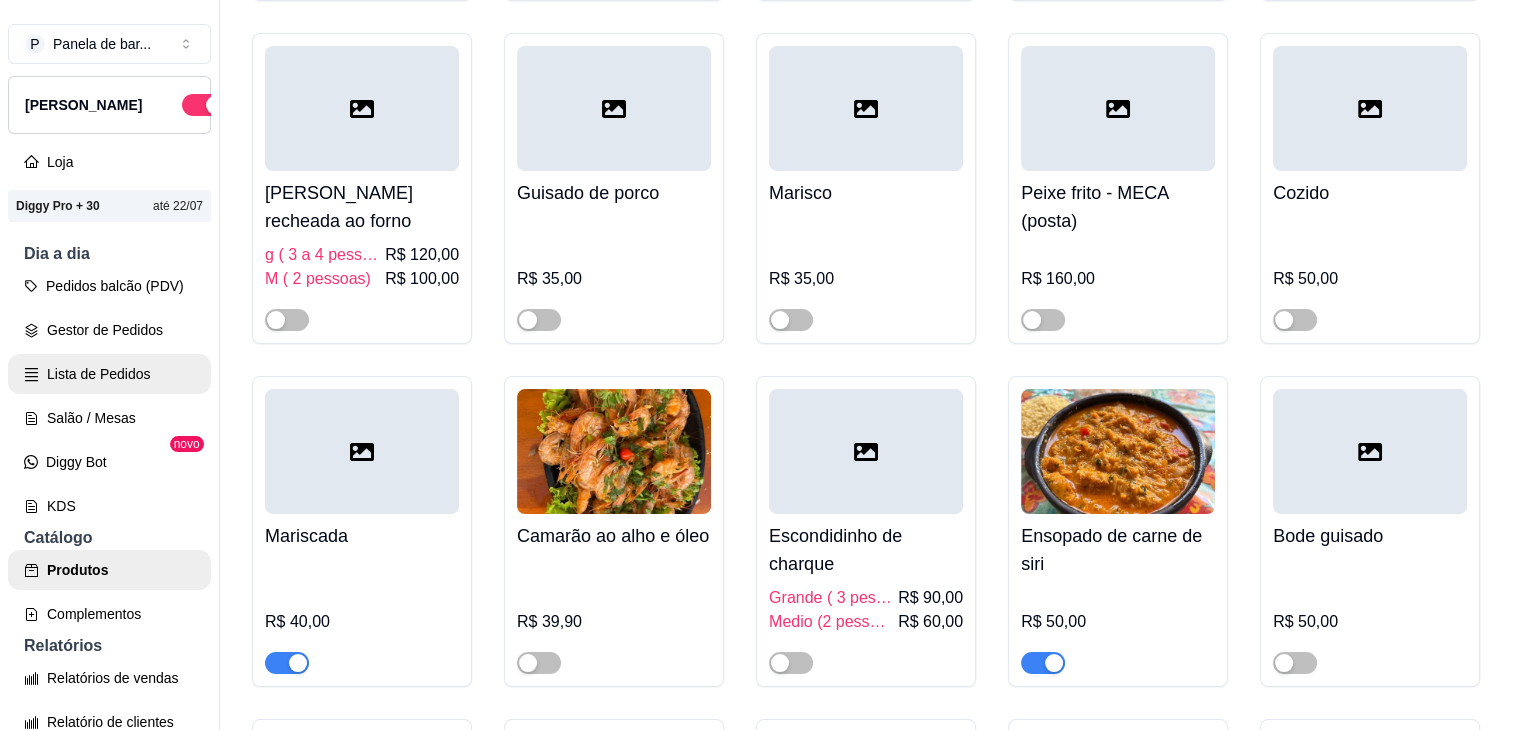 type 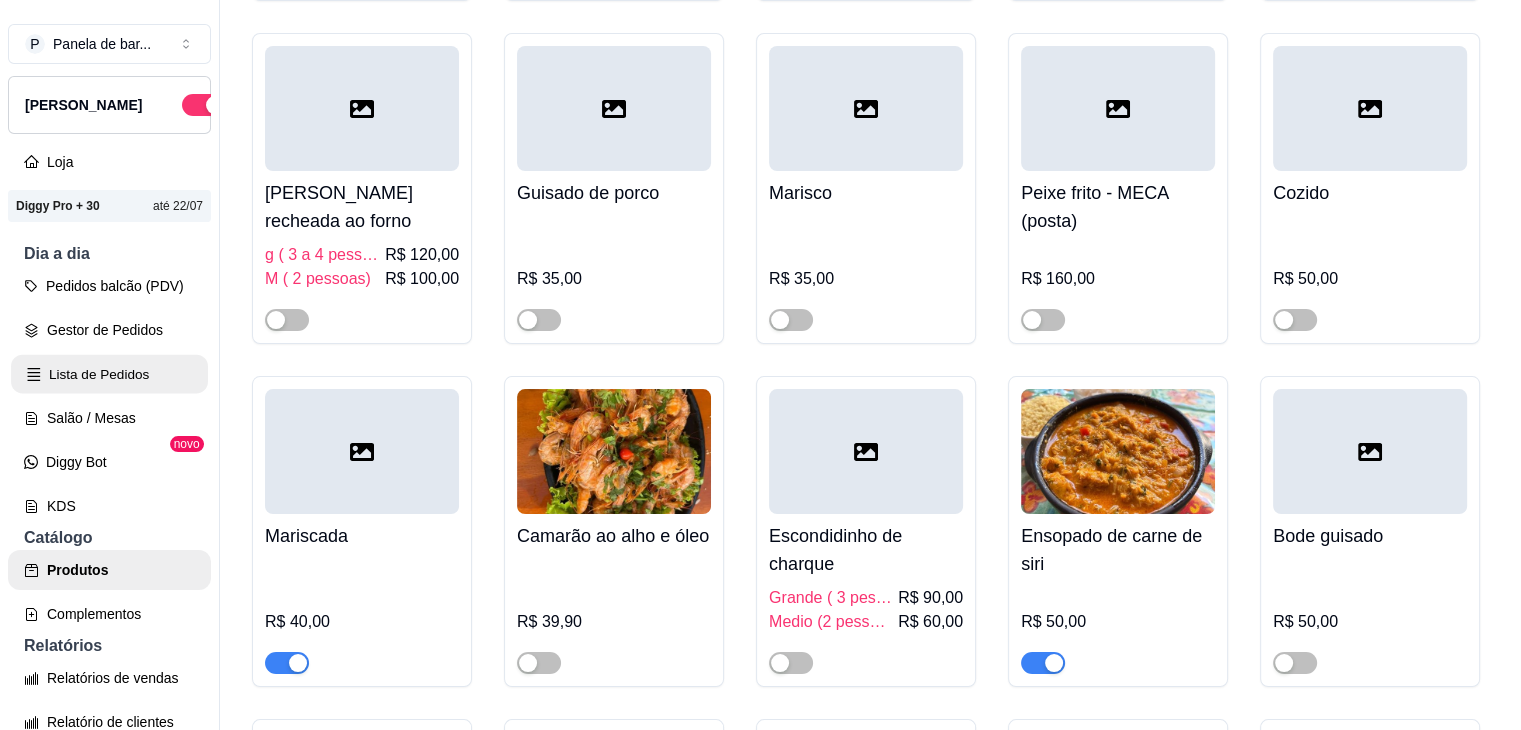click on "Lista de Pedidos" at bounding box center (109, 374) 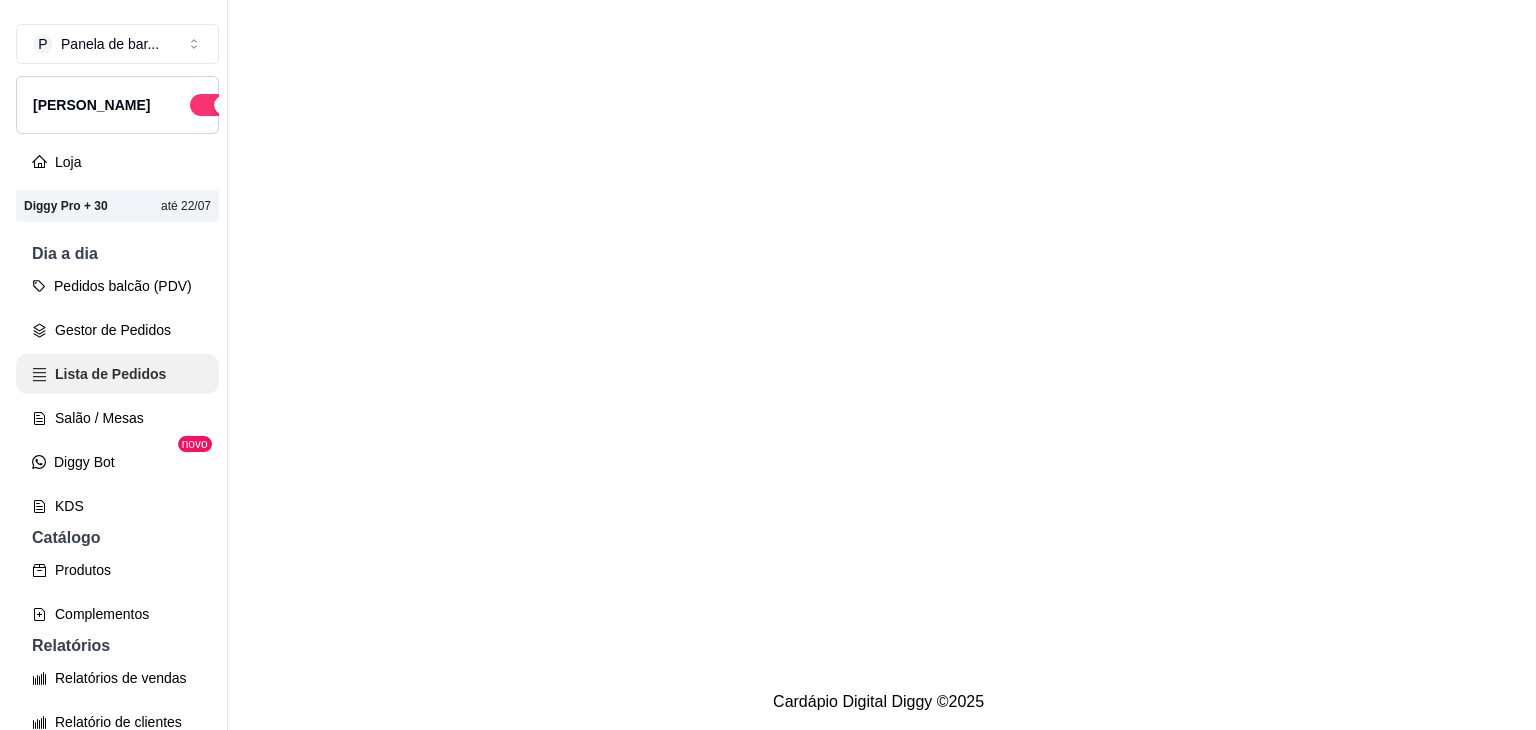 scroll, scrollTop: 0, scrollLeft: 0, axis: both 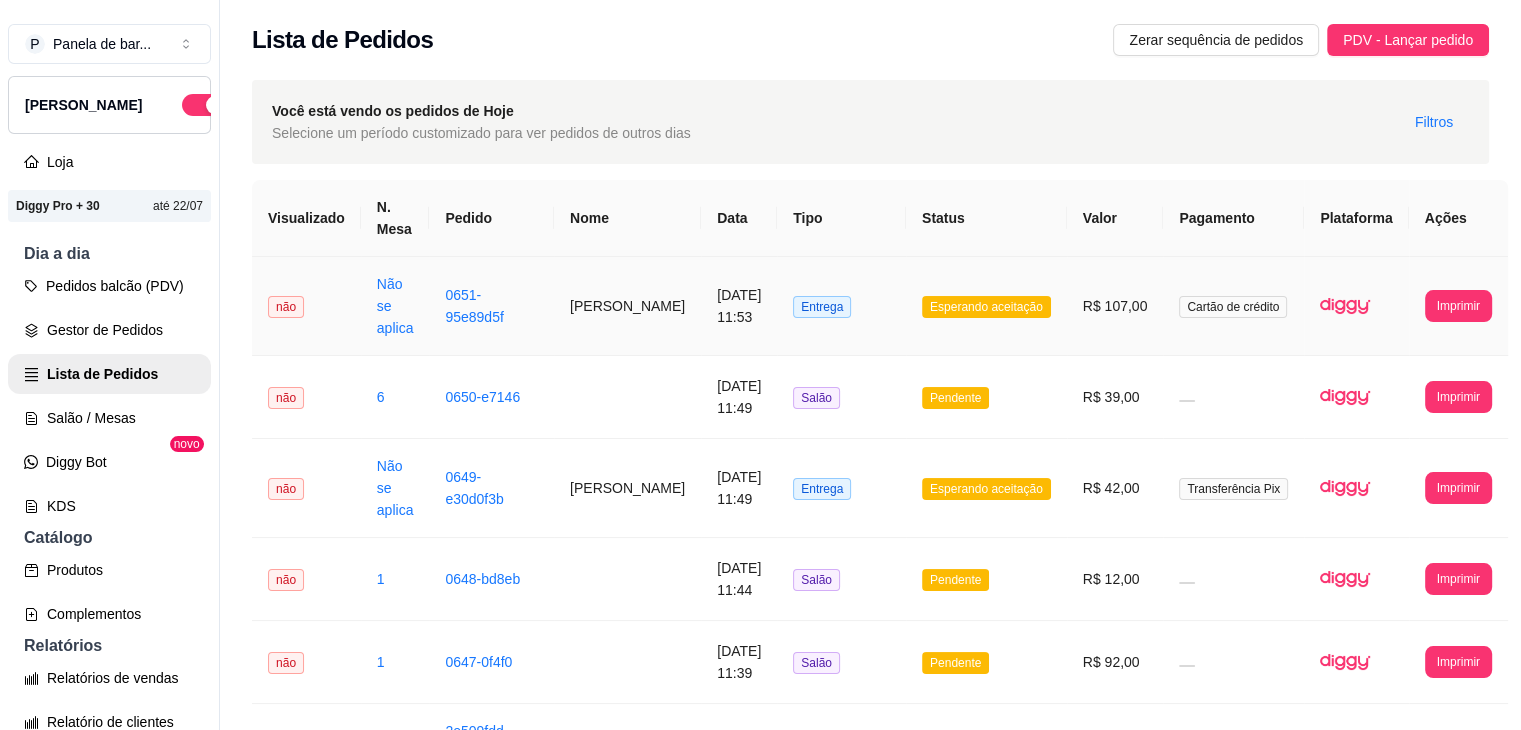 click on "Entrega" at bounding box center (841, 306) 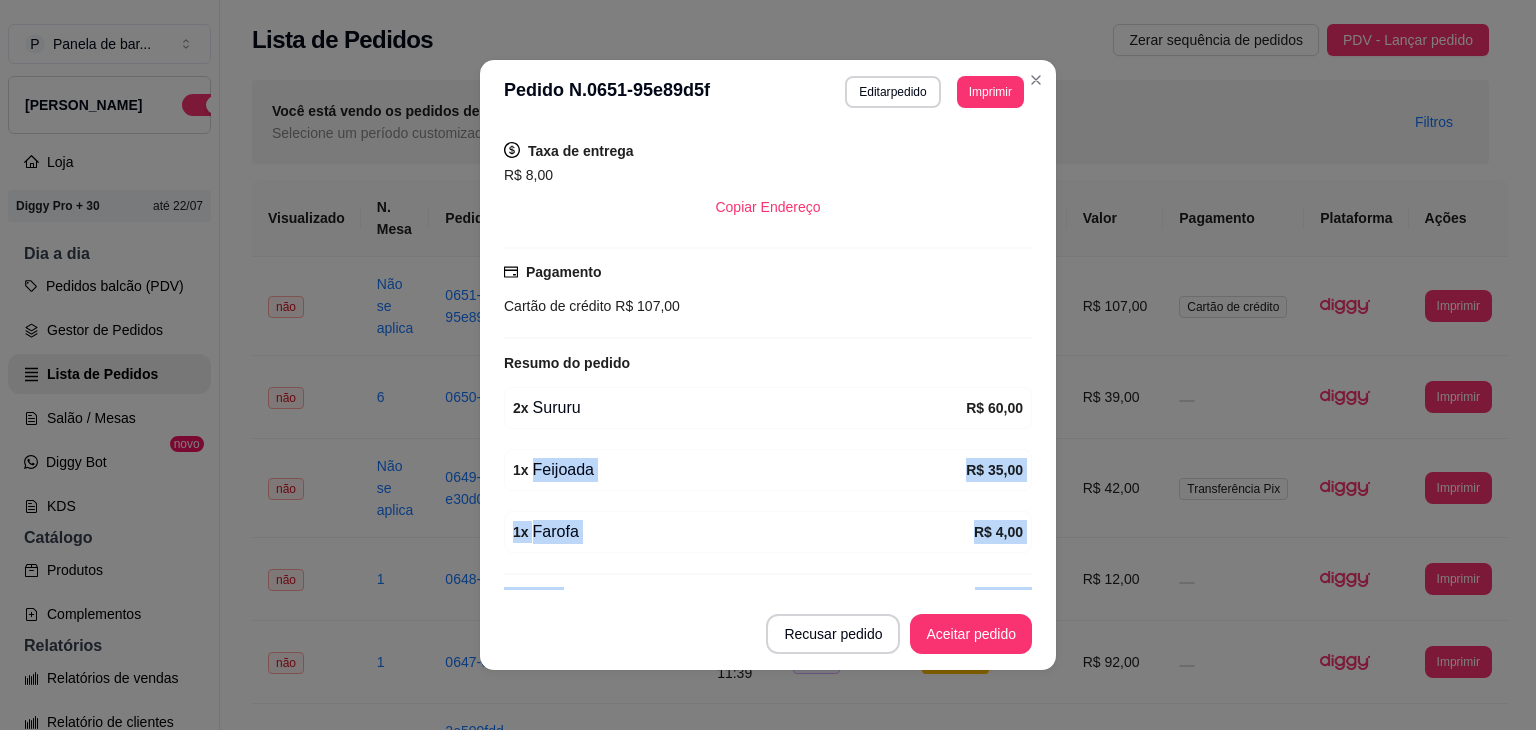 scroll, scrollTop: 440, scrollLeft: 0, axis: vertical 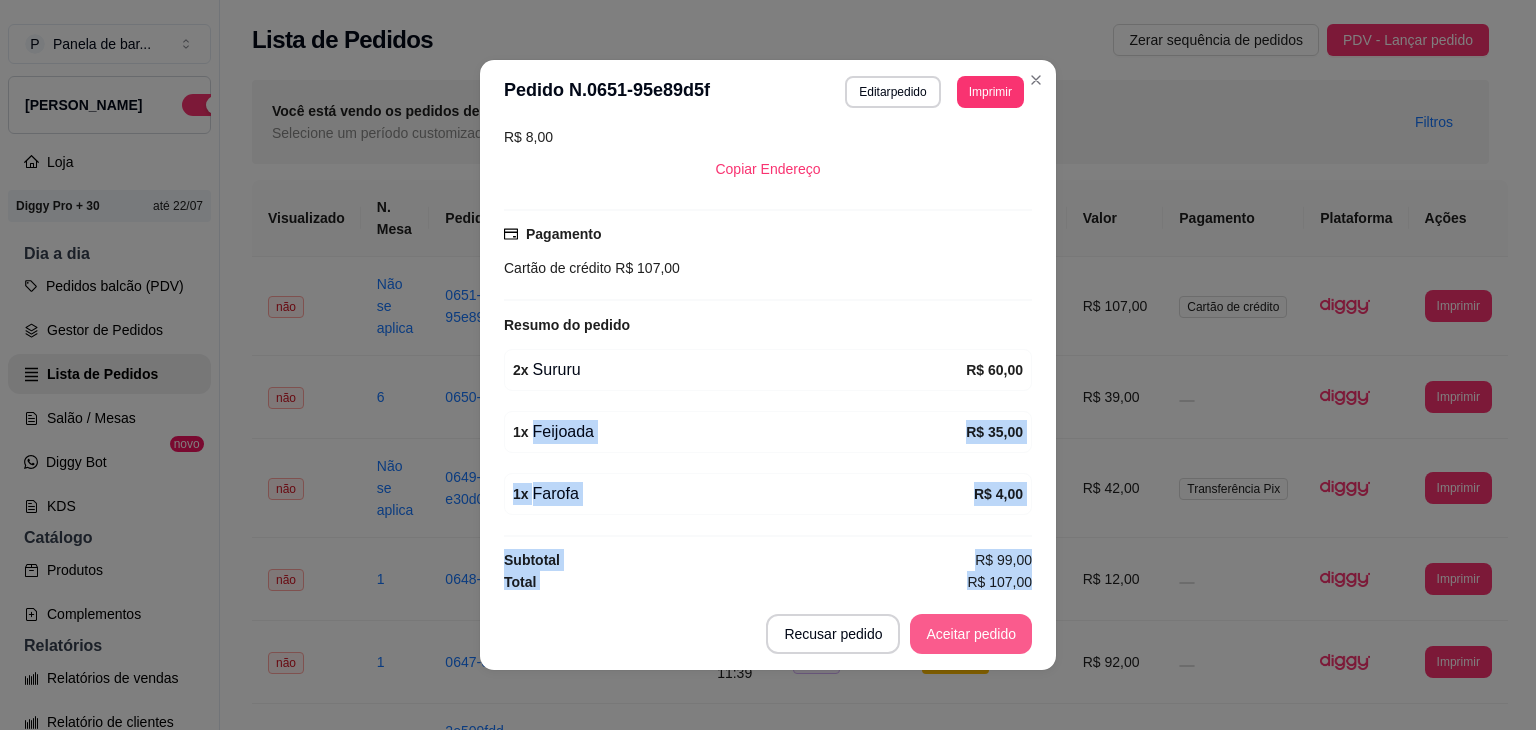 drag, startPoint x: 780, startPoint y: 462, endPoint x: 970, endPoint y: 628, distance: 252.3014 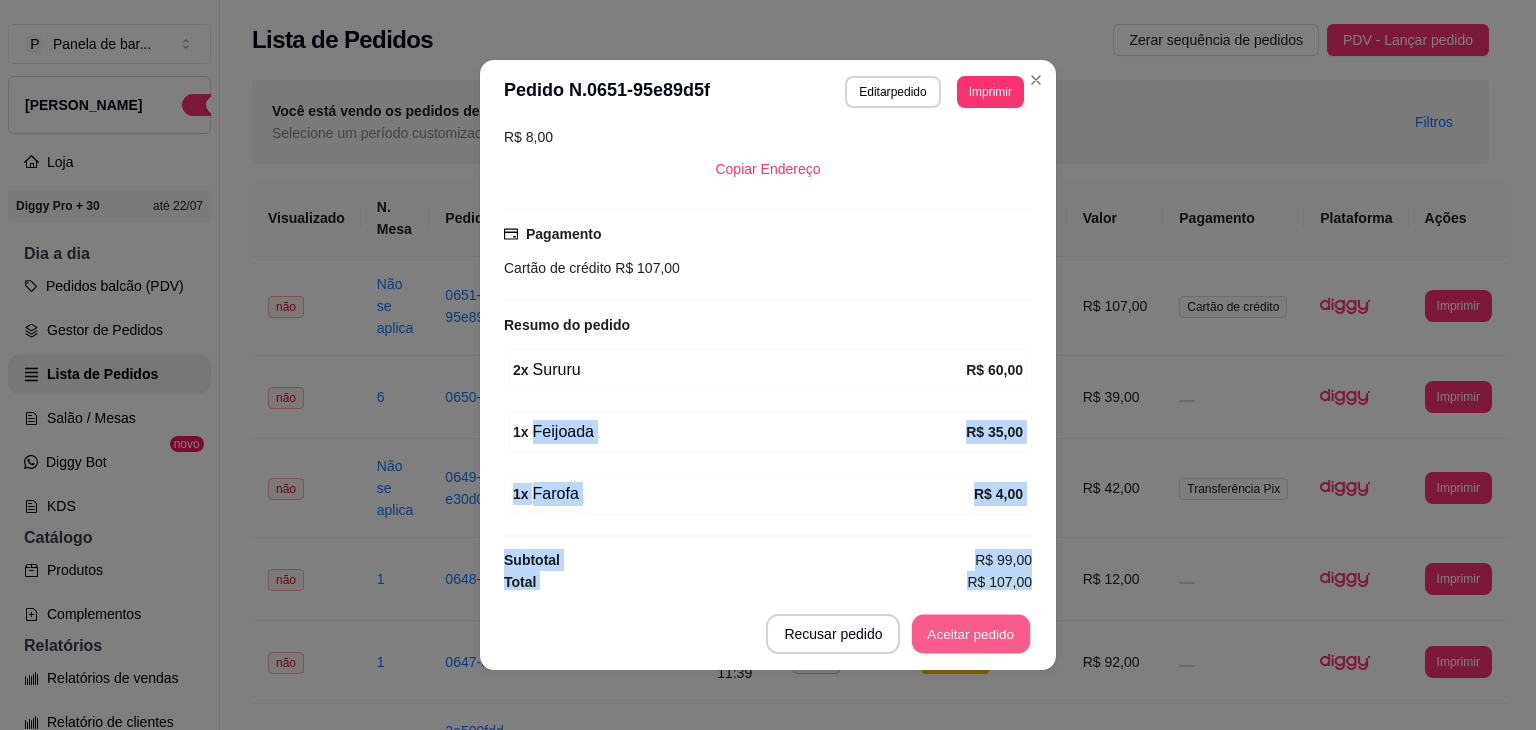 click on "Aceitar pedido" at bounding box center [971, 634] 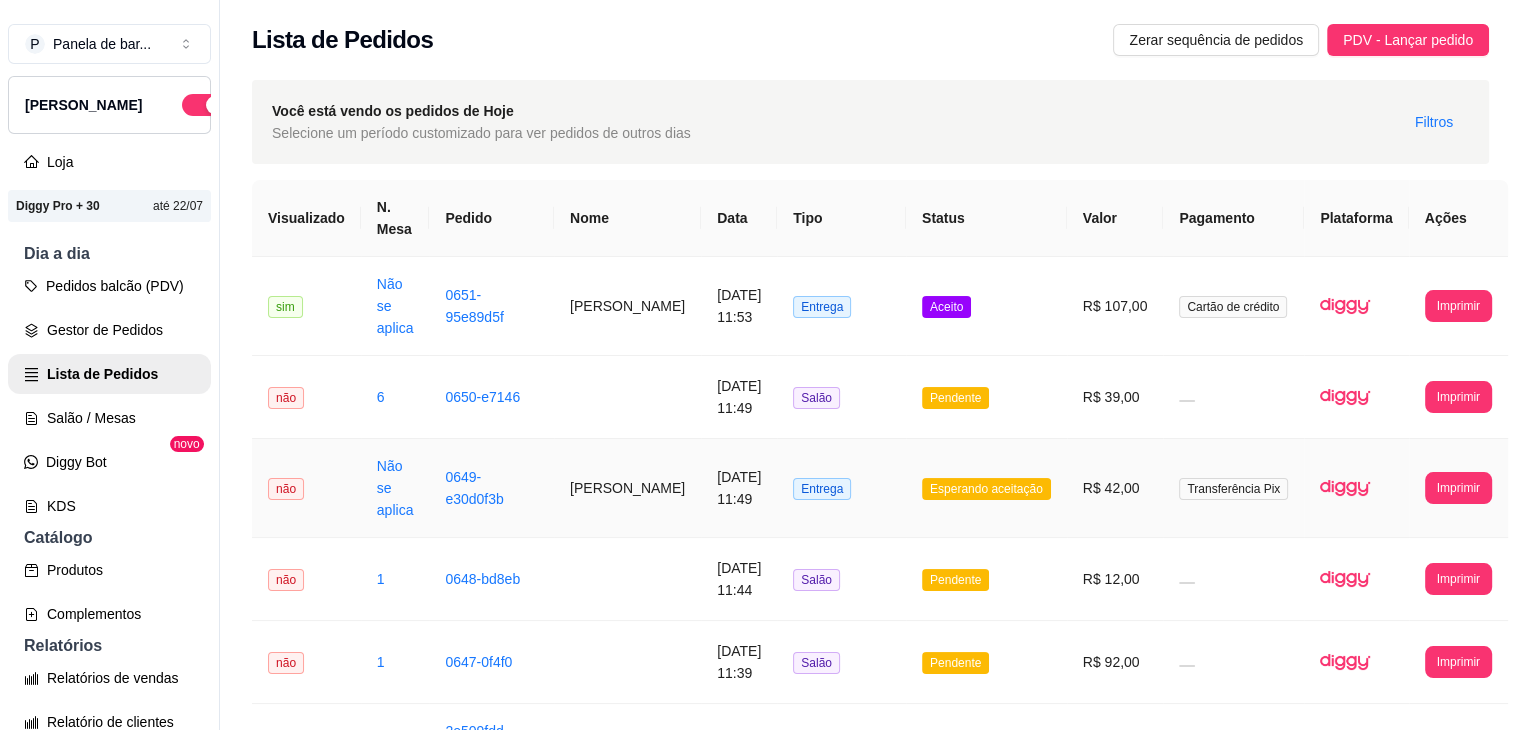 click on "Esperando aceitação" at bounding box center [986, 488] 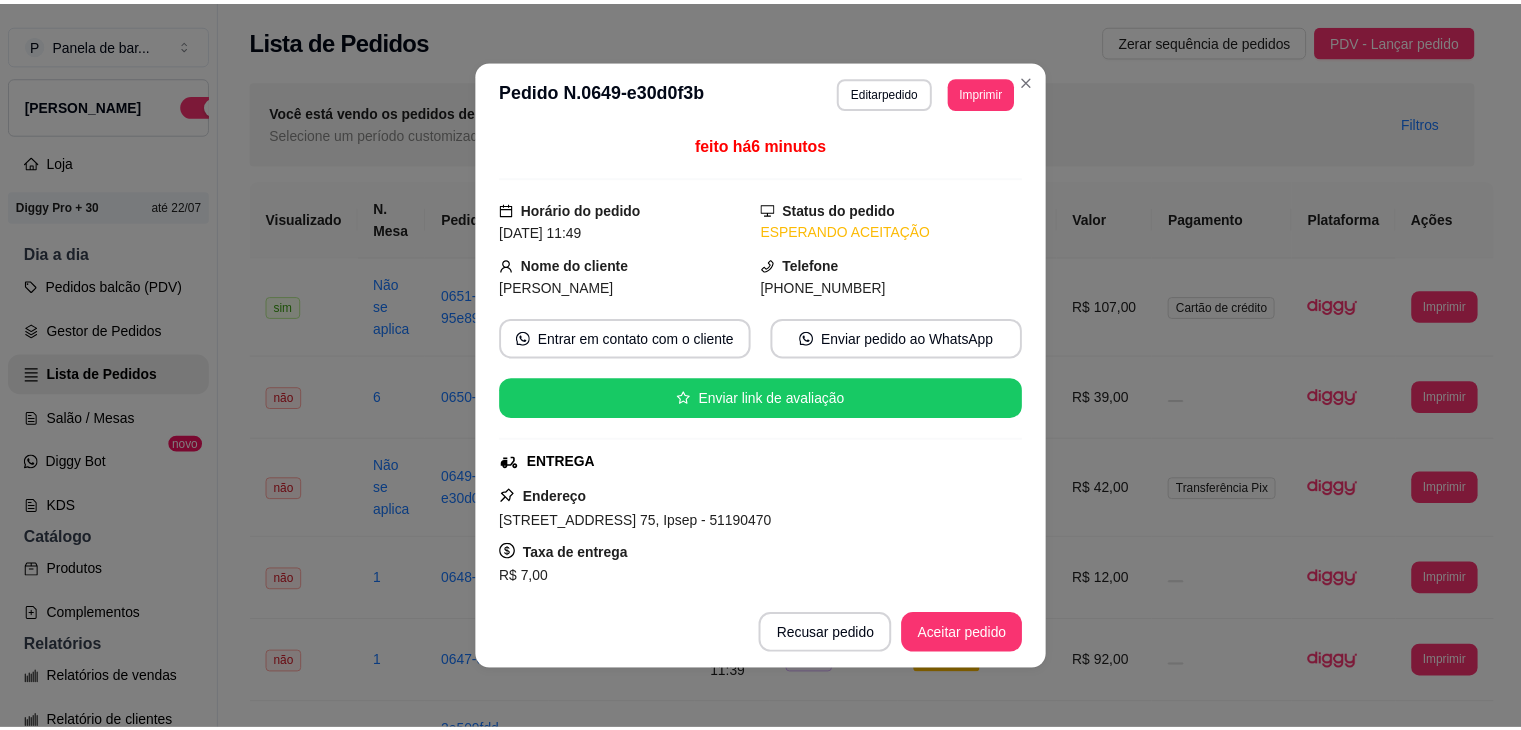 scroll, scrollTop: 316, scrollLeft: 0, axis: vertical 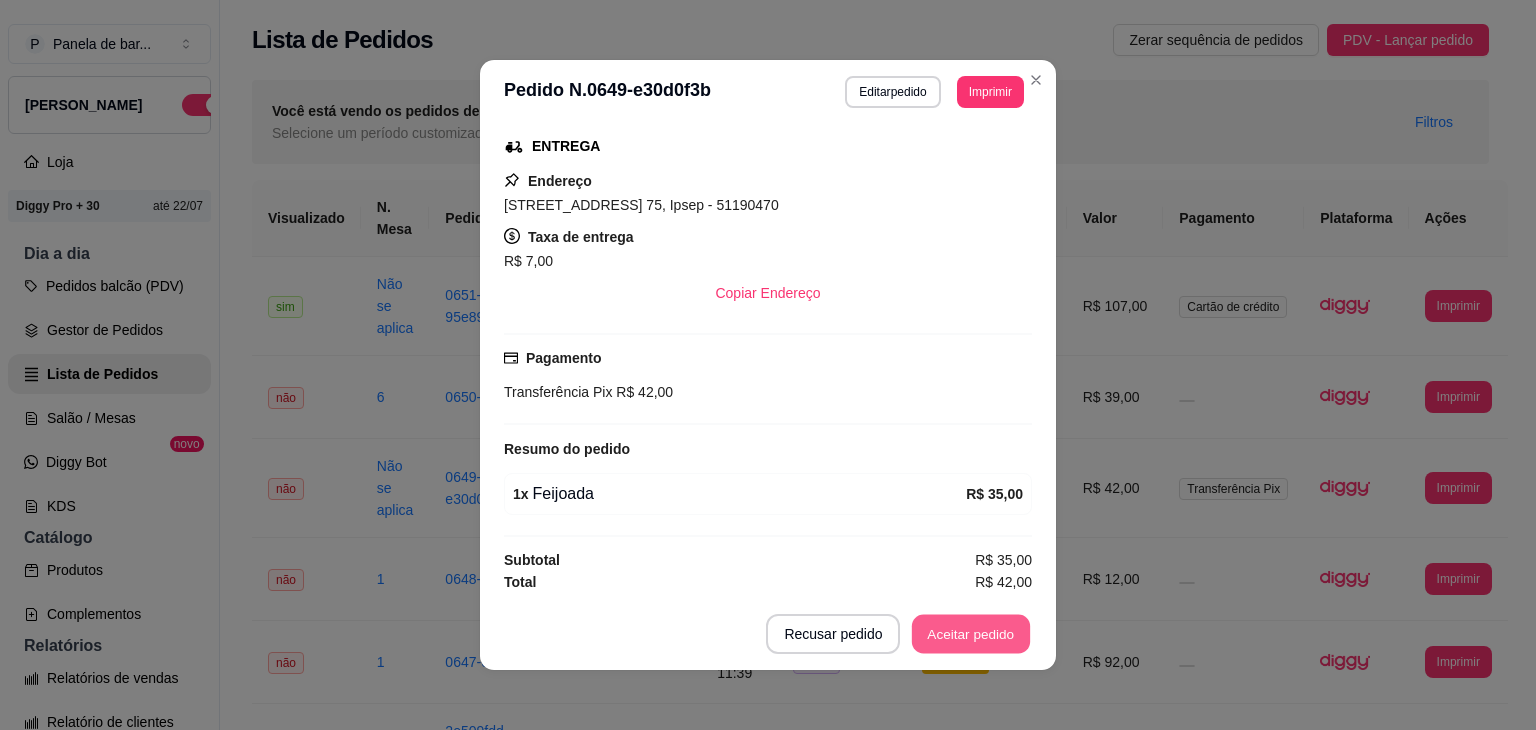 click on "Aceitar pedido" at bounding box center (971, 634) 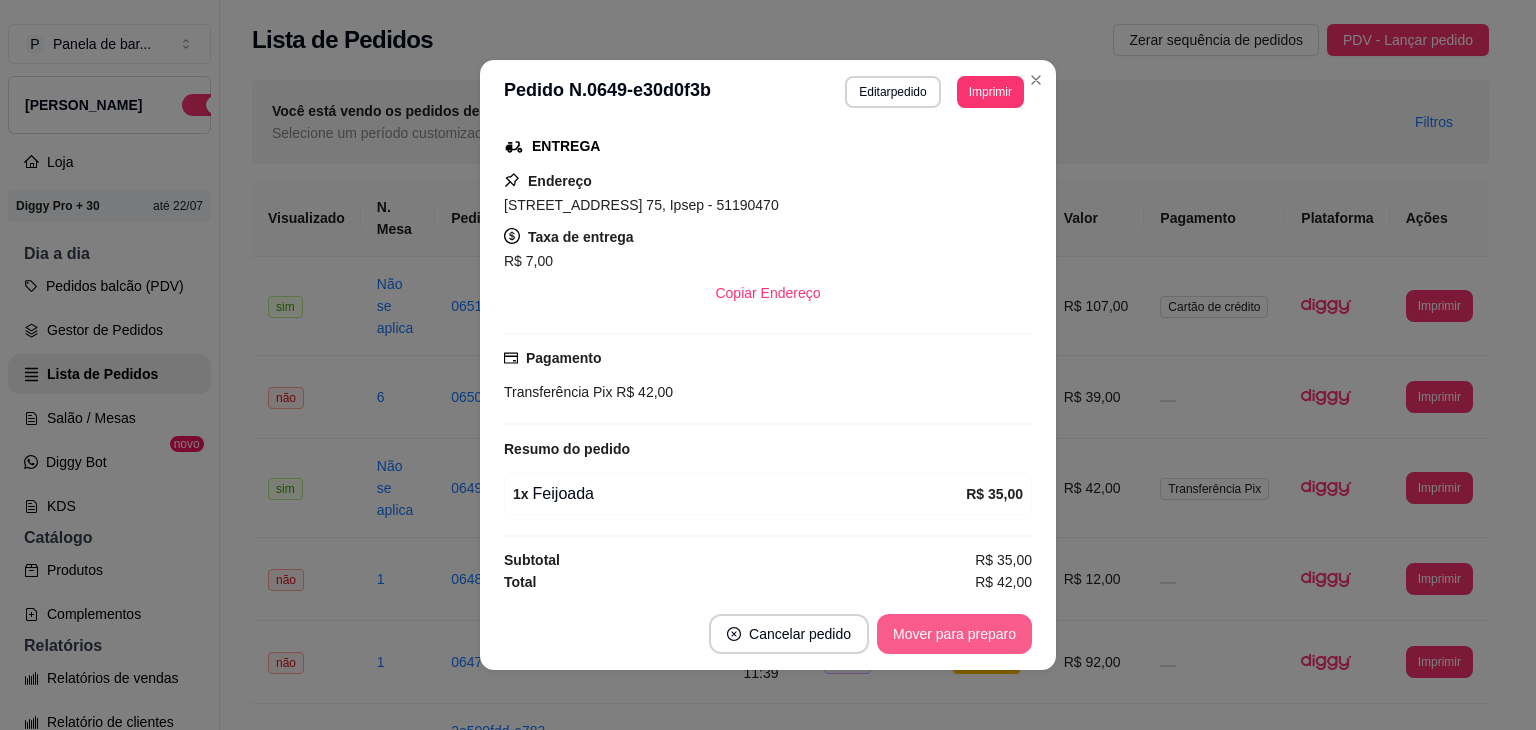 click on "Mover para preparo" at bounding box center (954, 634) 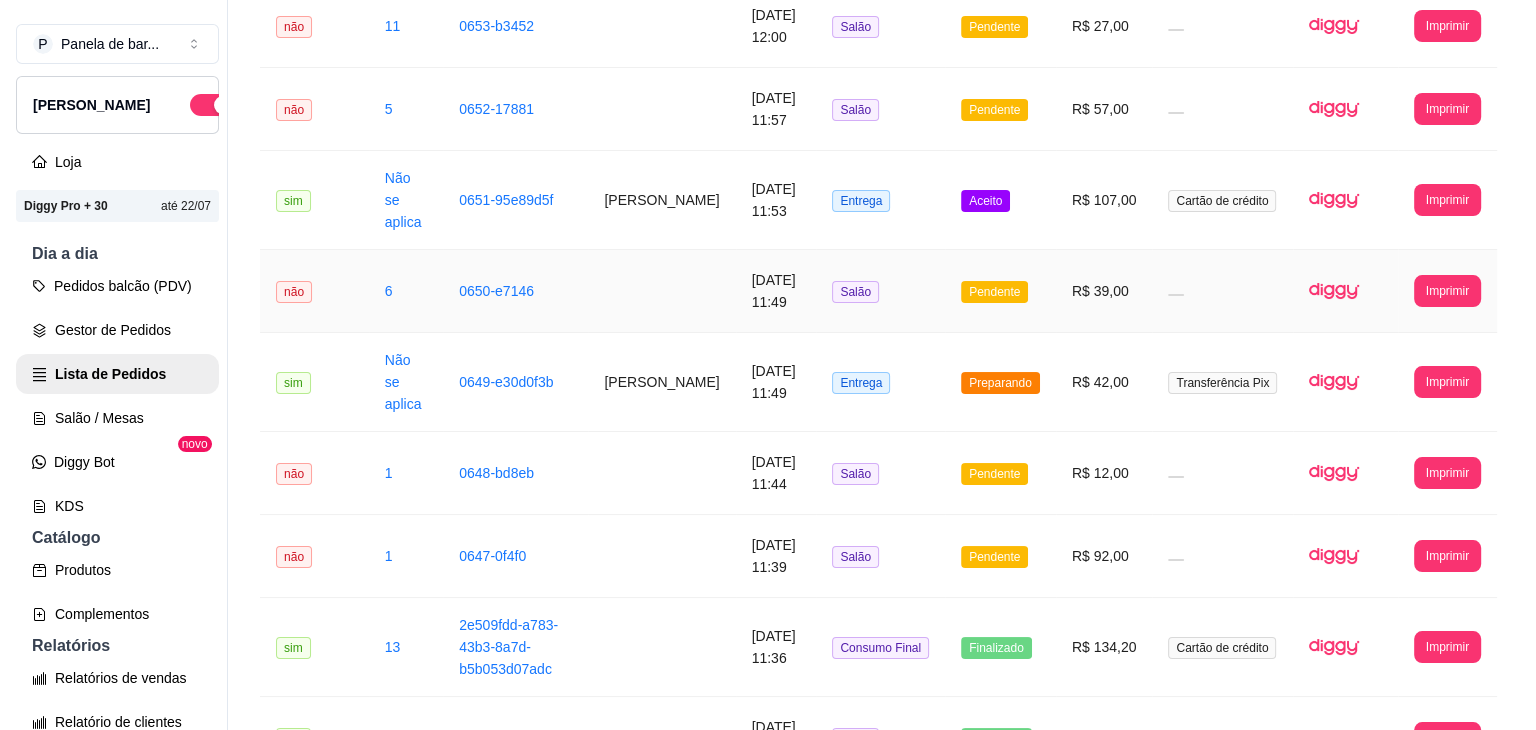 scroll, scrollTop: 0, scrollLeft: 0, axis: both 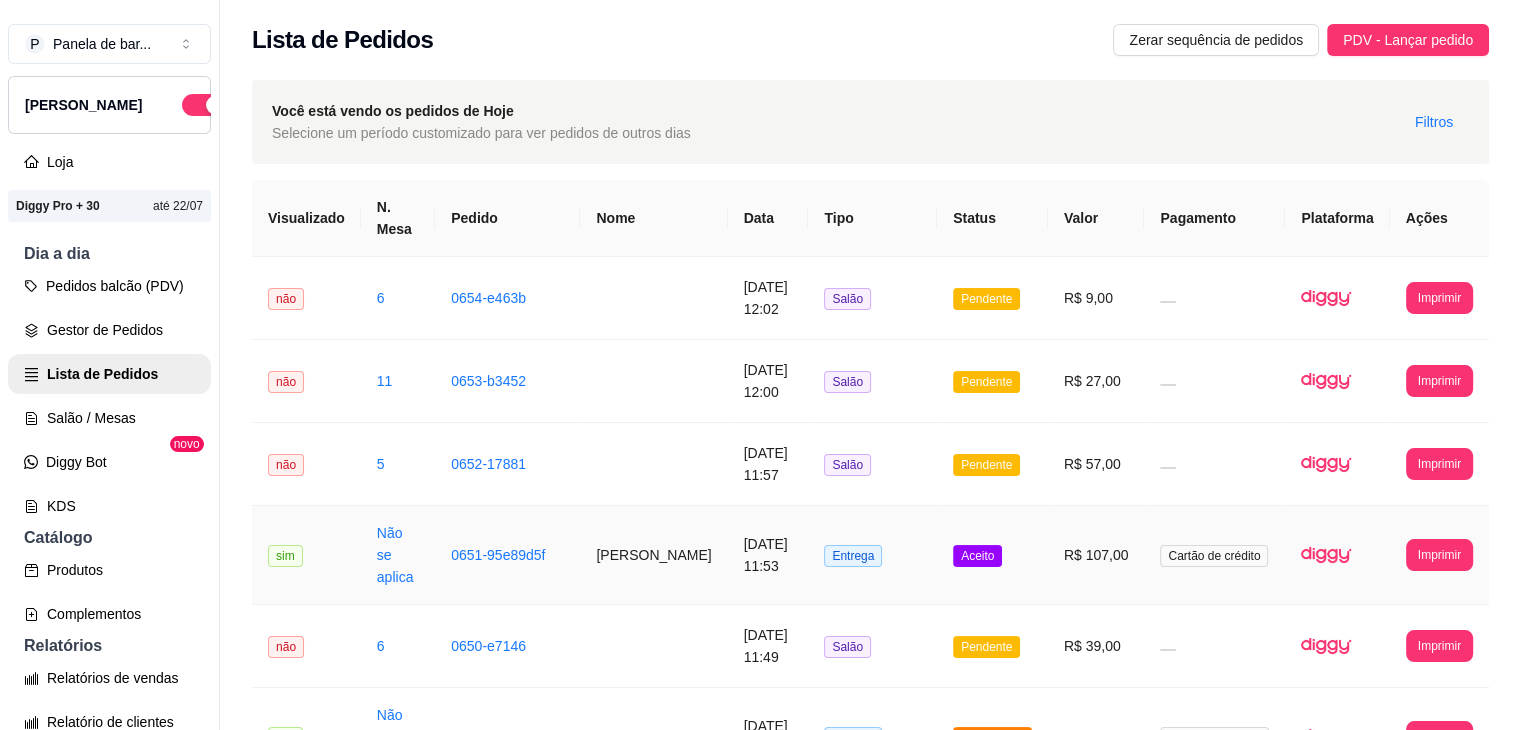 click on "Entrega" at bounding box center [872, 555] 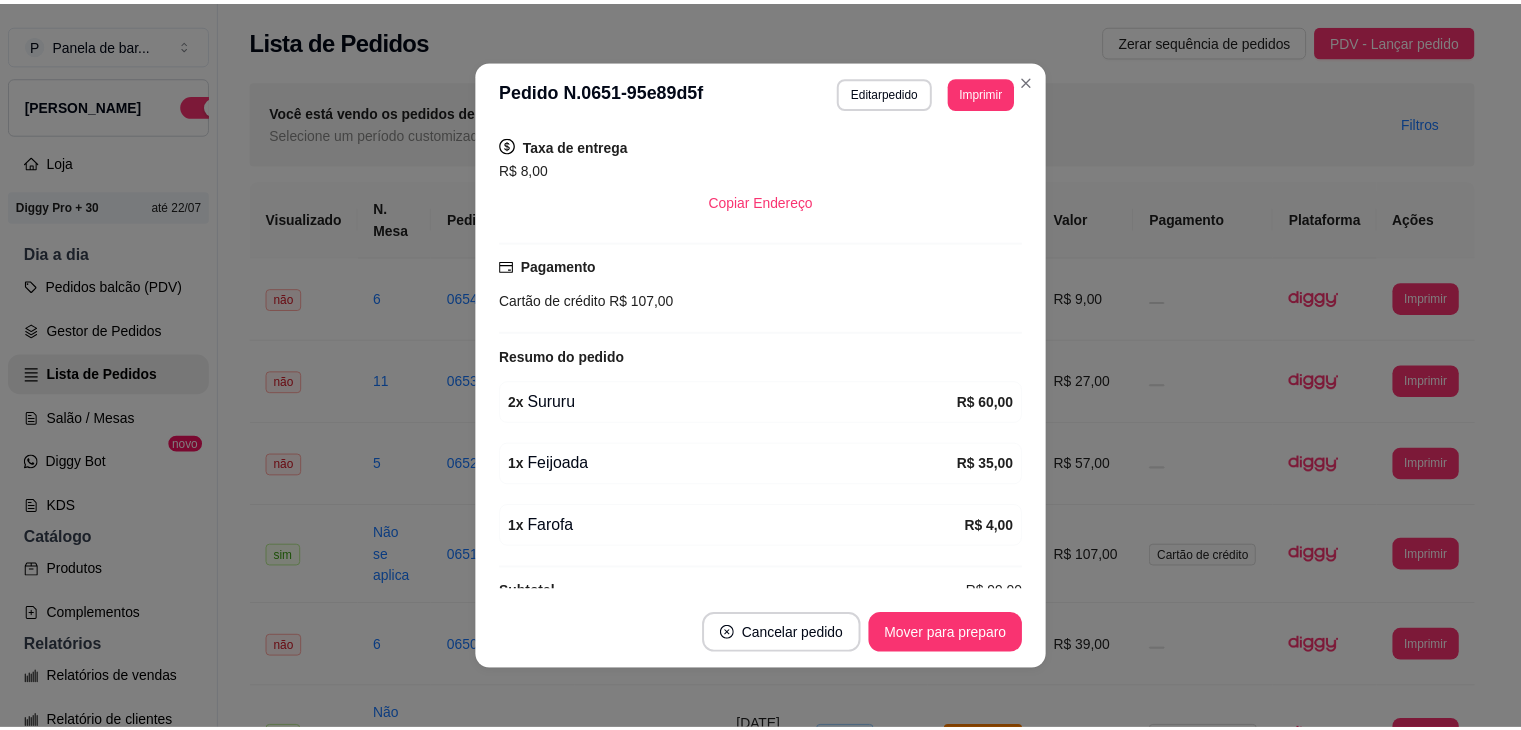 scroll, scrollTop: 440, scrollLeft: 0, axis: vertical 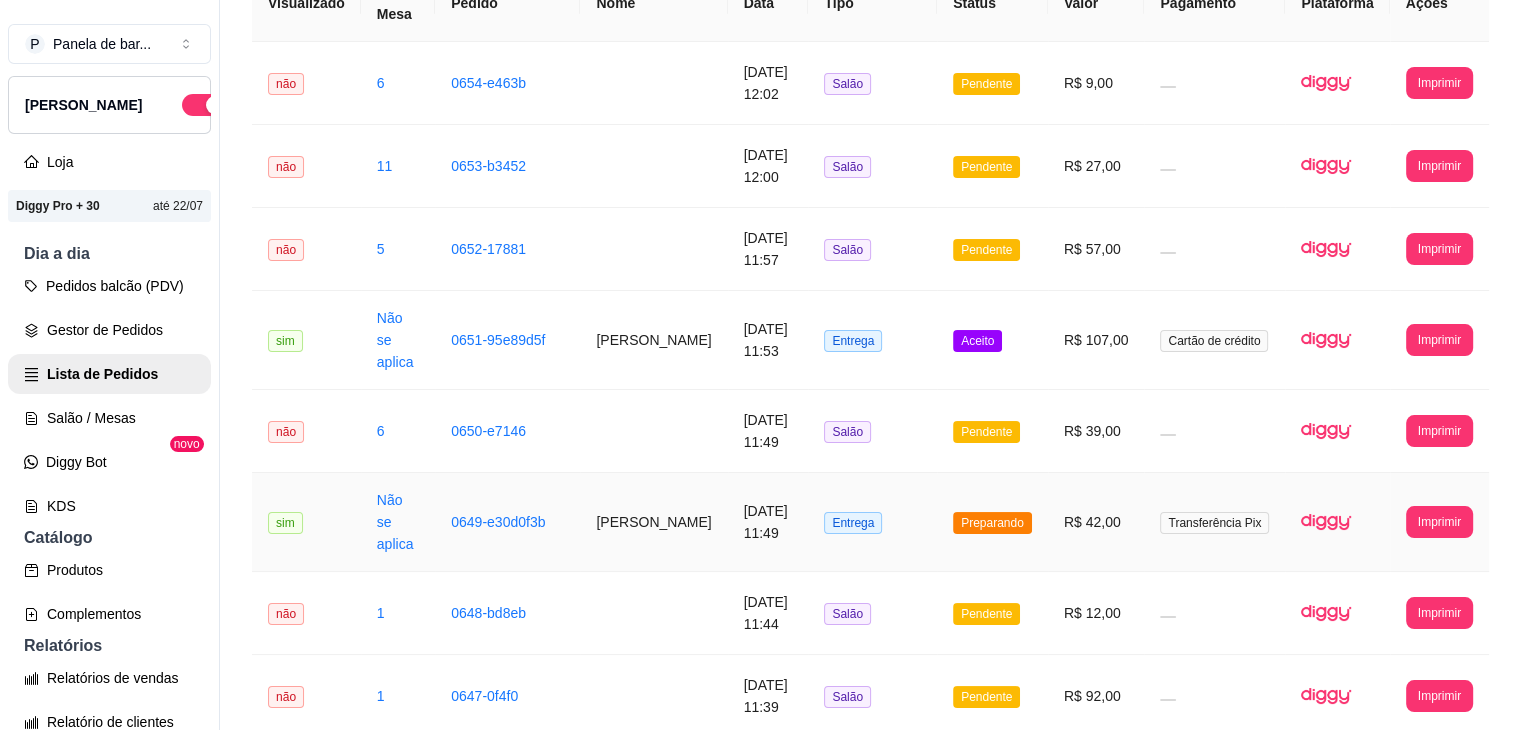 click on "Preparando" at bounding box center (992, 522) 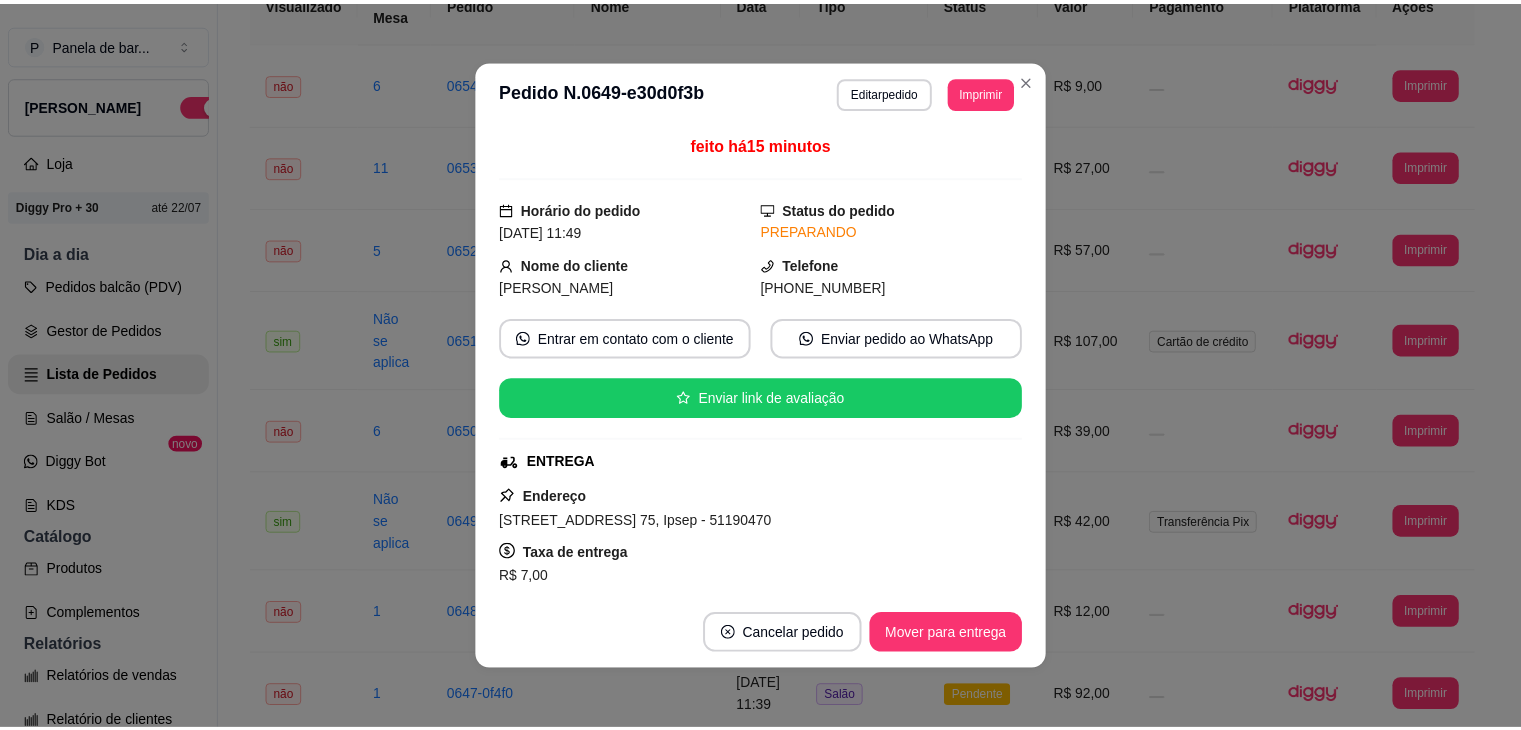 scroll, scrollTop: 316, scrollLeft: 0, axis: vertical 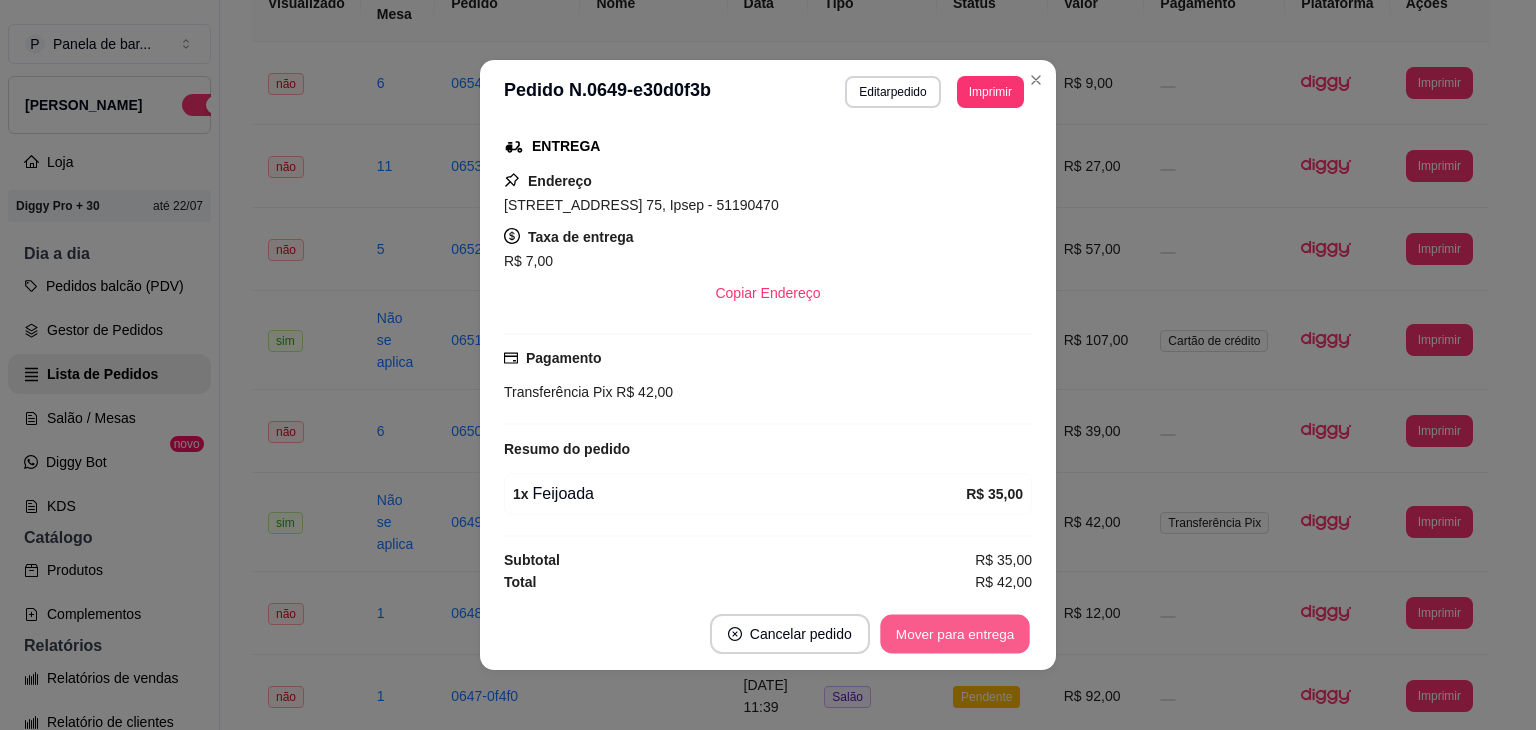 click on "Mover para entrega" at bounding box center (955, 634) 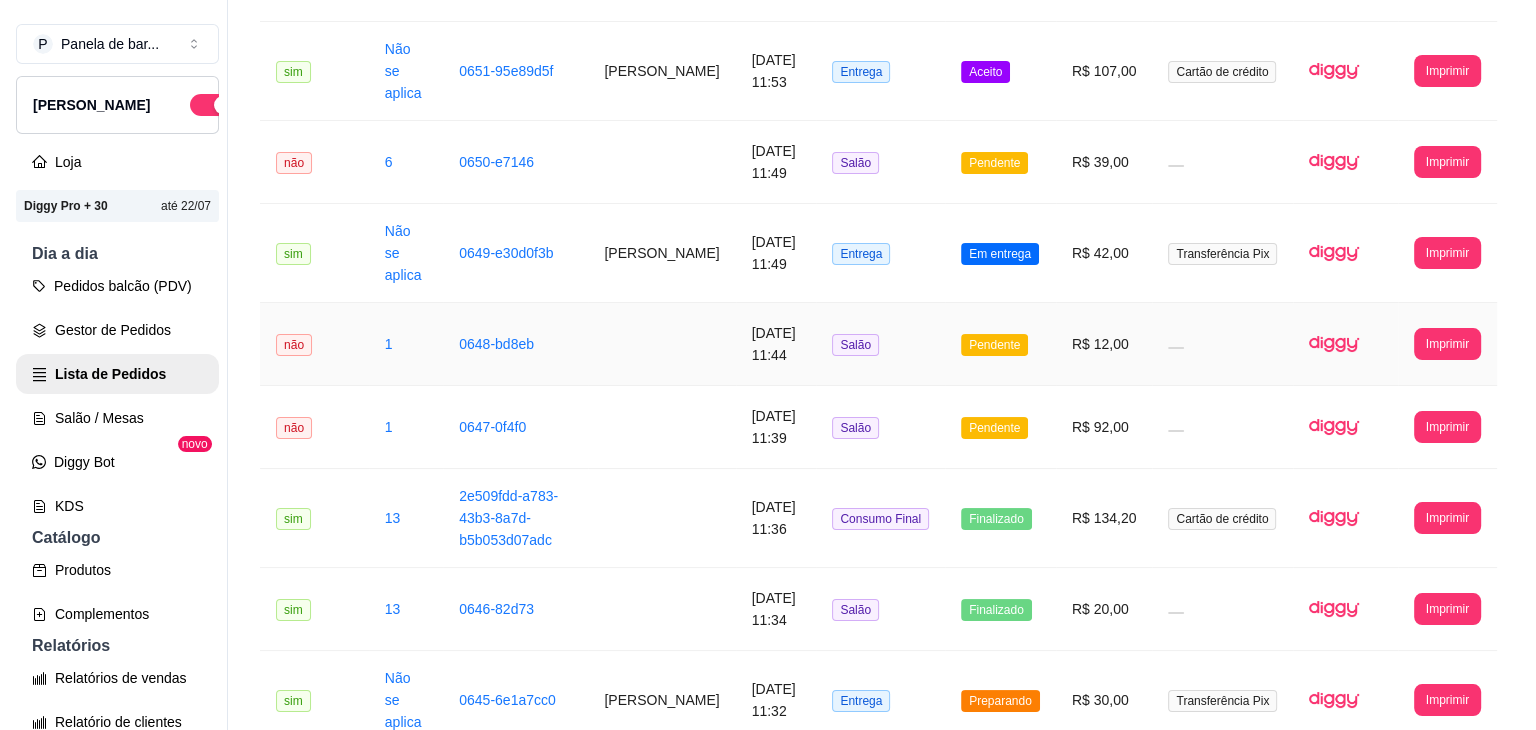 scroll, scrollTop: 496, scrollLeft: 0, axis: vertical 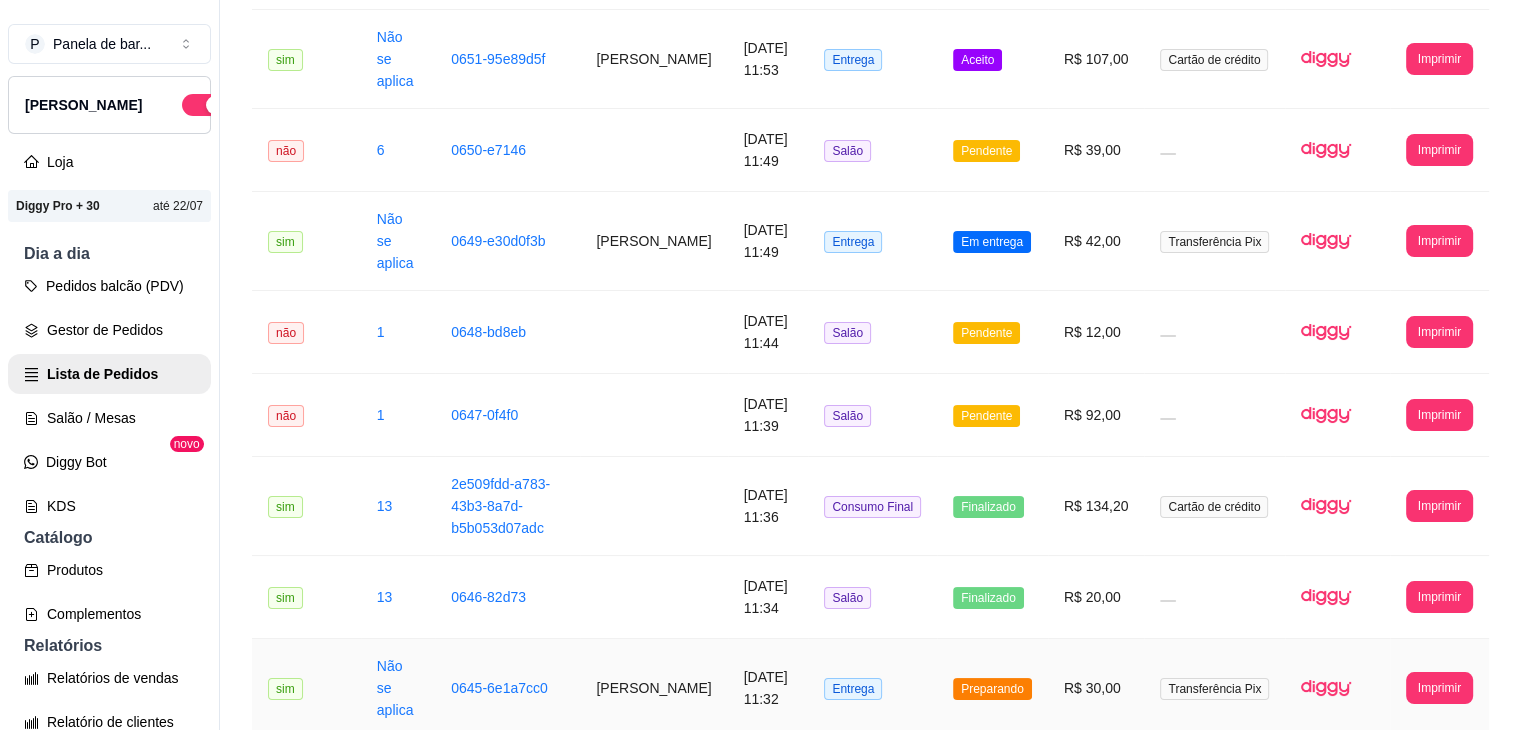 click on "Preparando" at bounding box center [992, 688] 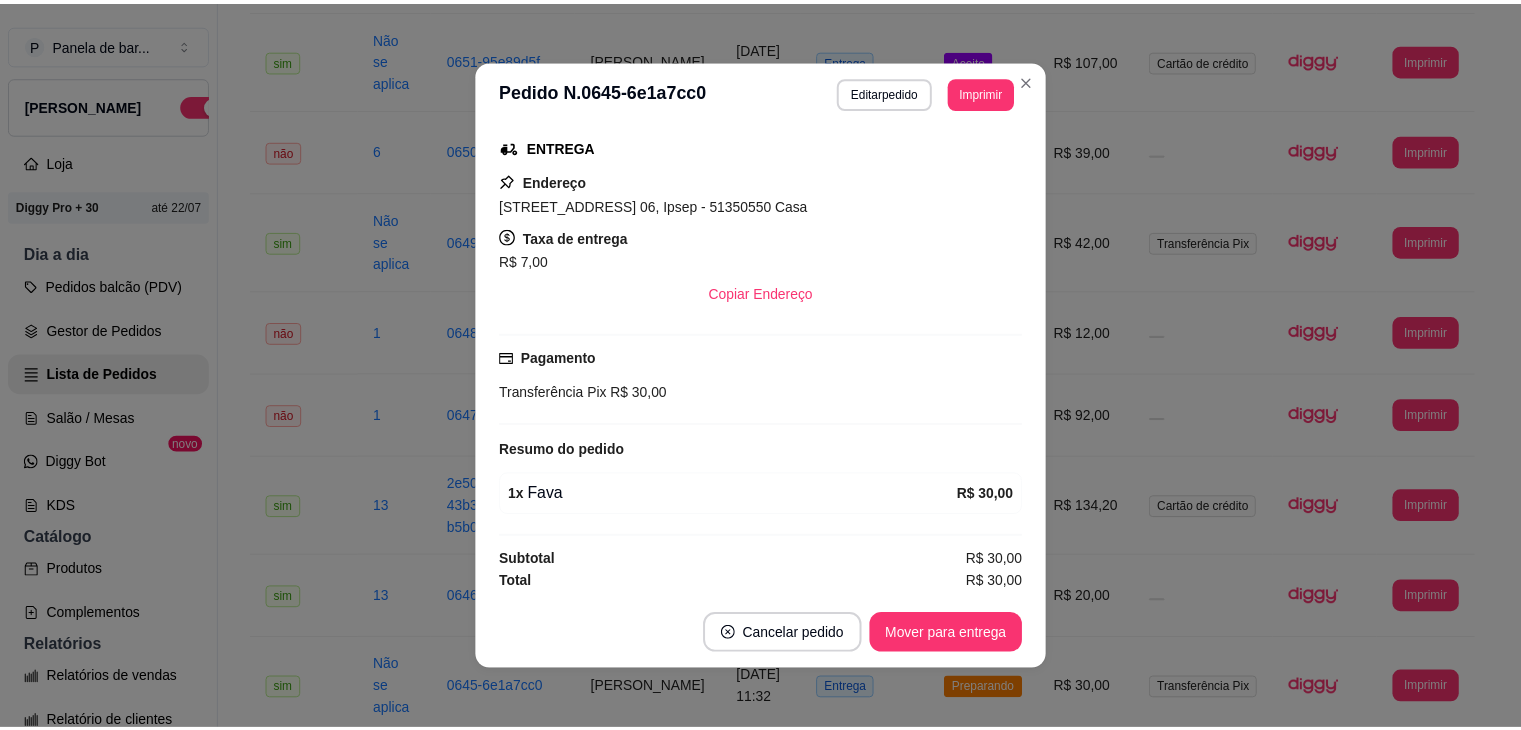 scroll, scrollTop: 0, scrollLeft: 0, axis: both 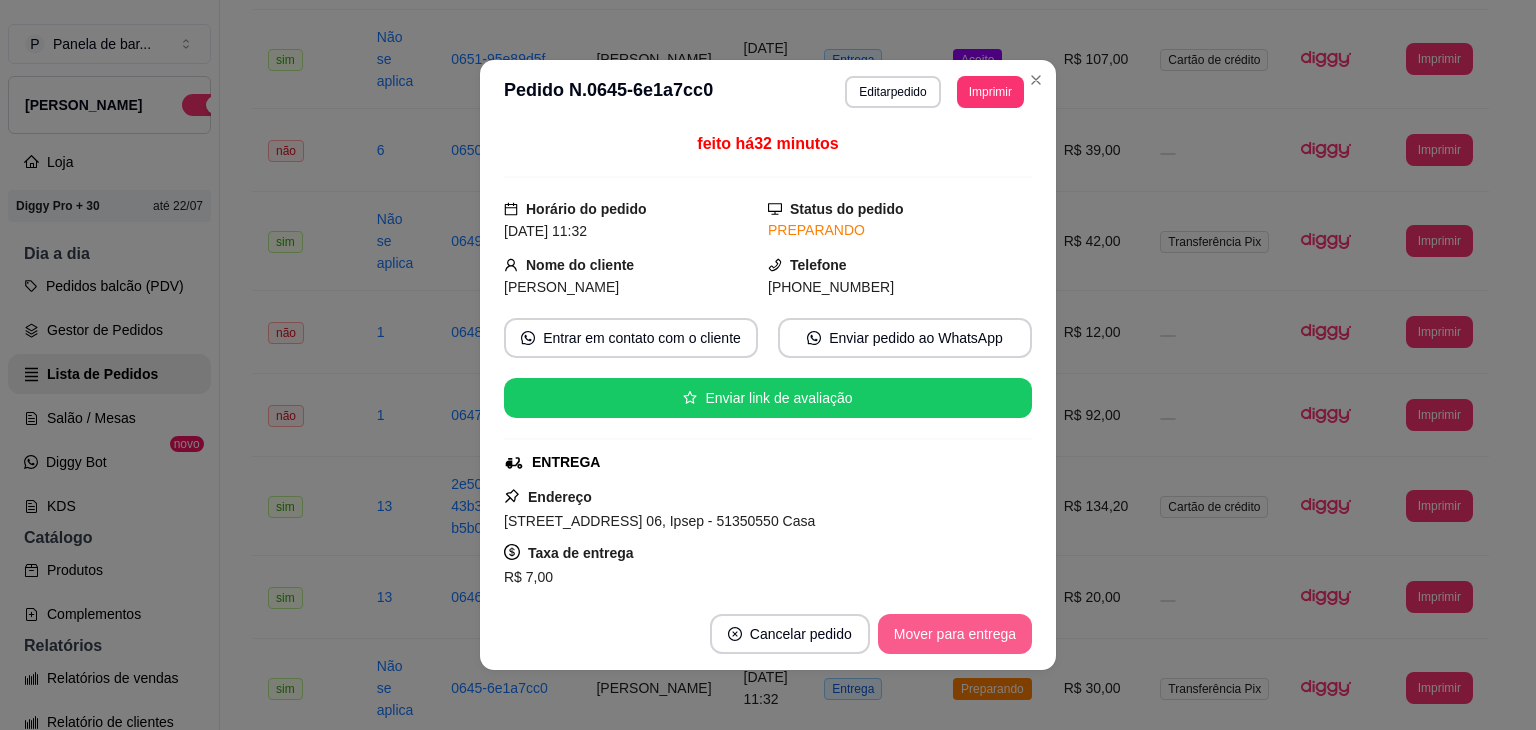 click on "Mover para entrega" at bounding box center (955, 634) 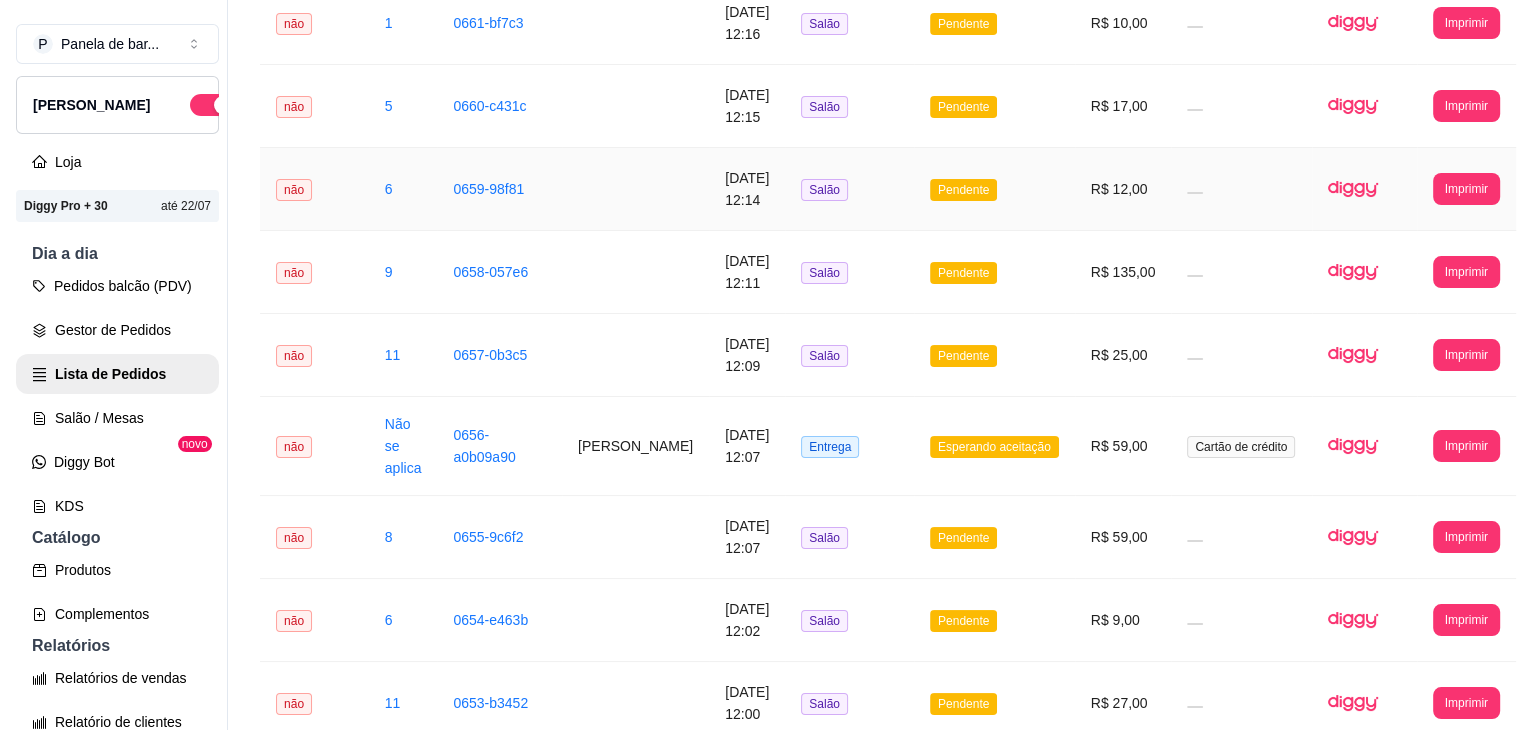 scroll, scrollTop: 276, scrollLeft: 0, axis: vertical 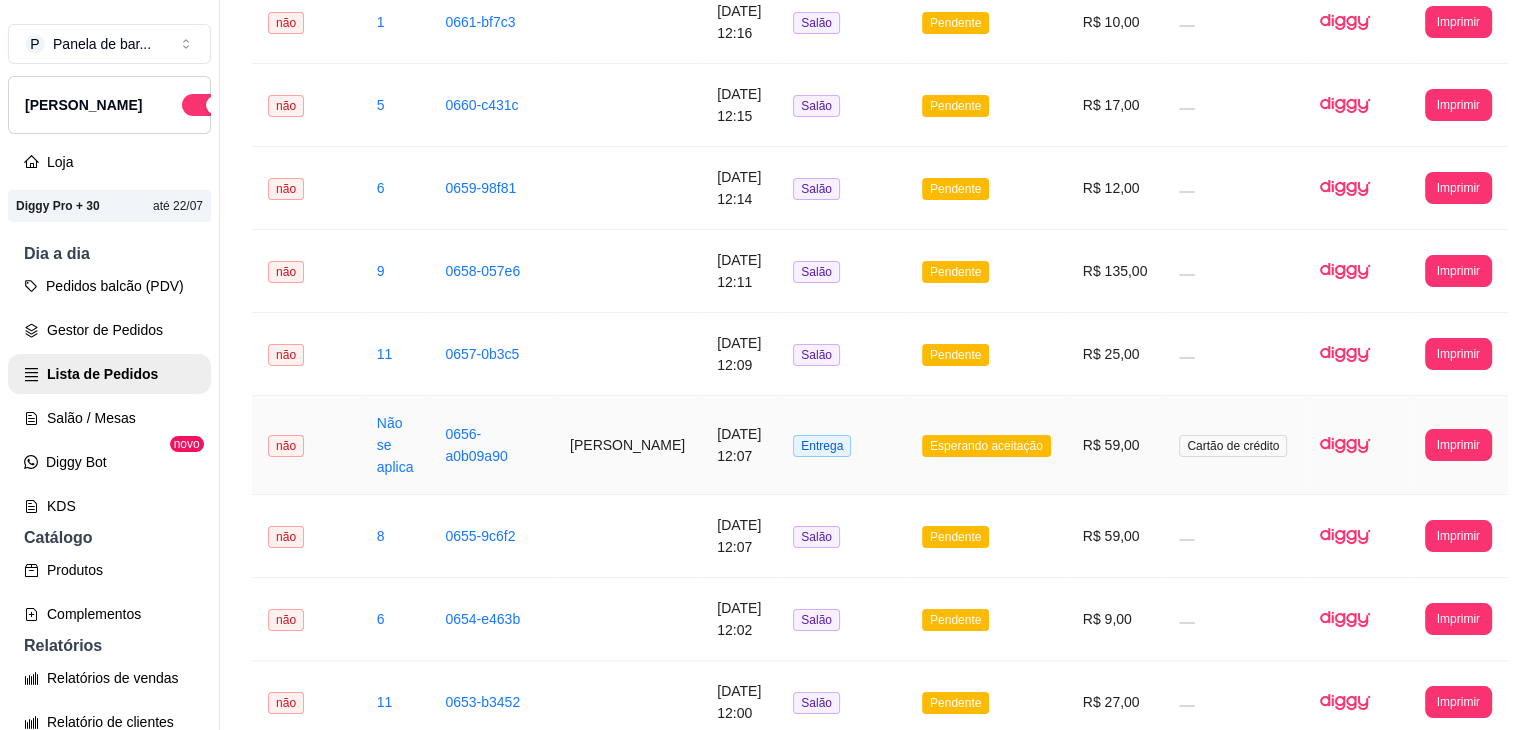 click on "Esperando aceitação" at bounding box center (986, 445) 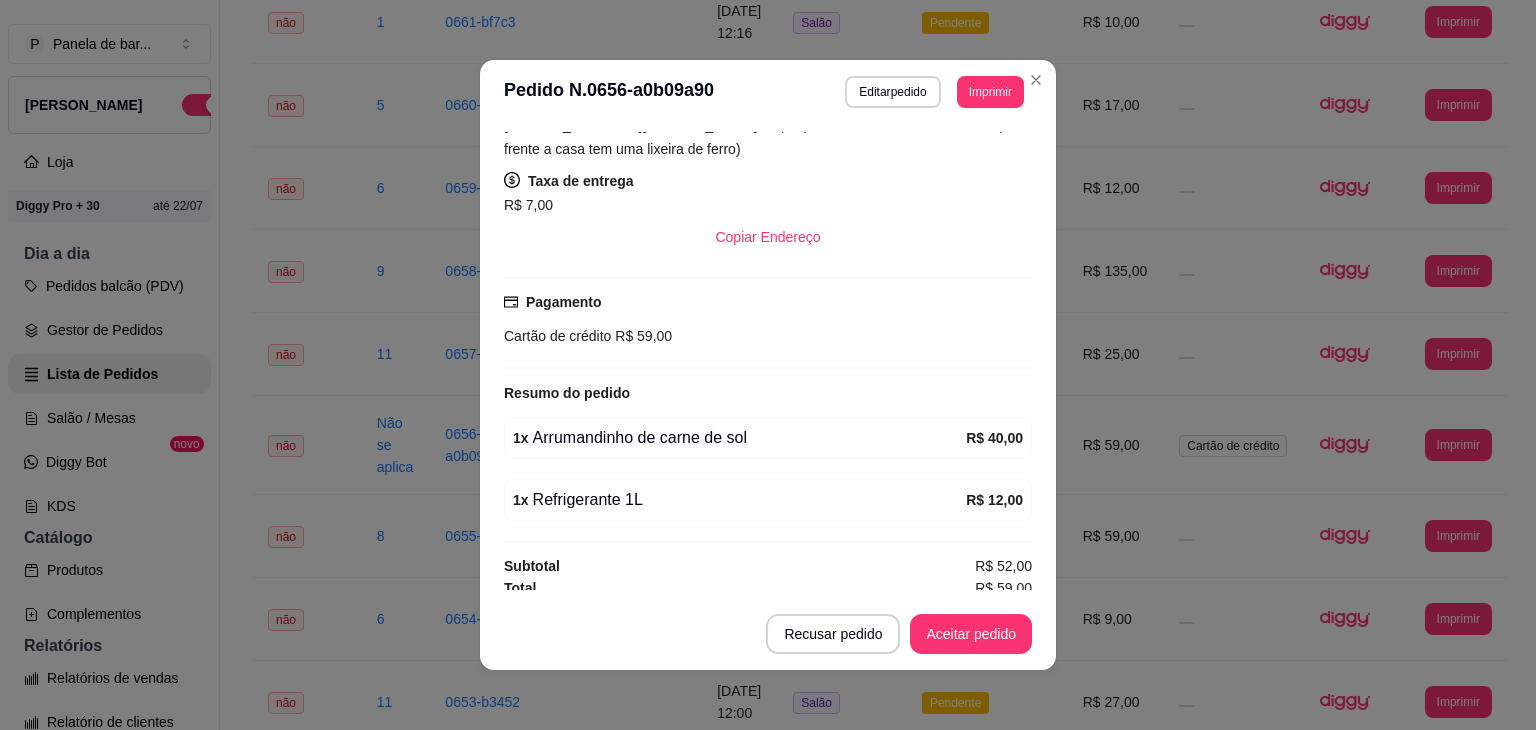 scroll, scrollTop: 402, scrollLeft: 0, axis: vertical 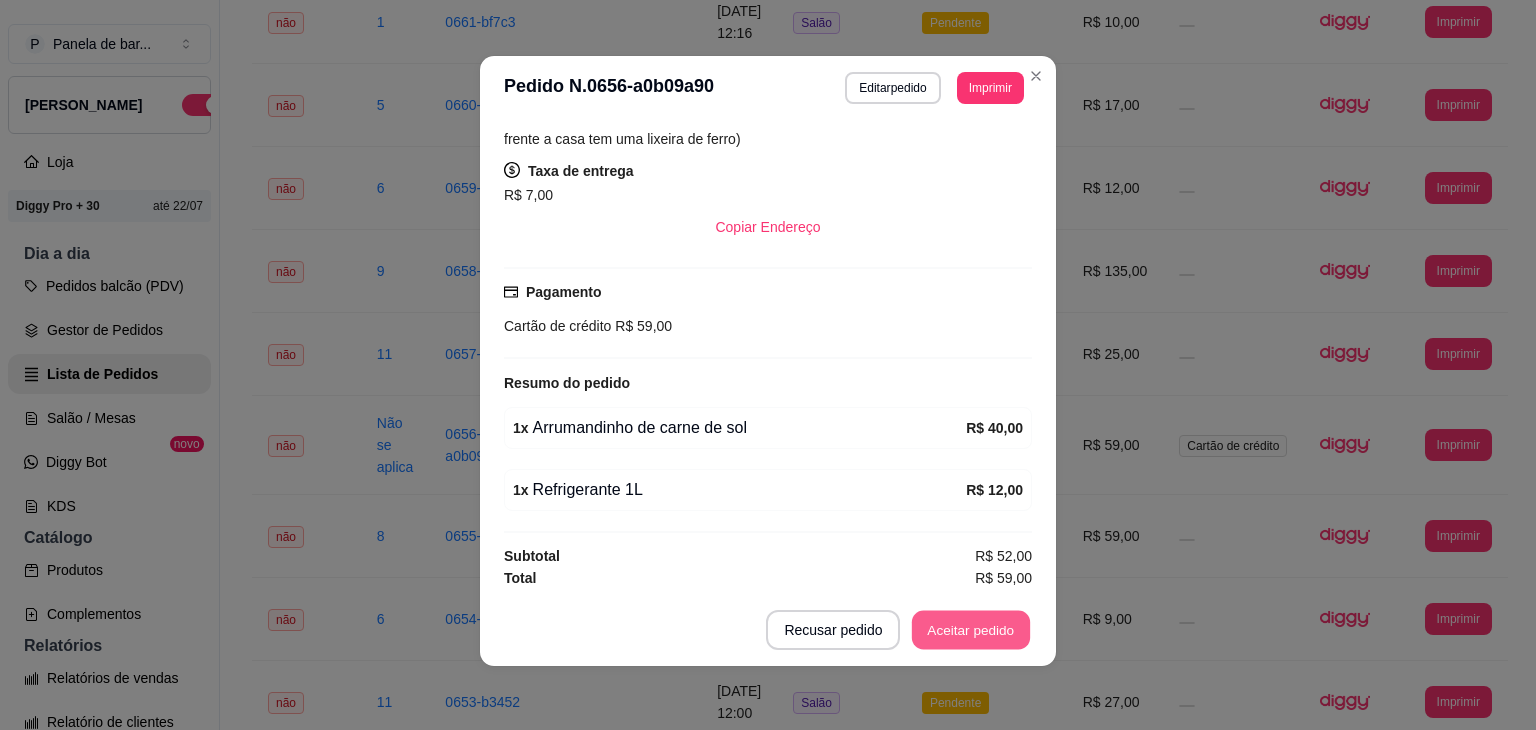 click on "Aceitar pedido" at bounding box center [971, 630] 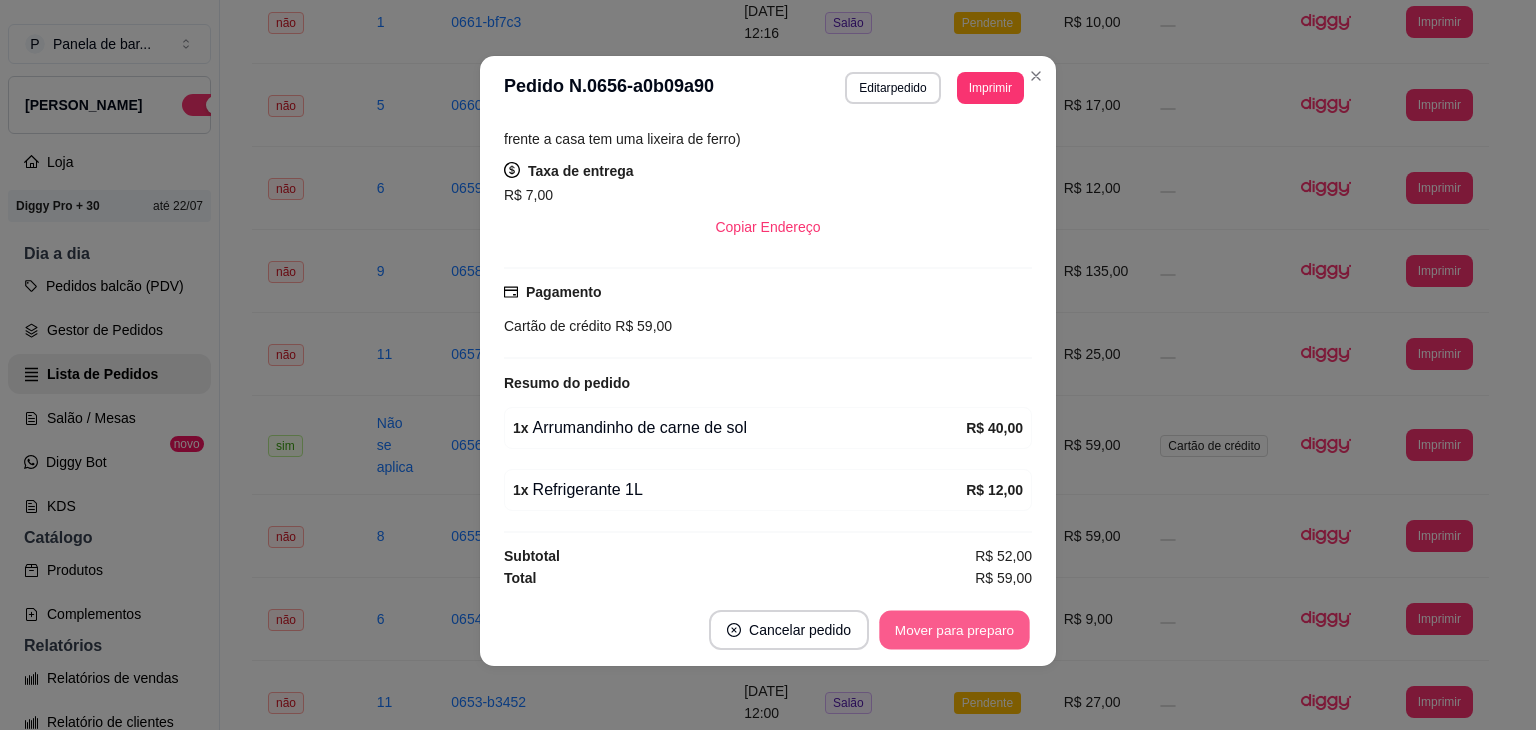 click on "Mover para preparo" at bounding box center [954, 630] 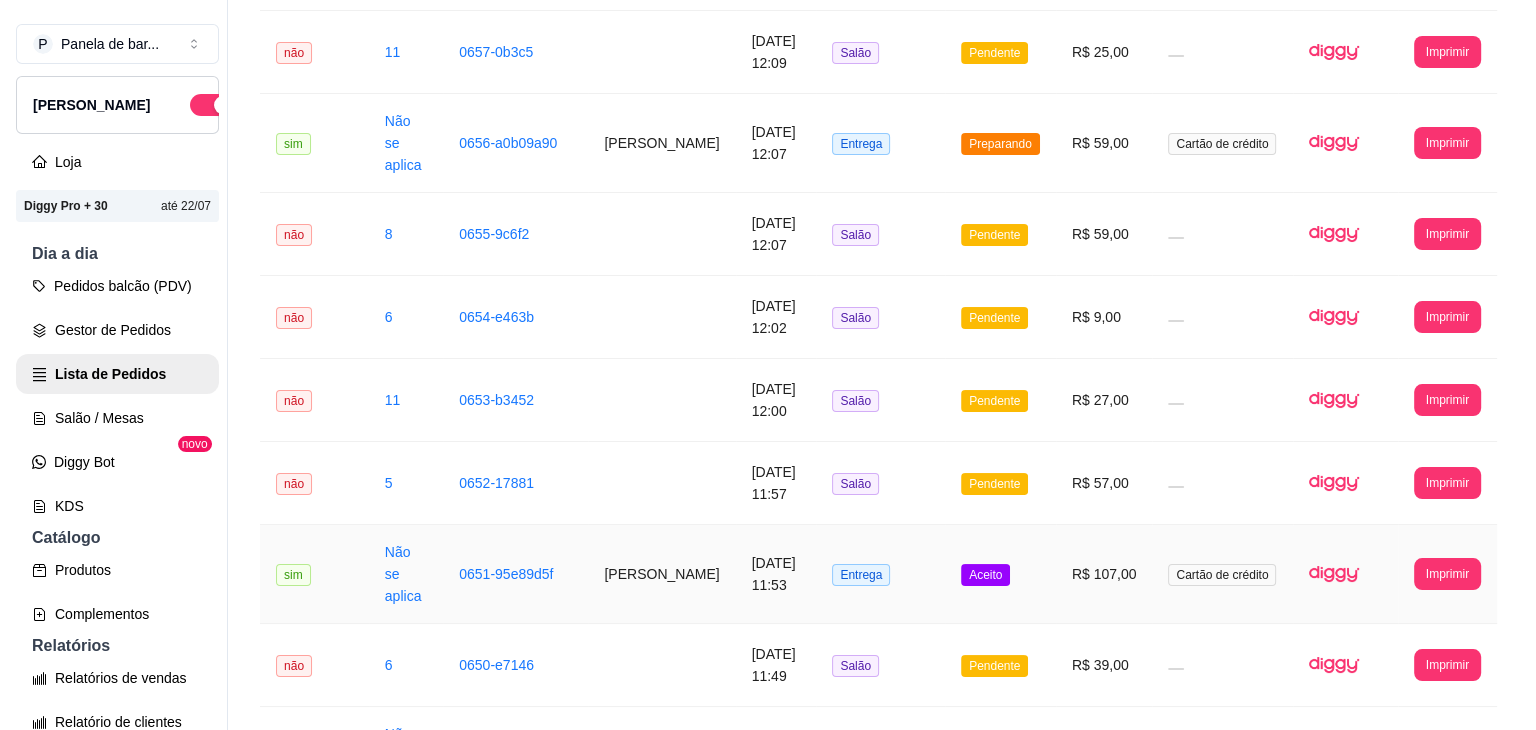 scroll, scrollTop: 579, scrollLeft: 0, axis: vertical 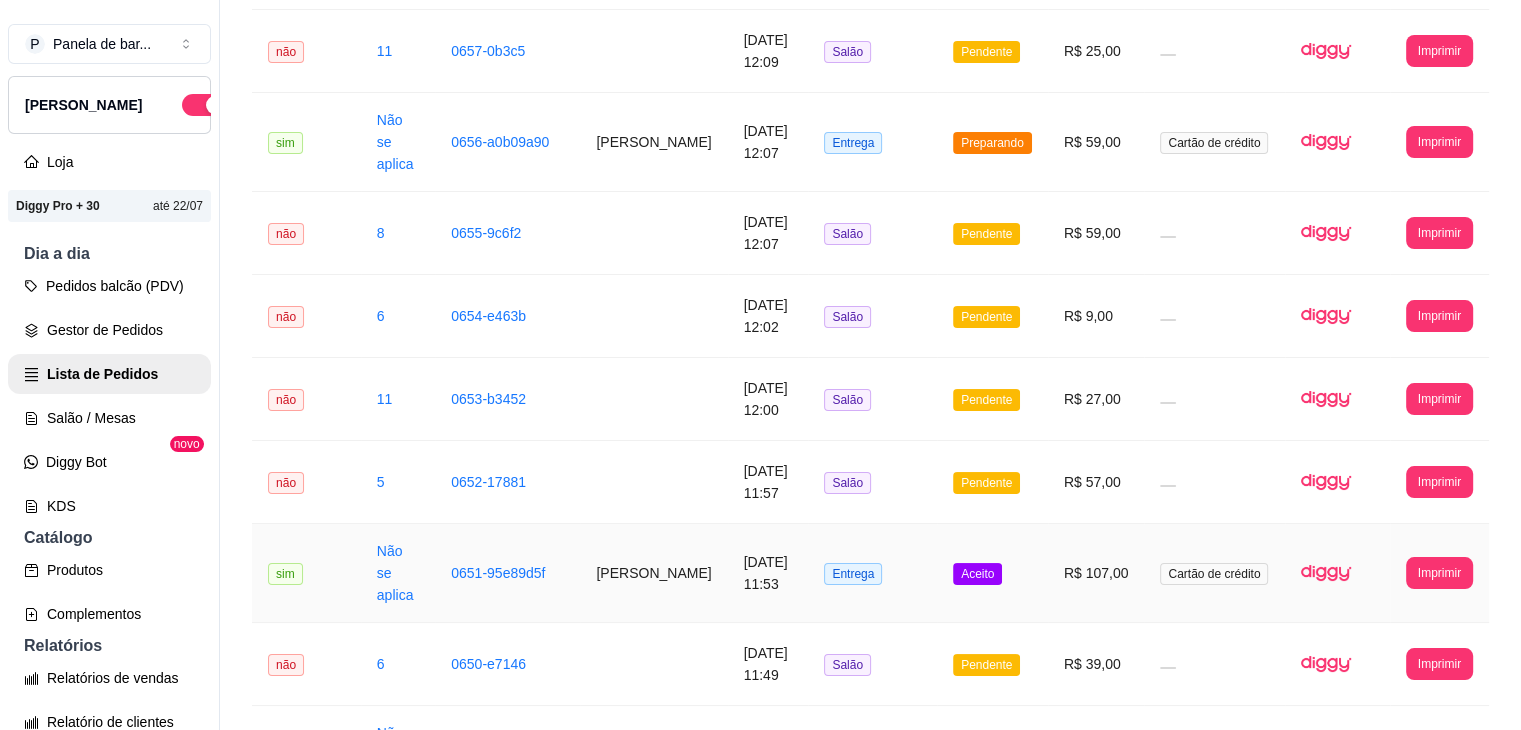 click on "Entrega" at bounding box center (872, 573) 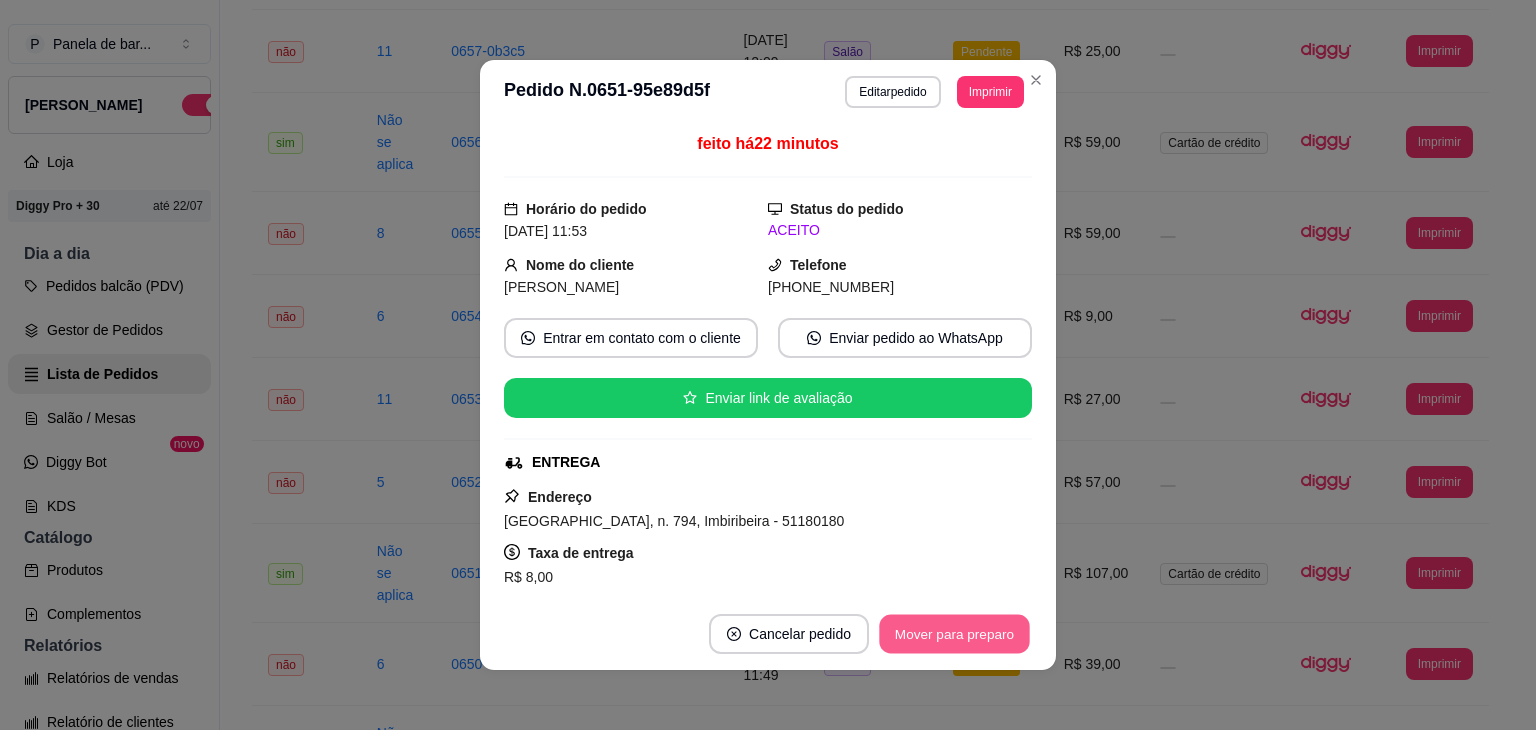 click on "Mover para preparo" at bounding box center [954, 634] 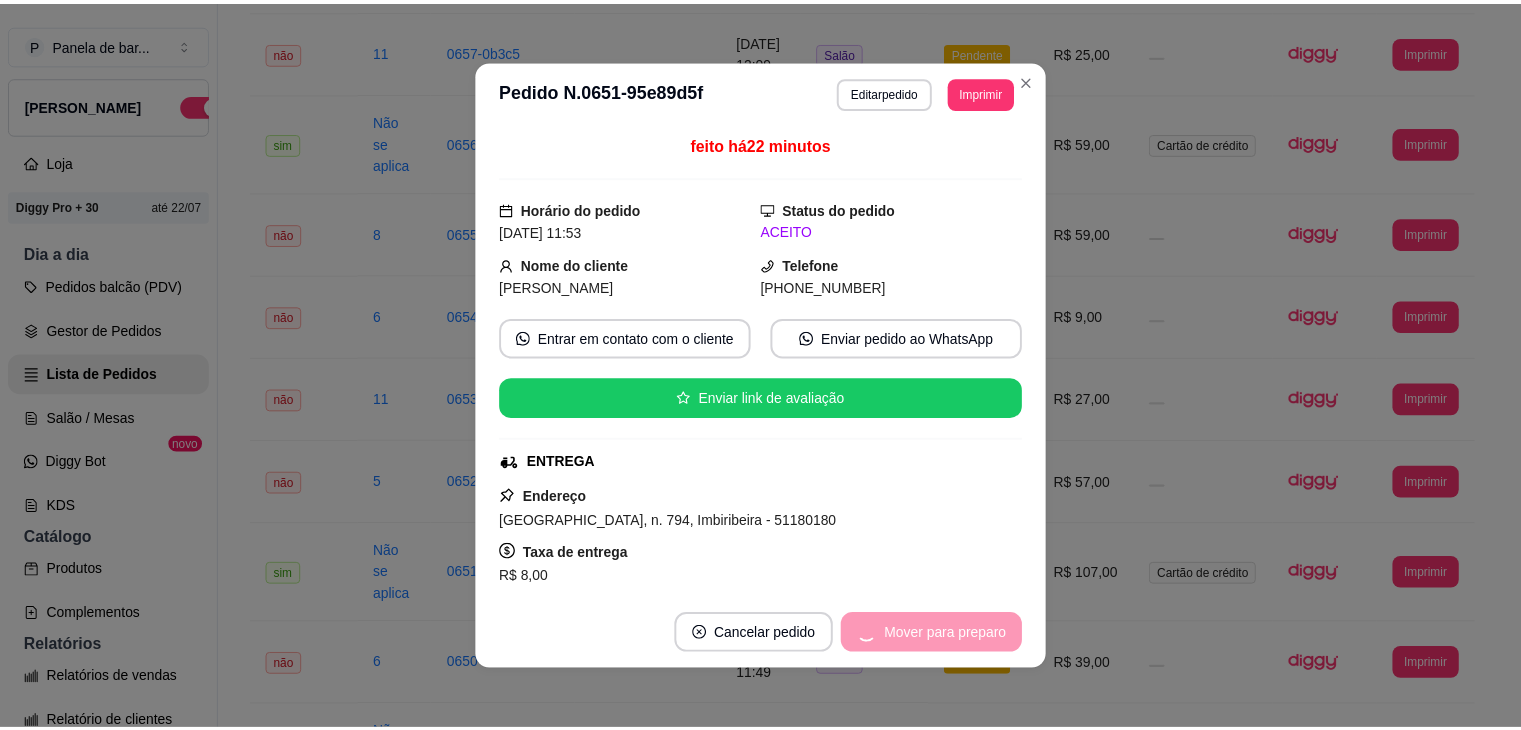 scroll, scrollTop: 440, scrollLeft: 0, axis: vertical 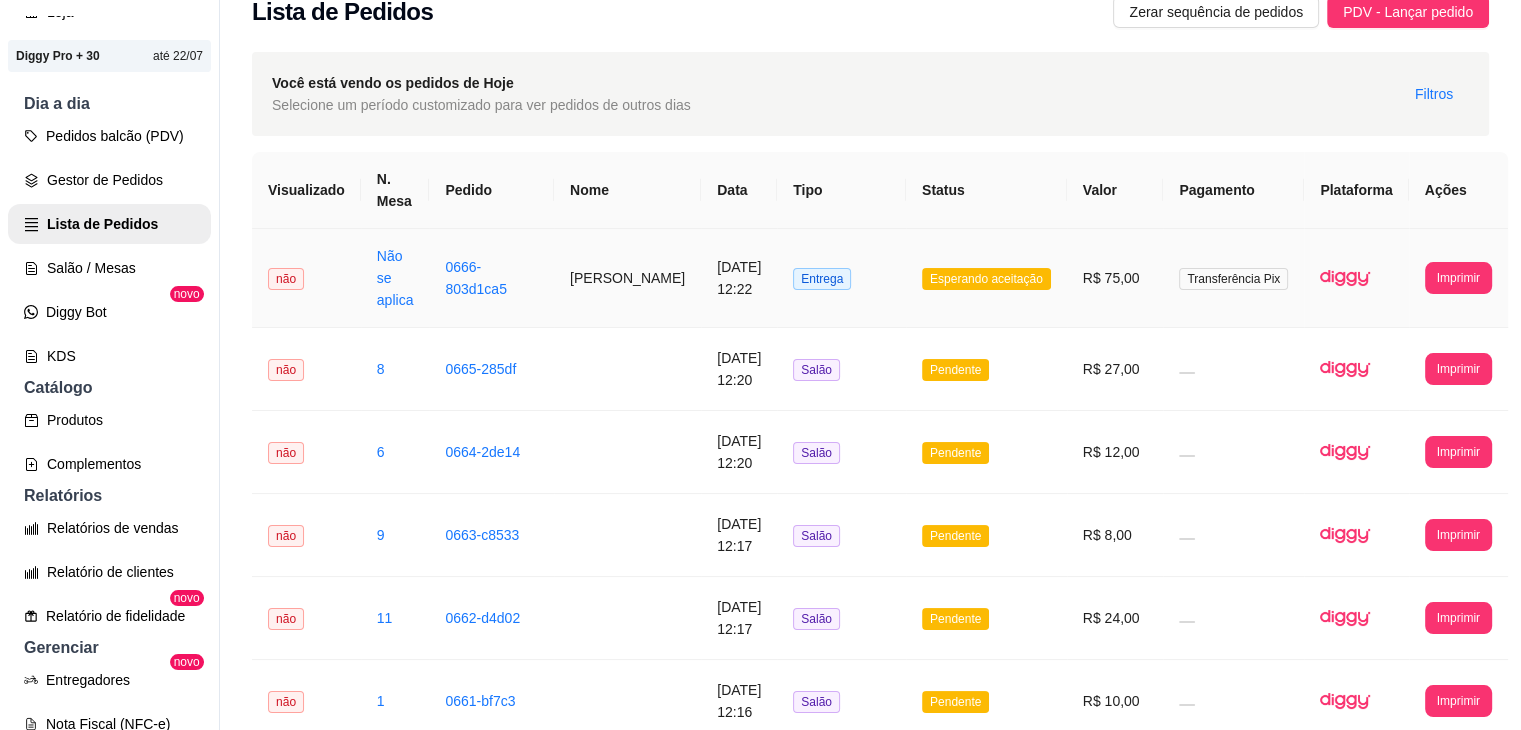 click on "[DATE] 12:22" at bounding box center (739, 278) 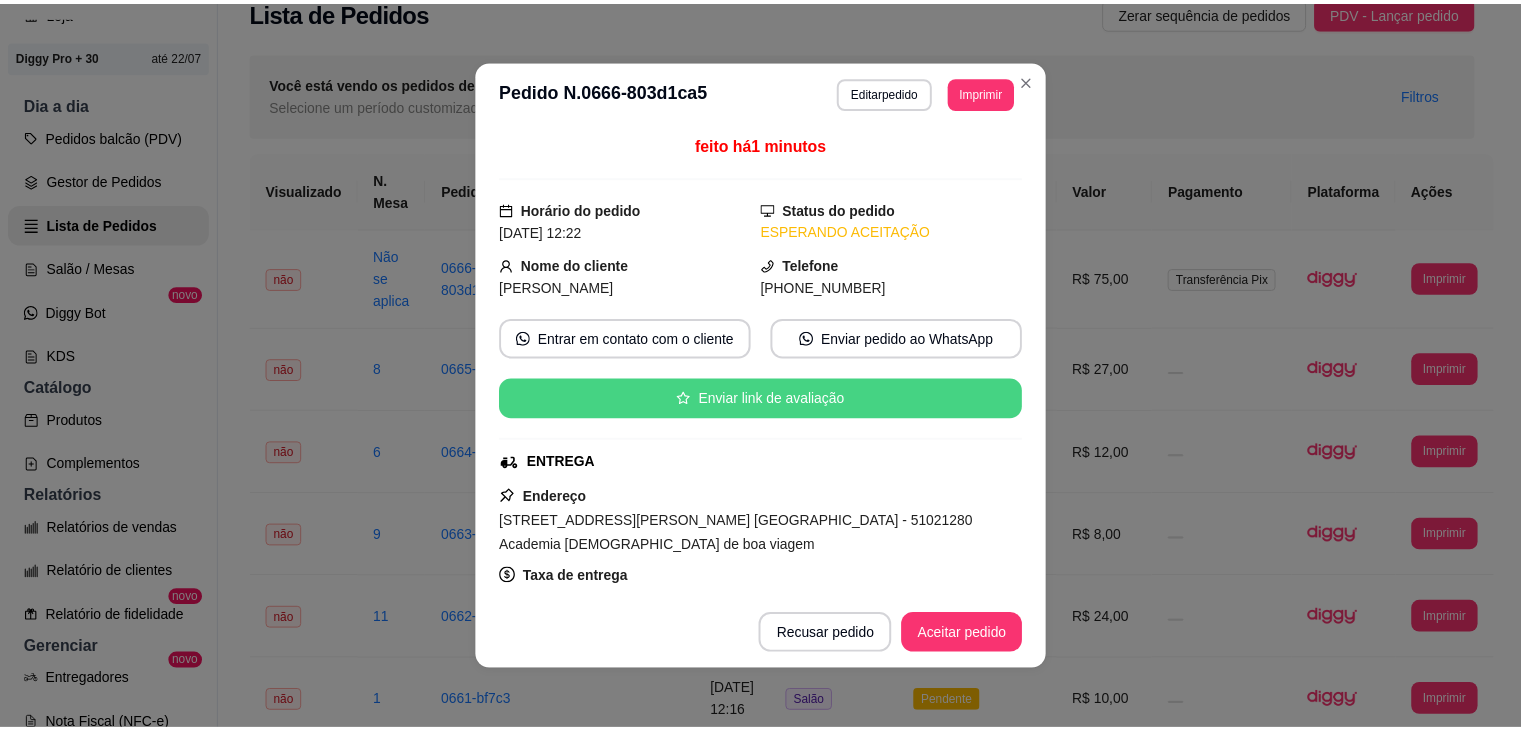 scroll, scrollTop: 378, scrollLeft: 0, axis: vertical 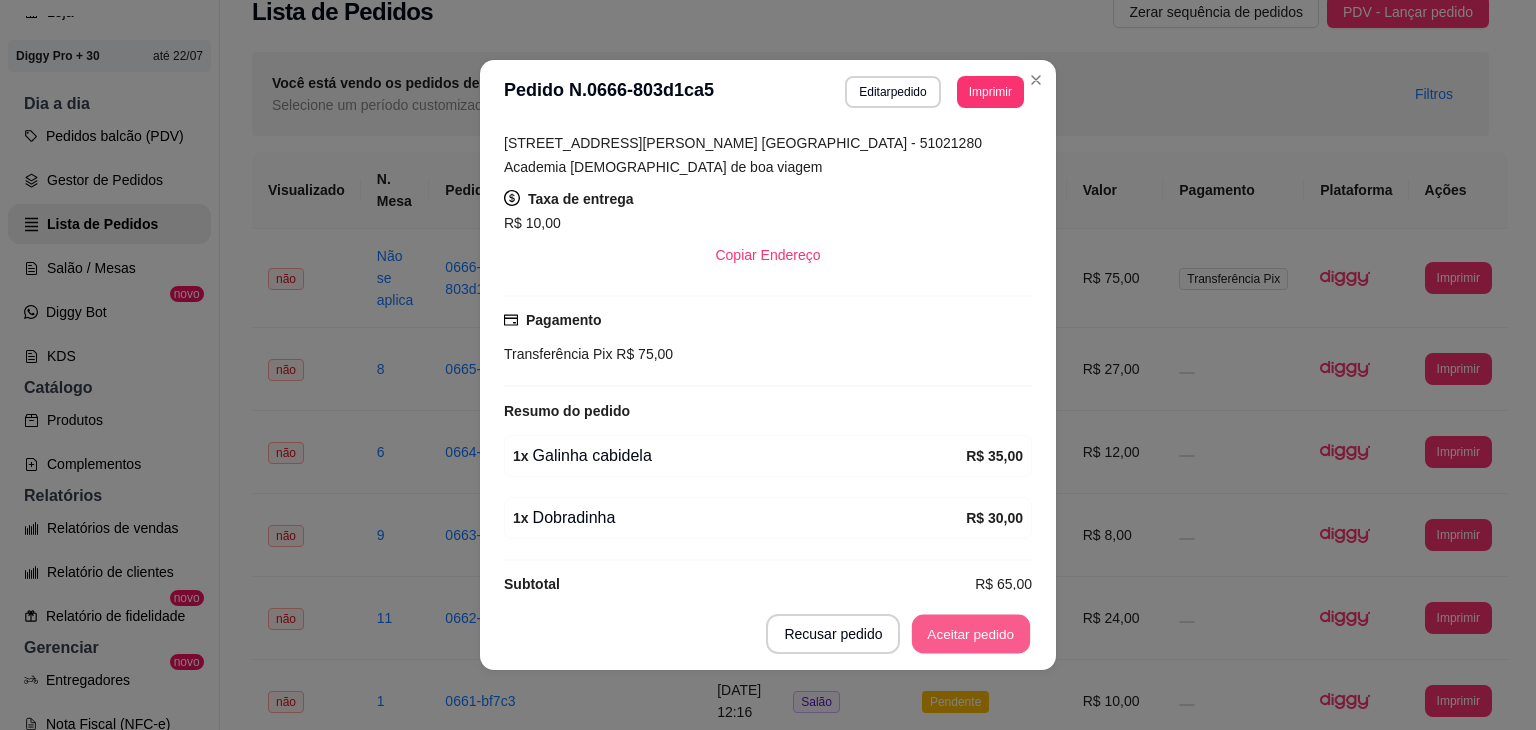 click on "Aceitar pedido" at bounding box center [971, 634] 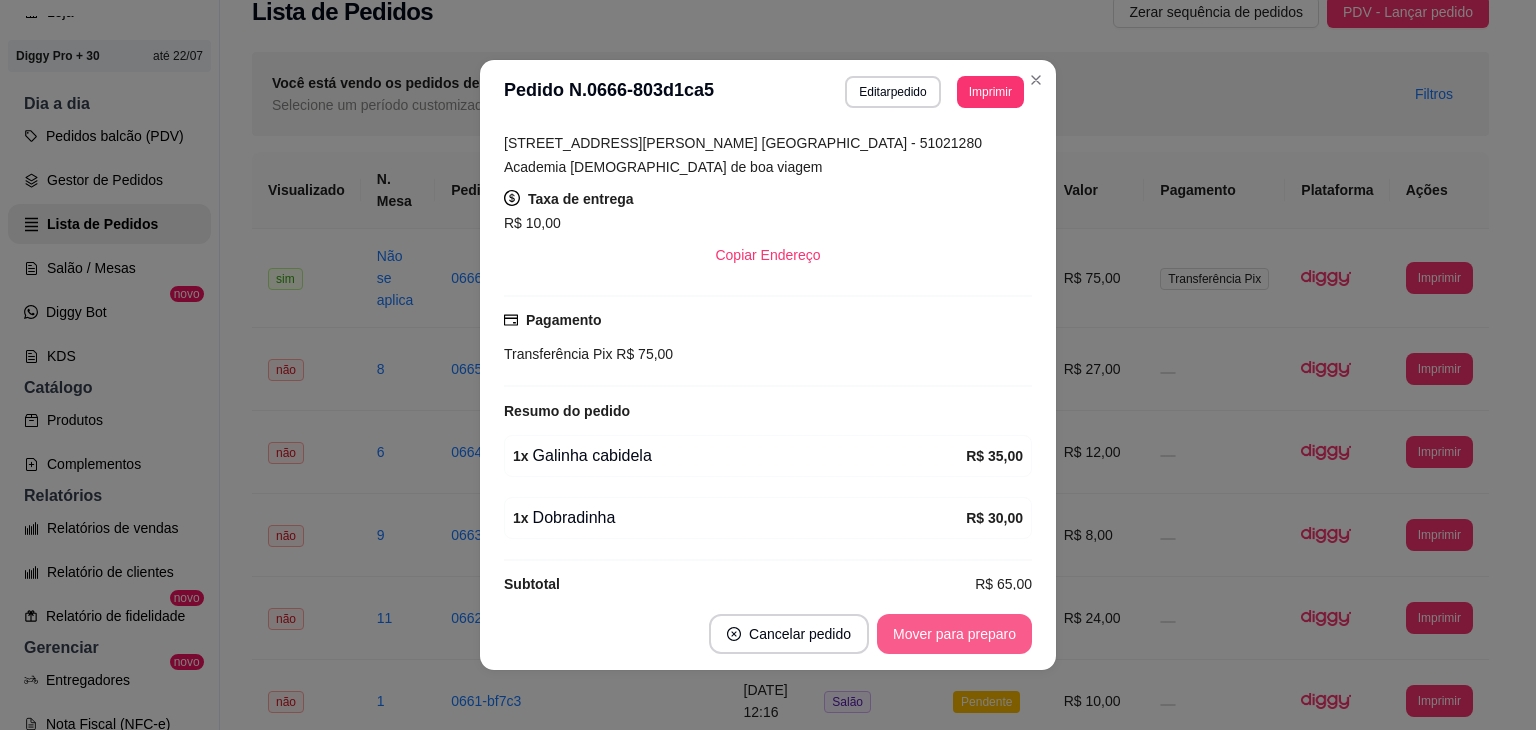 click on "Mover para preparo" at bounding box center [954, 634] 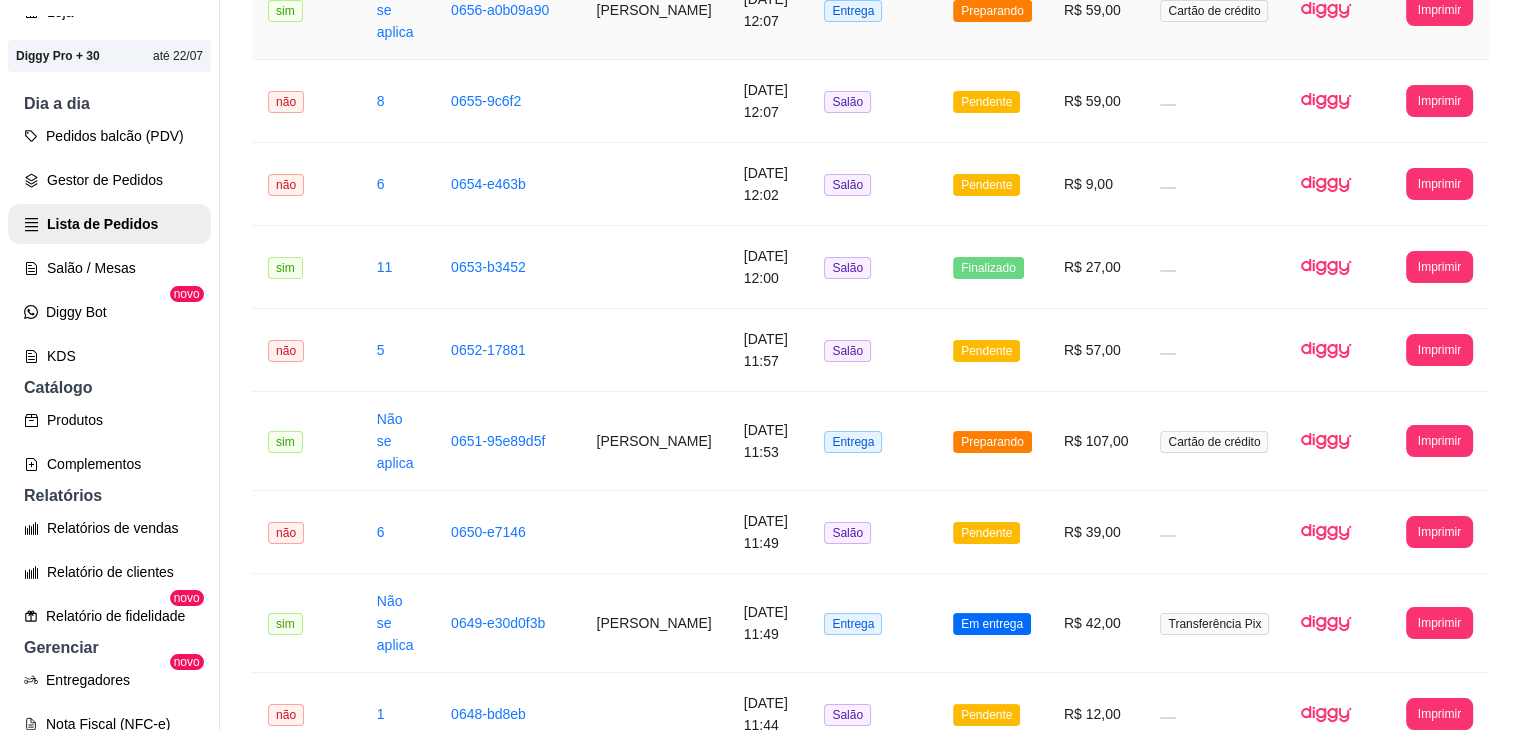 scroll, scrollTop: 1508, scrollLeft: 0, axis: vertical 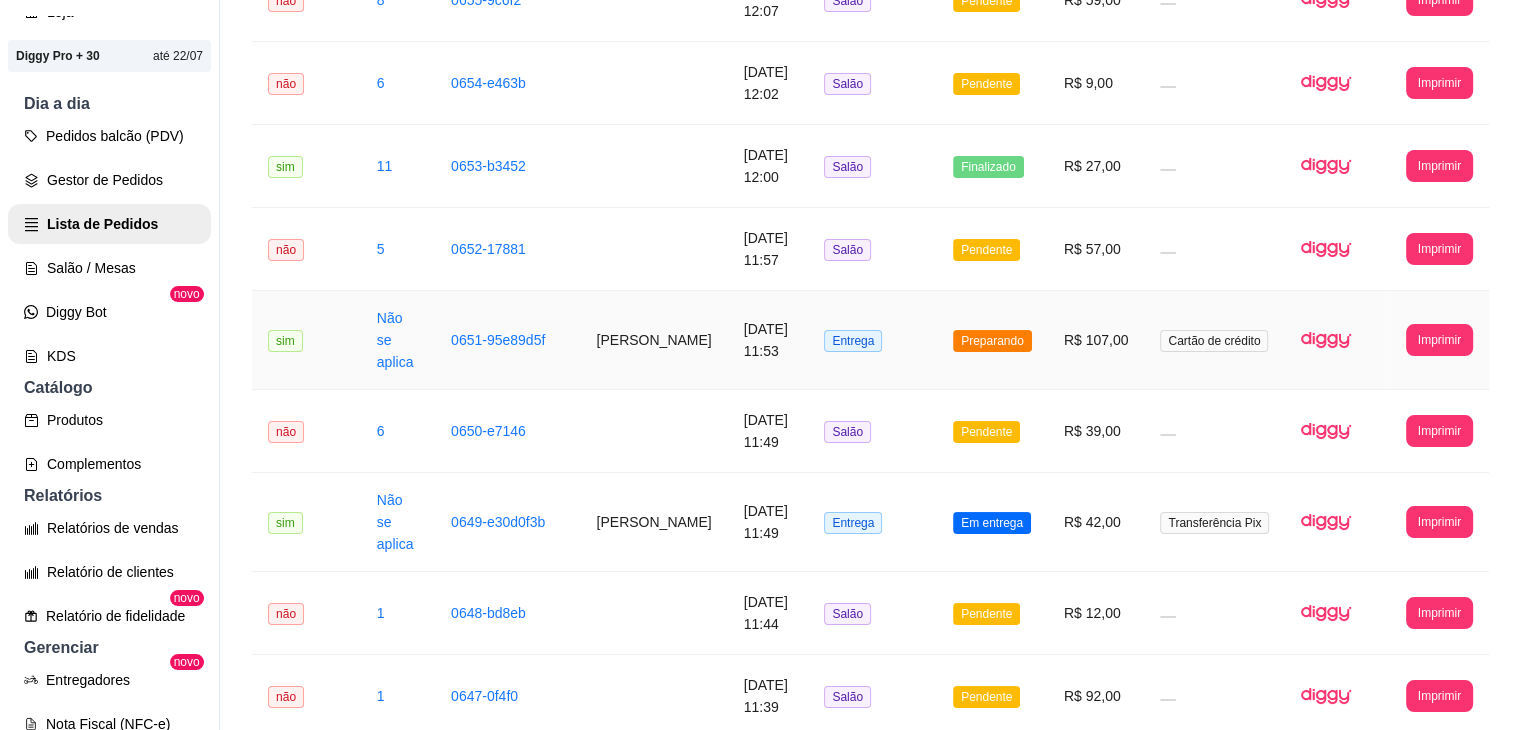 click on "[DATE] 11:53" at bounding box center (768, 340) 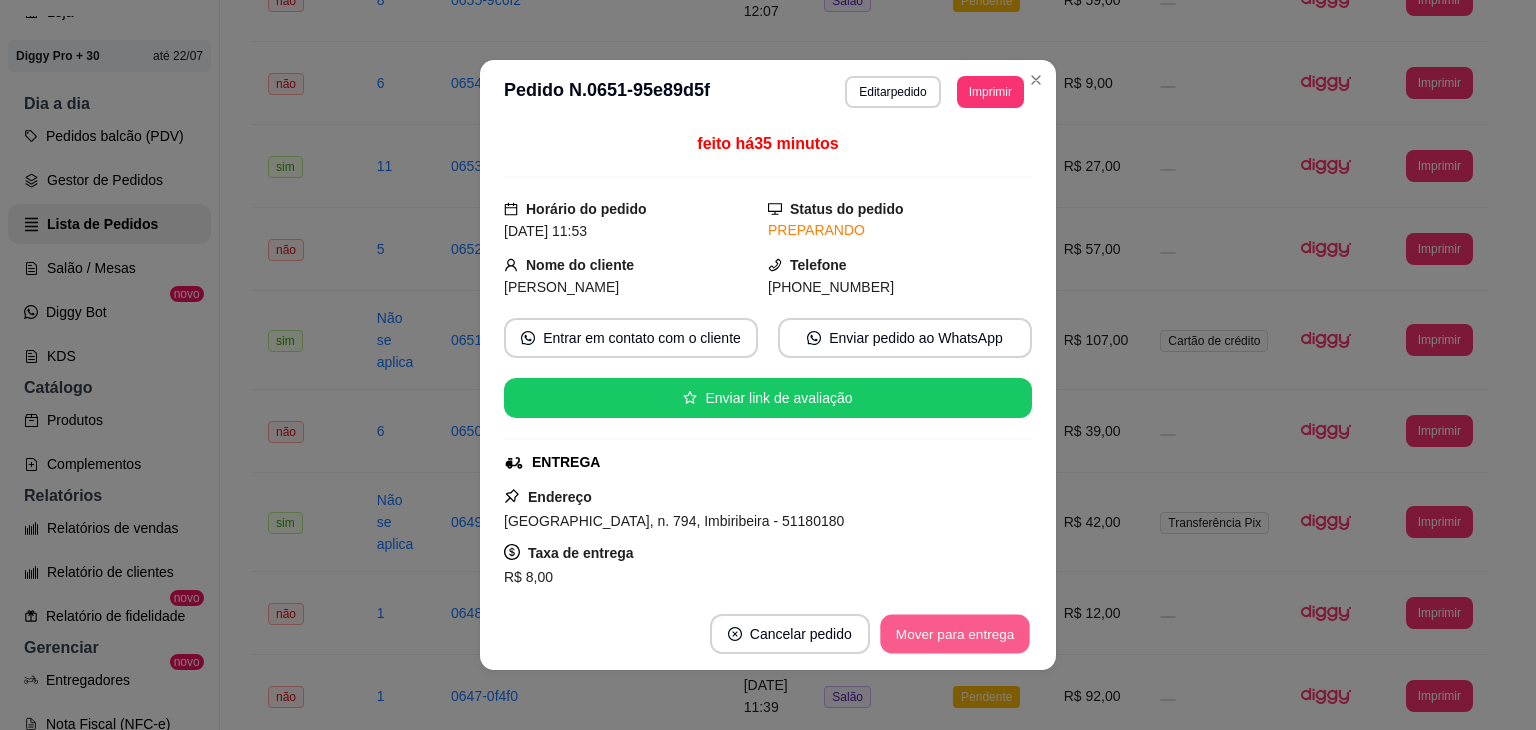 click on "Mover para entrega" at bounding box center [955, 634] 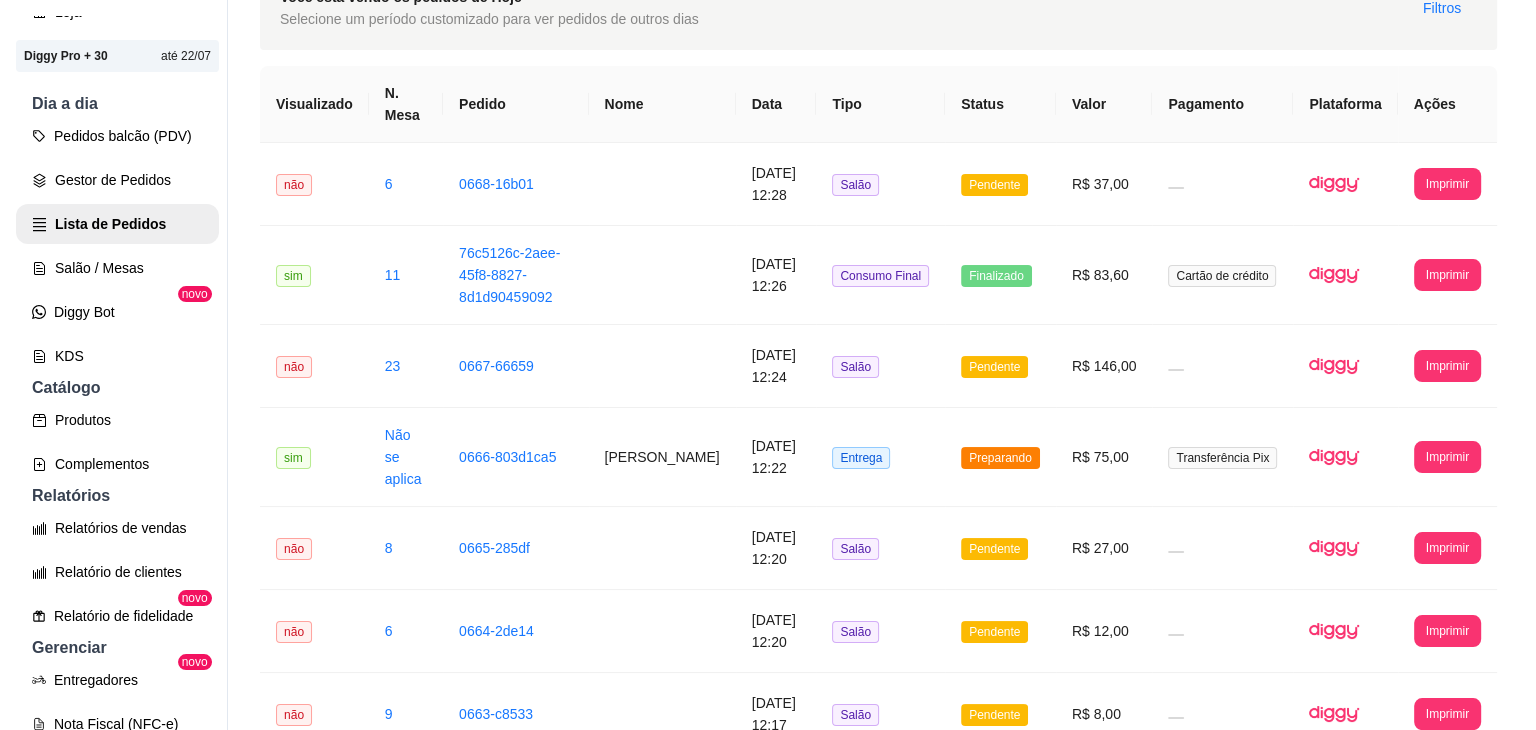 scroll, scrollTop: 0, scrollLeft: 0, axis: both 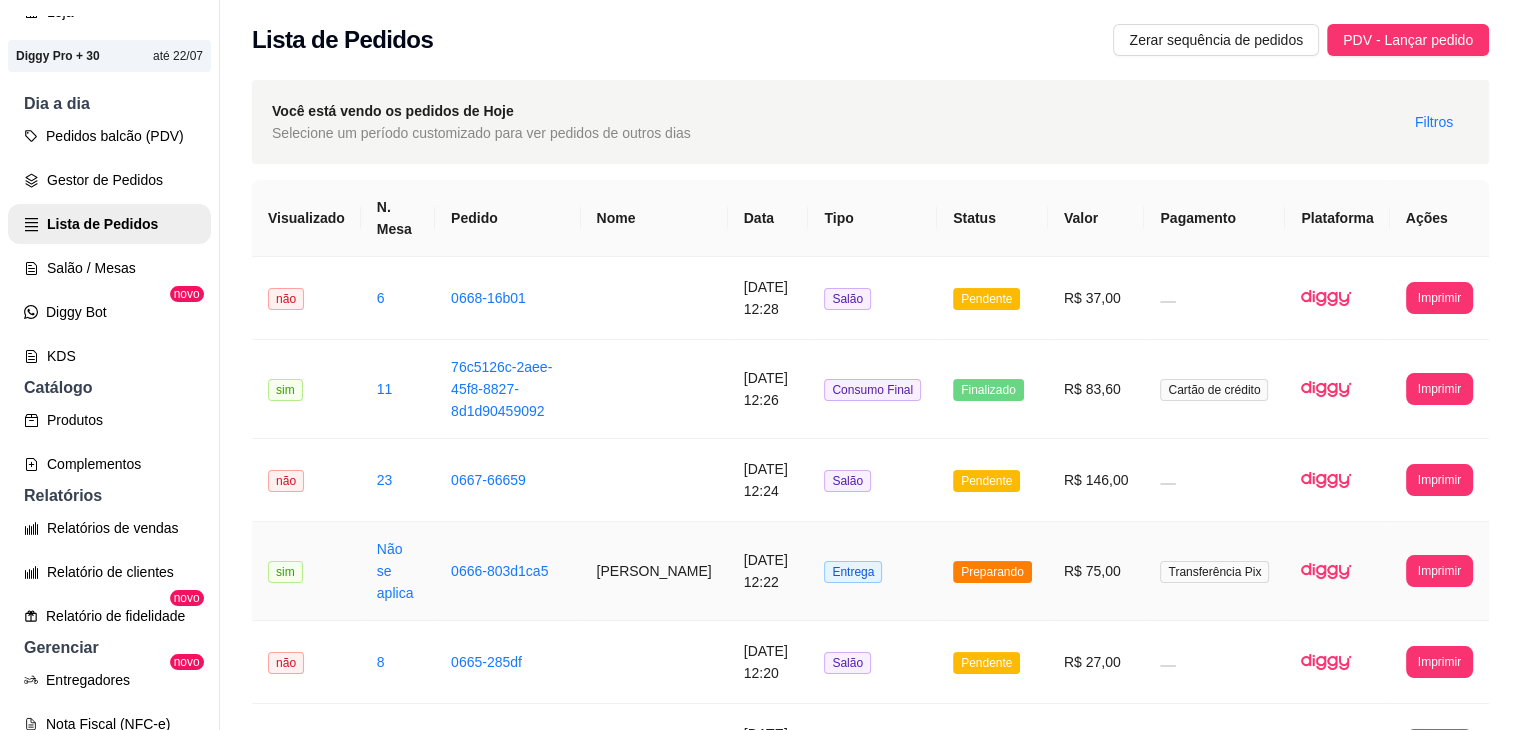 click on "Entrega" at bounding box center (872, 571) 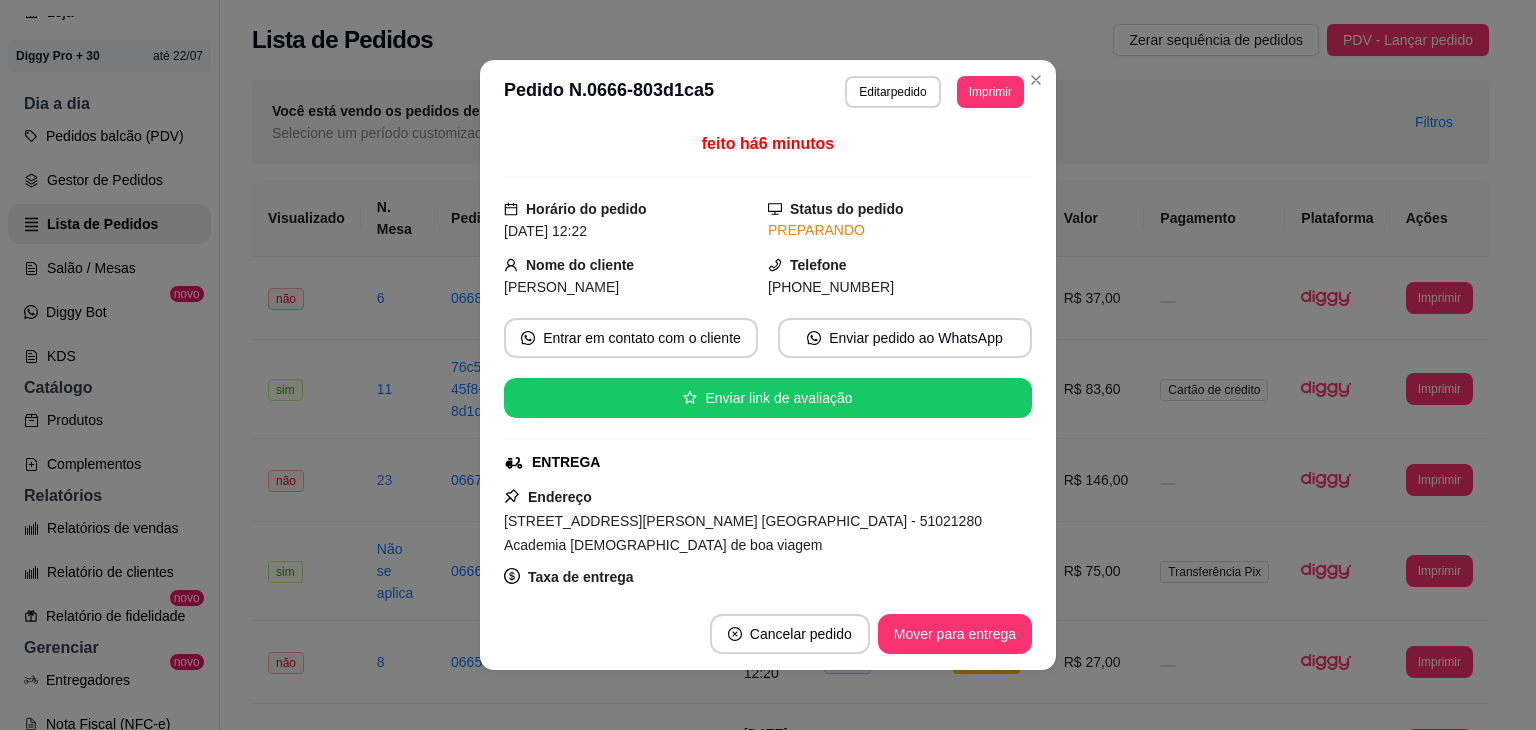 scroll, scrollTop: 378, scrollLeft: 0, axis: vertical 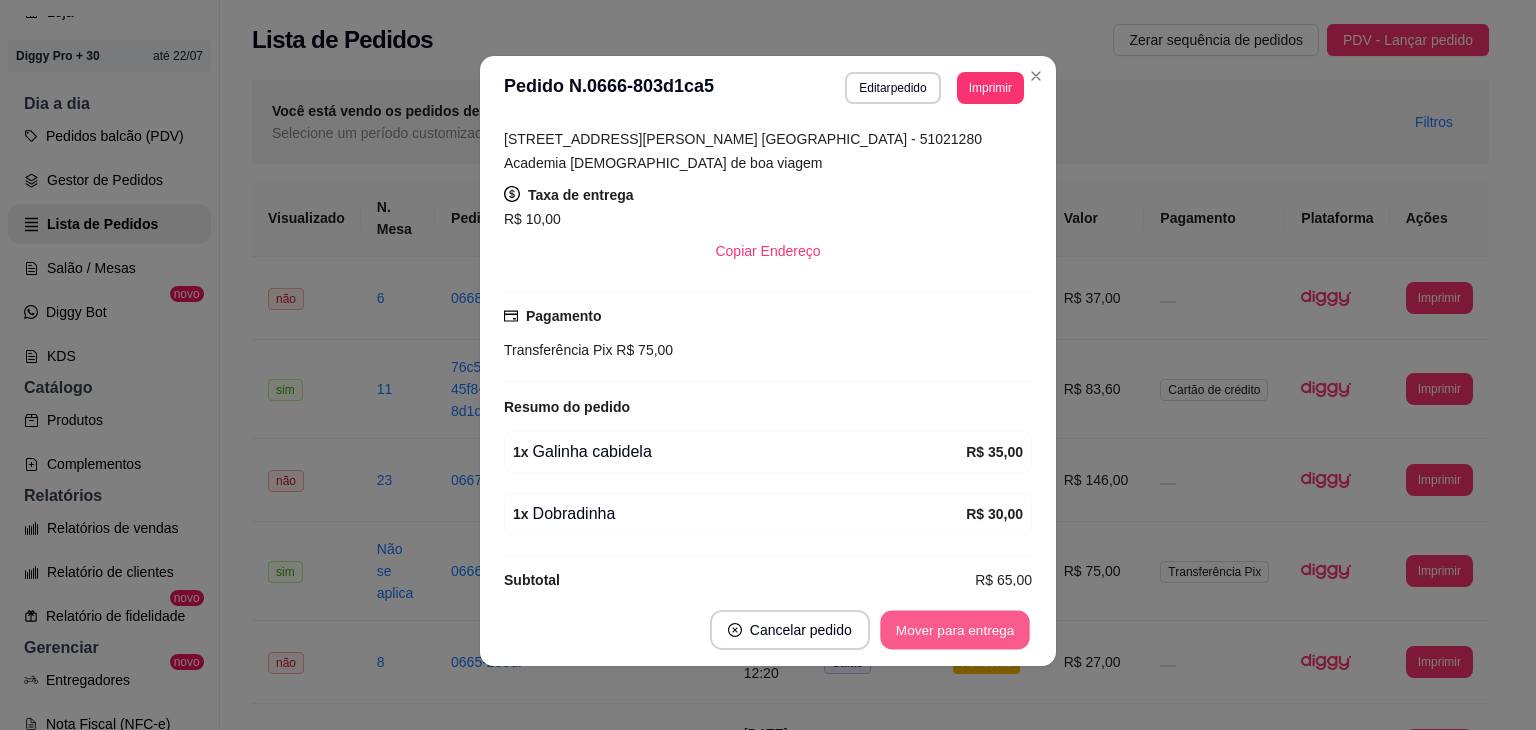 click on "Mover para entrega" at bounding box center [955, 630] 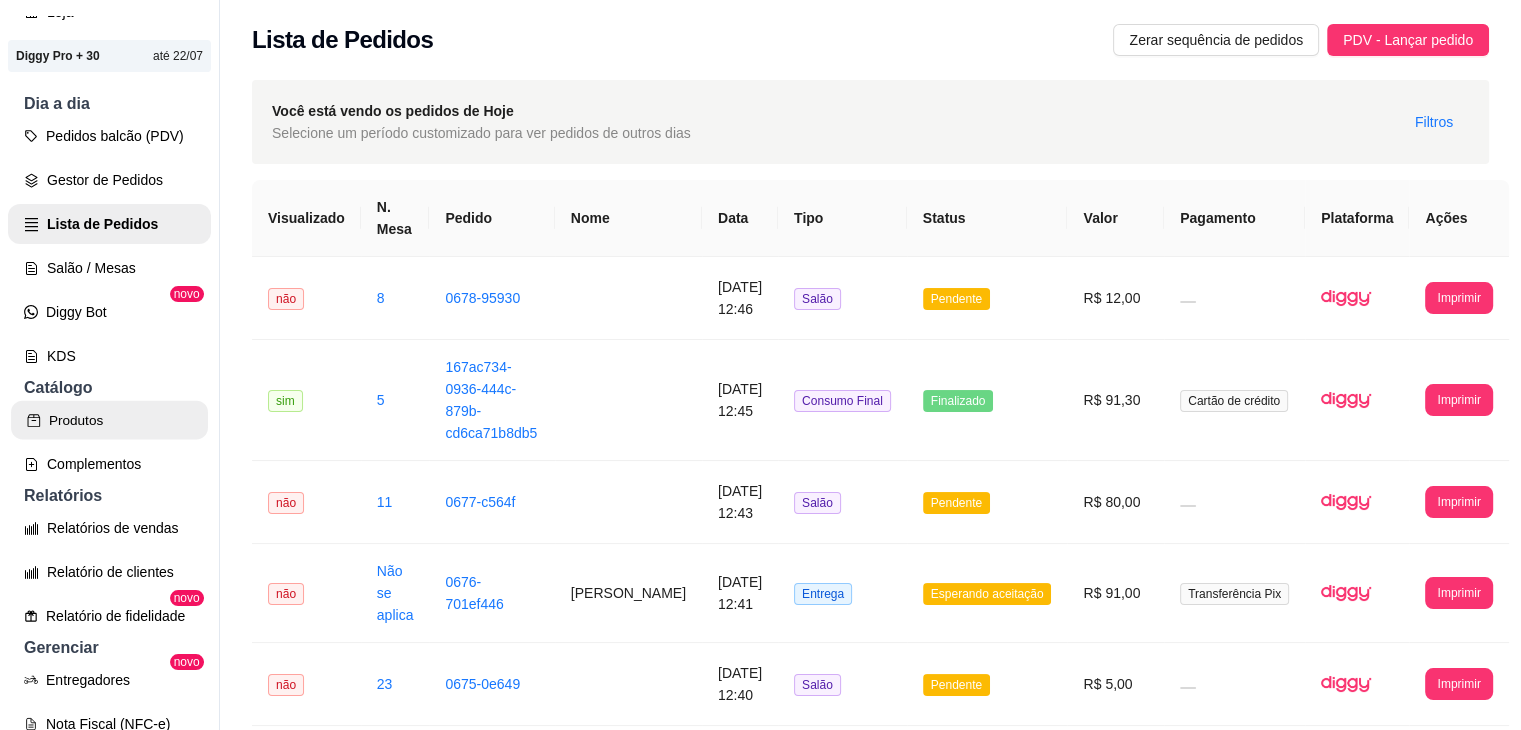 click on "Produtos" at bounding box center [109, 420] 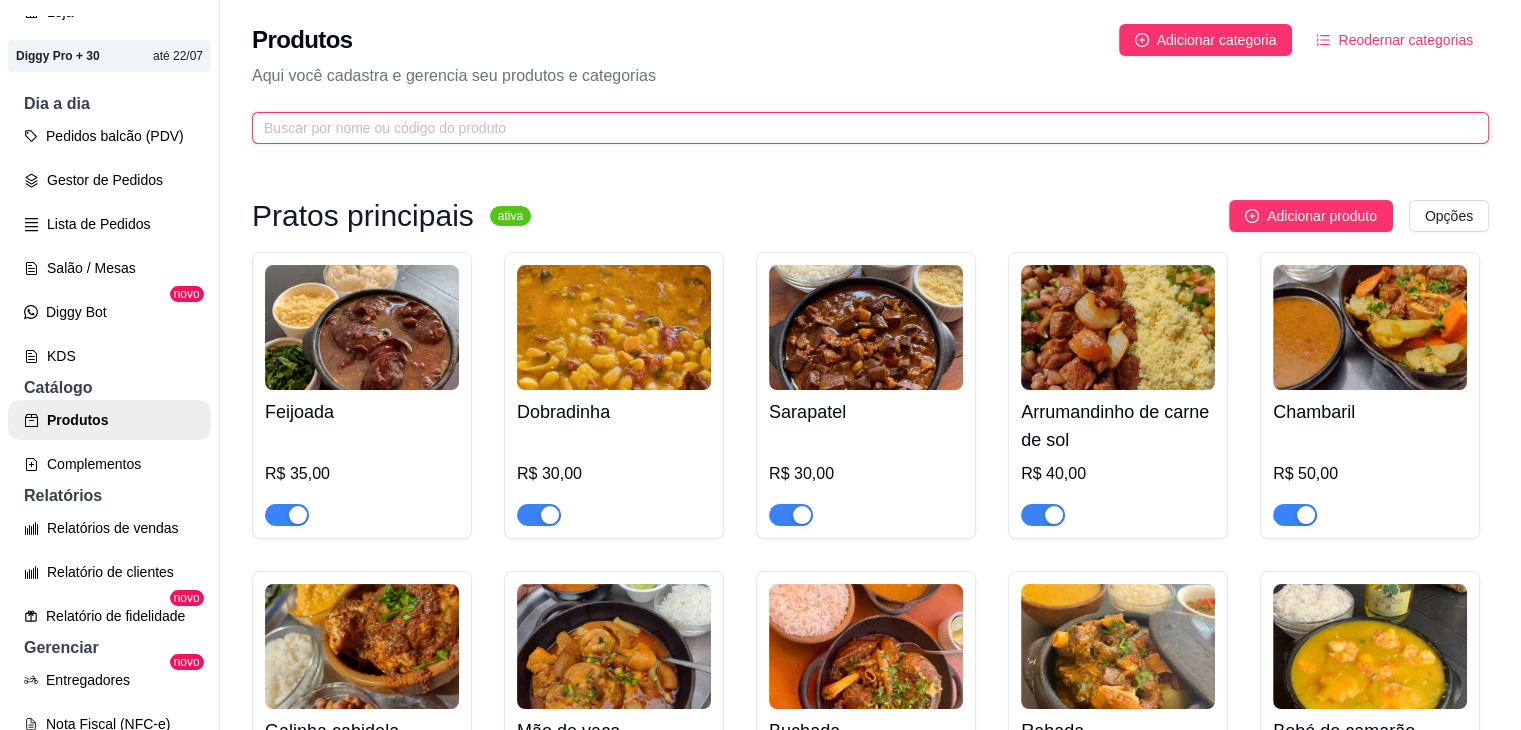 click at bounding box center (862, 128) 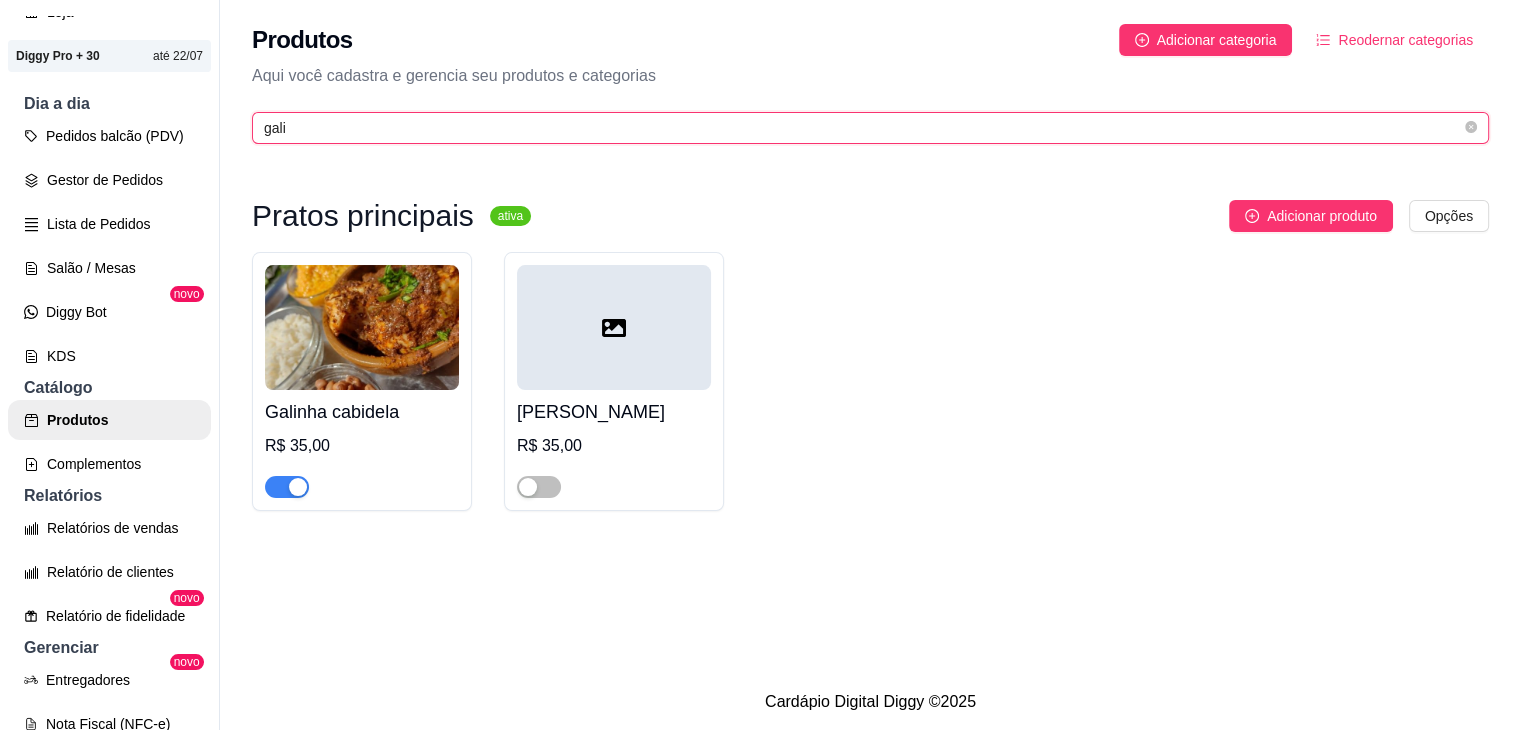 type on "gali" 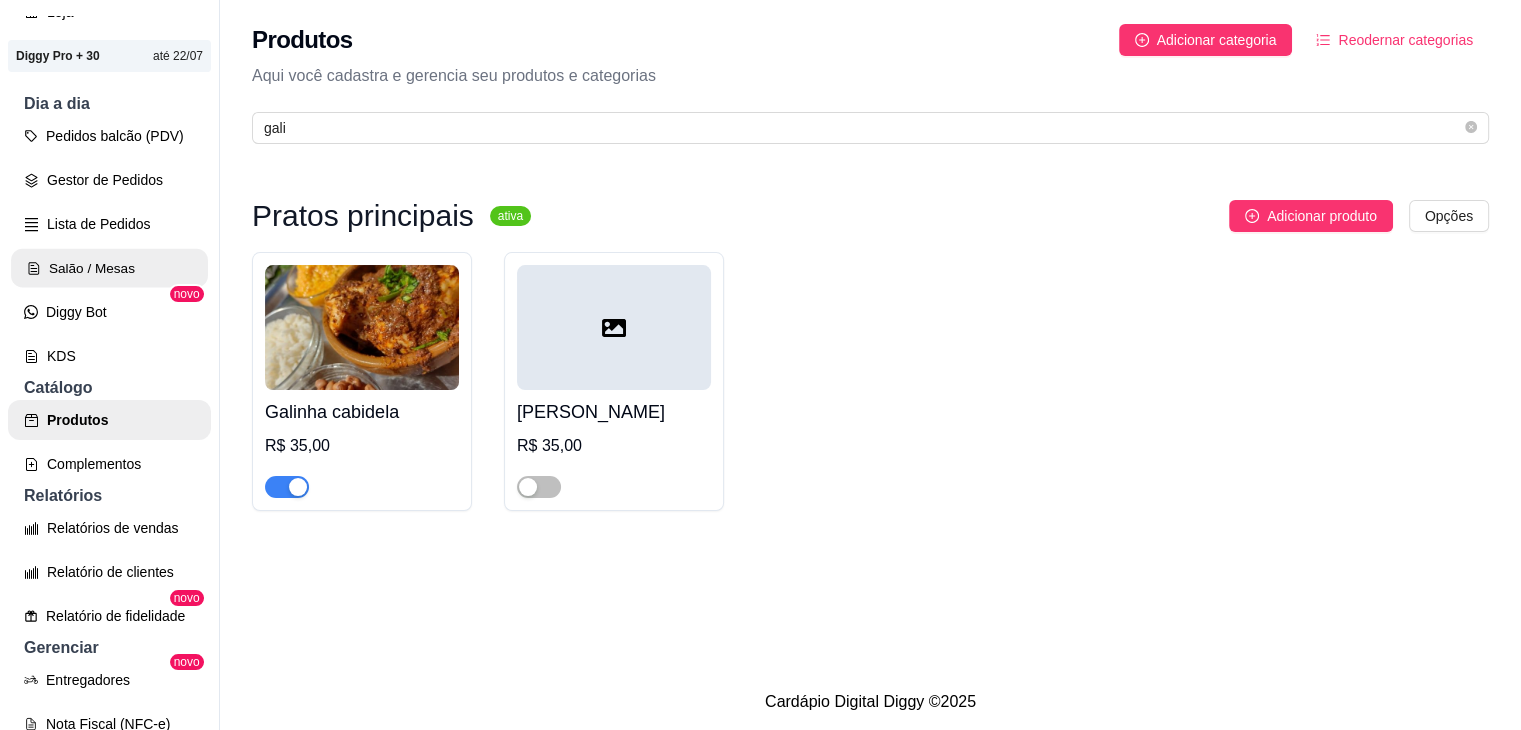 click on "Salão / Mesas" at bounding box center (109, 268) 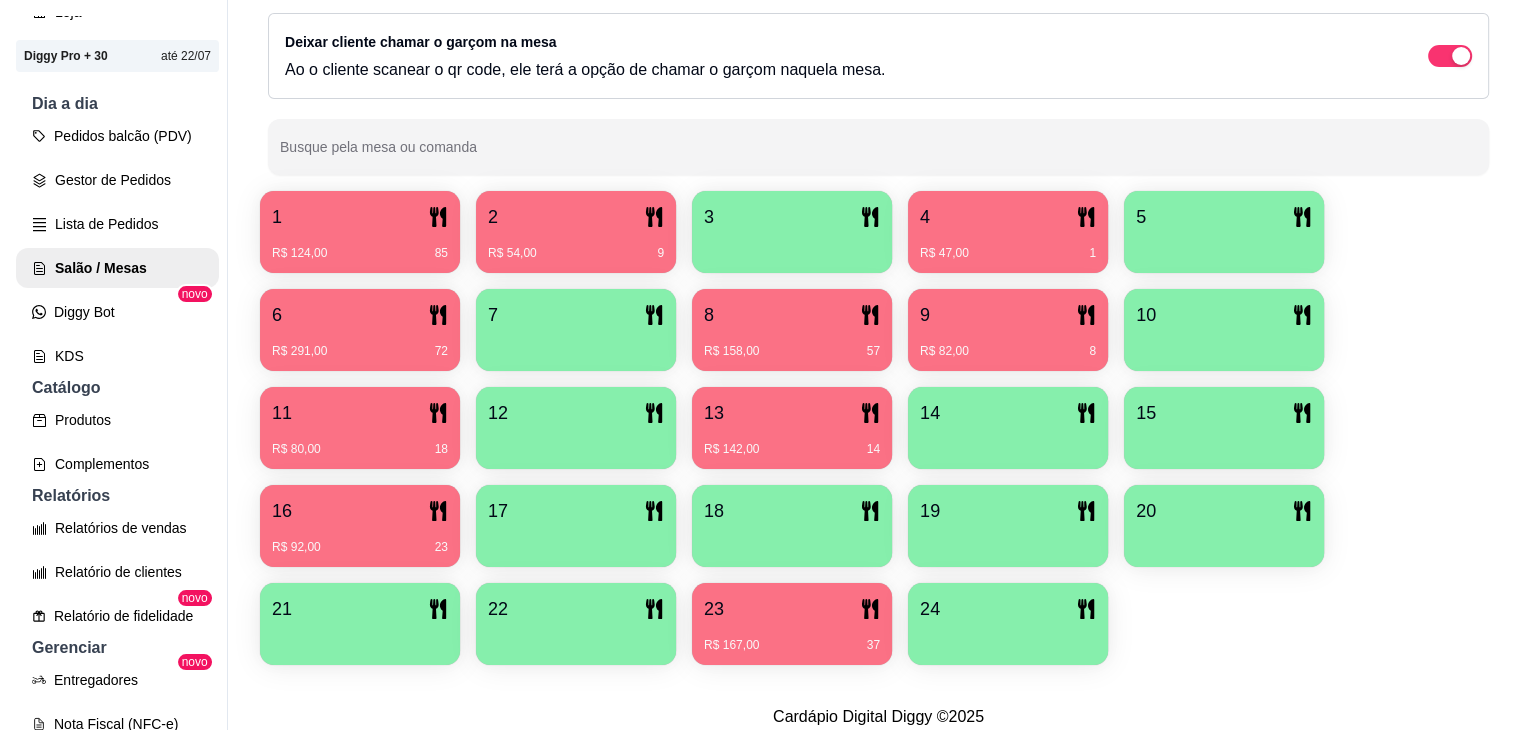 scroll, scrollTop: 259, scrollLeft: 0, axis: vertical 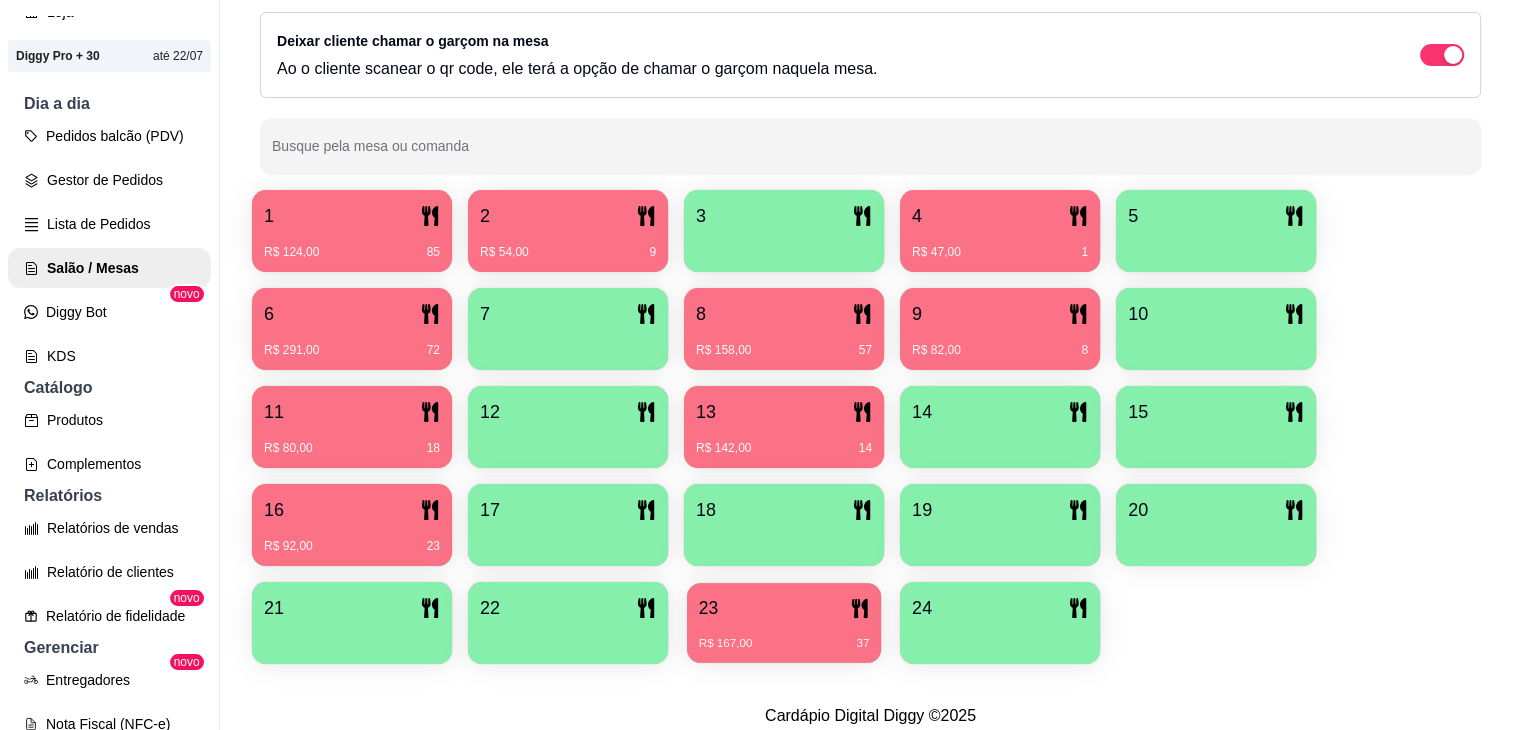 click on "R$ 167,00 37" at bounding box center (784, 636) 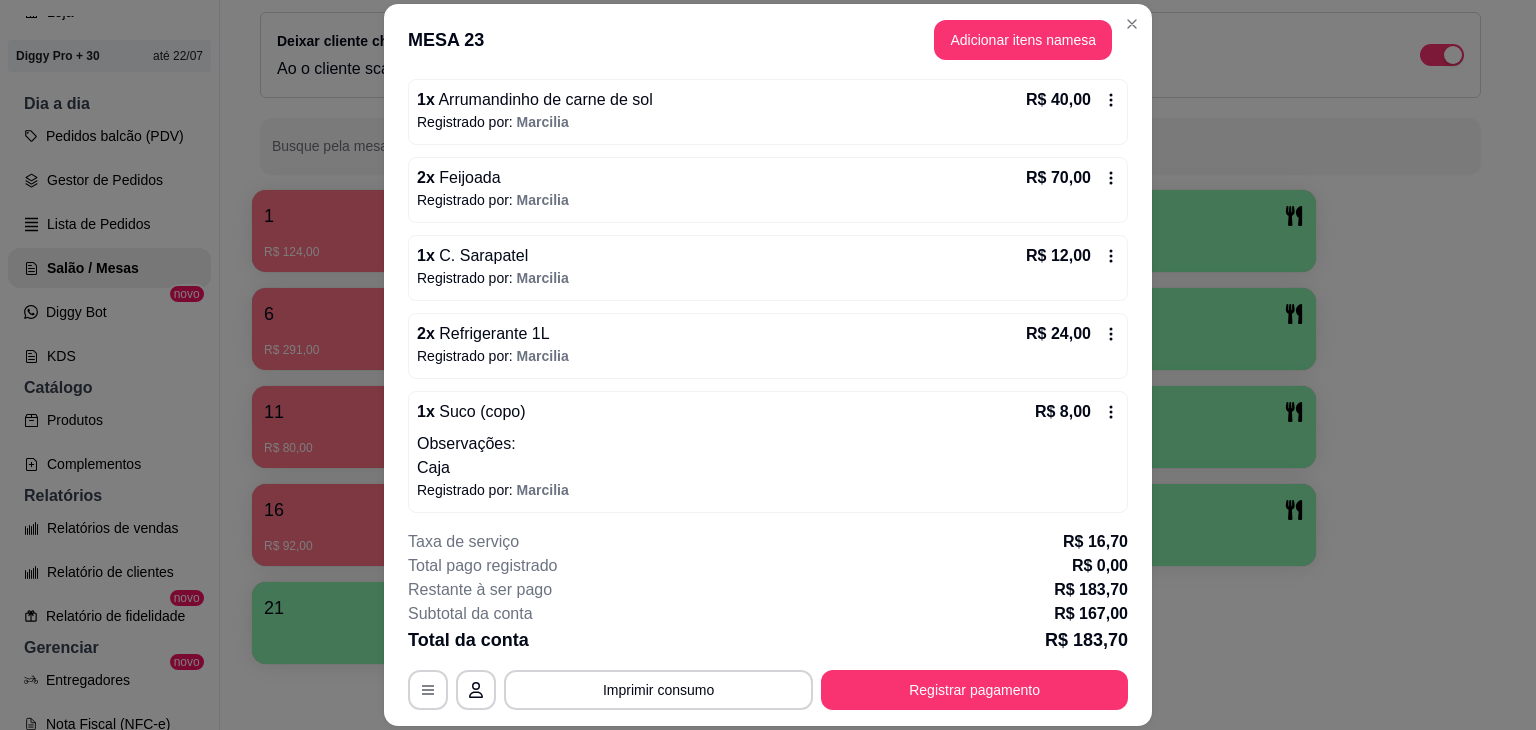 scroll, scrollTop: 198, scrollLeft: 0, axis: vertical 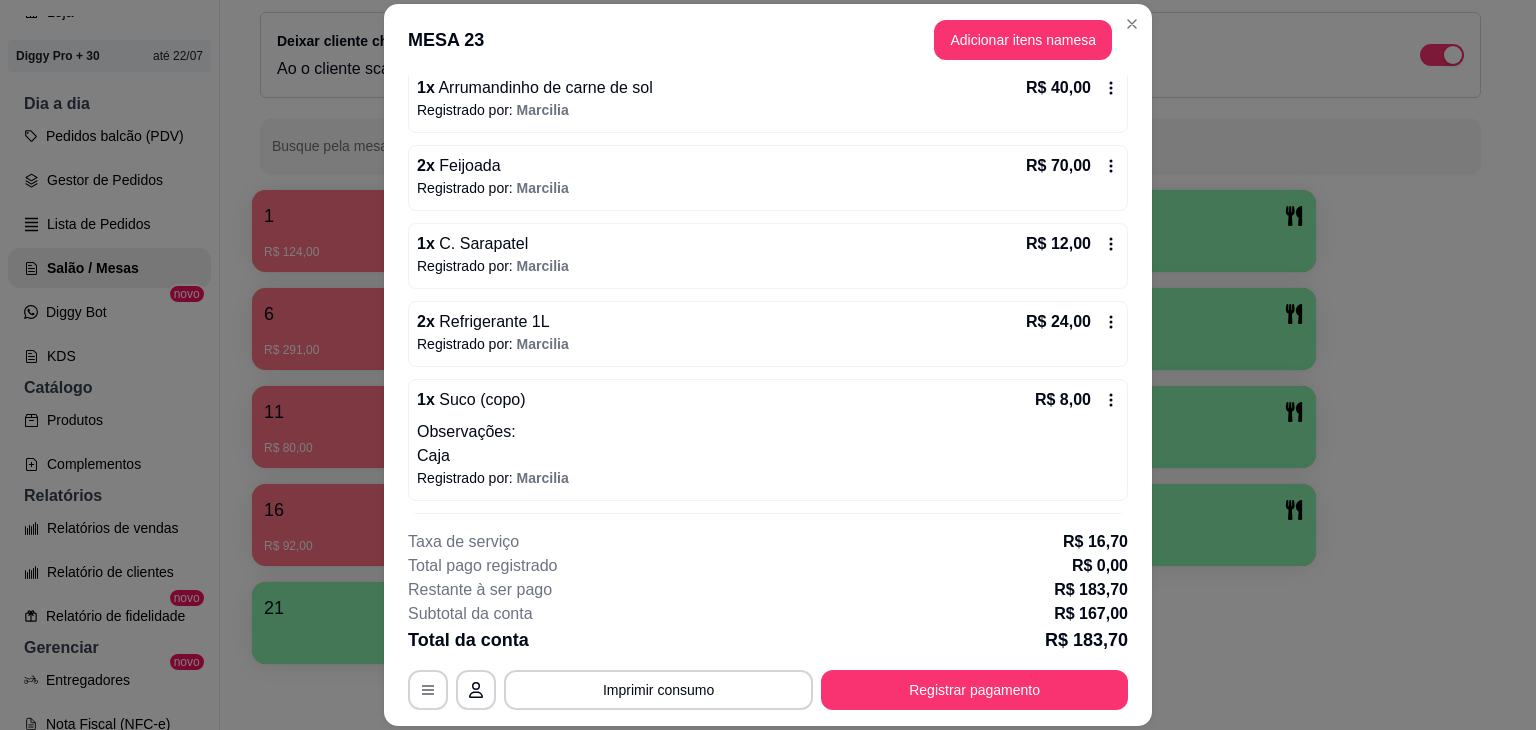 click 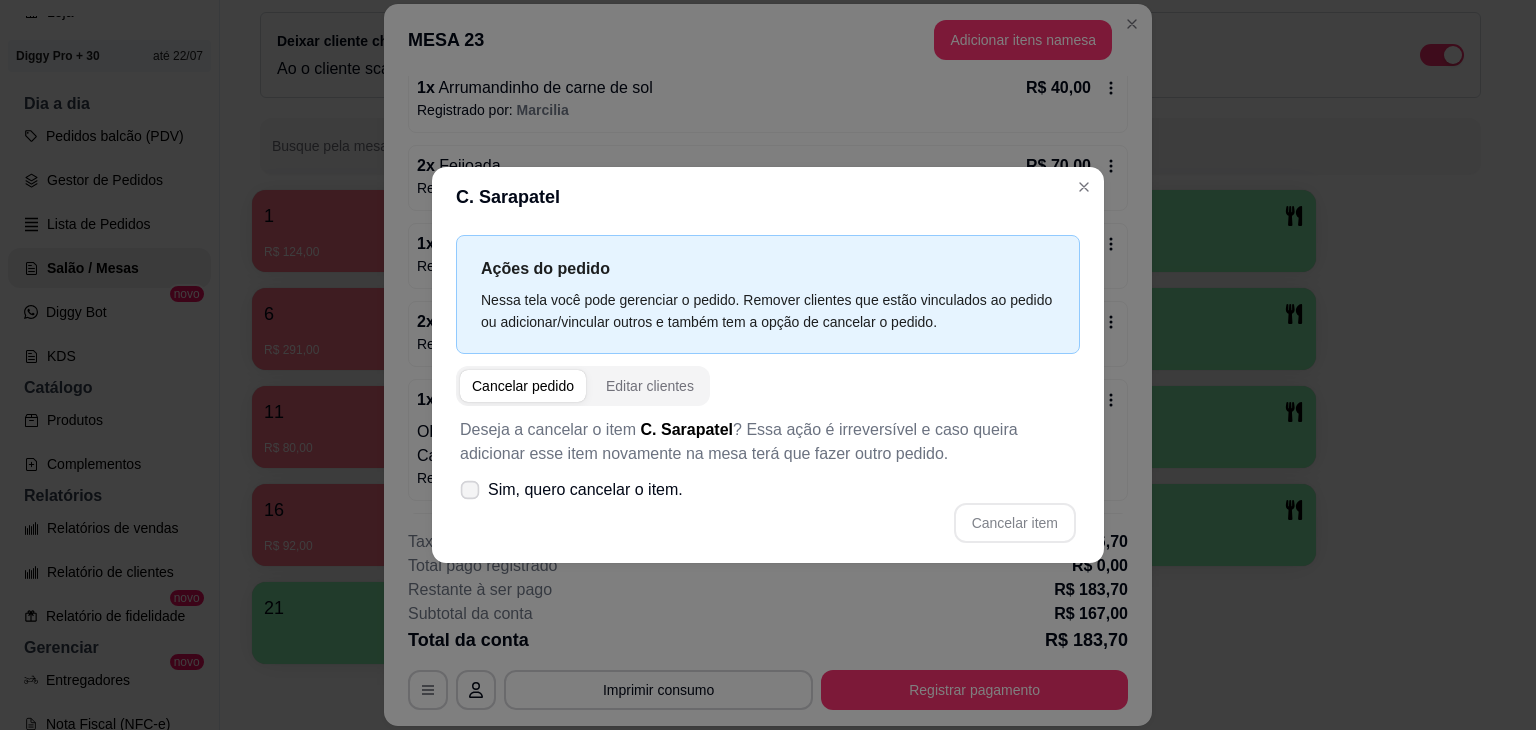 click on "Sim, quero cancelar o item." at bounding box center (571, 490) 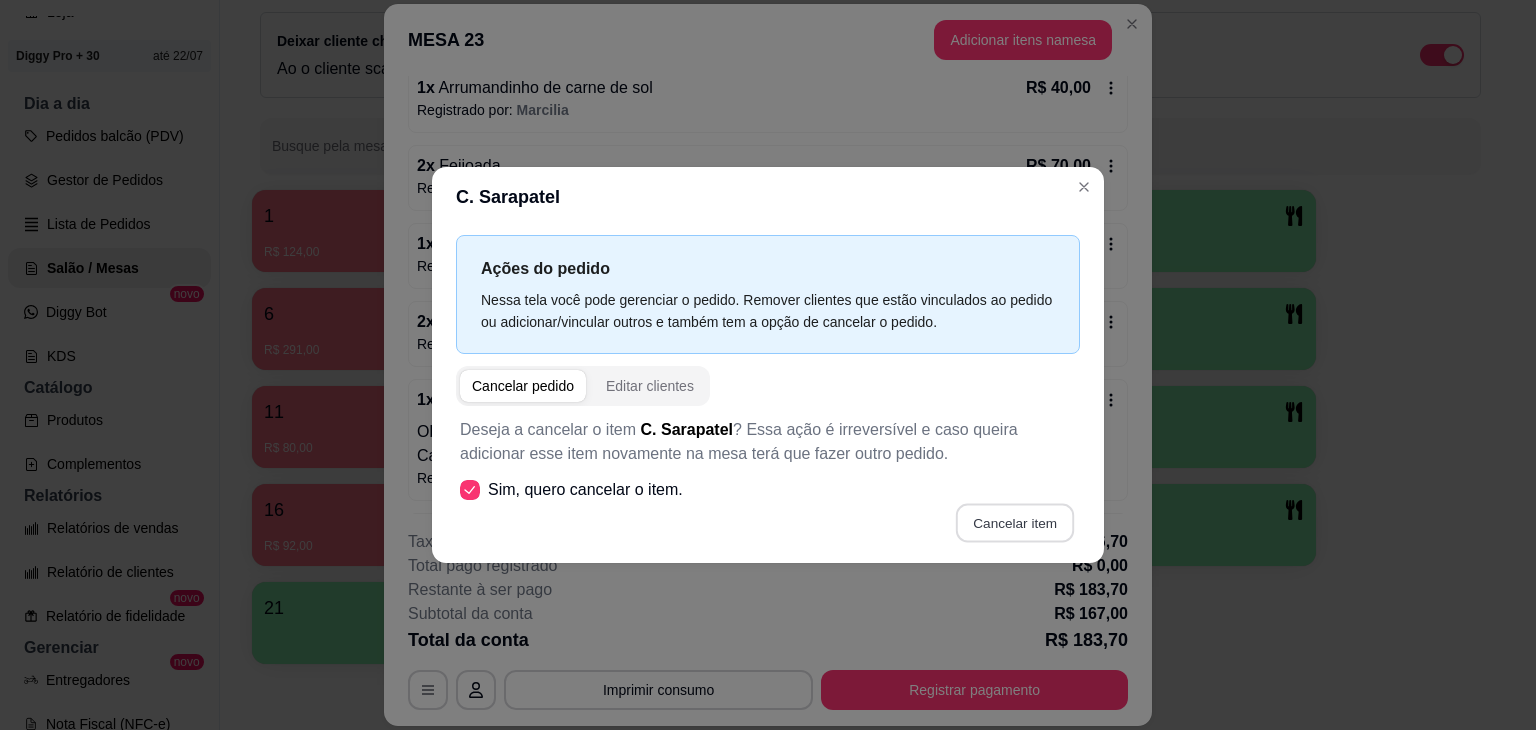 click on "Cancelar item" at bounding box center [1014, 523] 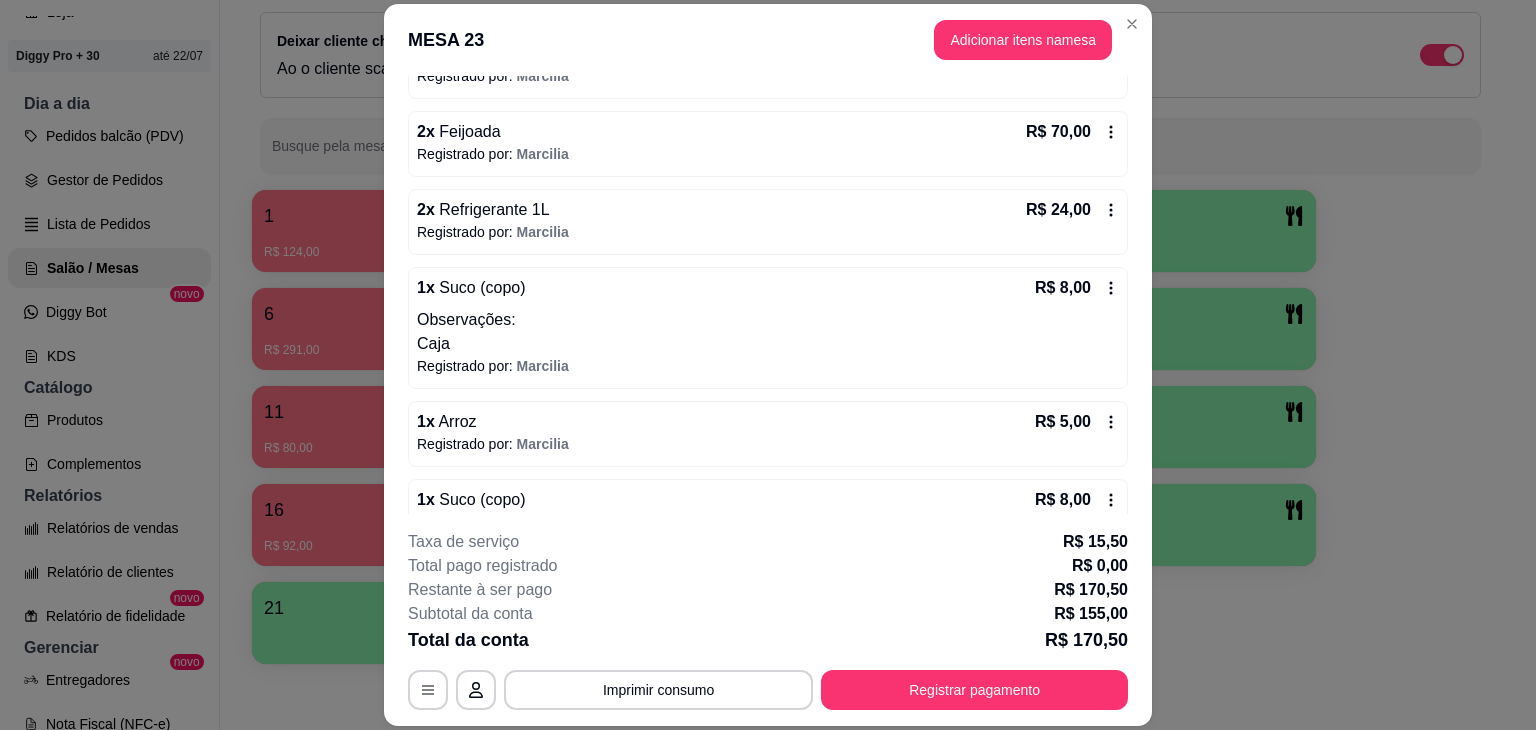 scroll, scrollTop: 234, scrollLeft: 0, axis: vertical 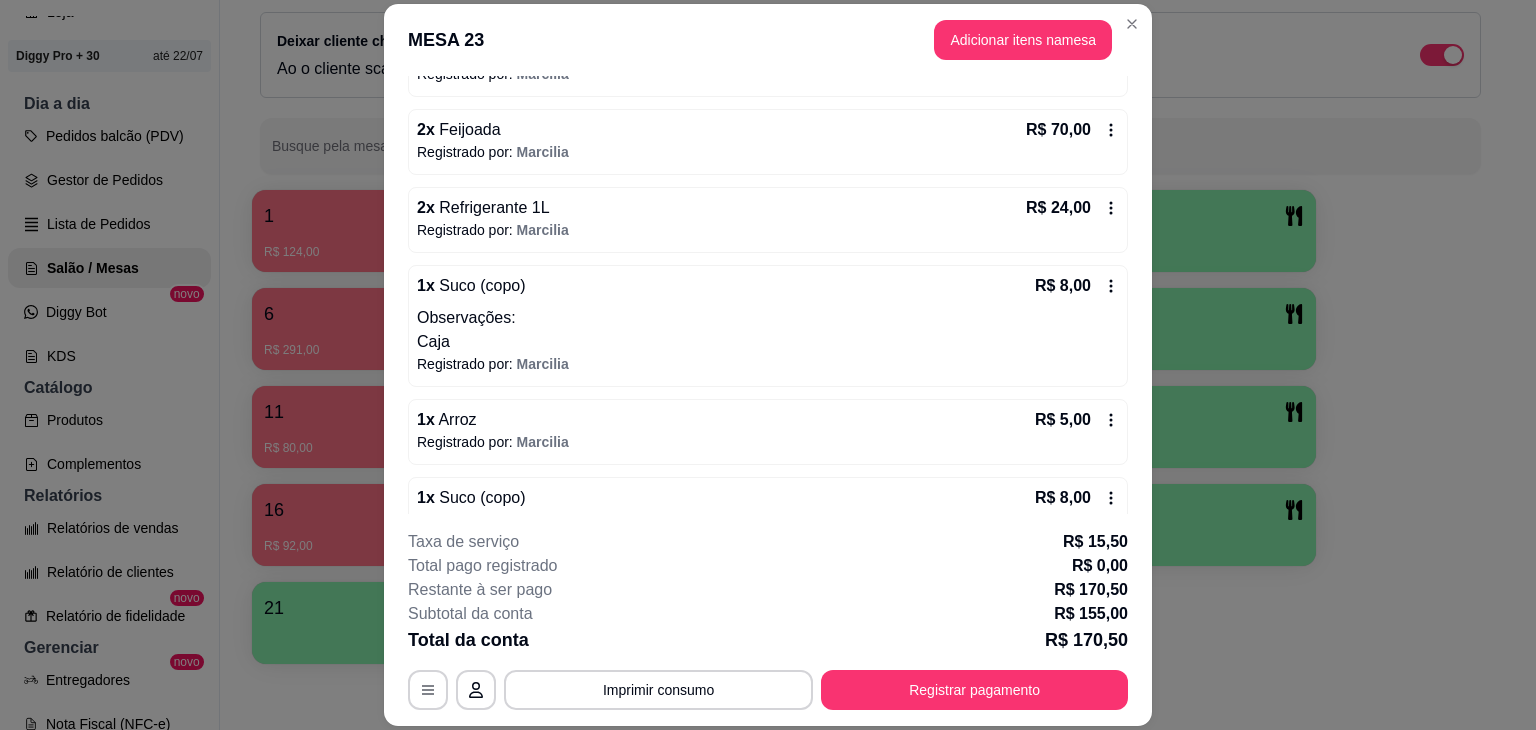 click 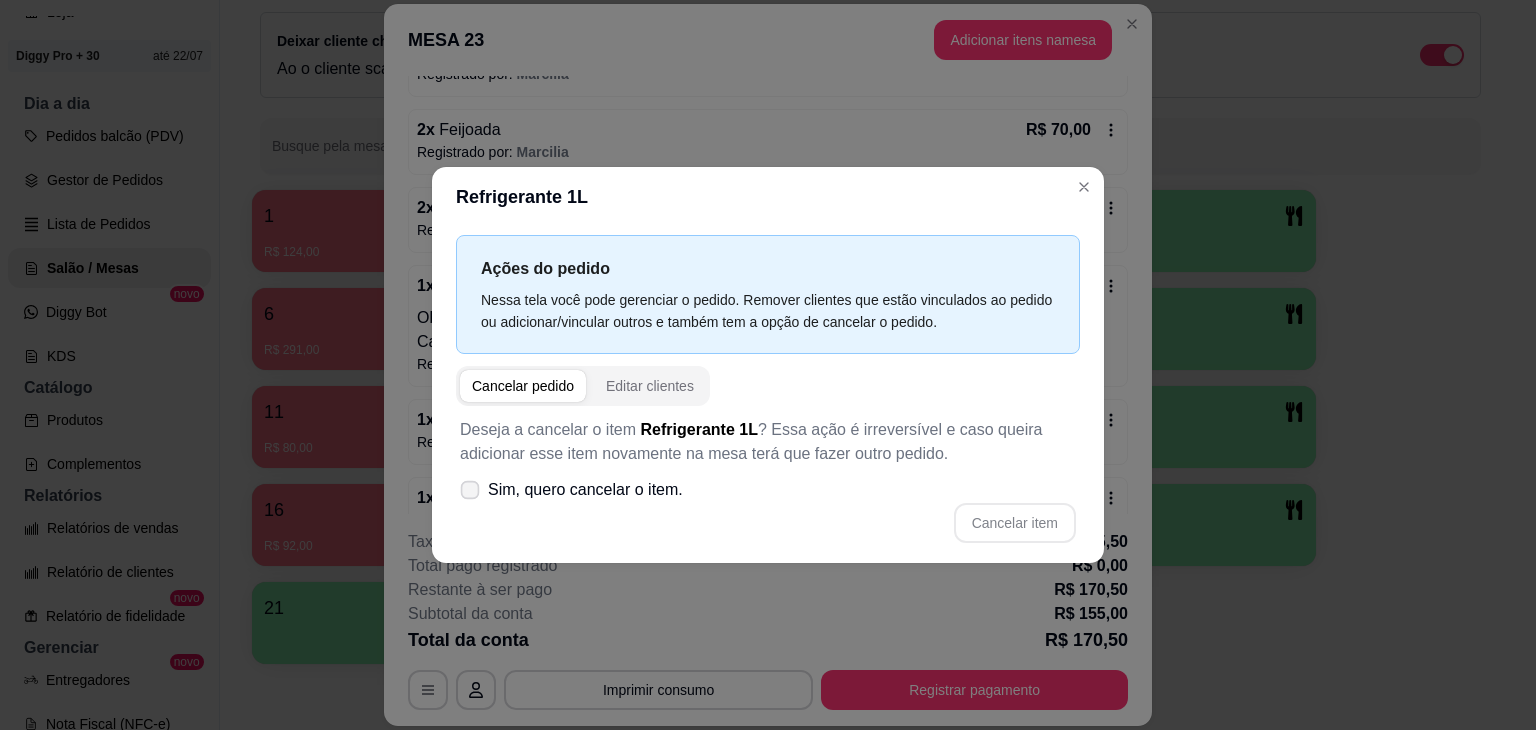 click on "Sim, quero cancelar o item." at bounding box center [585, 490] 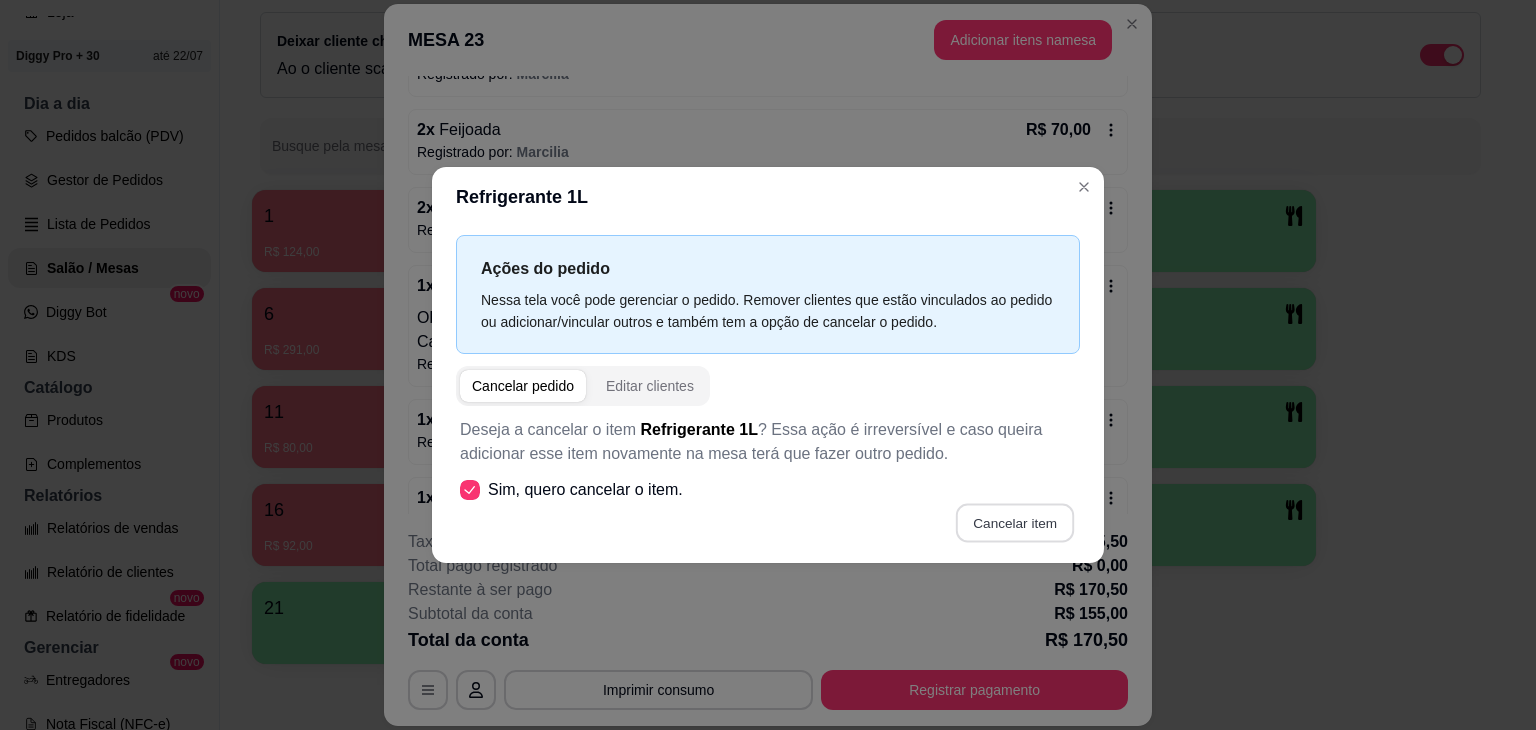 click on "Cancelar item" at bounding box center [1014, 523] 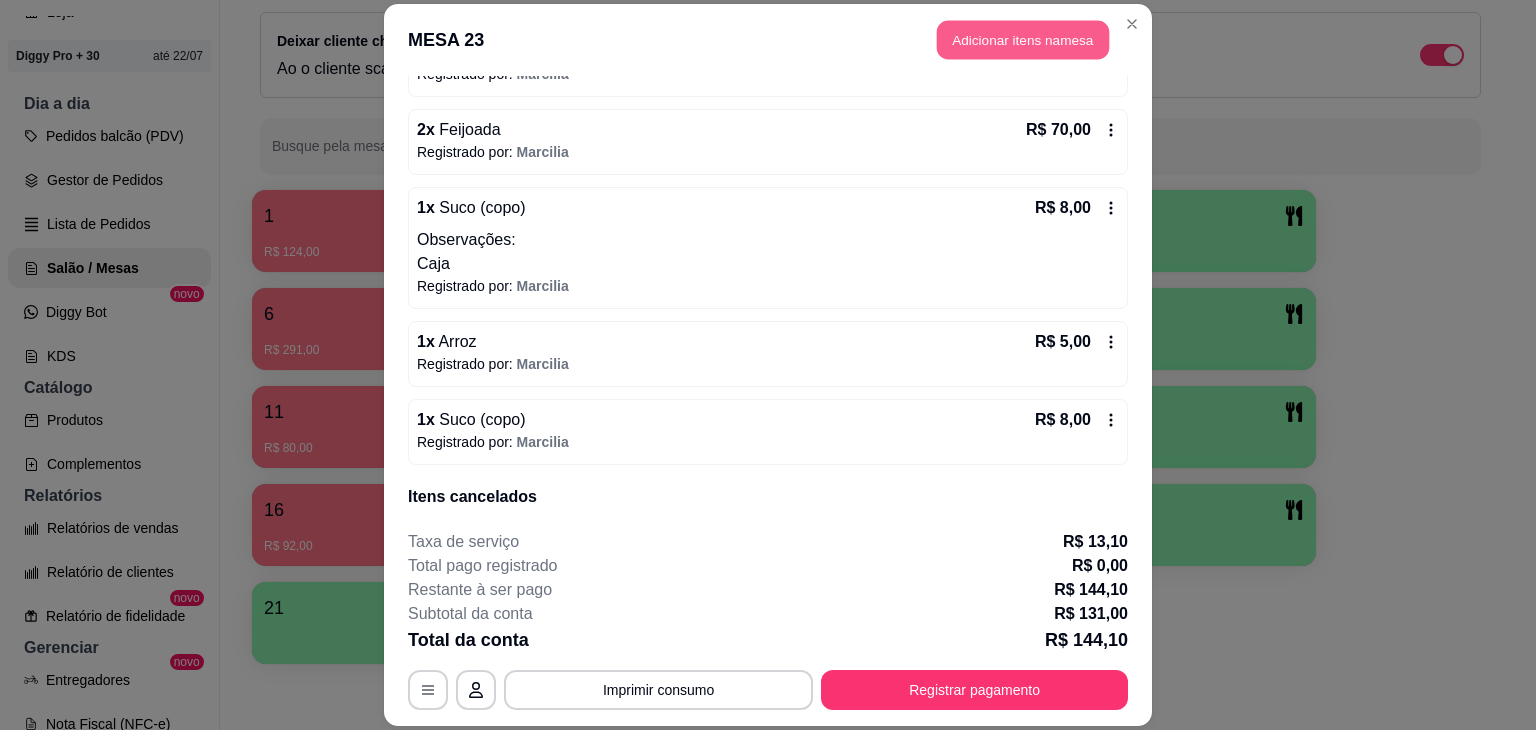 click on "Adicionar itens na  mesa" at bounding box center (1023, 39) 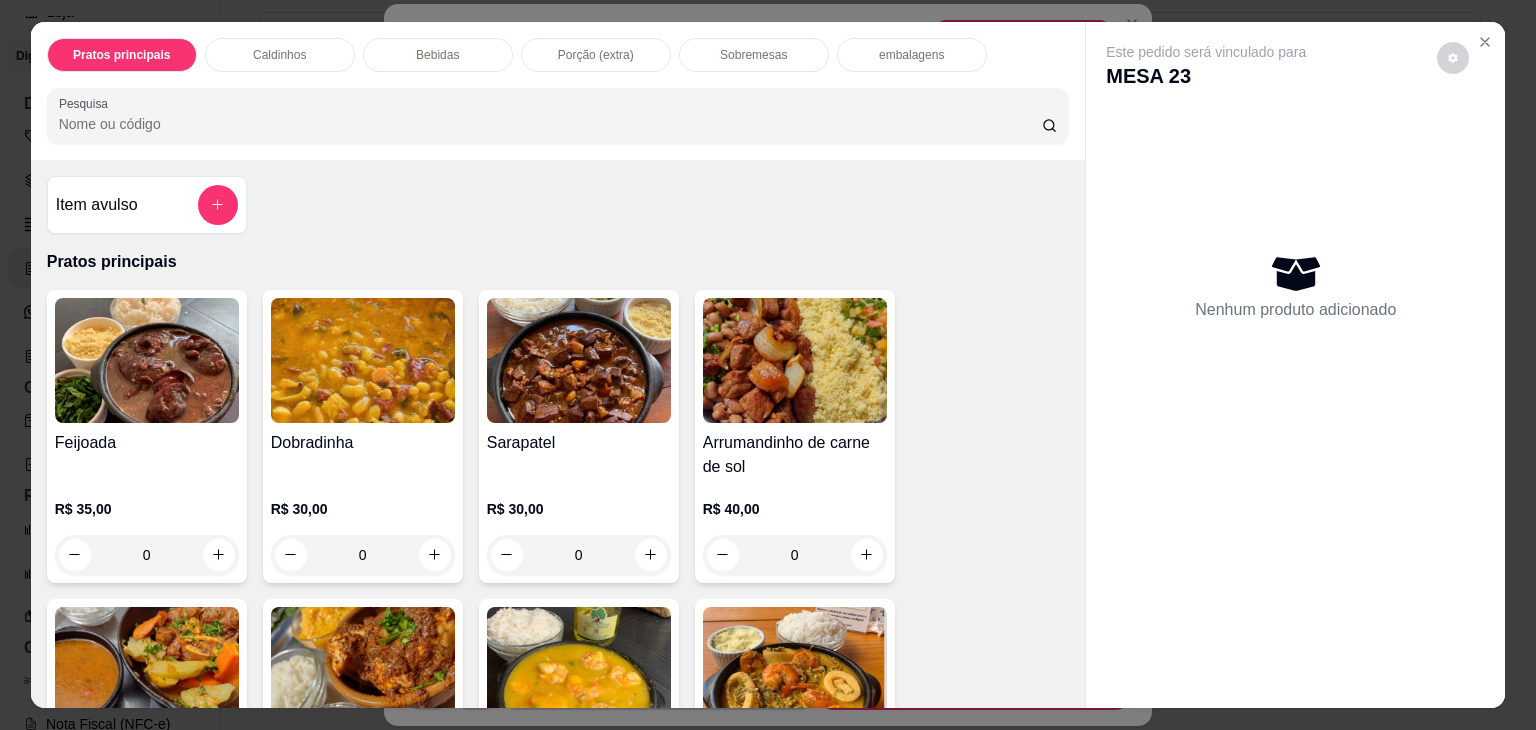 click on "Bebidas" at bounding box center [438, 55] 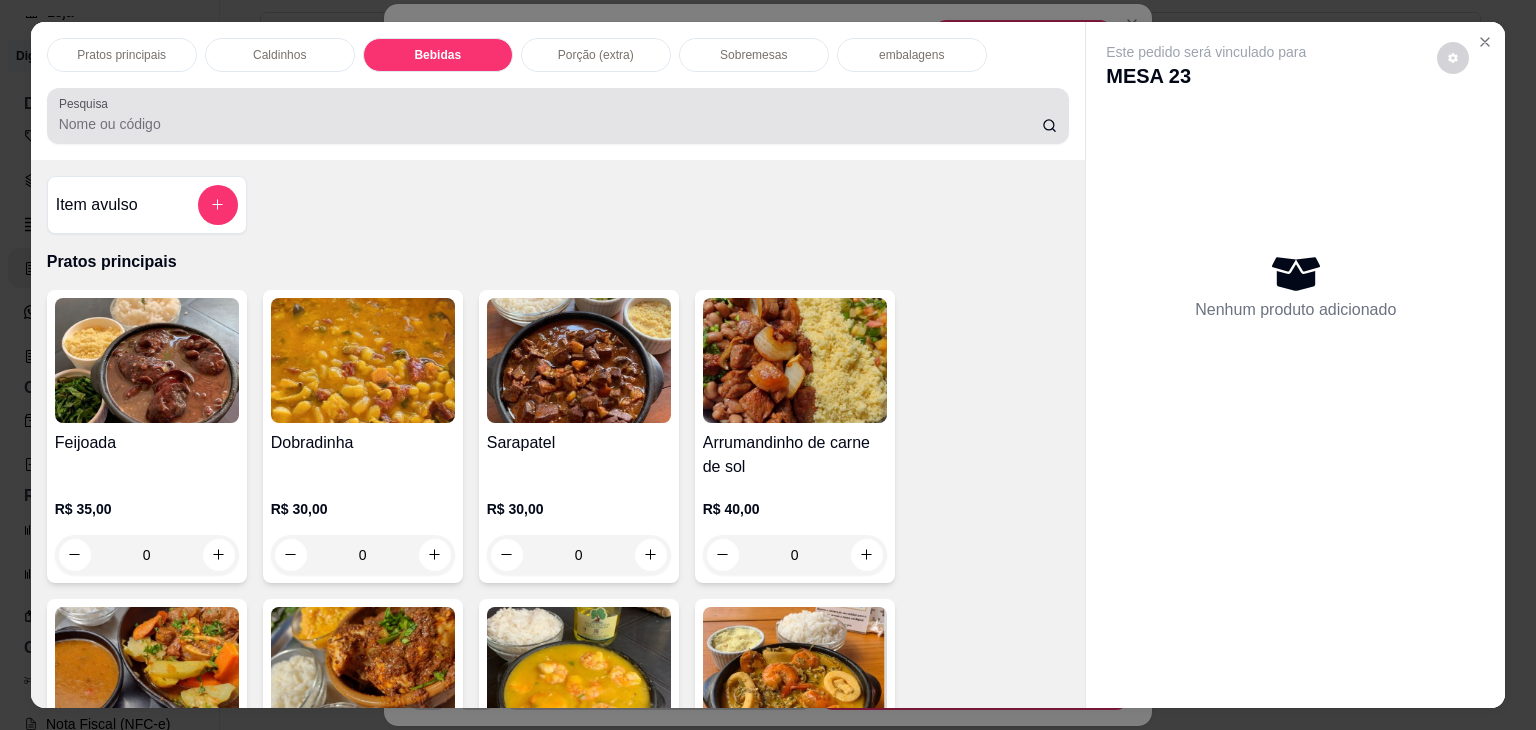 scroll, scrollTop: 1904, scrollLeft: 0, axis: vertical 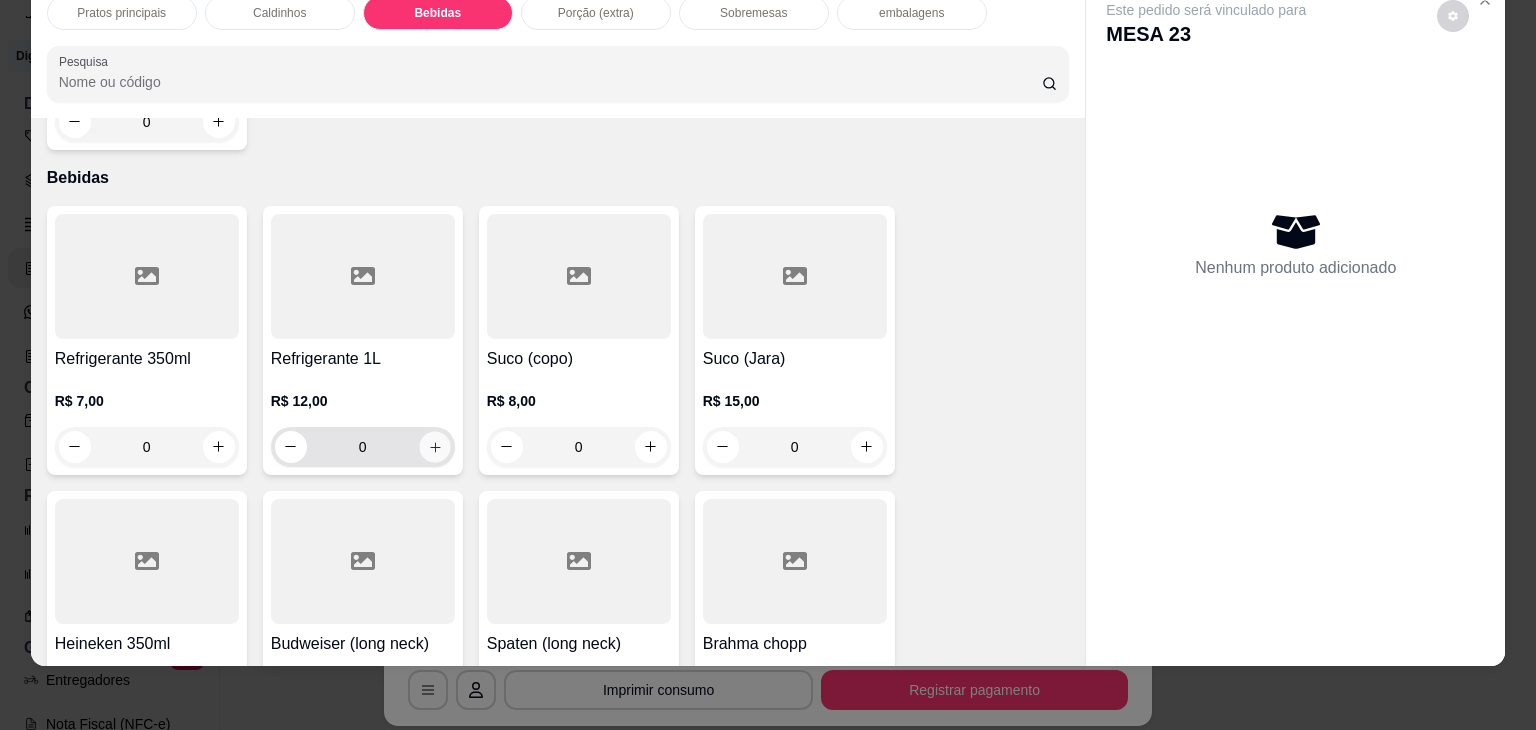 click at bounding box center (434, 446) 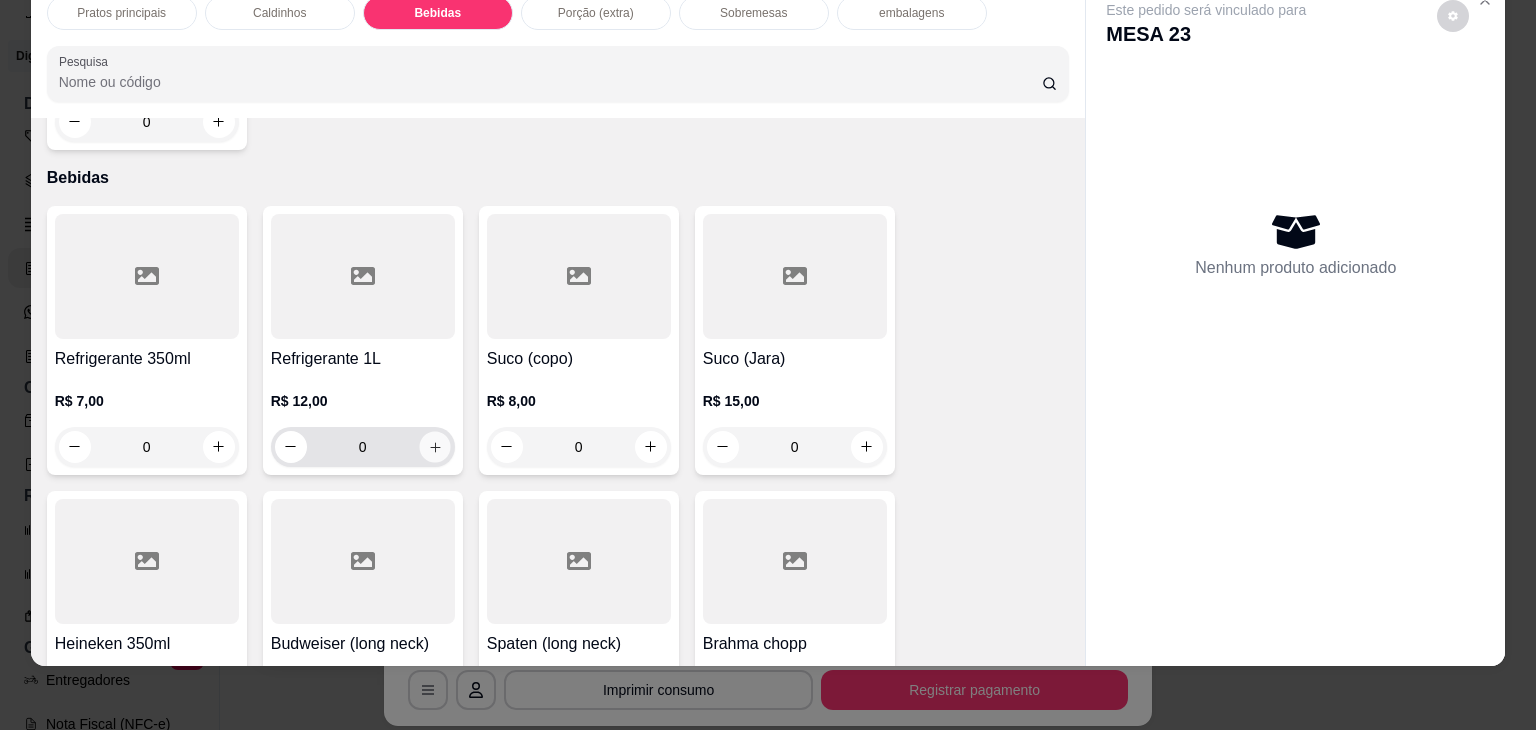 type on "1" 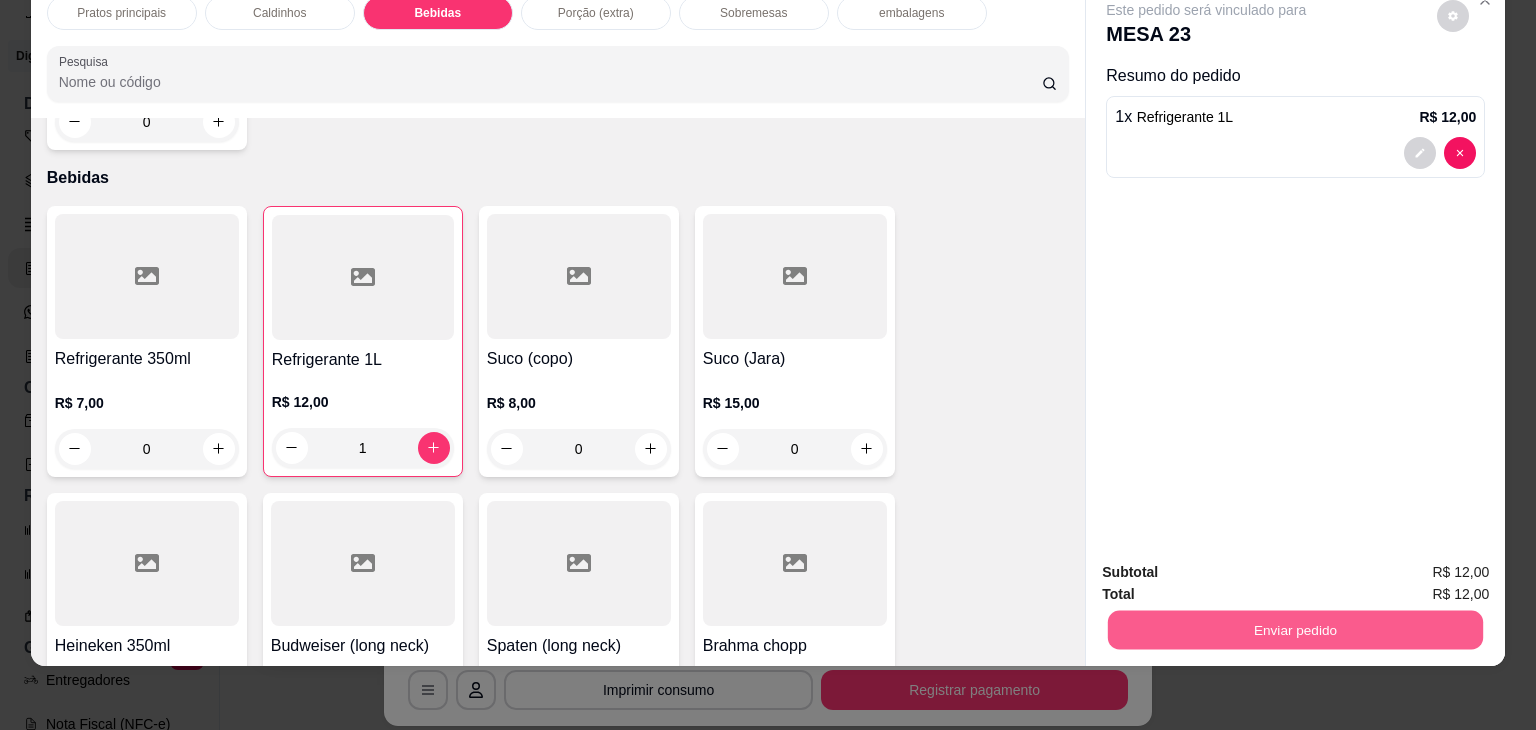 click on "Enviar pedido" at bounding box center [1295, 630] 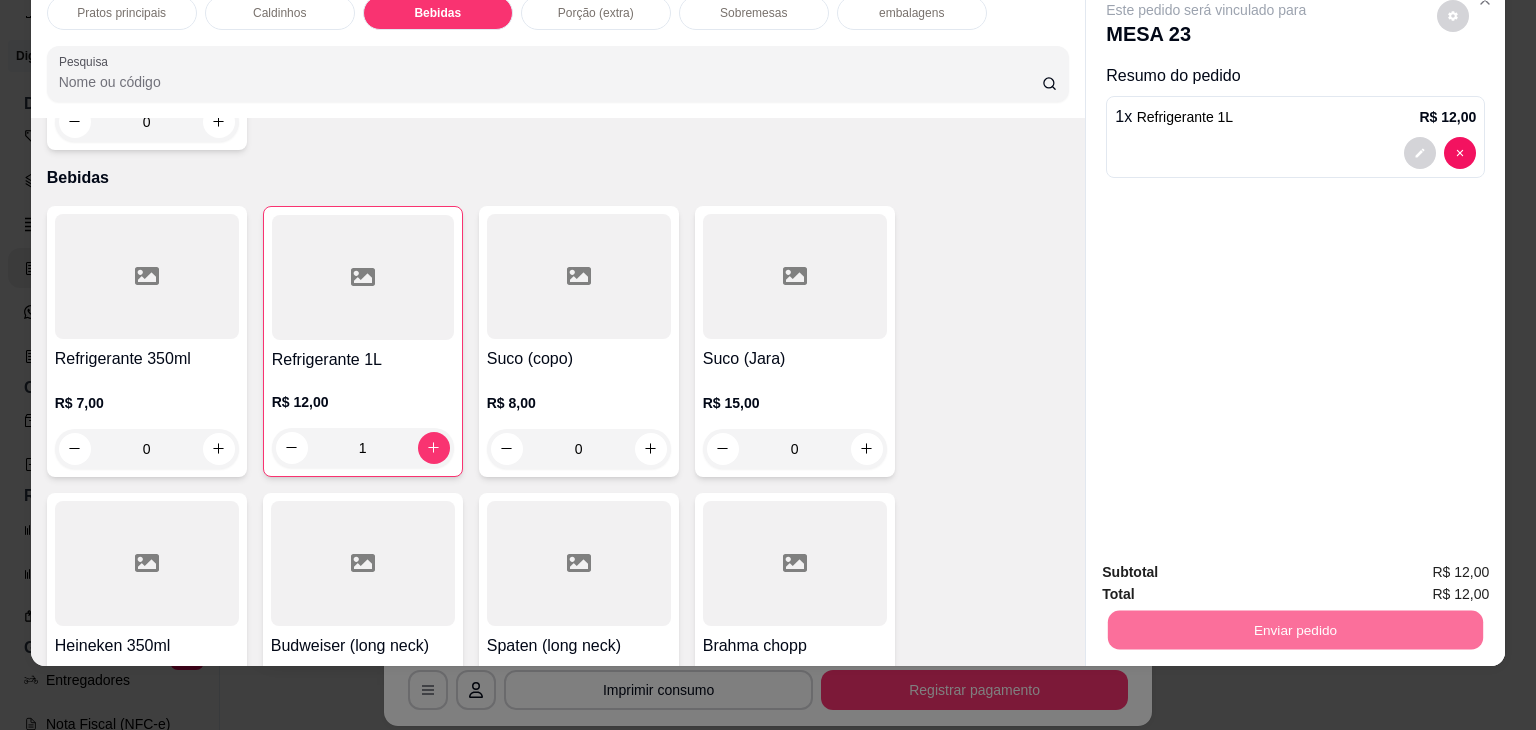 click on "Não registrar e enviar pedido" at bounding box center (1229, 565) 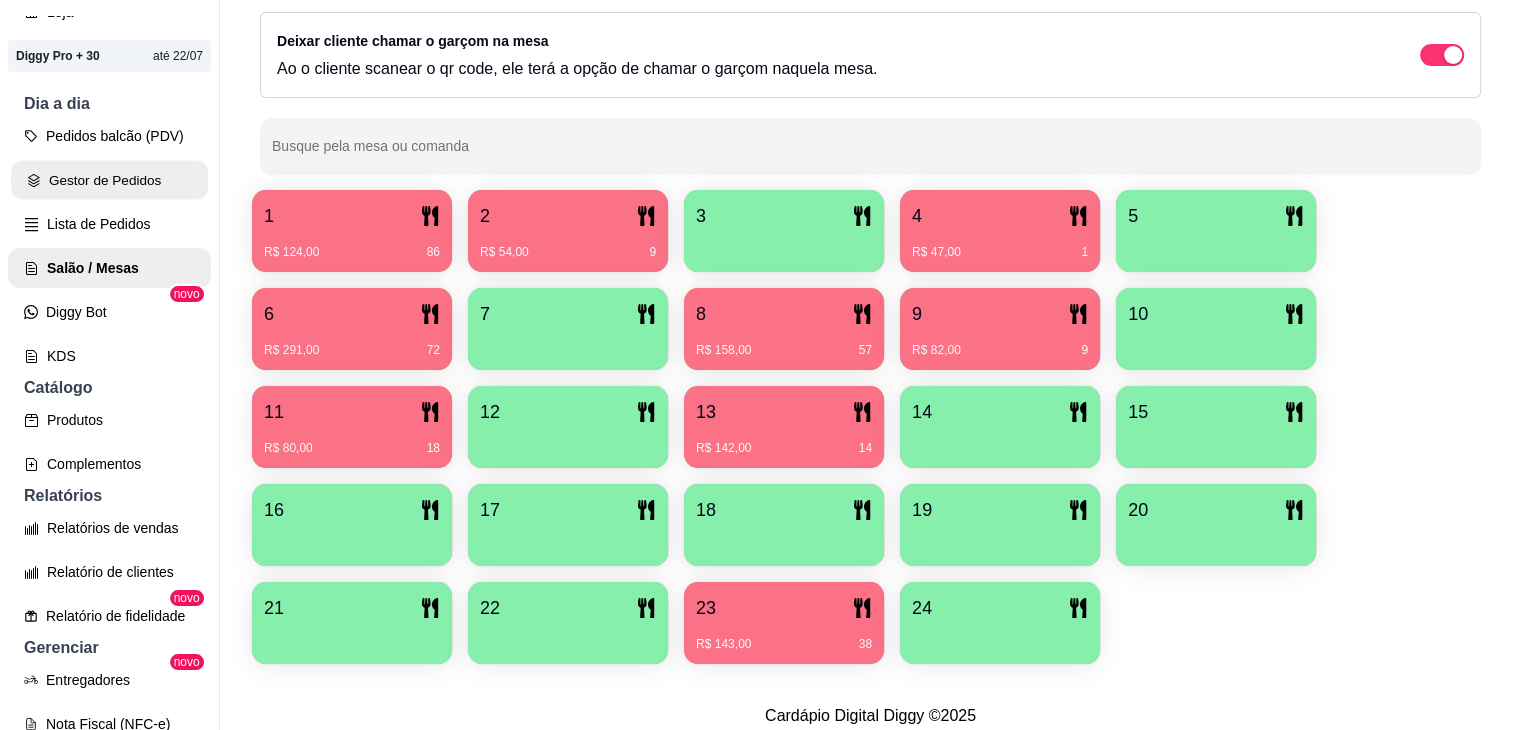 click on "Gestor de Pedidos" at bounding box center (109, 180) 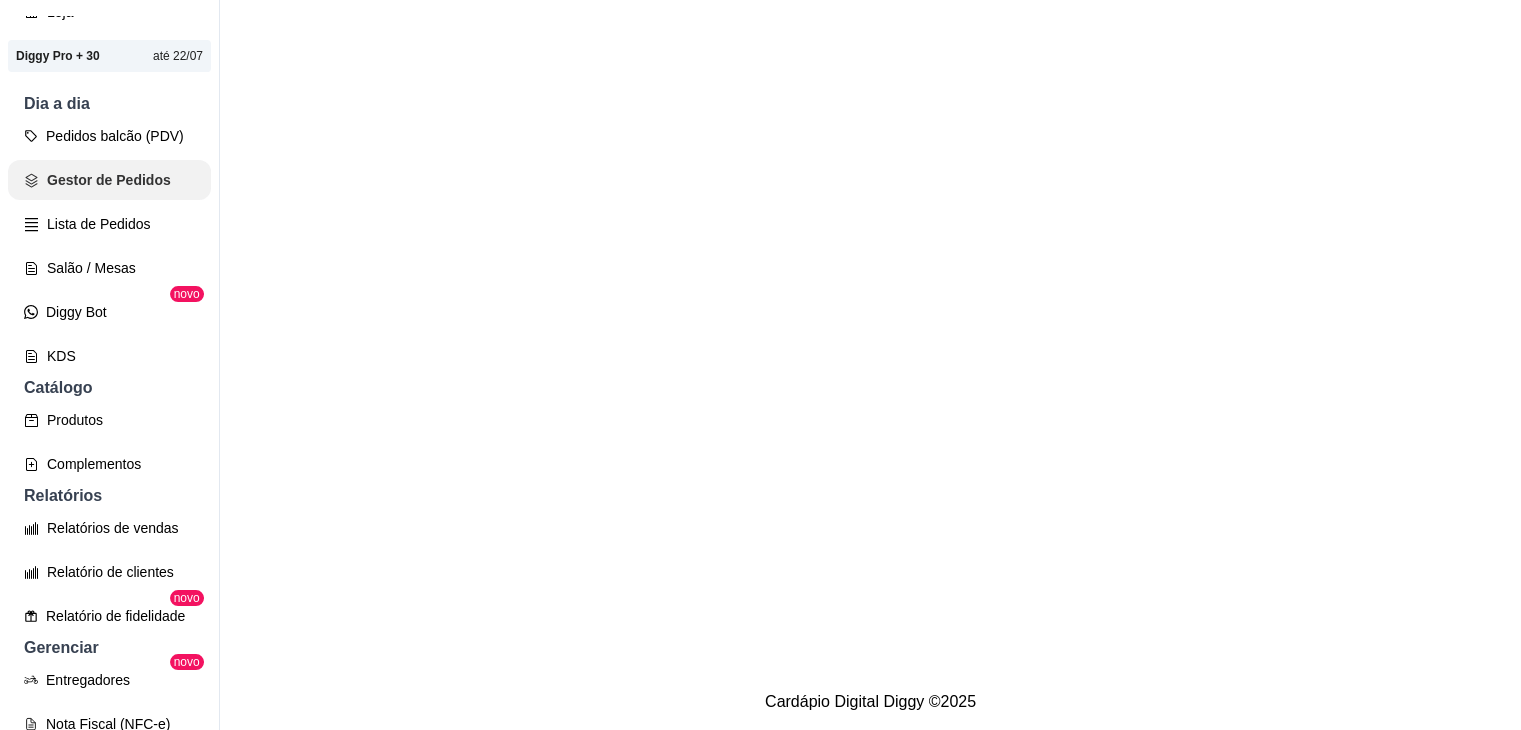 scroll, scrollTop: 0, scrollLeft: 0, axis: both 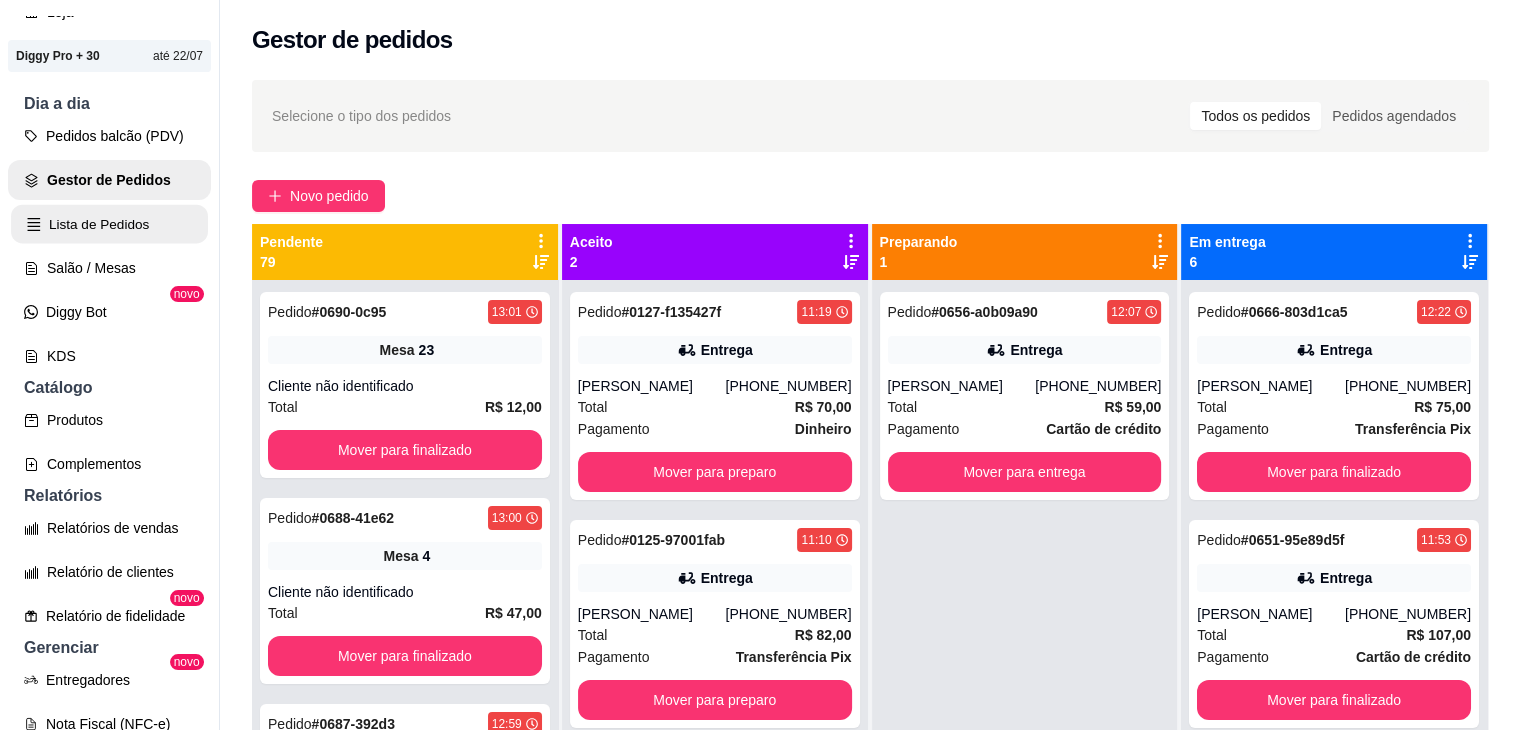 click on "Lista de Pedidos" at bounding box center [109, 224] 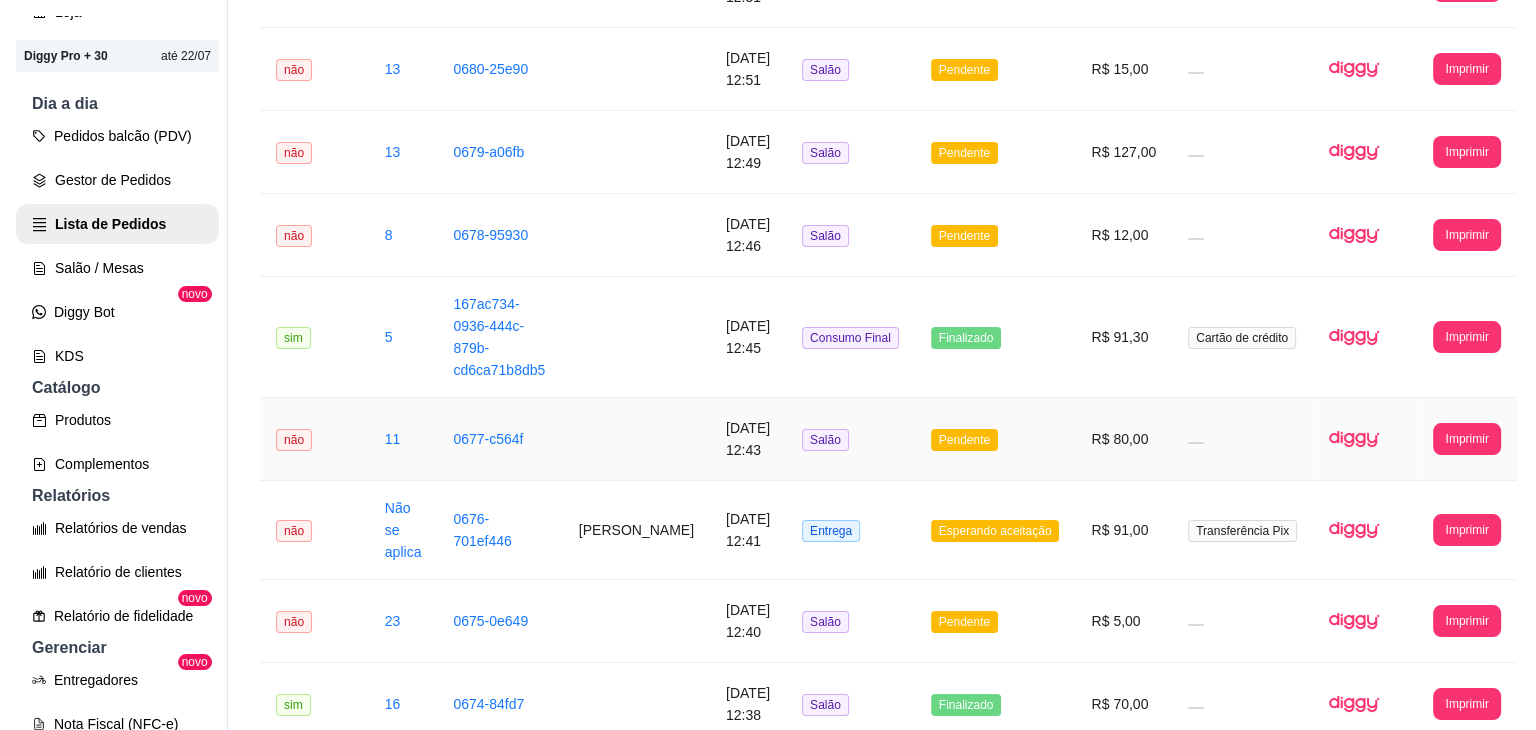 scroll, scrollTop: 1208, scrollLeft: 0, axis: vertical 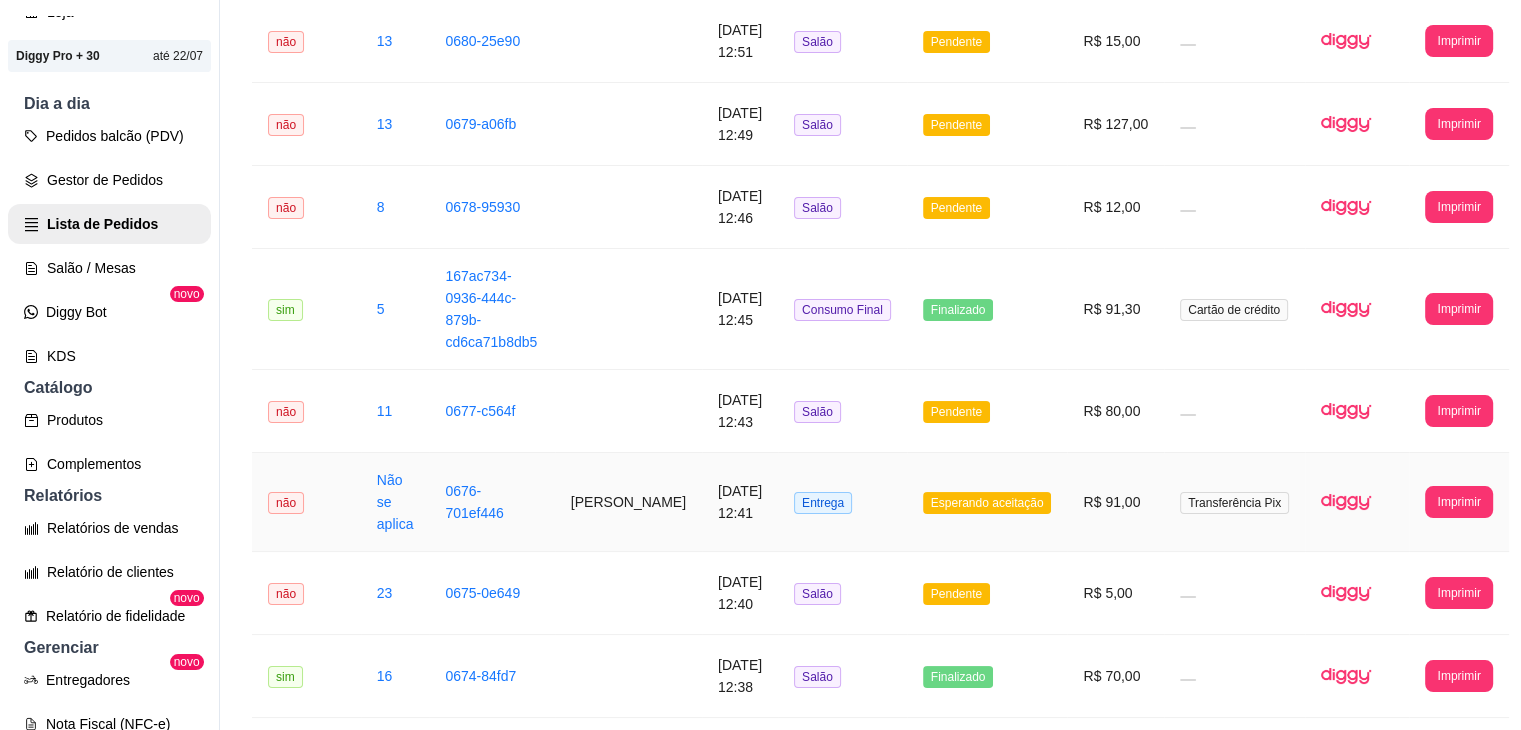 click on "[DATE] 12:41" at bounding box center (740, 502) 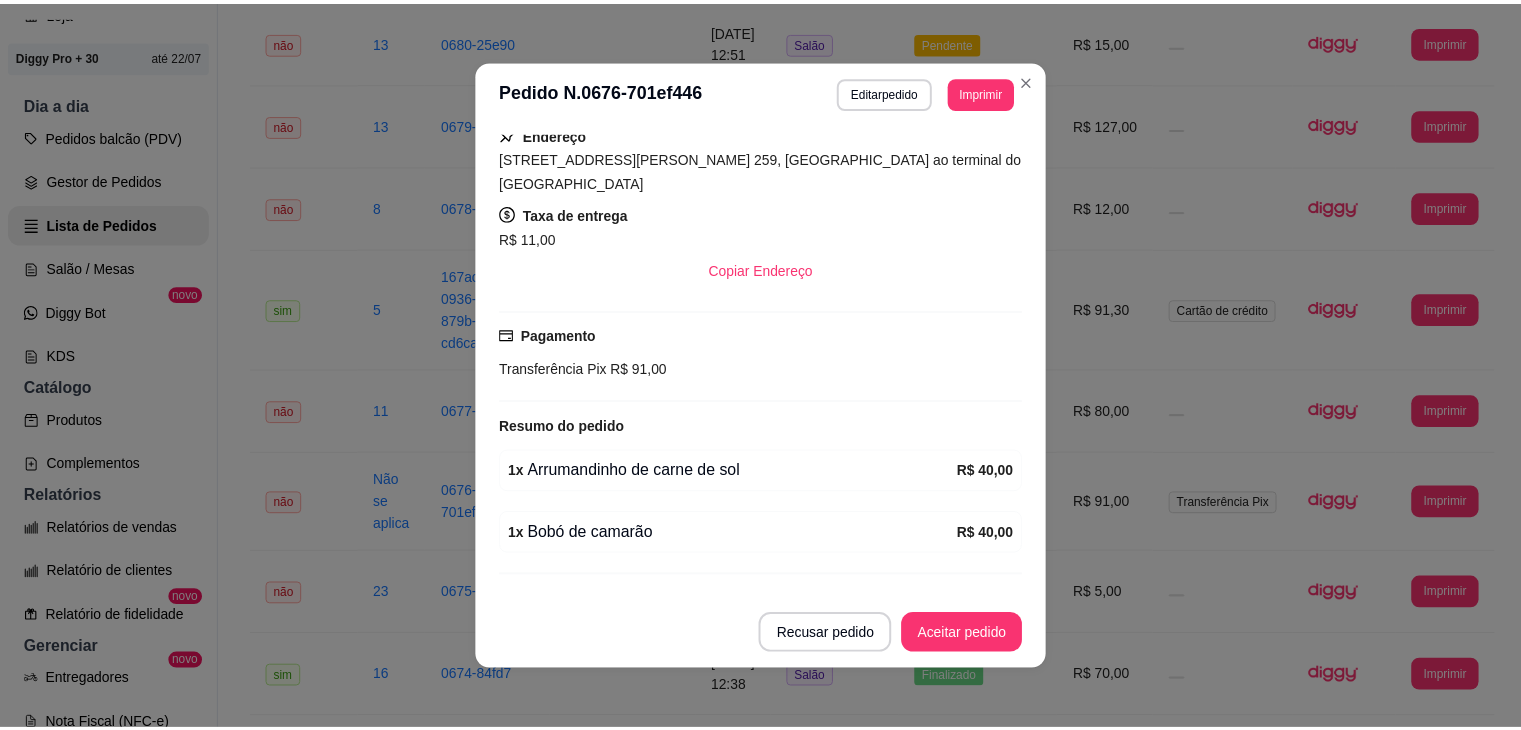 scroll, scrollTop: 378, scrollLeft: 0, axis: vertical 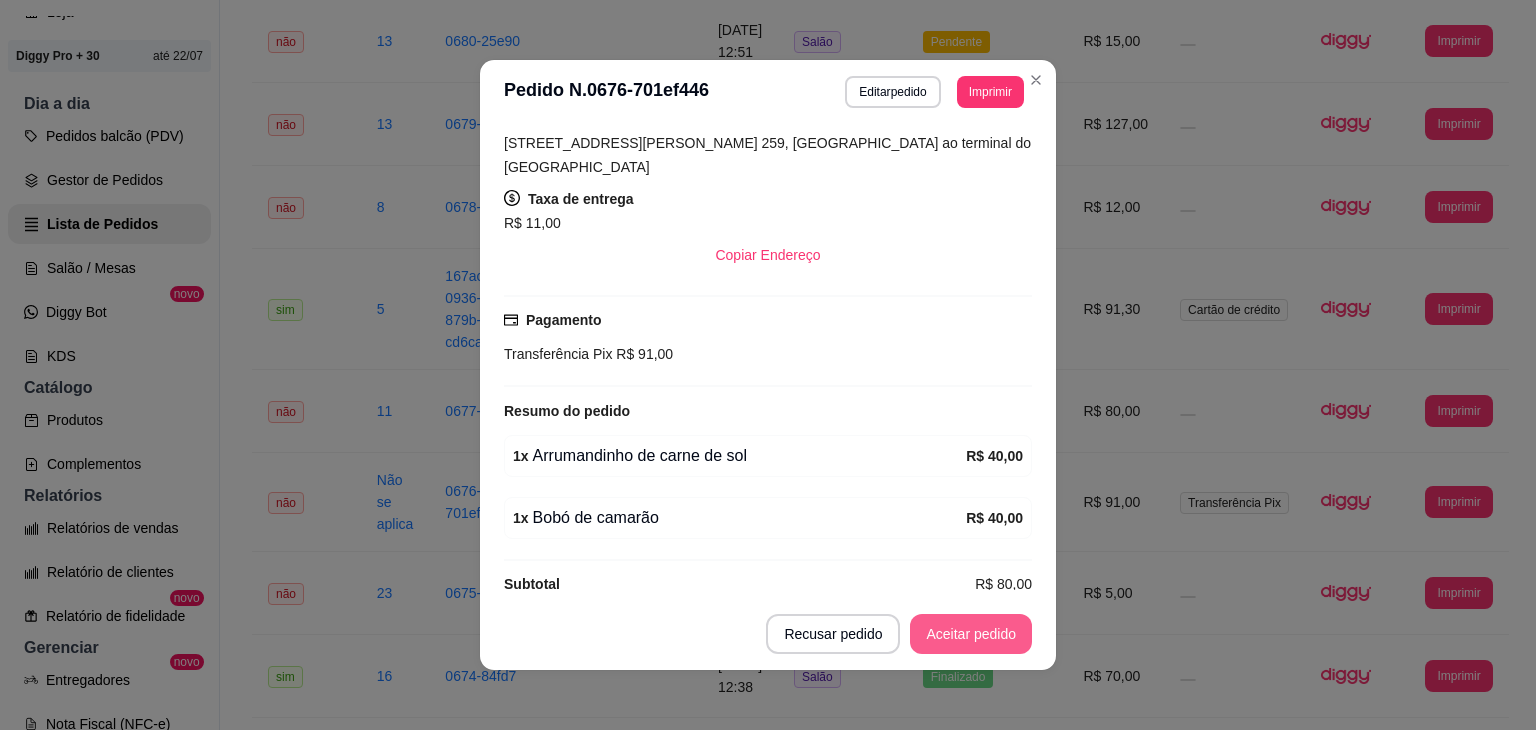click on "Aceitar pedido" at bounding box center [971, 634] 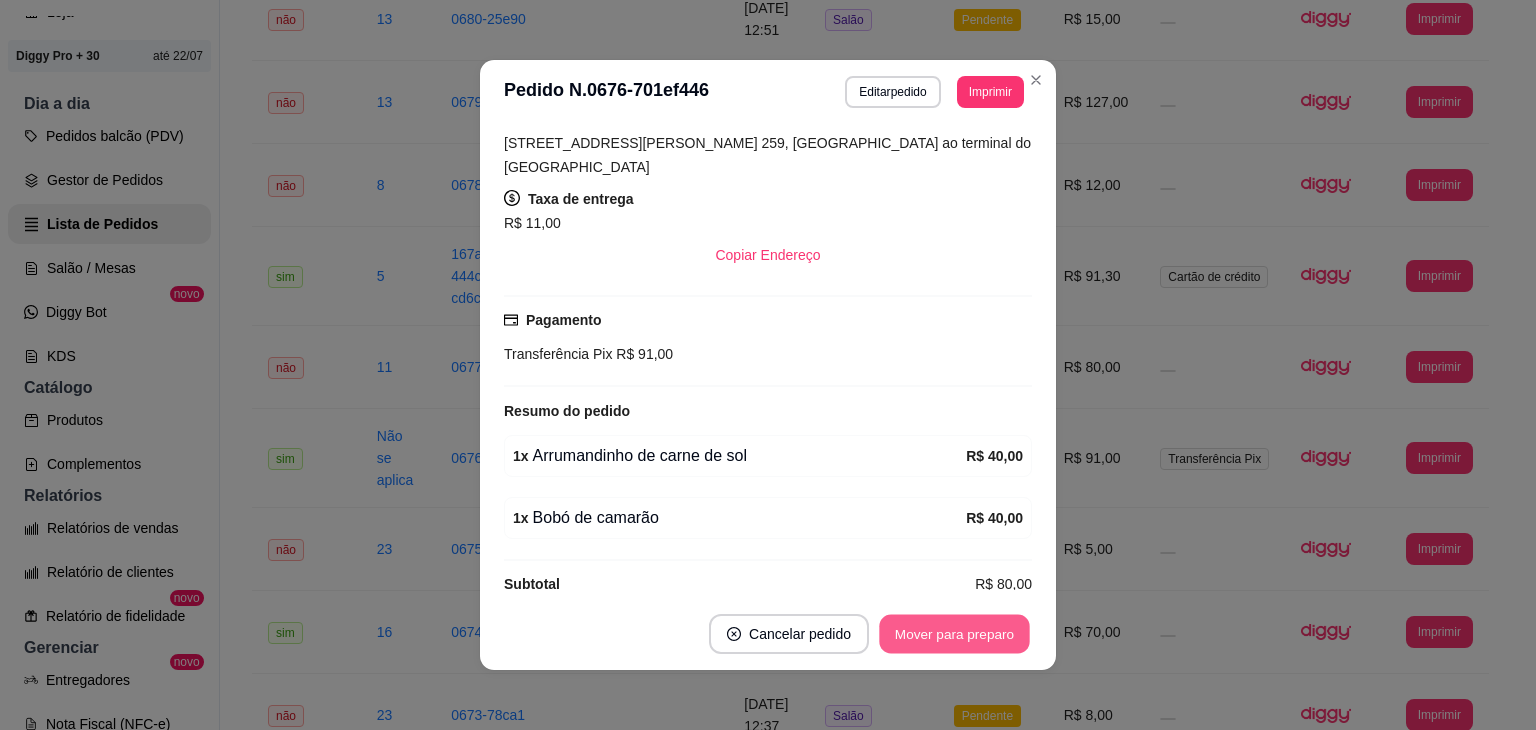 click on "Mover para preparo" at bounding box center [954, 634] 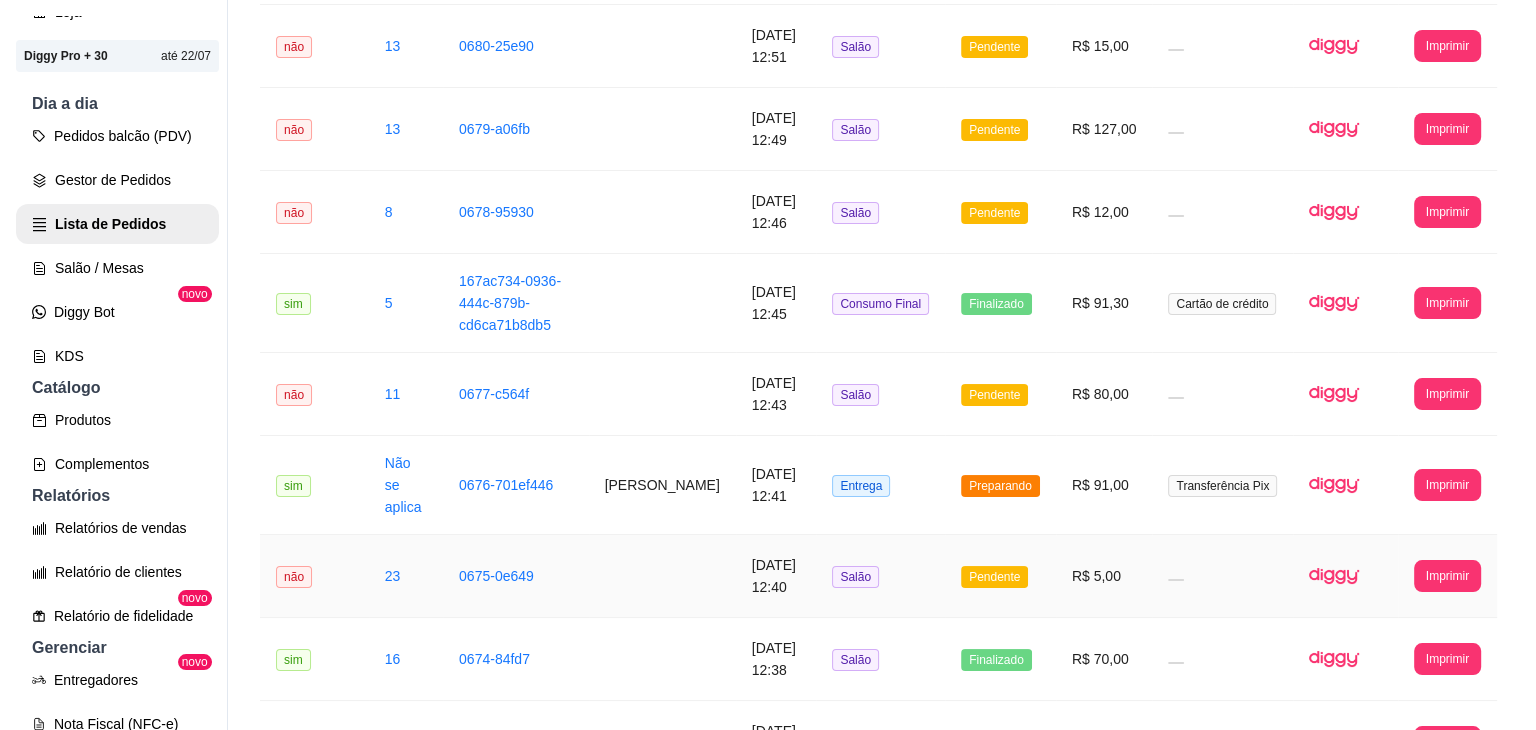 scroll, scrollTop: 1448, scrollLeft: 0, axis: vertical 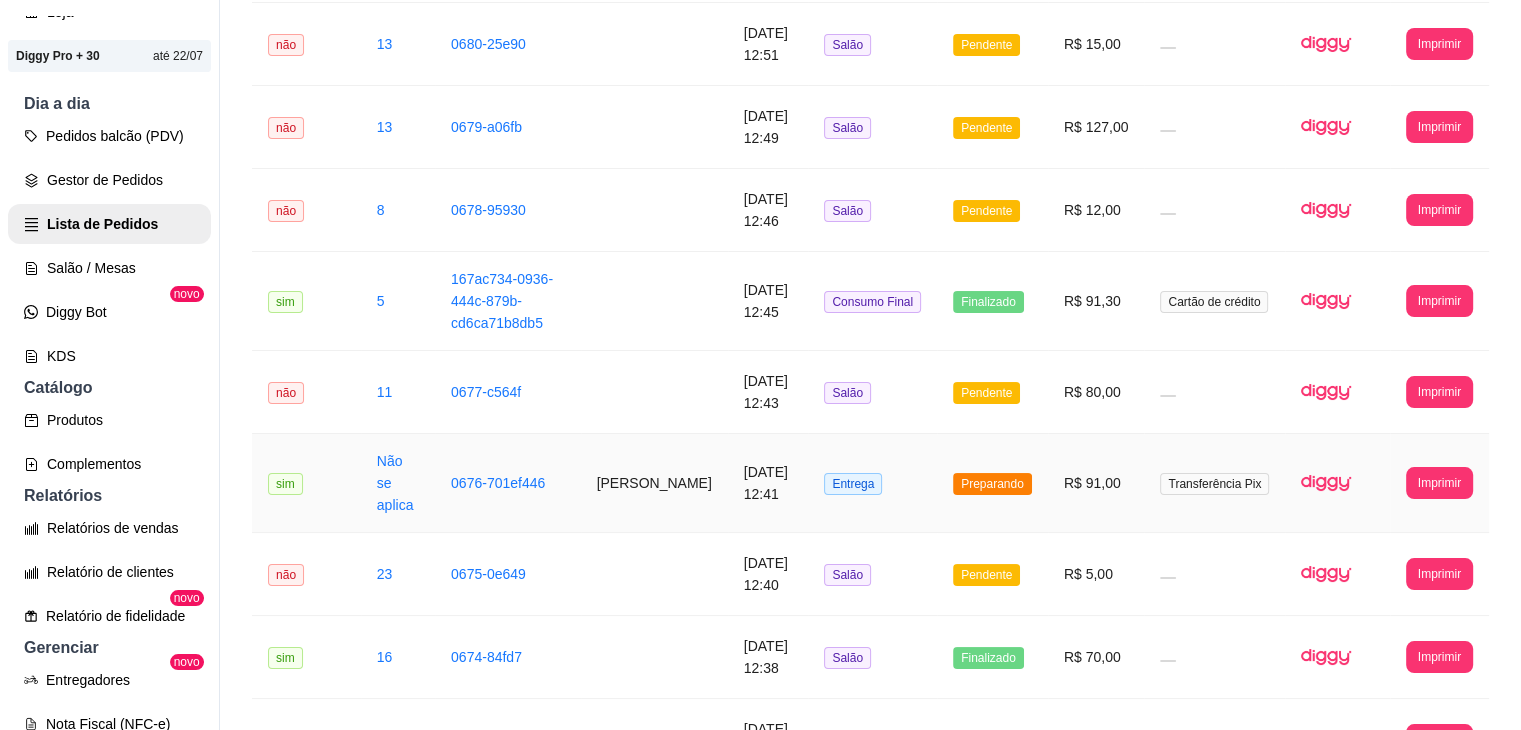 click on "Entrega" at bounding box center (872, 483) 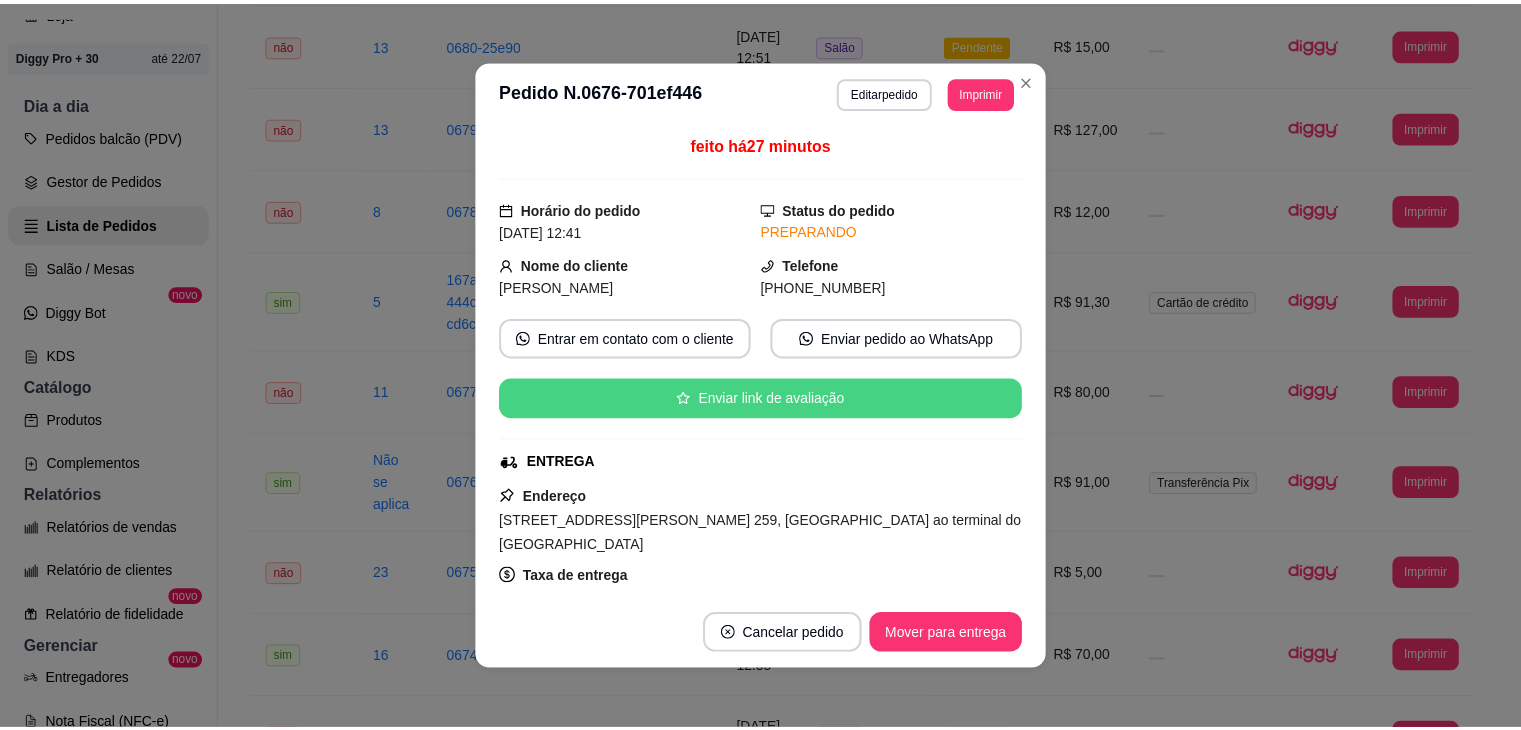 scroll, scrollTop: 378, scrollLeft: 0, axis: vertical 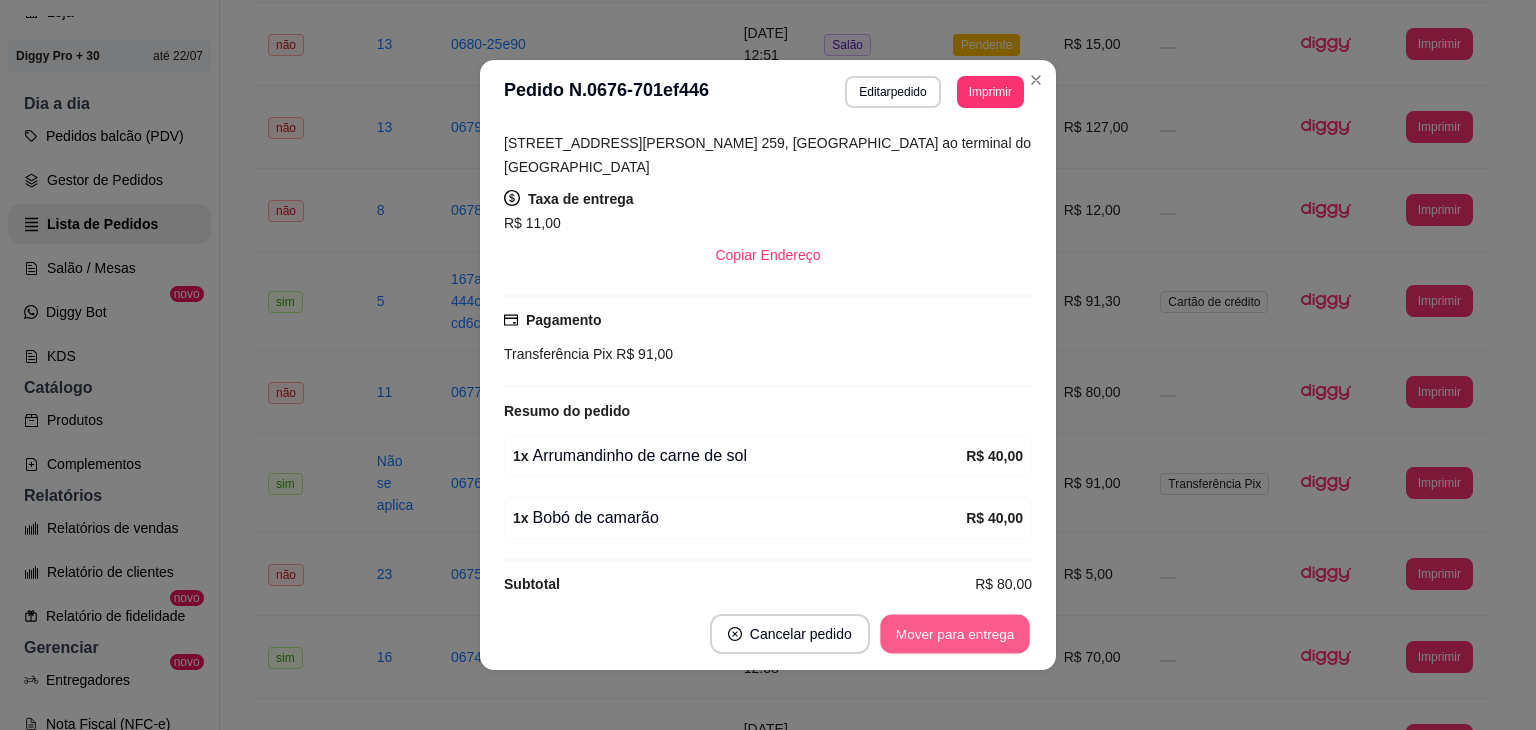 click on "Mover para entrega" at bounding box center [955, 634] 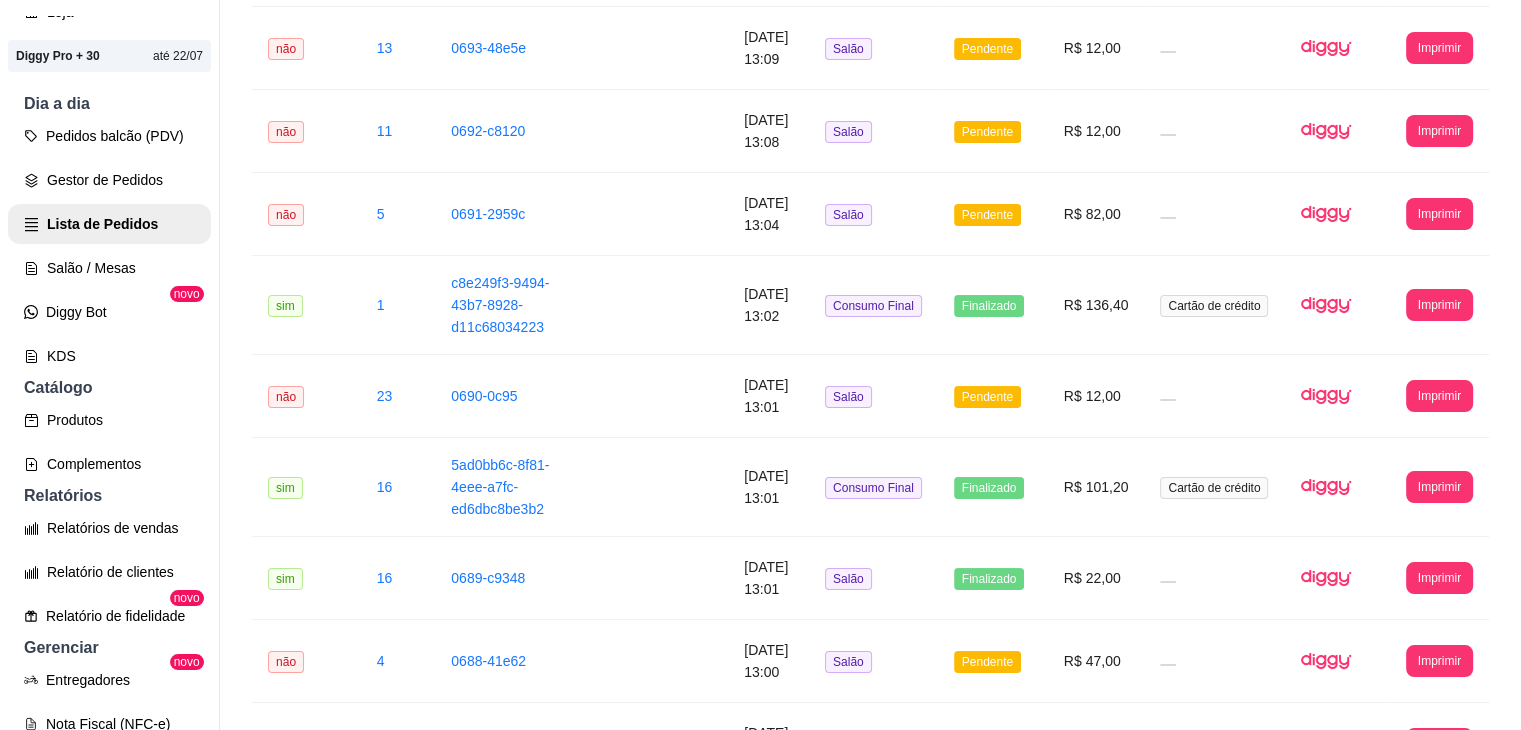 scroll, scrollTop: 0, scrollLeft: 0, axis: both 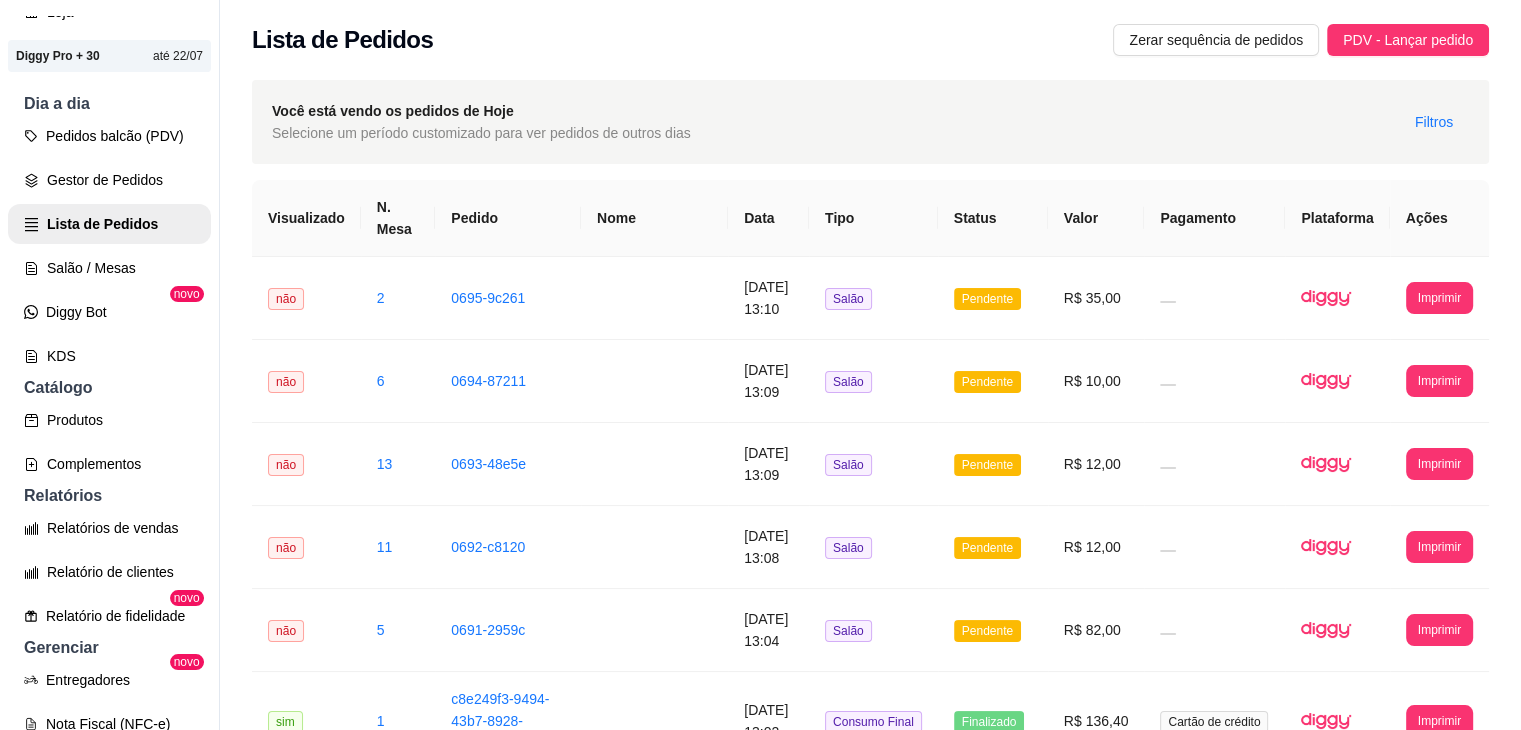 click on "Você está vendo os pedidos de   Hoje Selecione um período customizado para ver pedidos de outros dias Filtros" at bounding box center (870, 122) 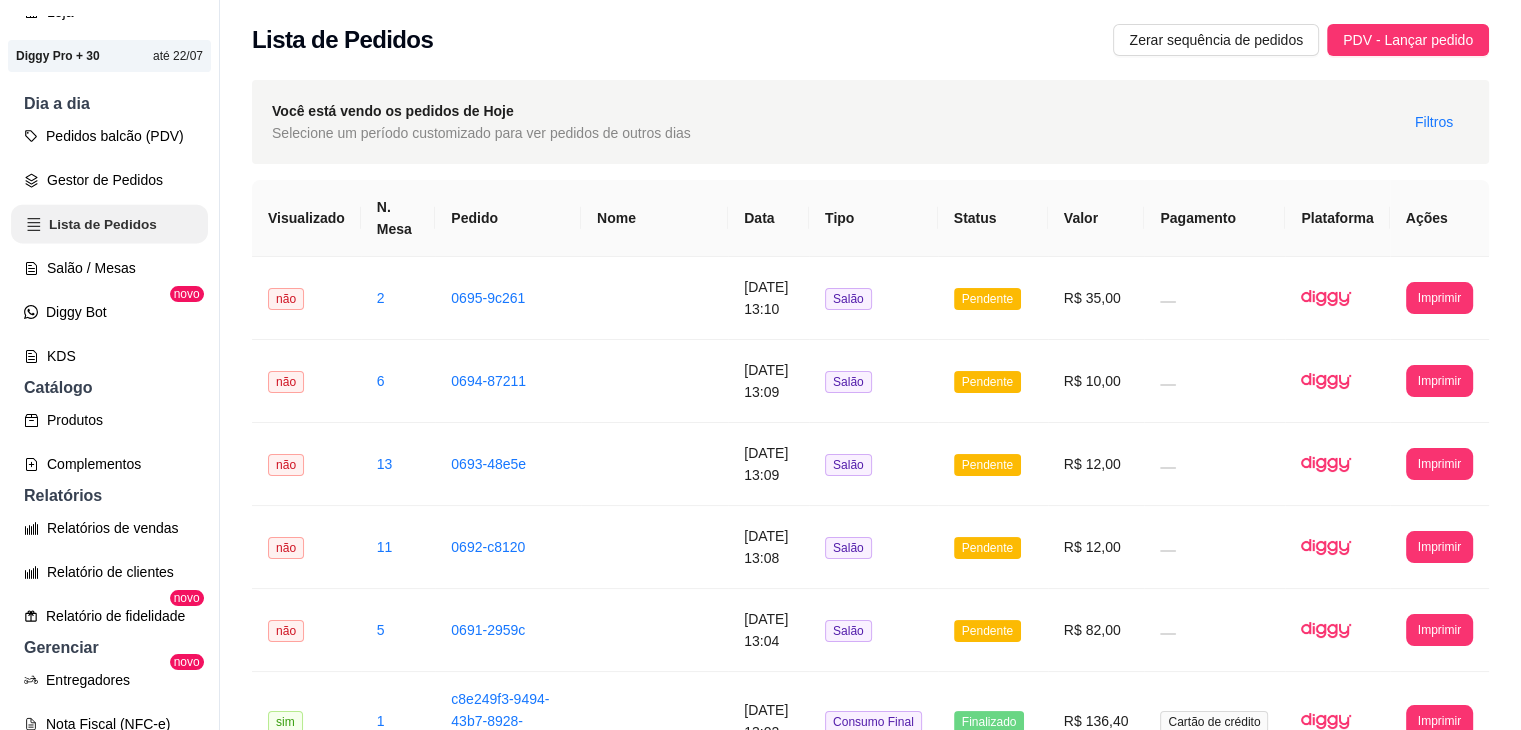 click on "Lista de Pedidos" at bounding box center [109, 224] 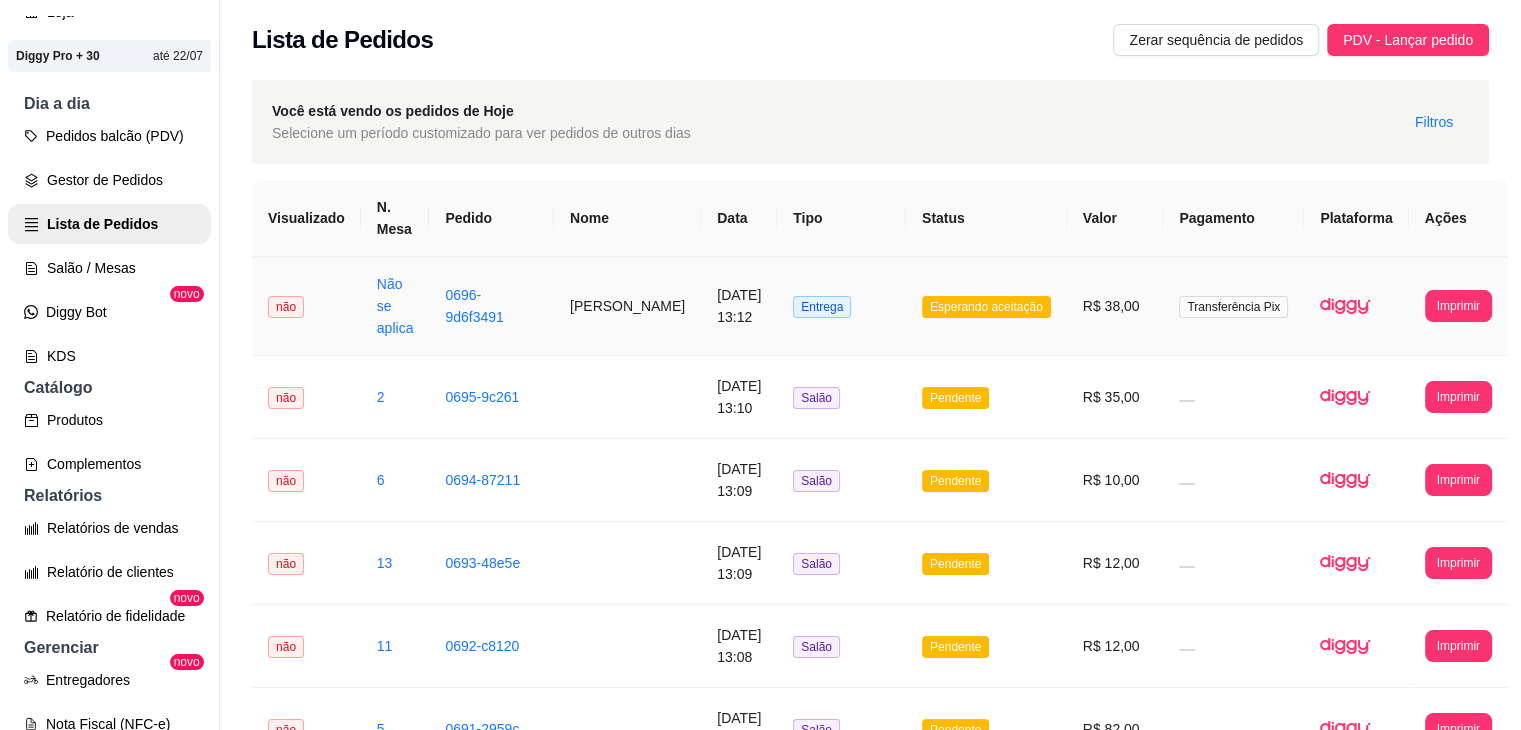 click on "Entrega" at bounding box center (841, 306) 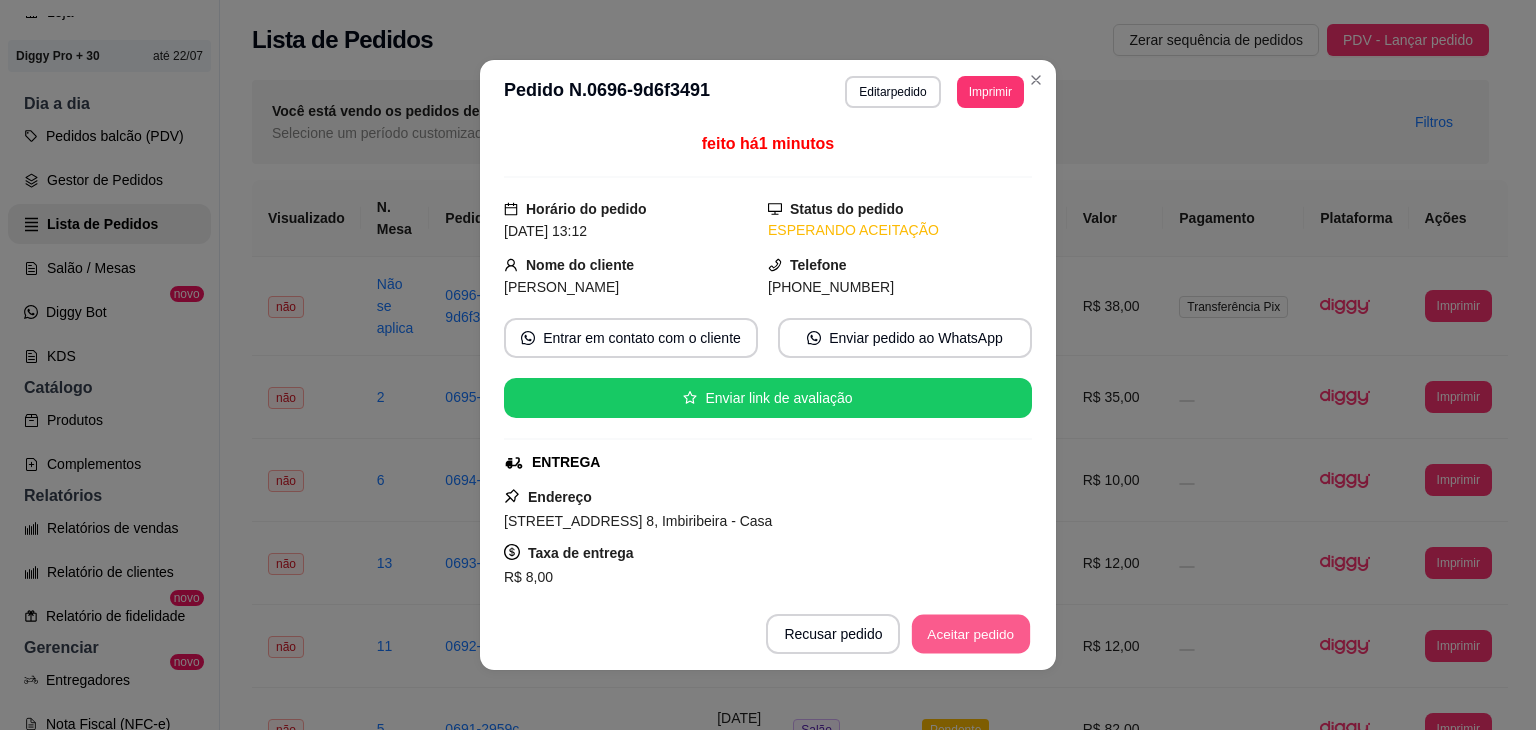 click on "Aceitar pedido" at bounding box center [971, 634] 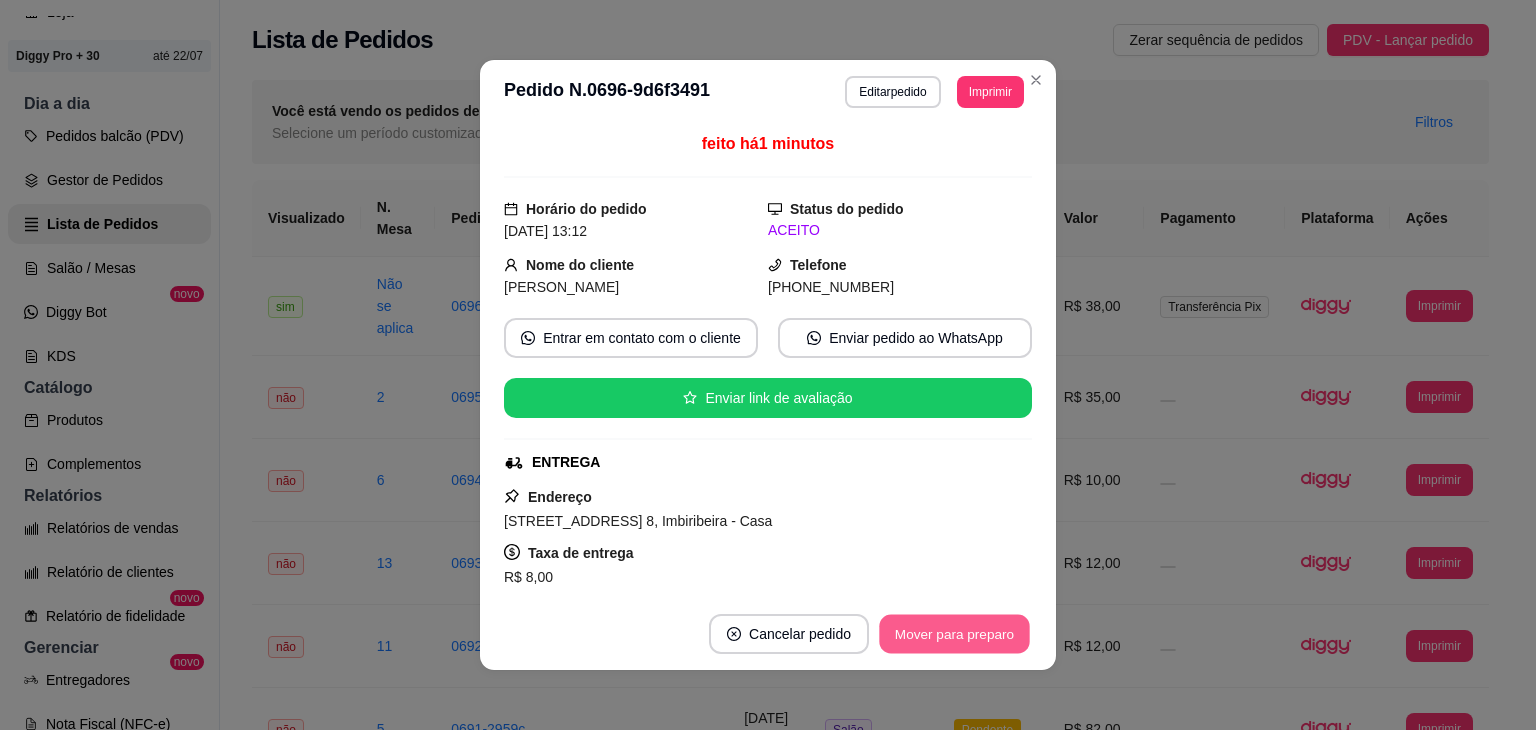 click on "Mover para preparo" at bounding box center [954, 634] 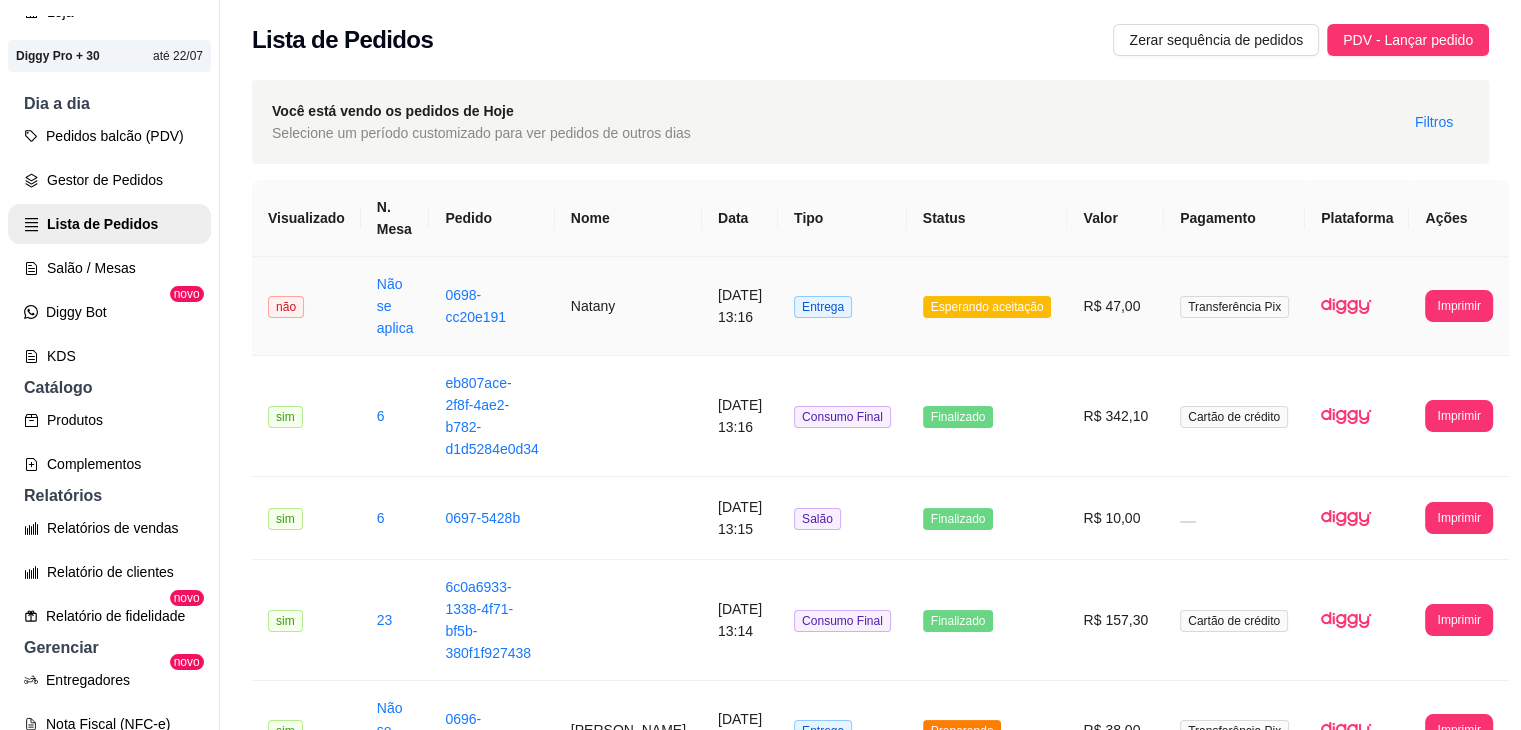 click on "Entrega" at bounding box center (842, 306) 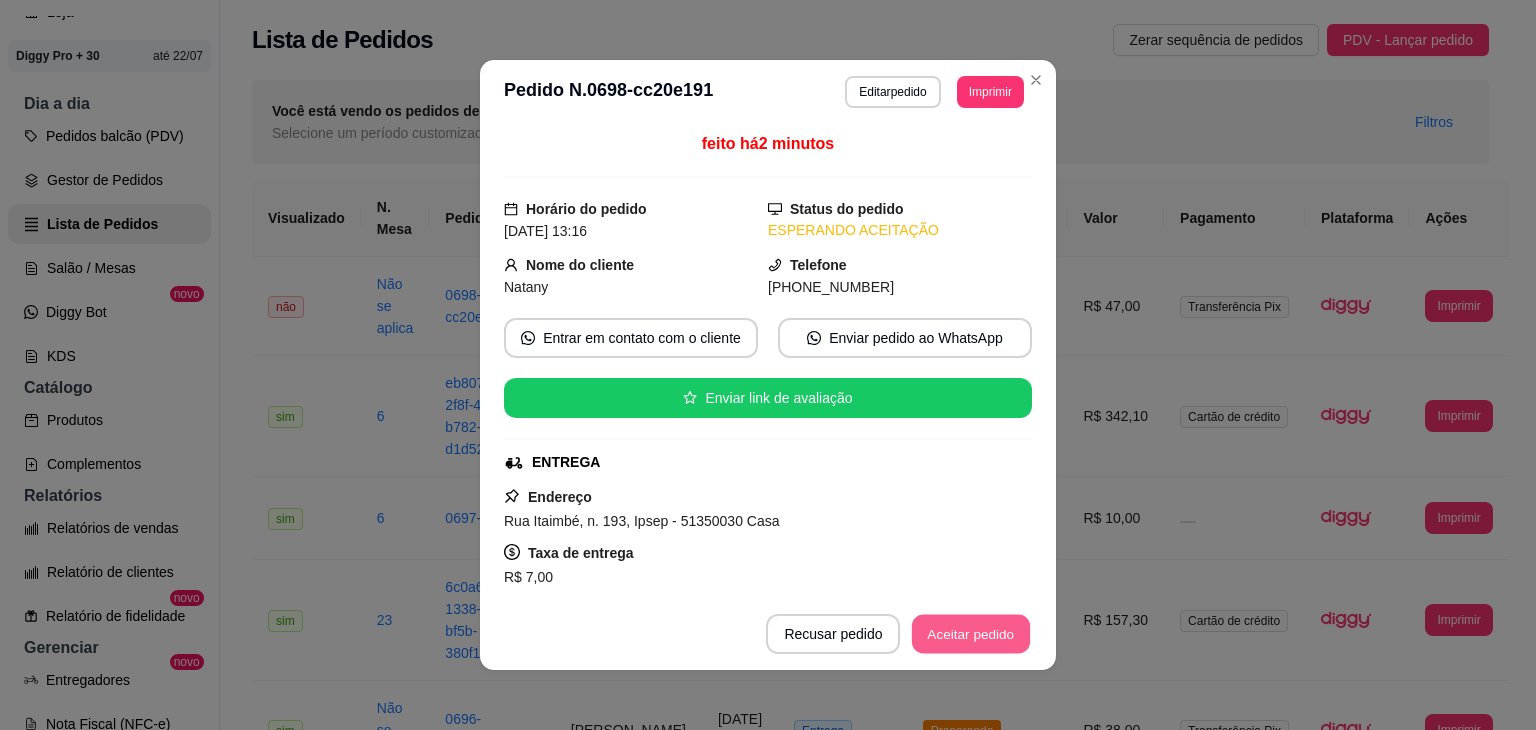 click on "Aceitar pedido" at bounding box center (971, 634) 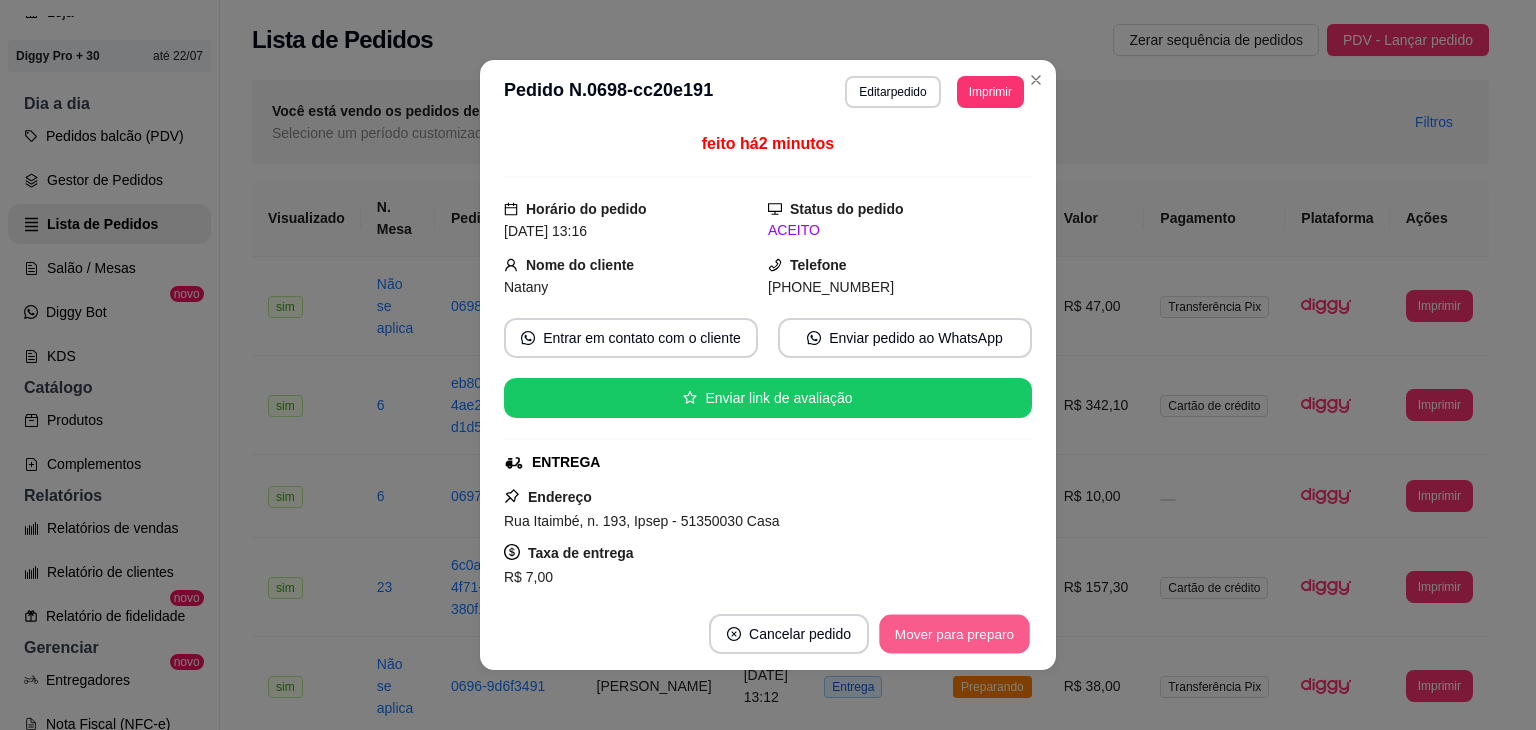 click on "Mover para preparo" at bounding box center [954, 634] 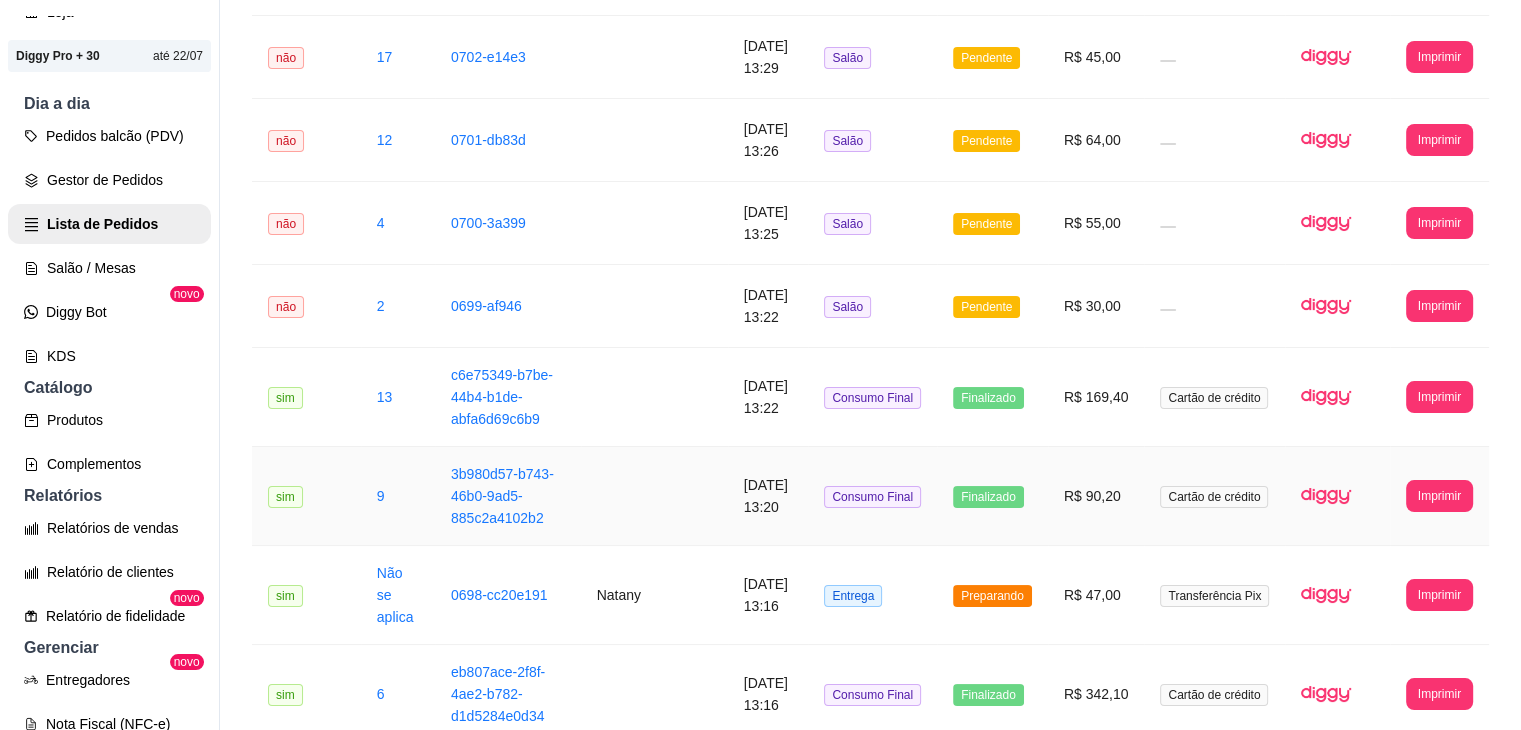 scroll, scrollTop: 420, scrollLeft: 0, axis: vertical 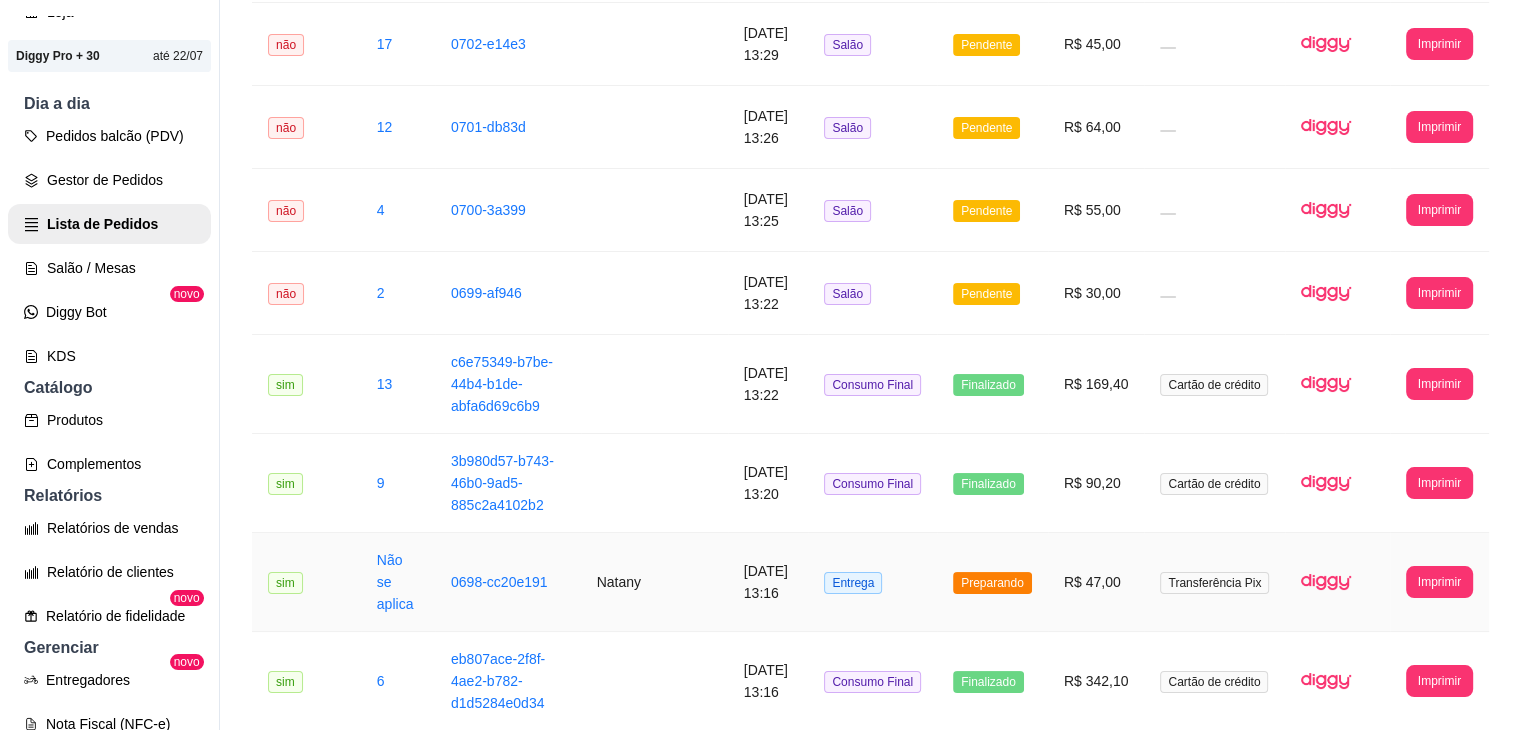 click on "Entrega" at bounding box center [853, 583] 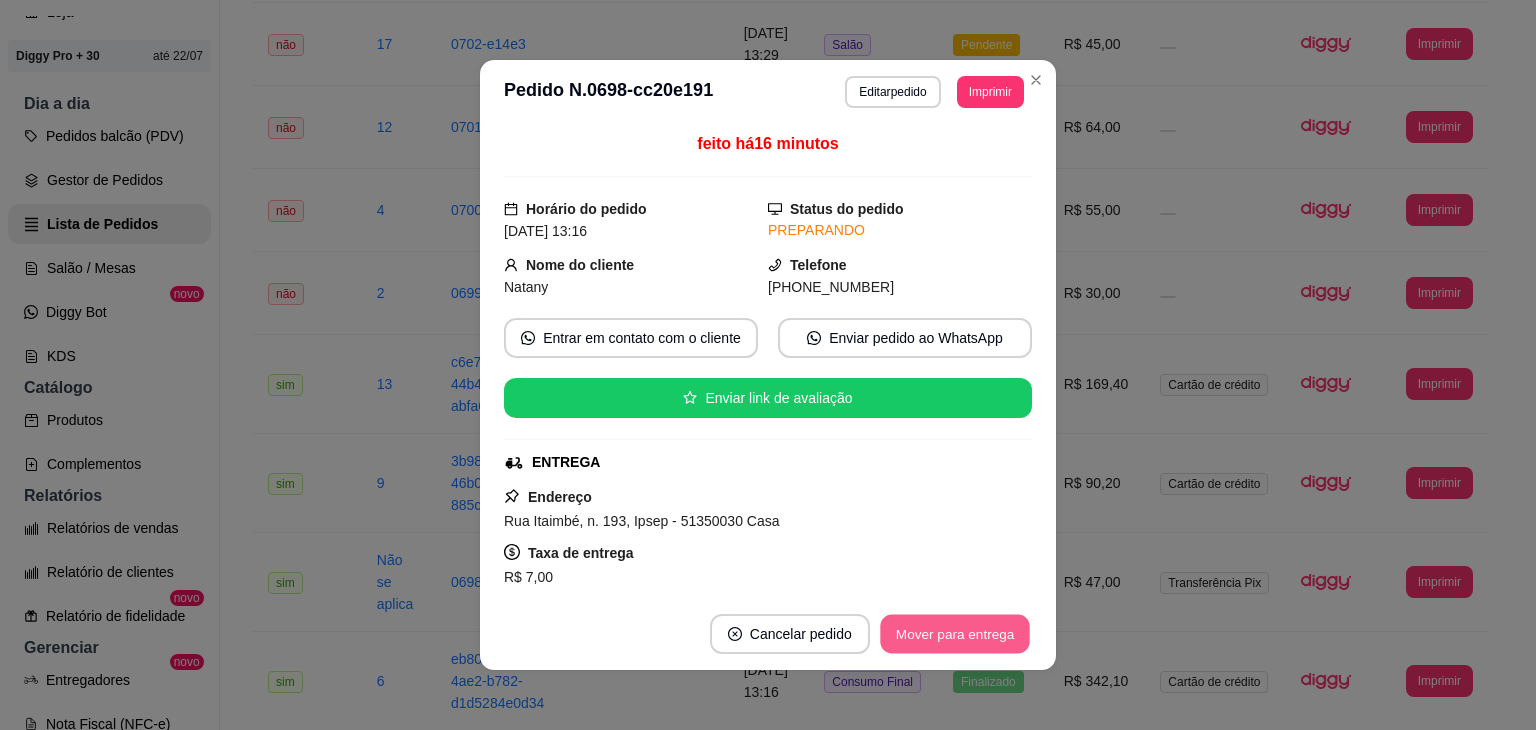 click on "Mover para entrega" at bounding box center [955, 634] 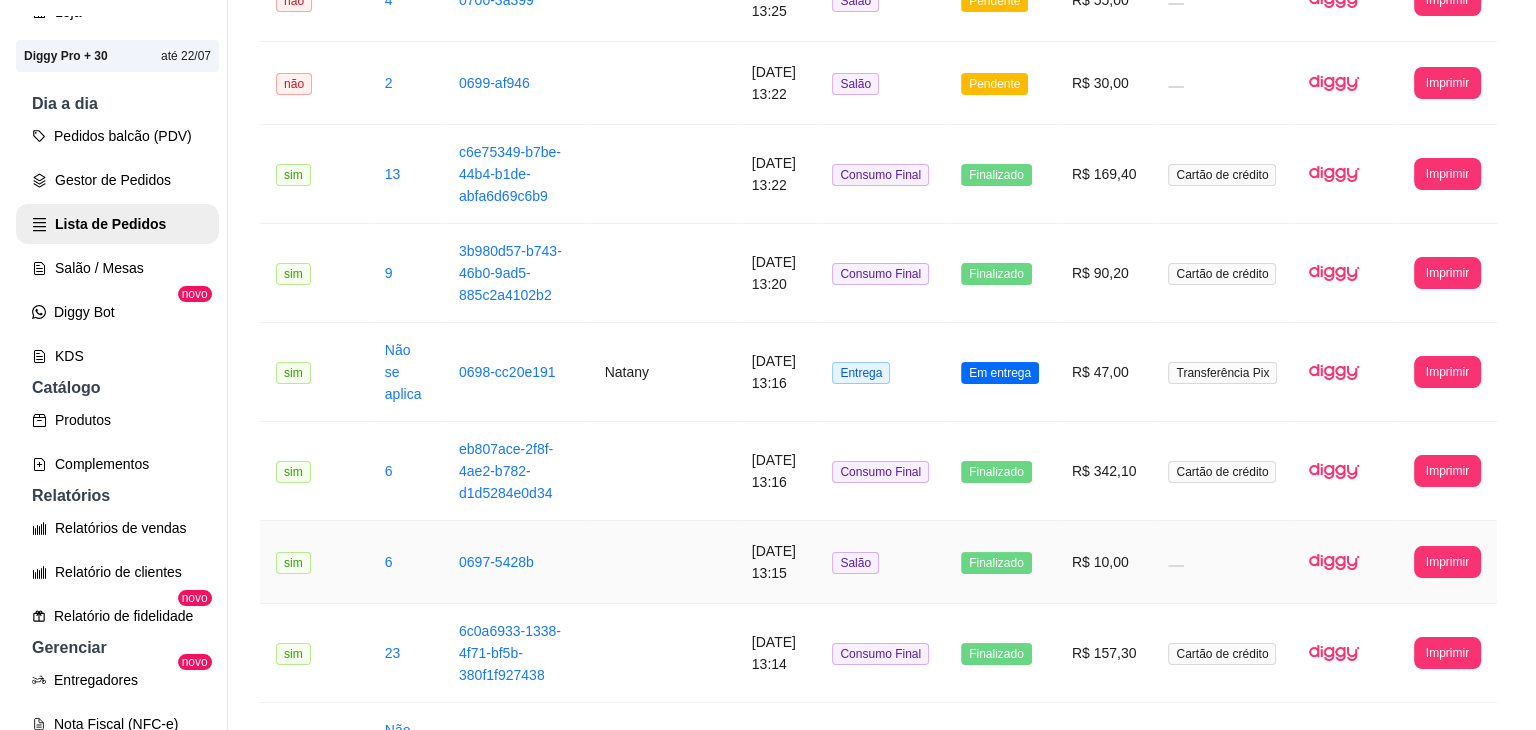 scroll, scrollTop: 700, scrollLeft: 0, axis: vertical 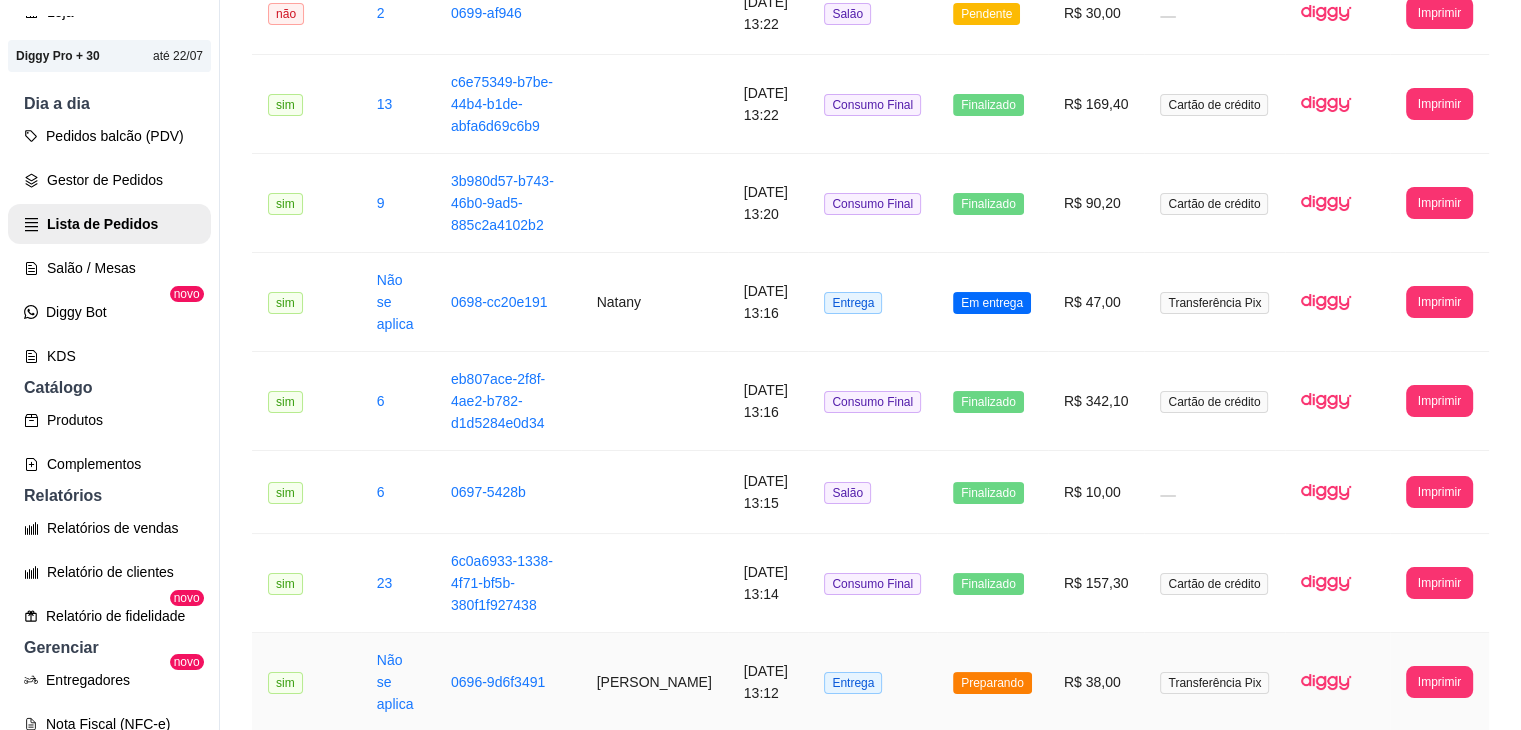 click on "Entrega" at bounding box center [872, 682] 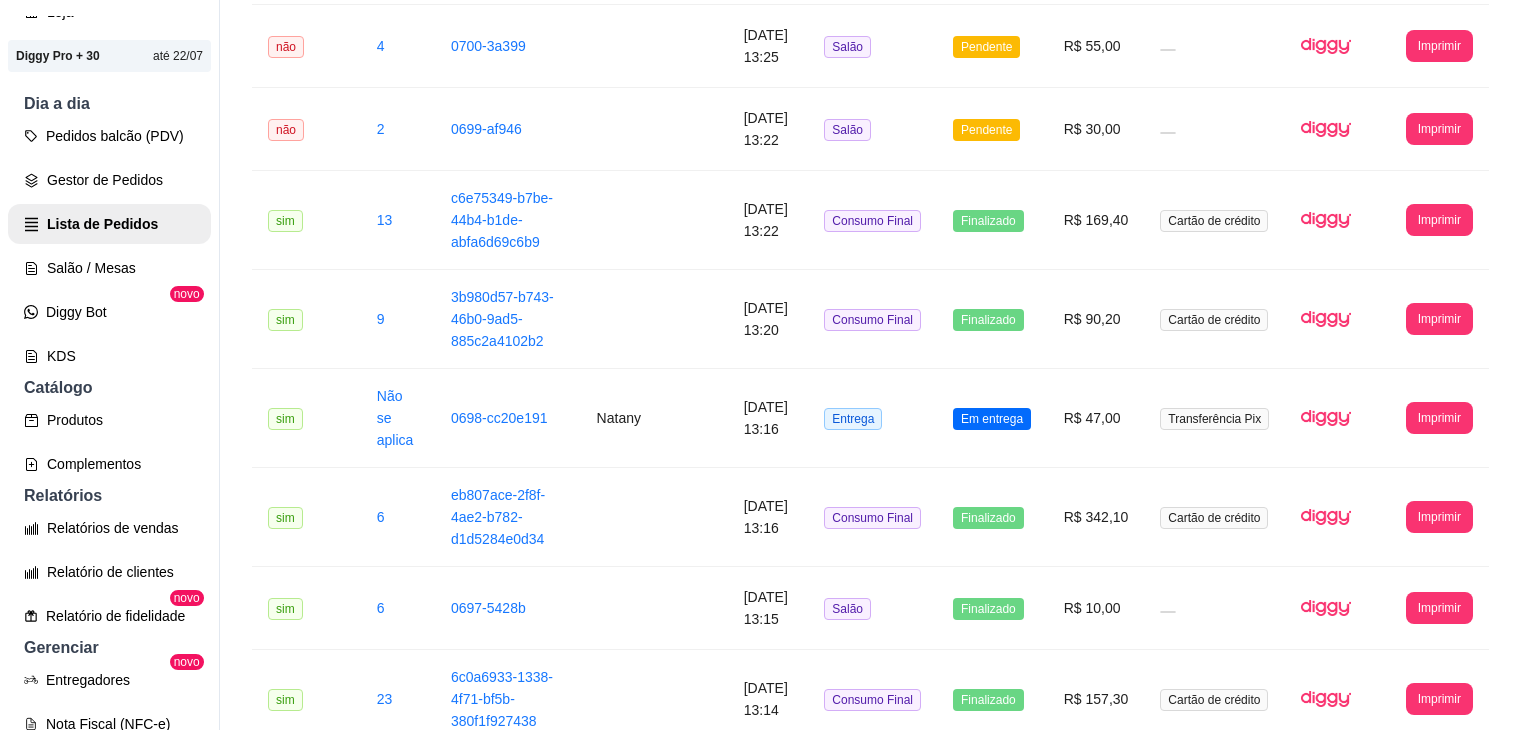 scroll, scrollTop: 568, scrollLeft: 0, axis: vertical 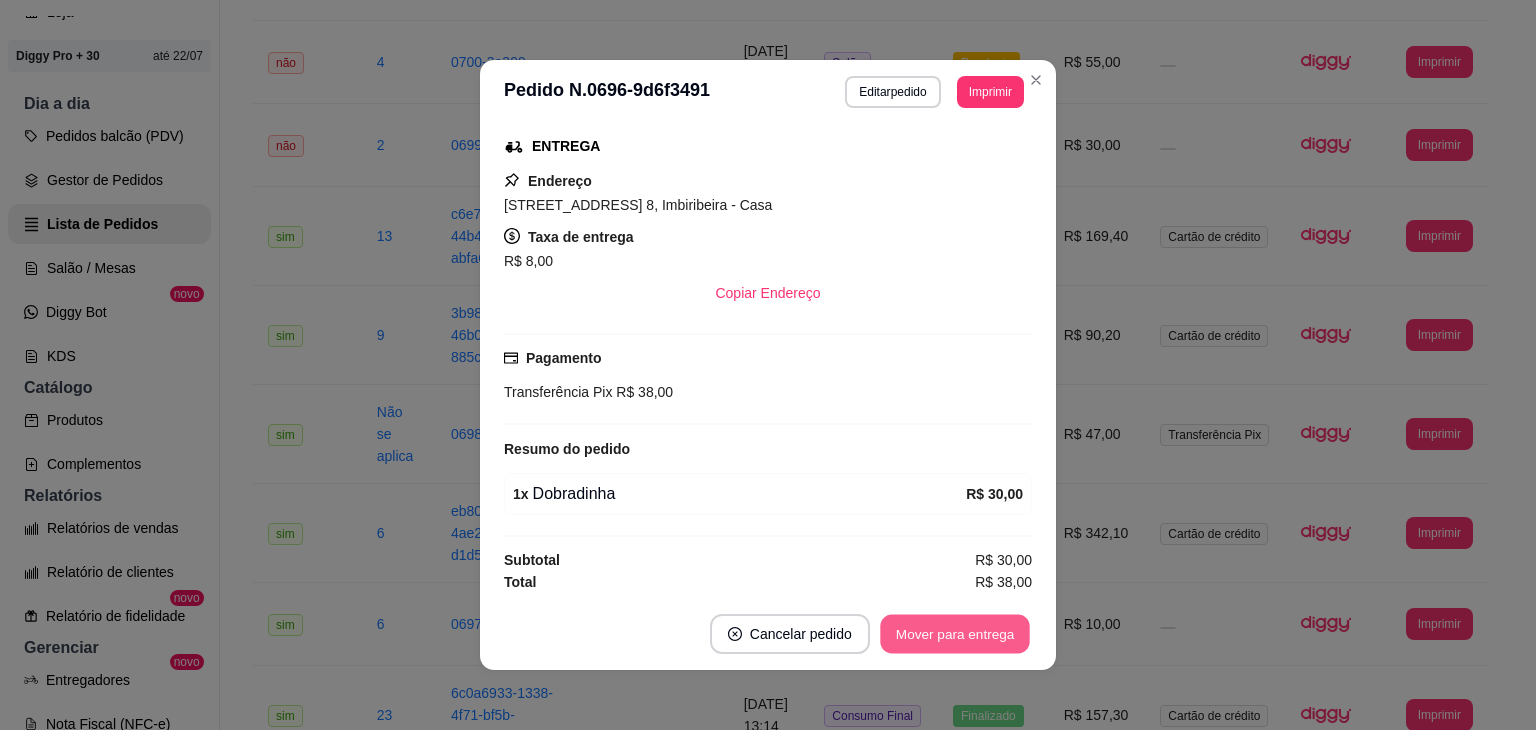 click on "Mover para entrega" at bounding box center (955, 634) 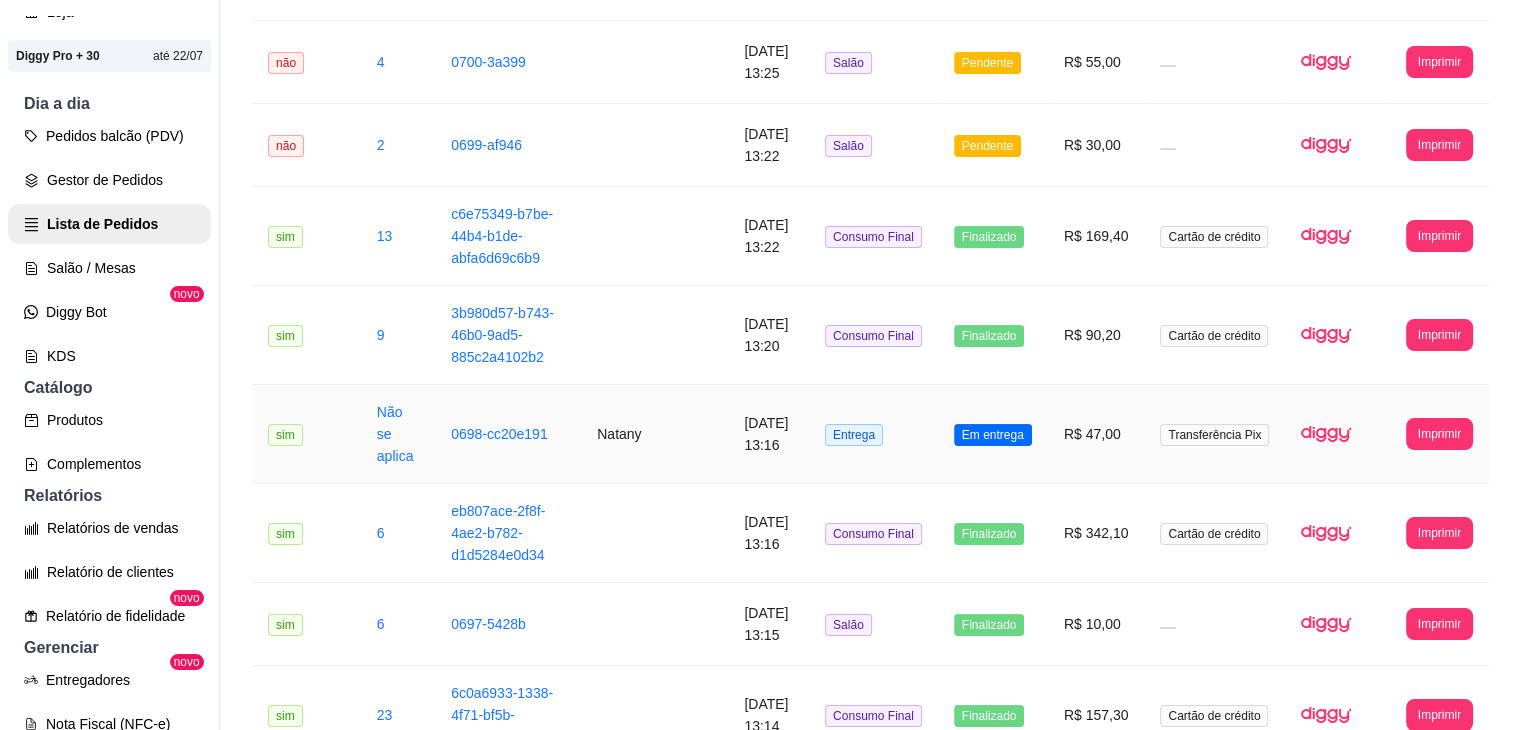 click on "Entrega" at bounding box center [873, 434] 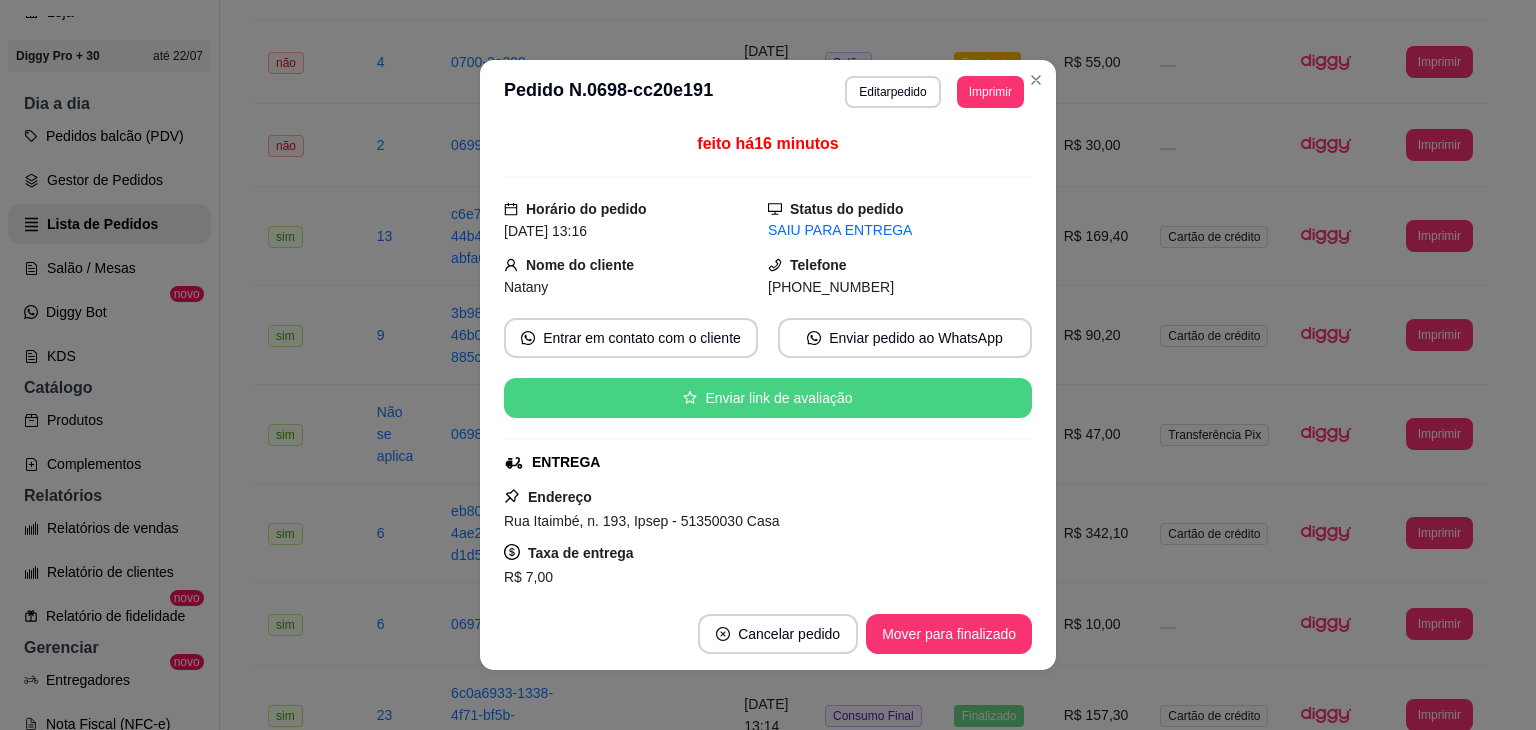 scroll, scrollTop: 316, scrollLeft: 0, axis: vertical 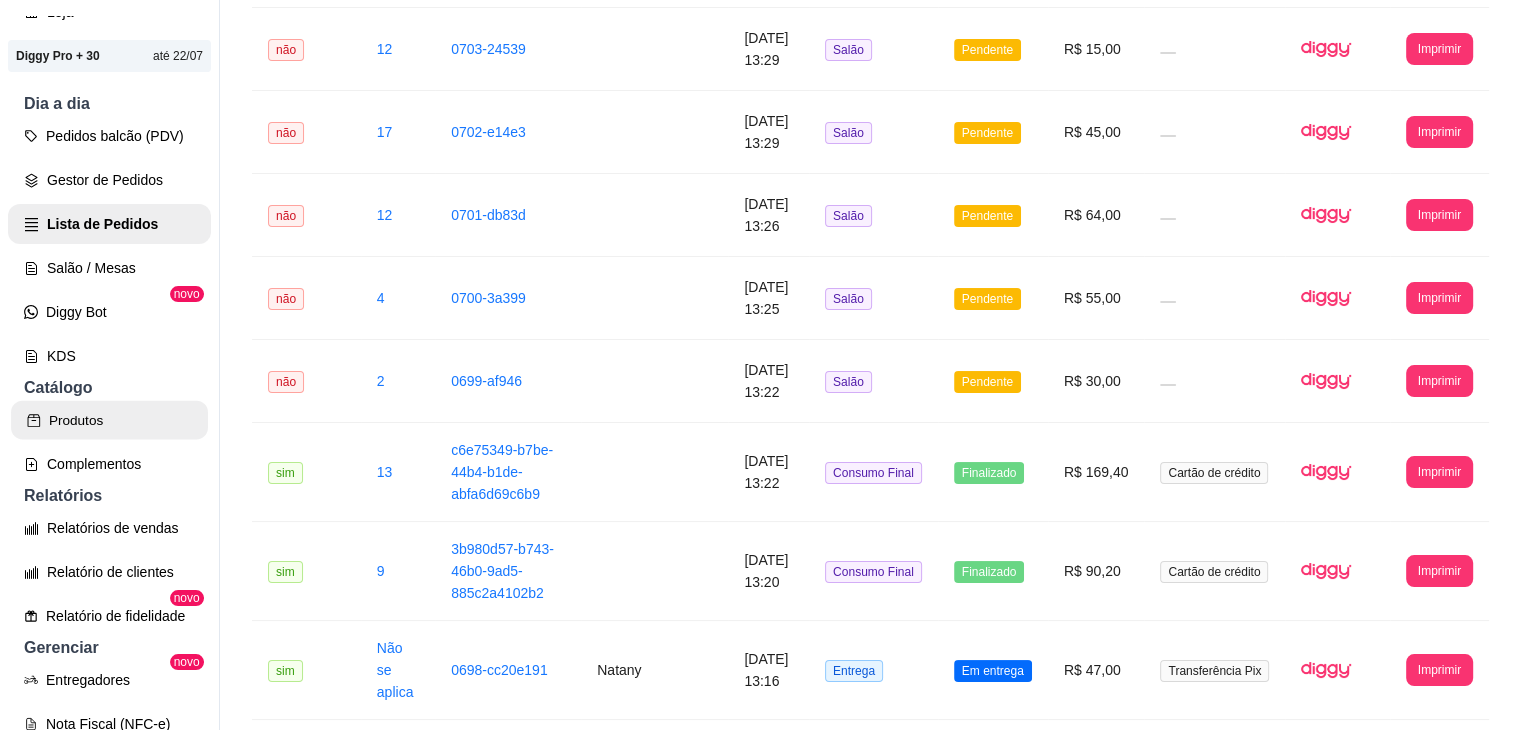 click on "Produtos" at bounding box center [109, 420] 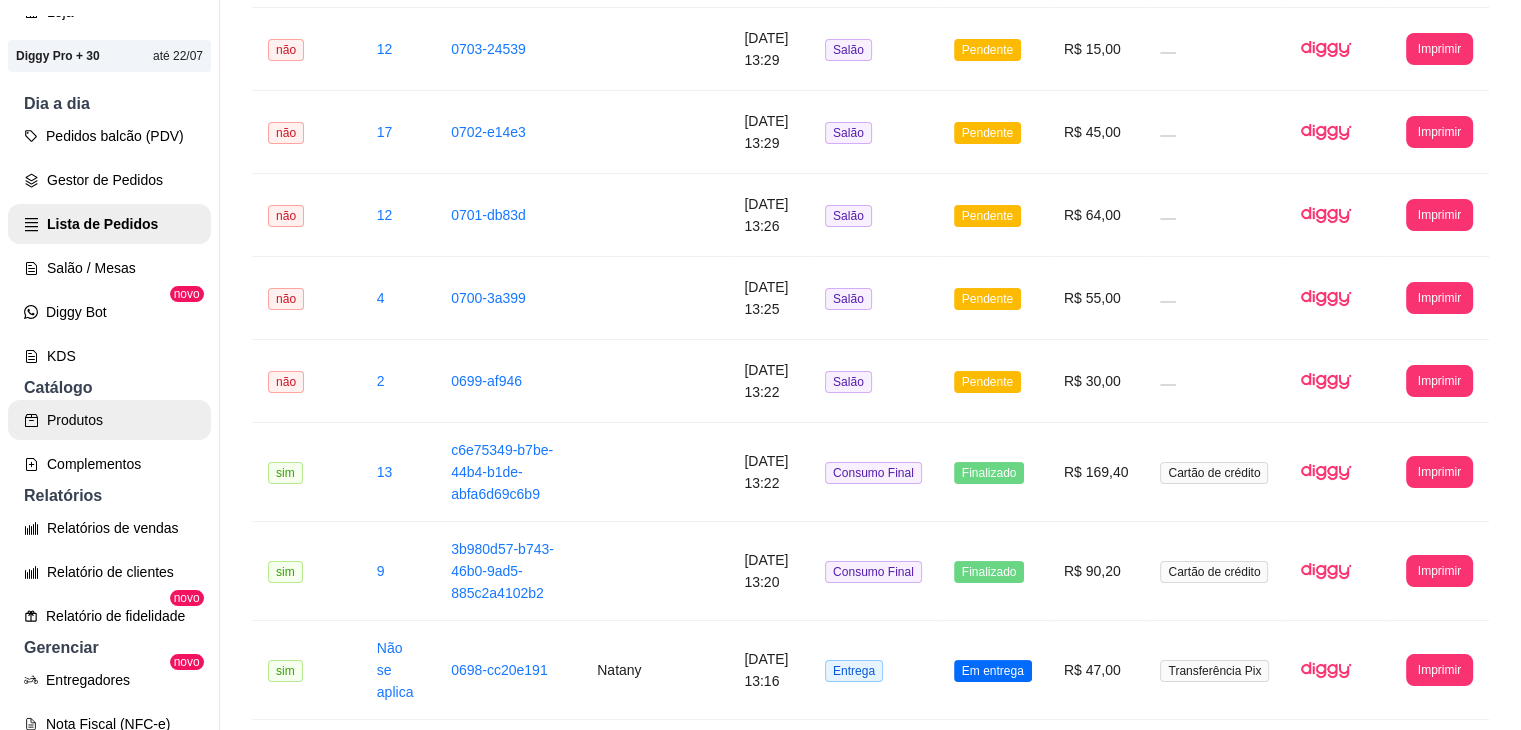 scroll, scrollTop: 0, scrollLeft: 0, axis: both 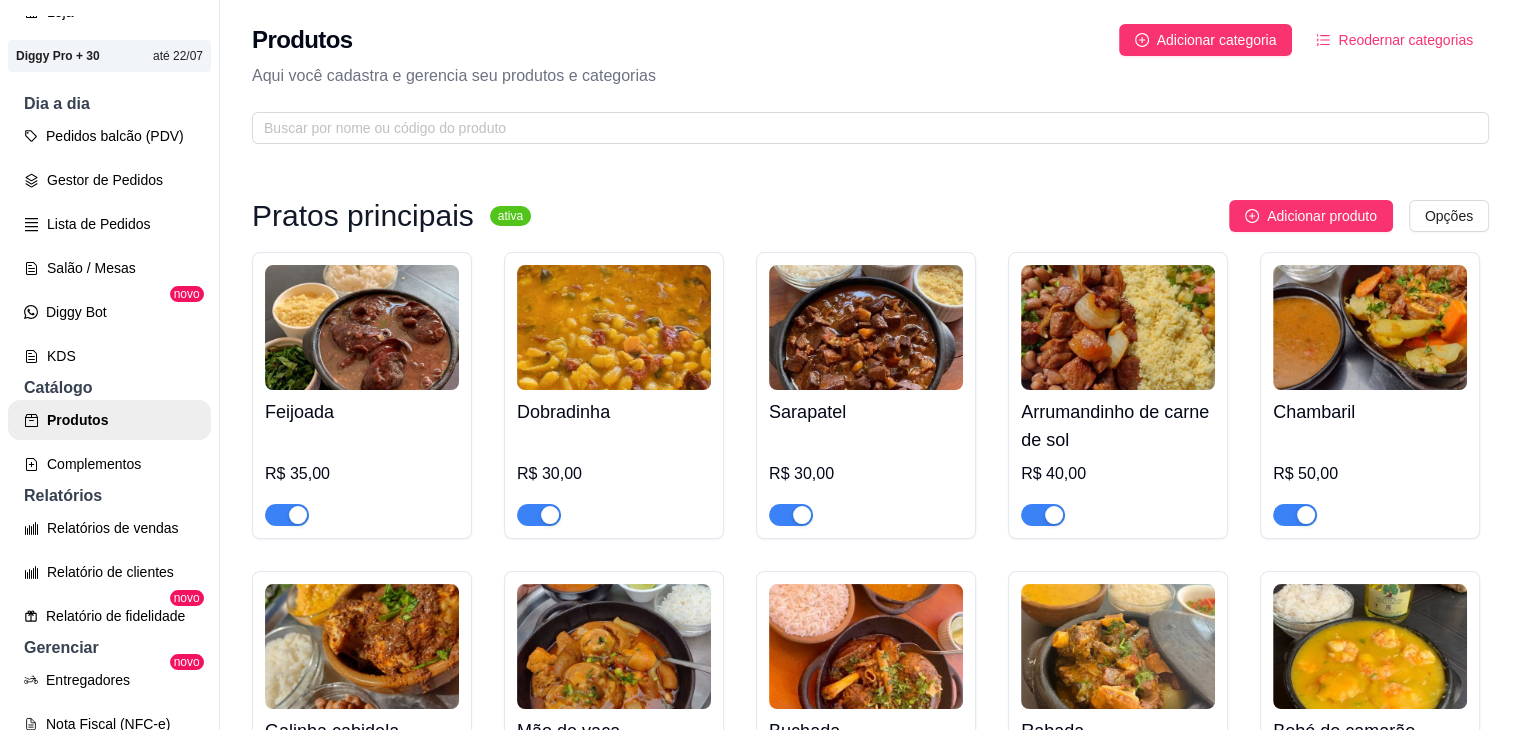 click at bounding box center (1054, 515) 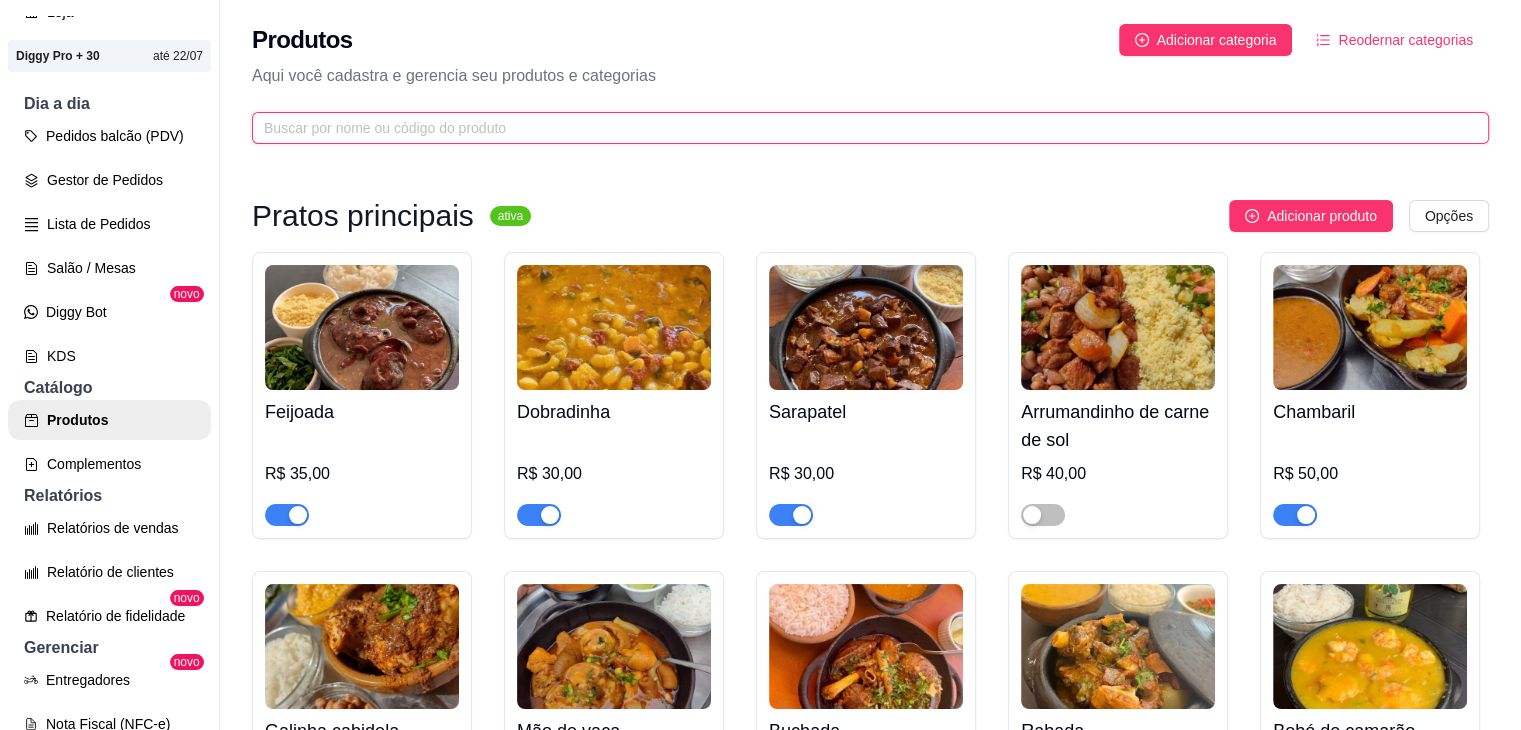click at bounding box center (862, 128) 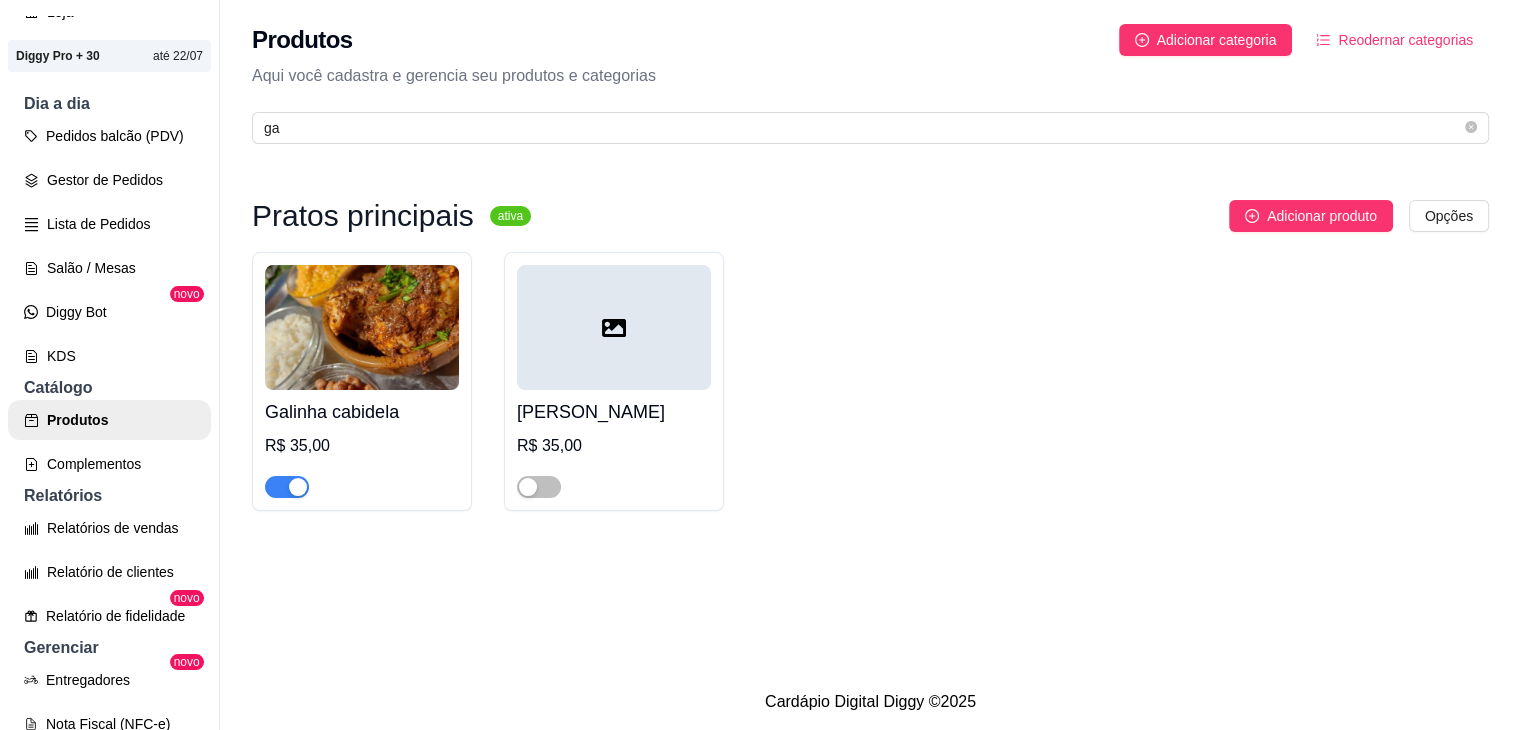 click at bounding box center (287, 487) 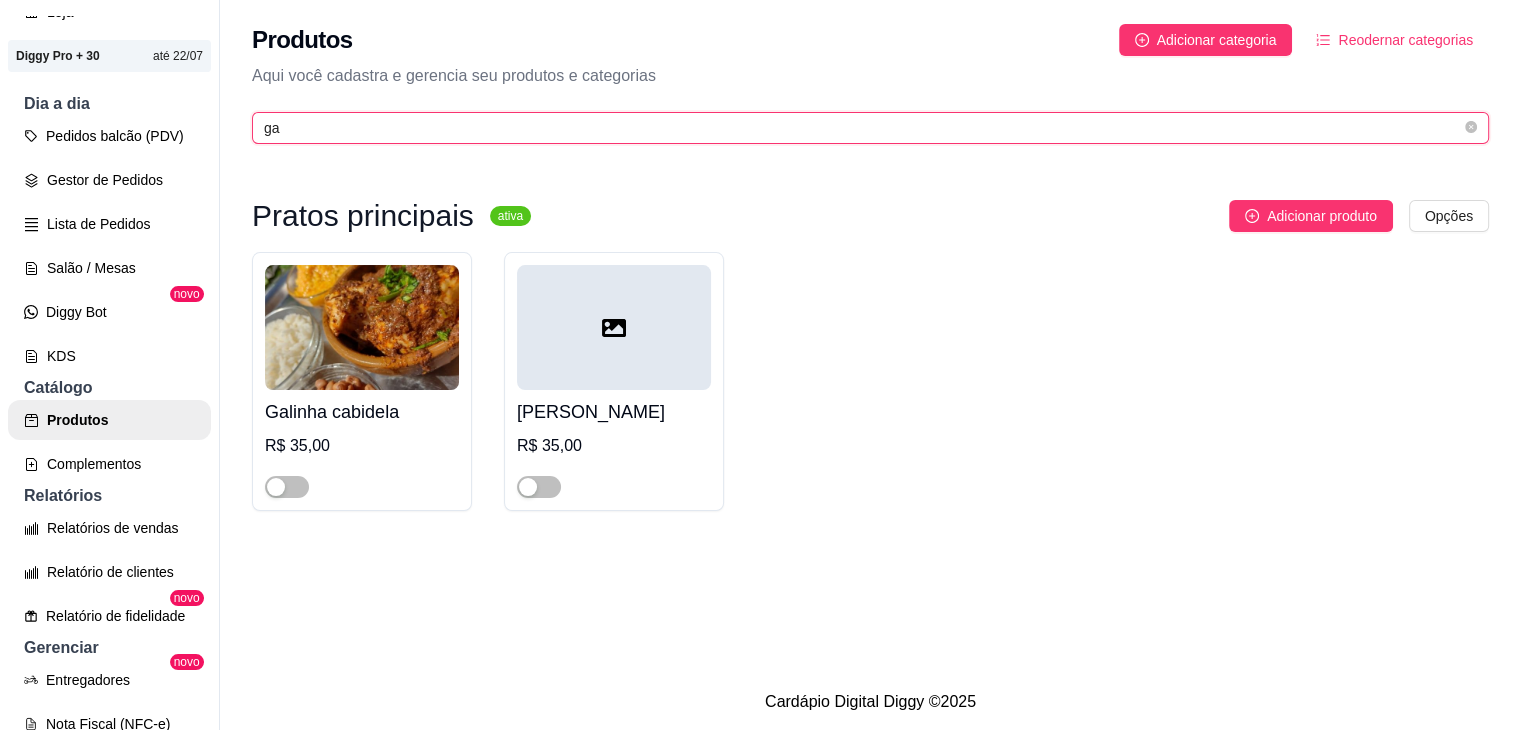 click on "ga" at bounding box center [862, 128] 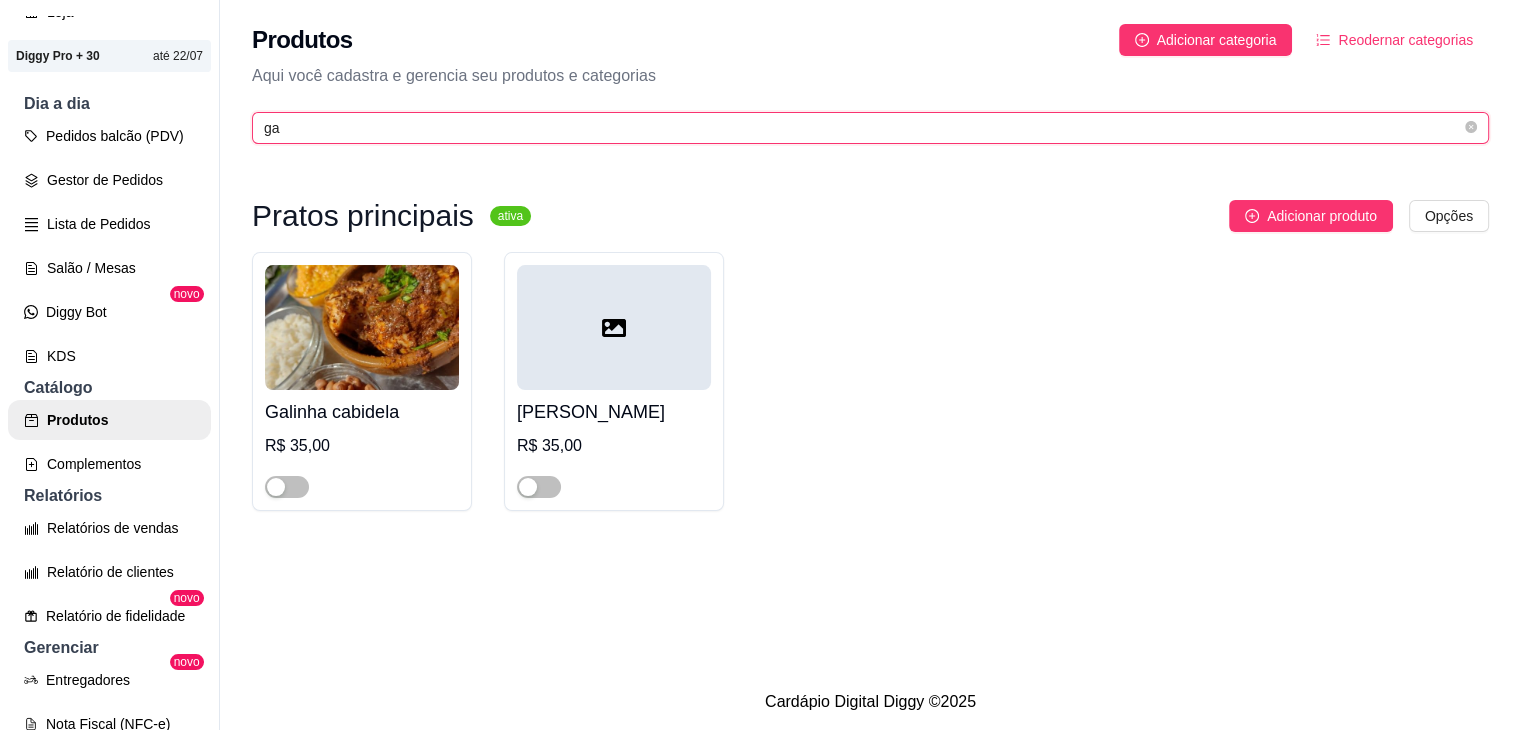 type on "g" 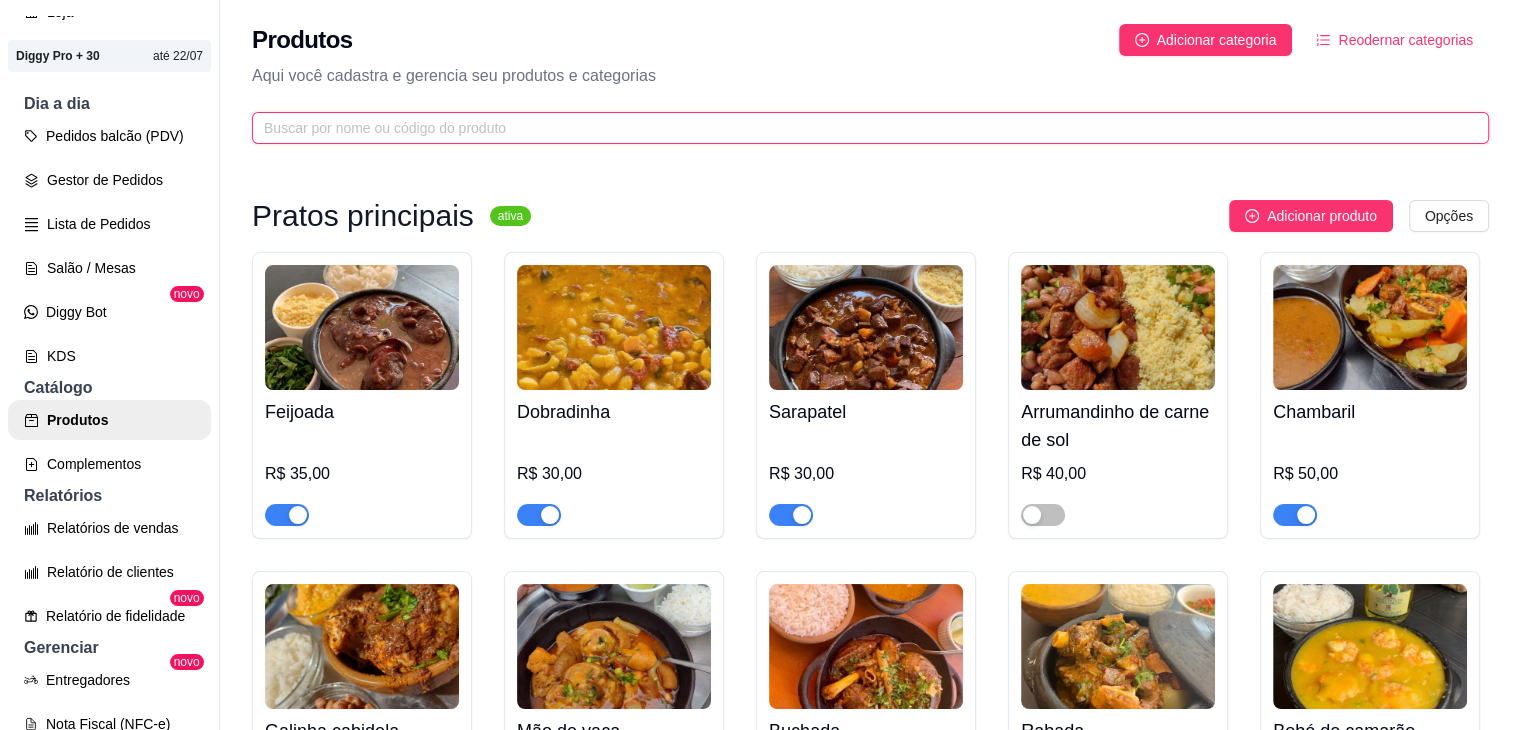 type 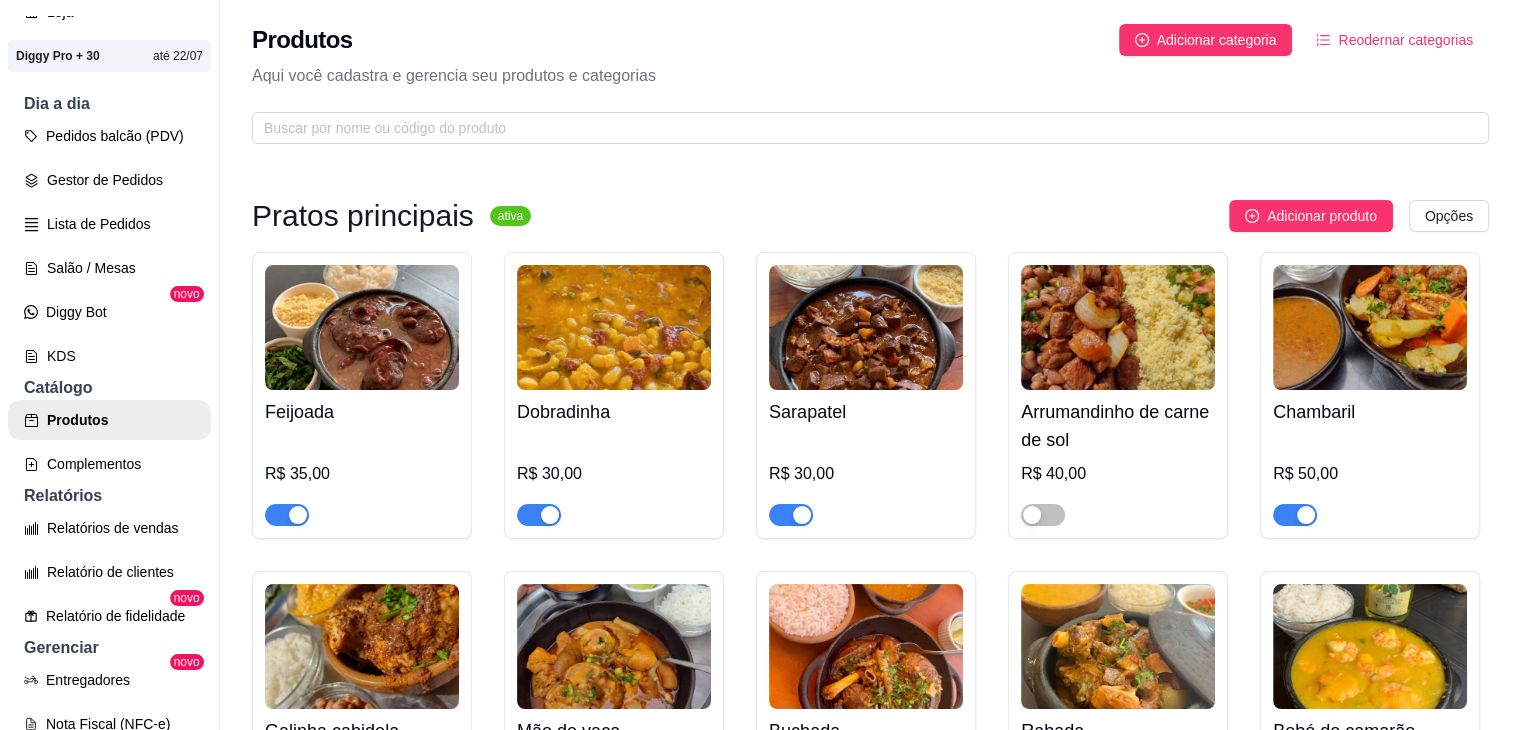 click on "Adicionar produto Opções" at bounding box center (1018, 216) 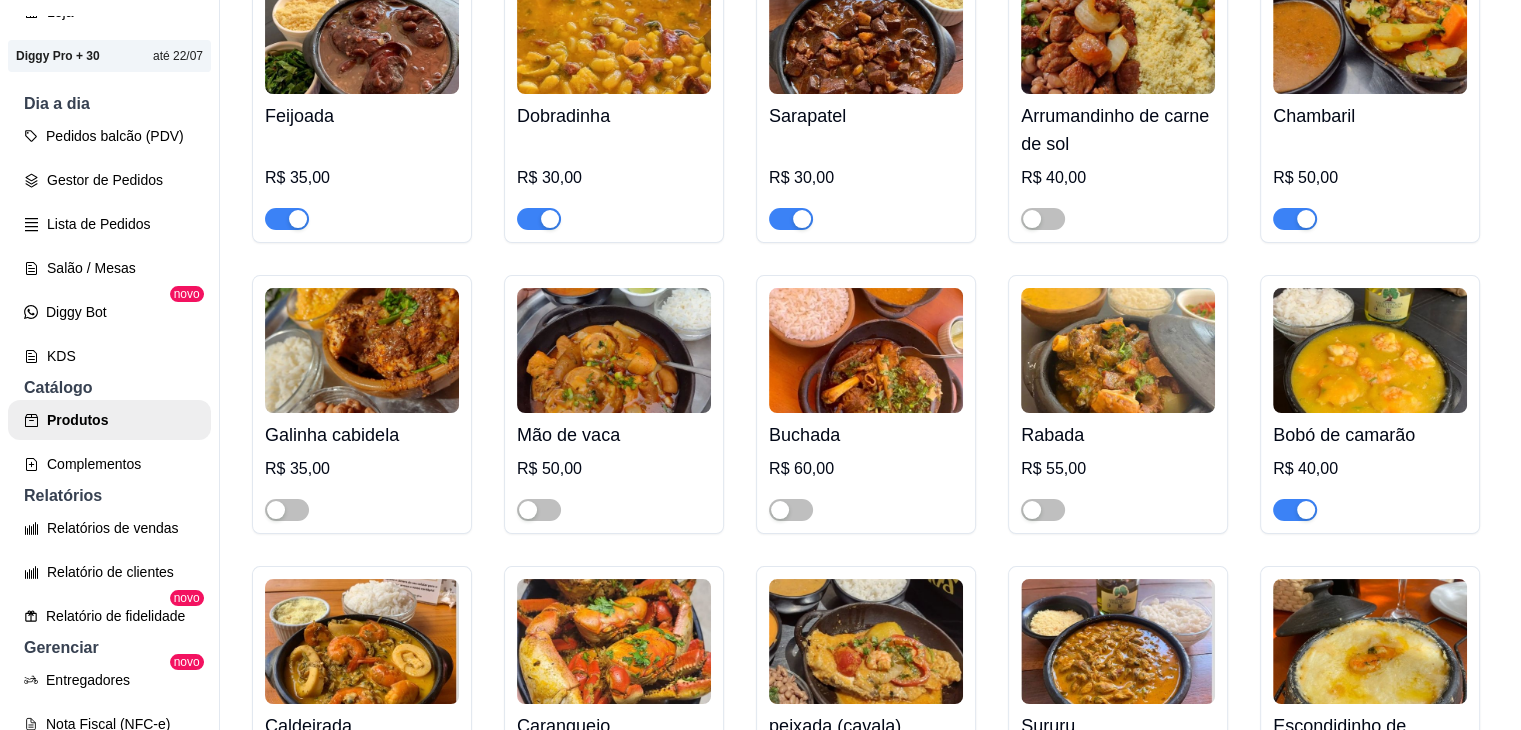 scroll, scrollTop: 352, scrollLeft: 0, axis: vertical 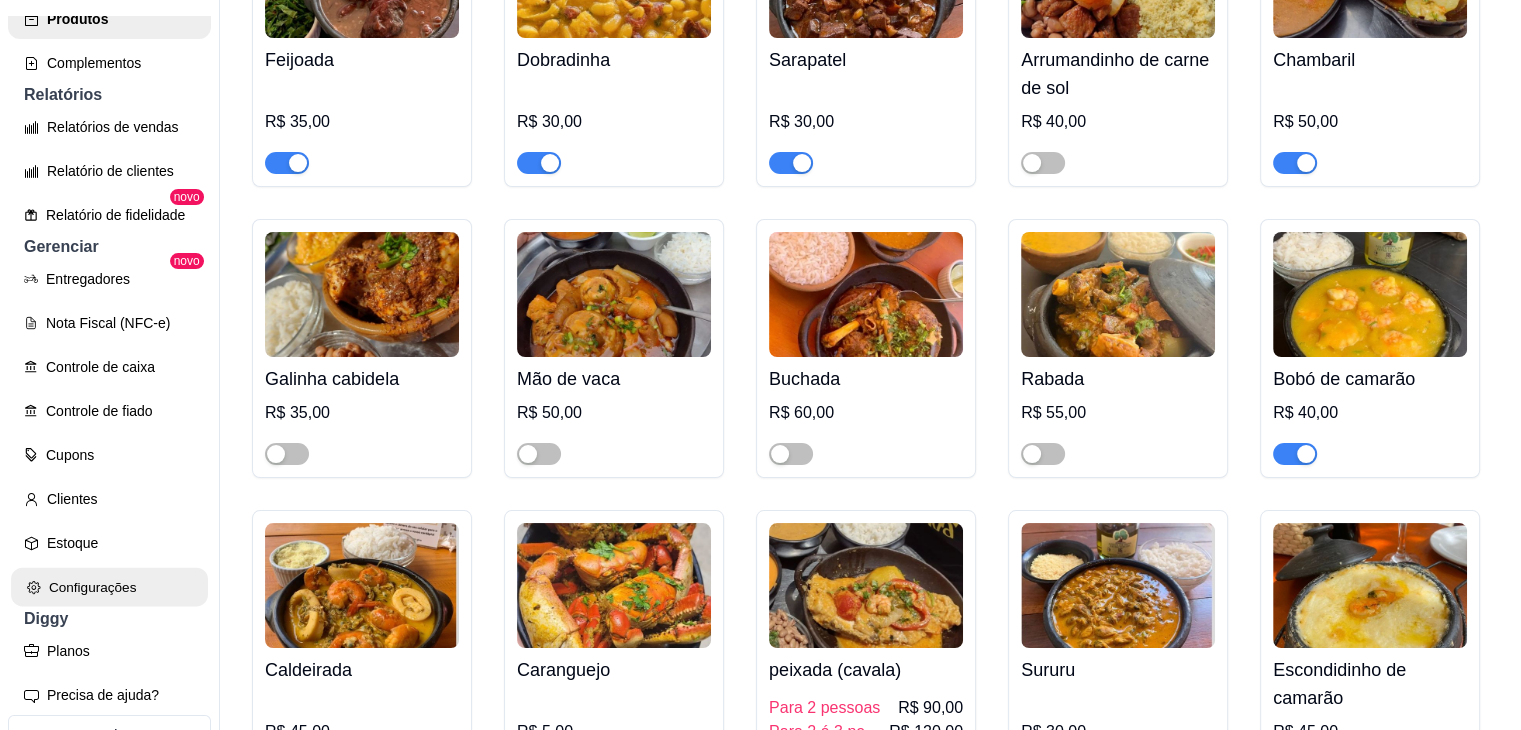 click on "Configurações" at bounding box center (109, 587) 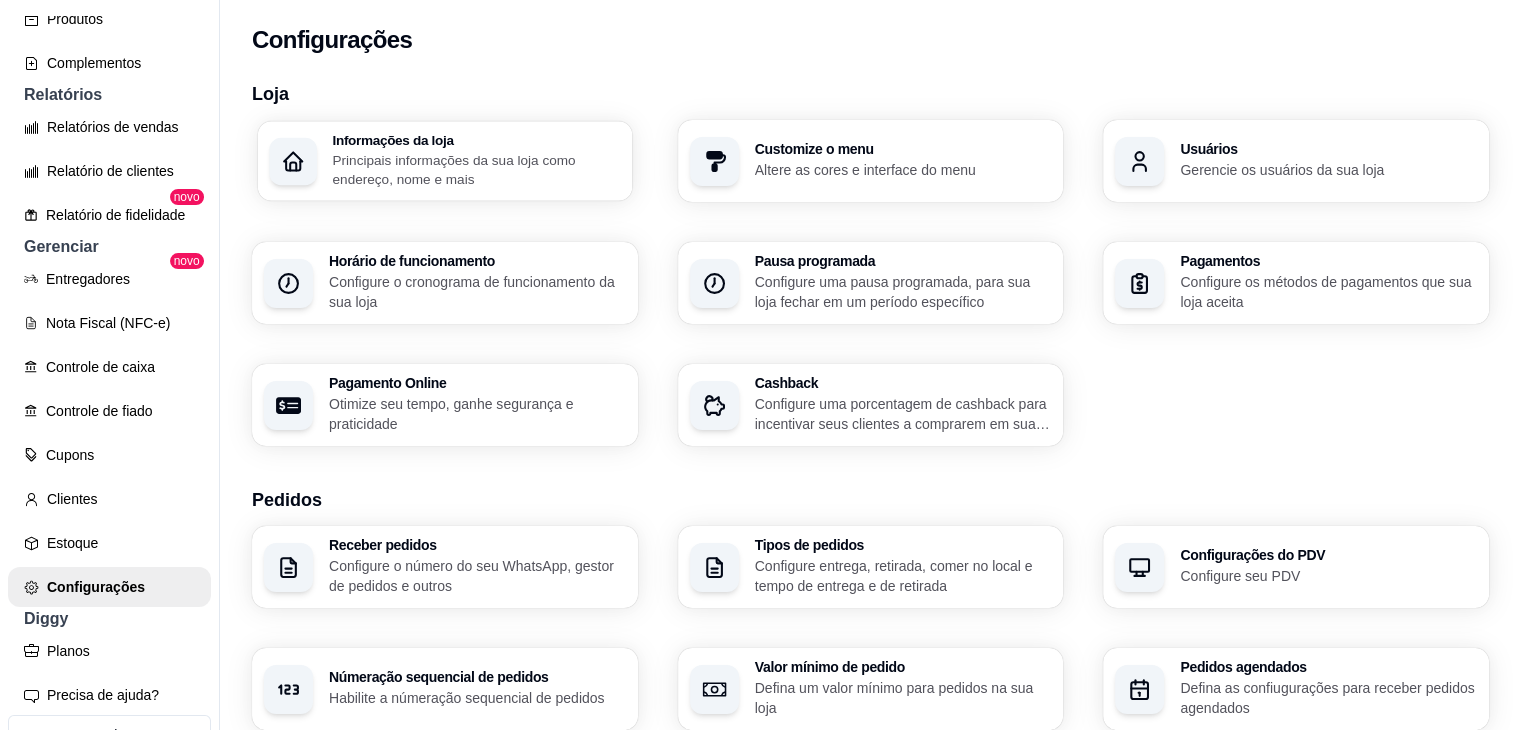click on "Informações da loja" at bounding box center [476, 140] 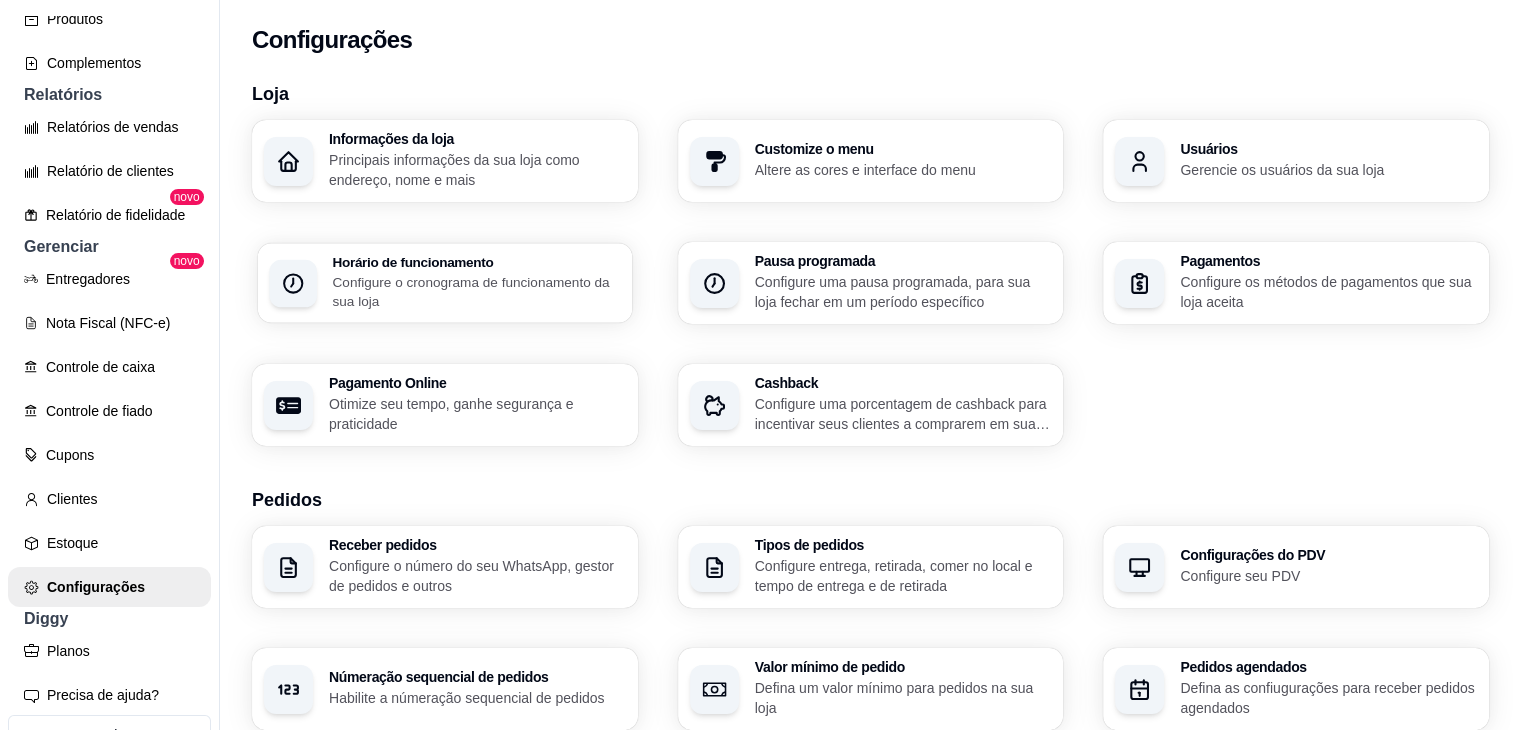 click on "Horário de funcionamento" at bounding box center [476, 262] 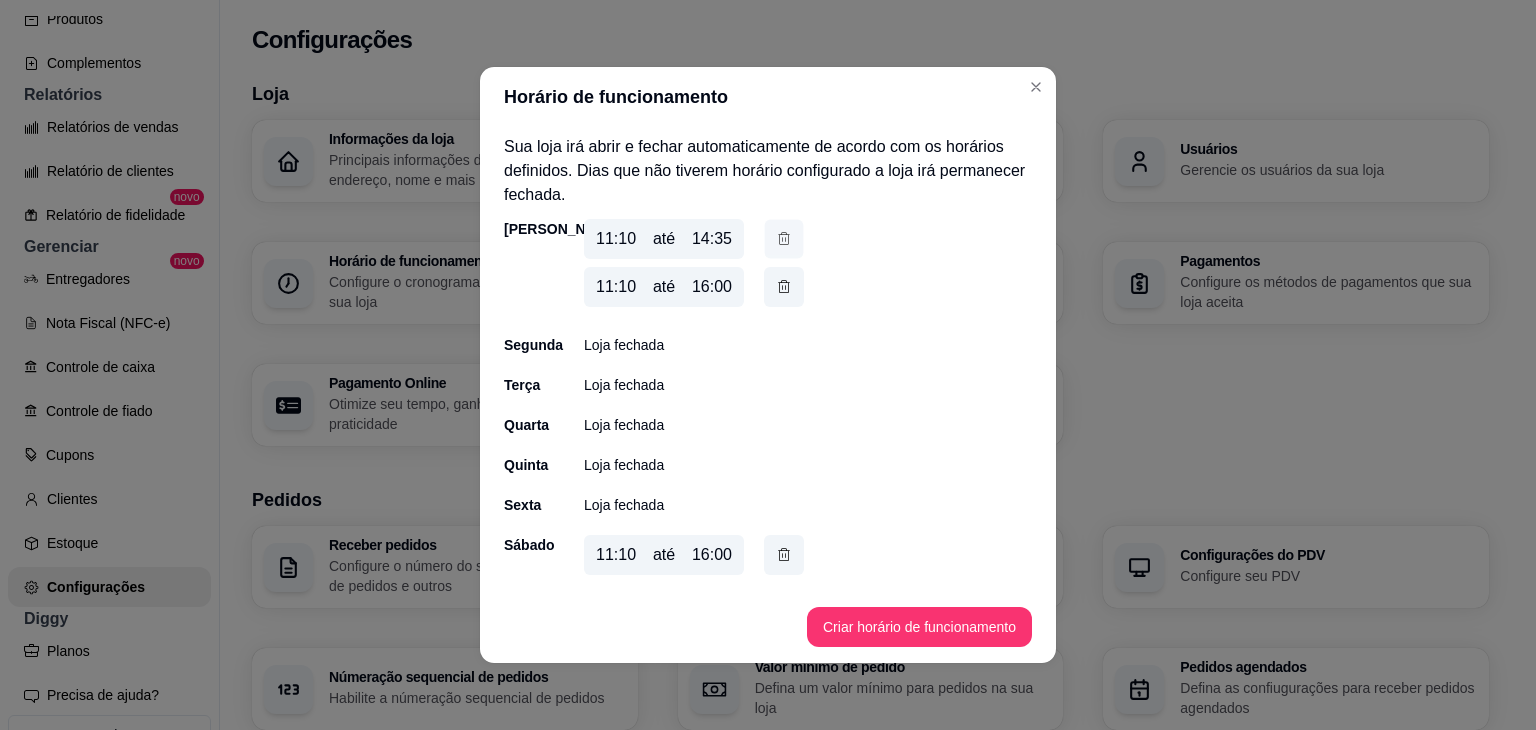 click 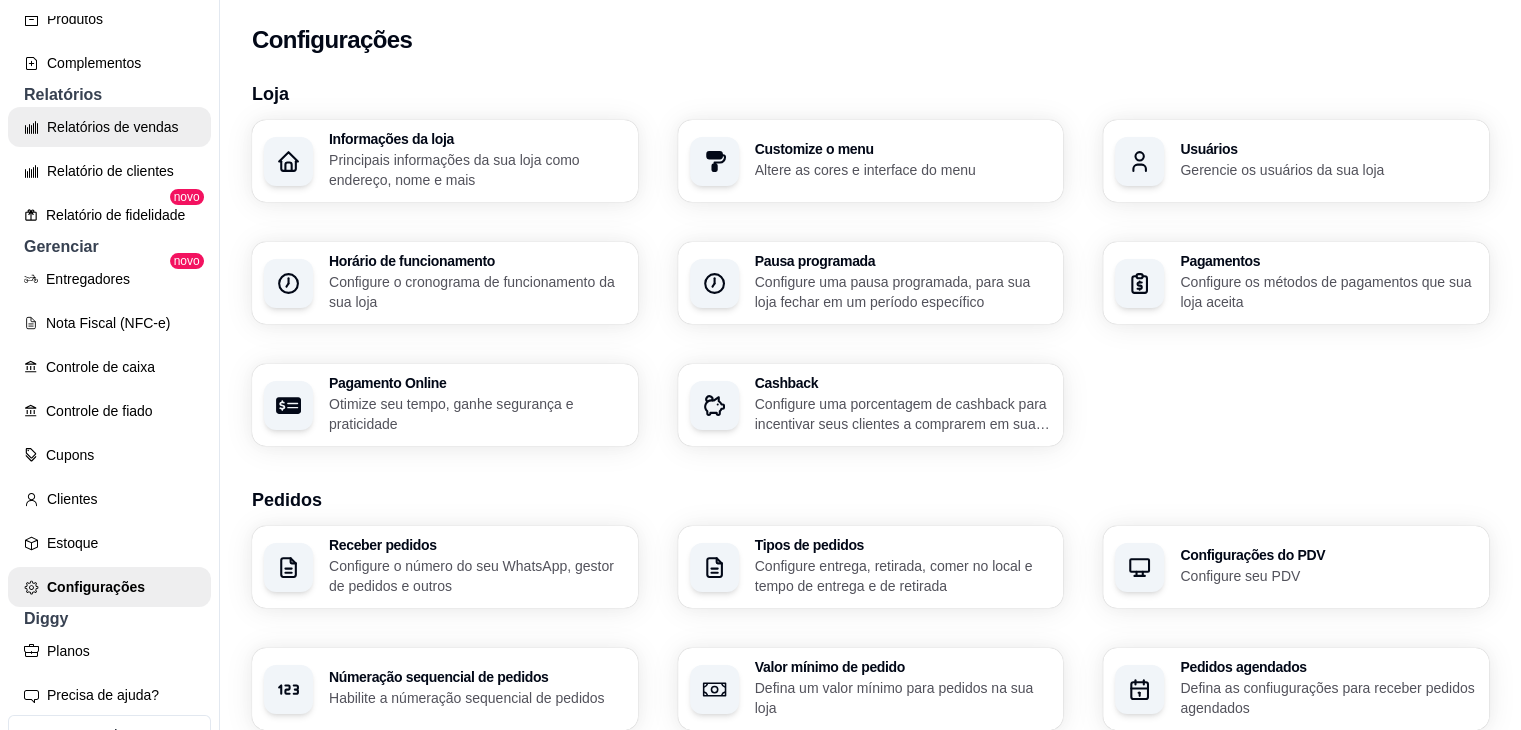 scroll, scrollTop: 347, scrollLeft: 0, axis: vertical 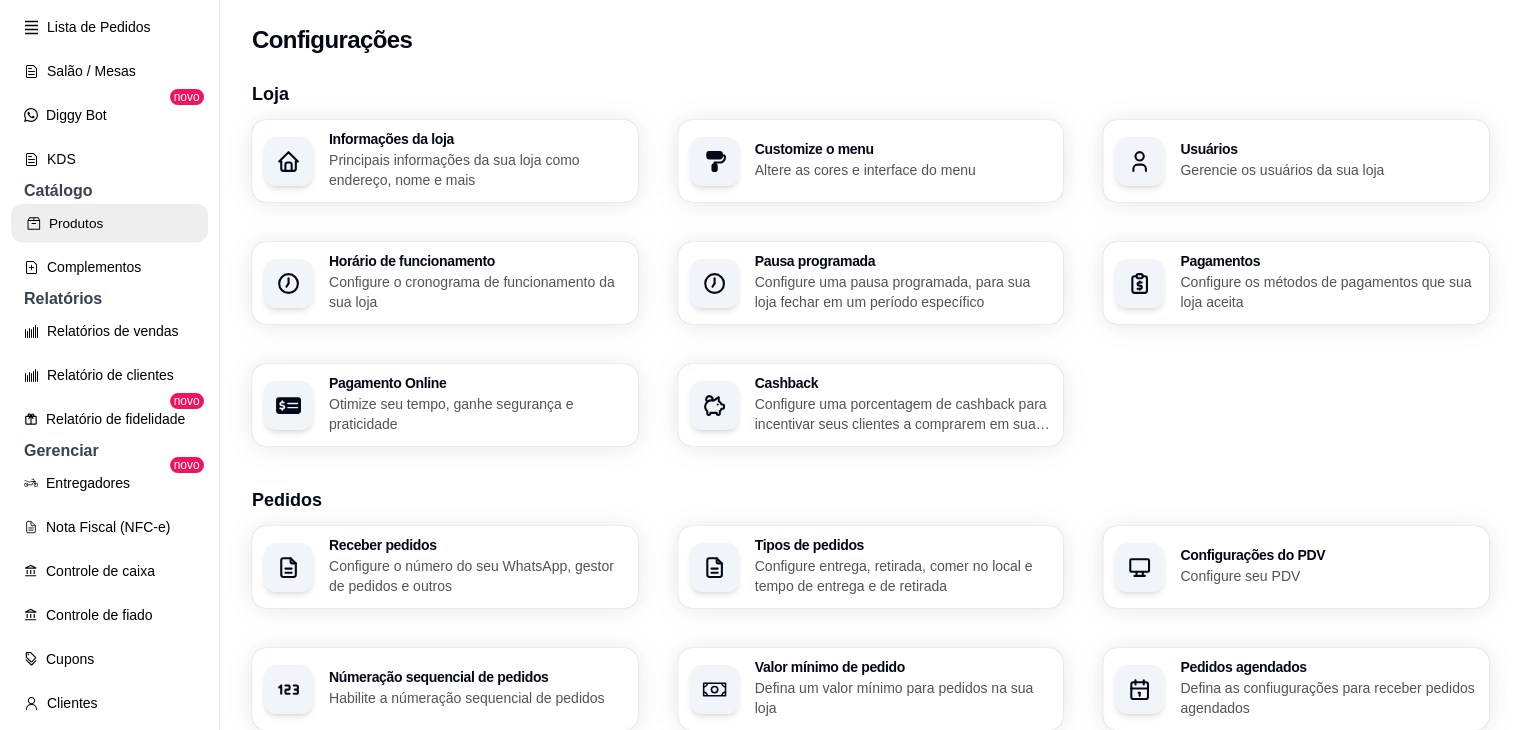 click on "Produtos" at bounding box center [109, 223] 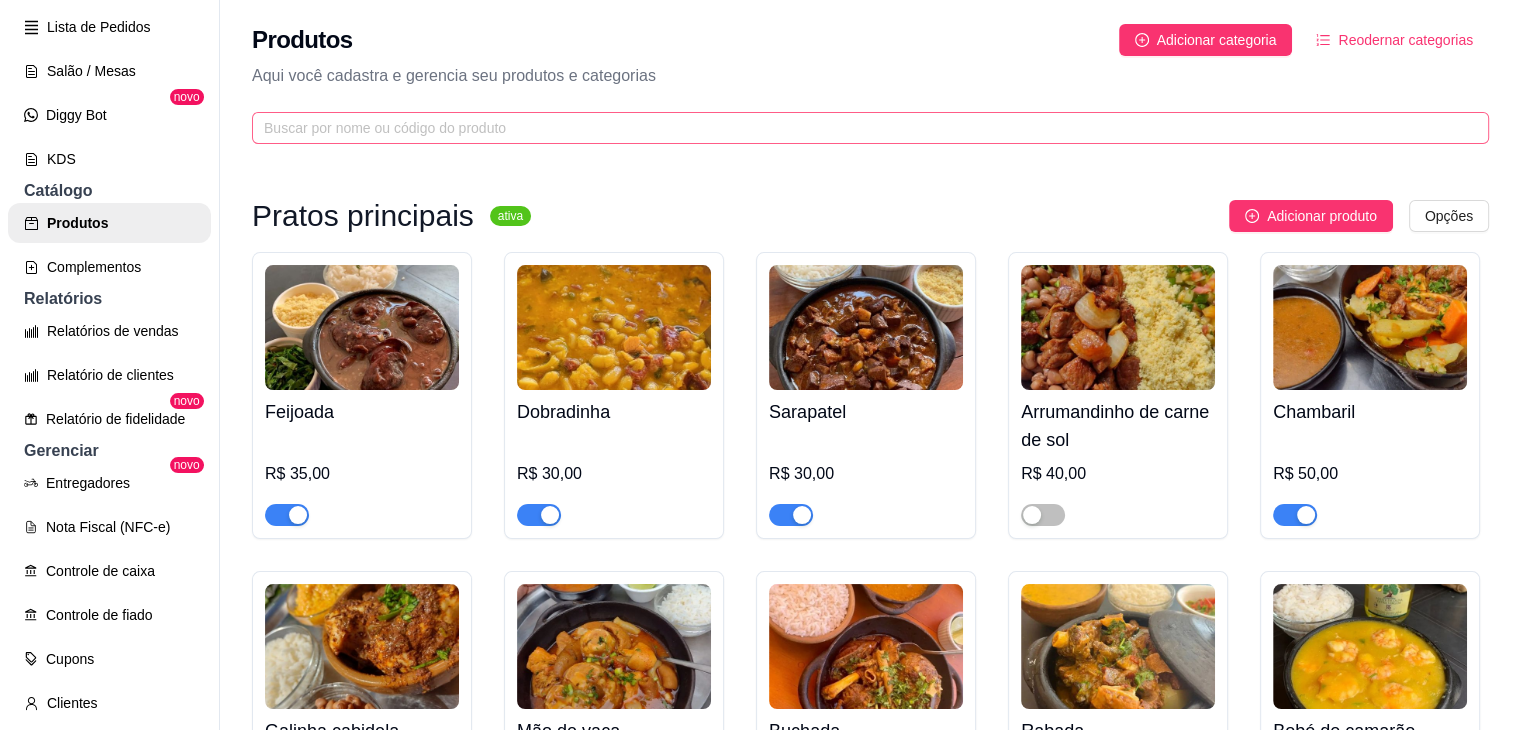 click at bounding box center (870, 128) 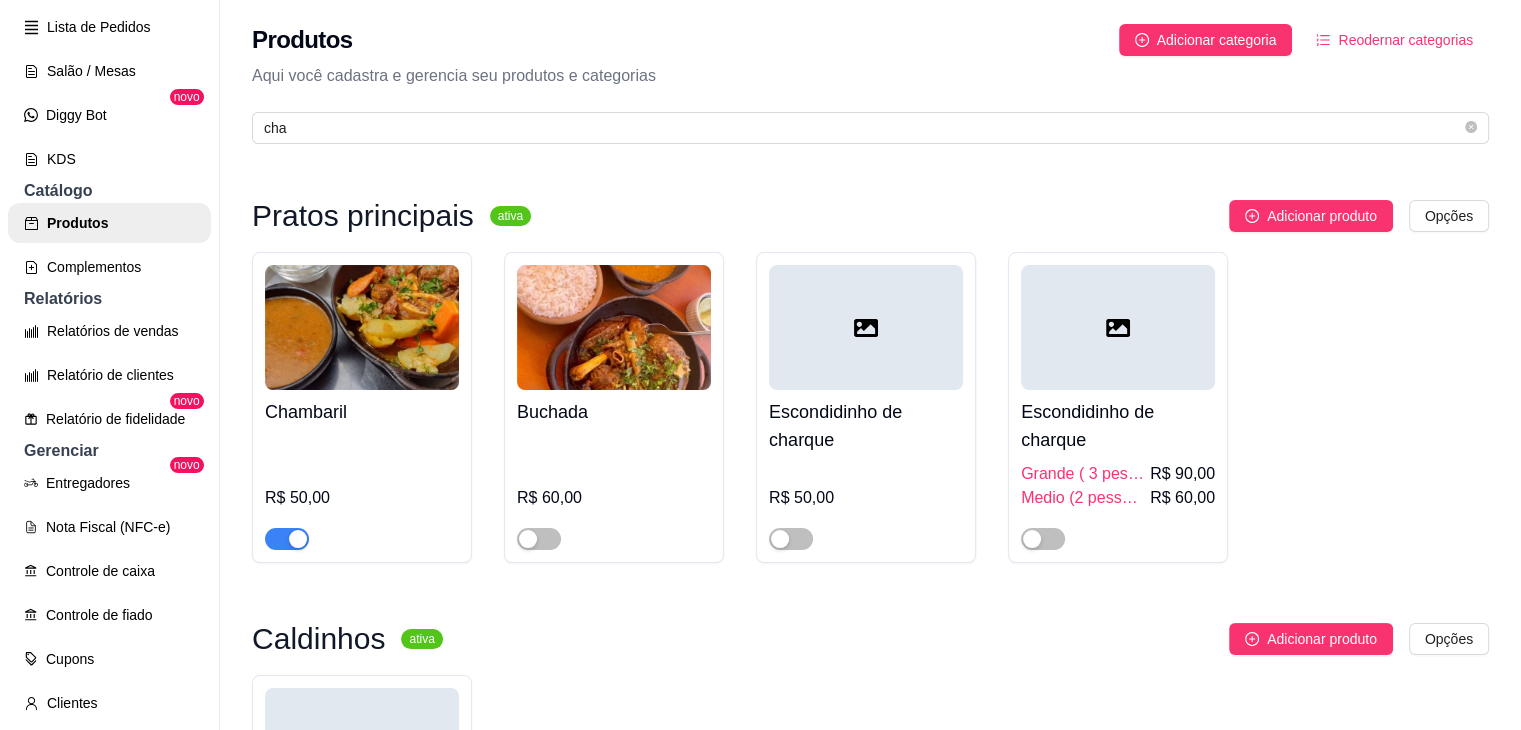 click at bounding box center (287, 539) 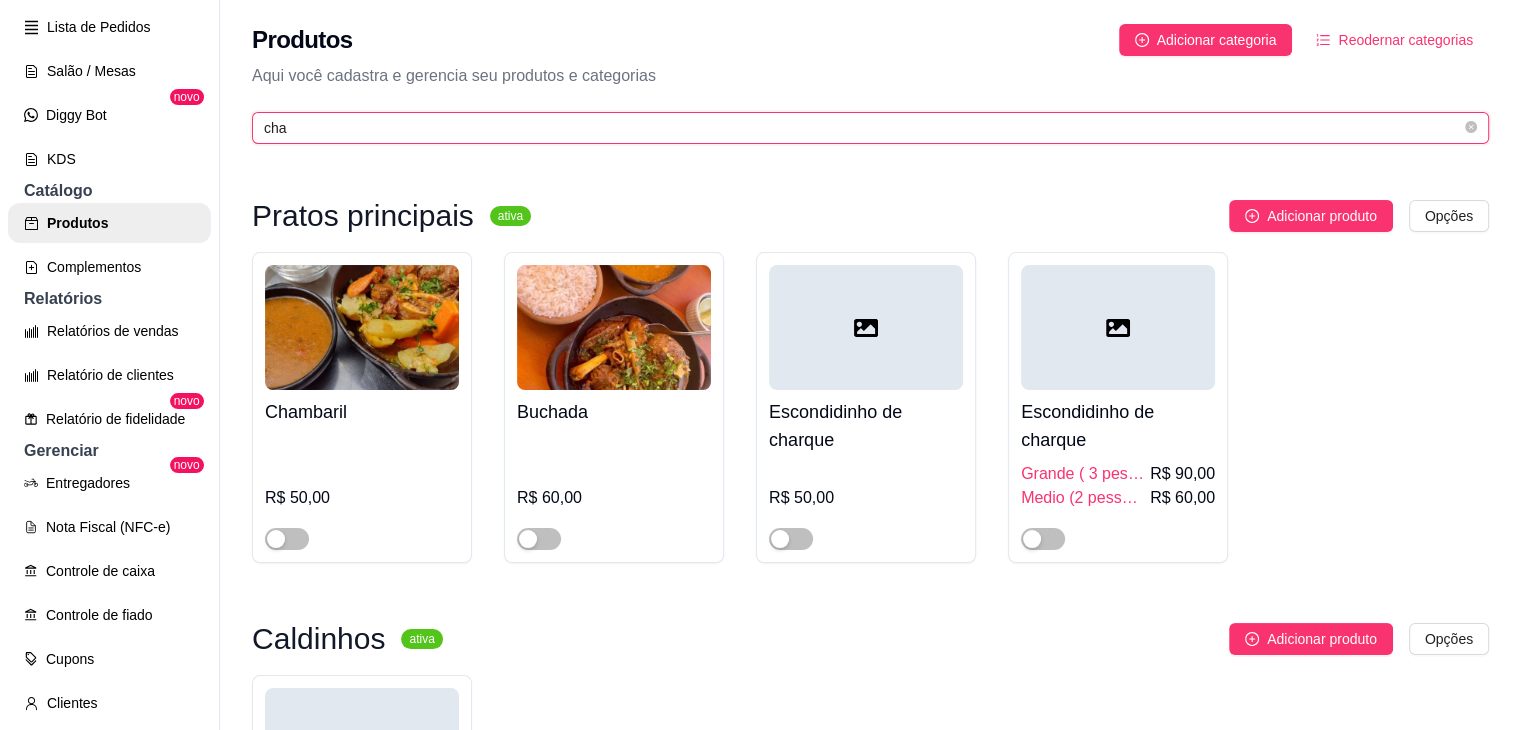 click on "cha" at bounding box center (862, 128) 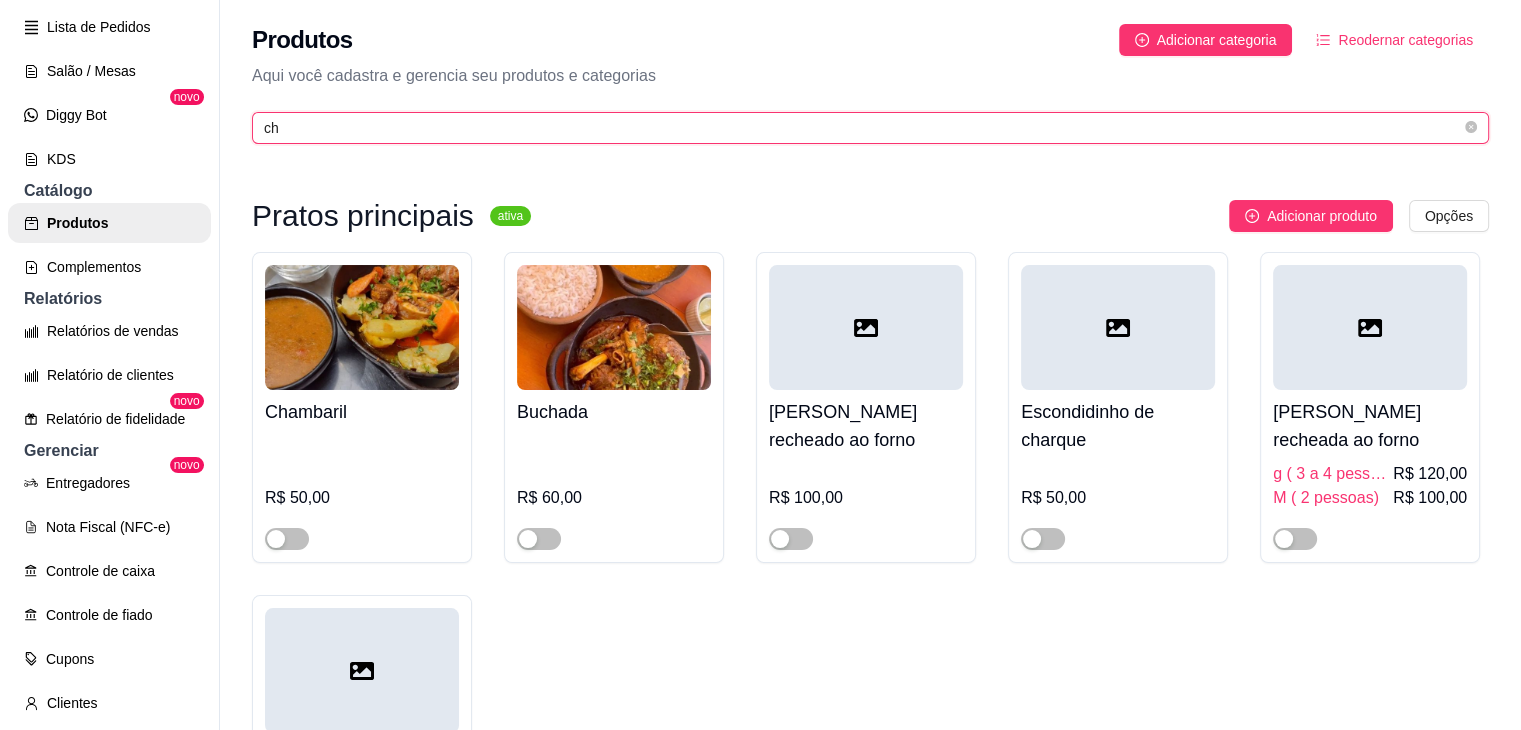 type on "c" 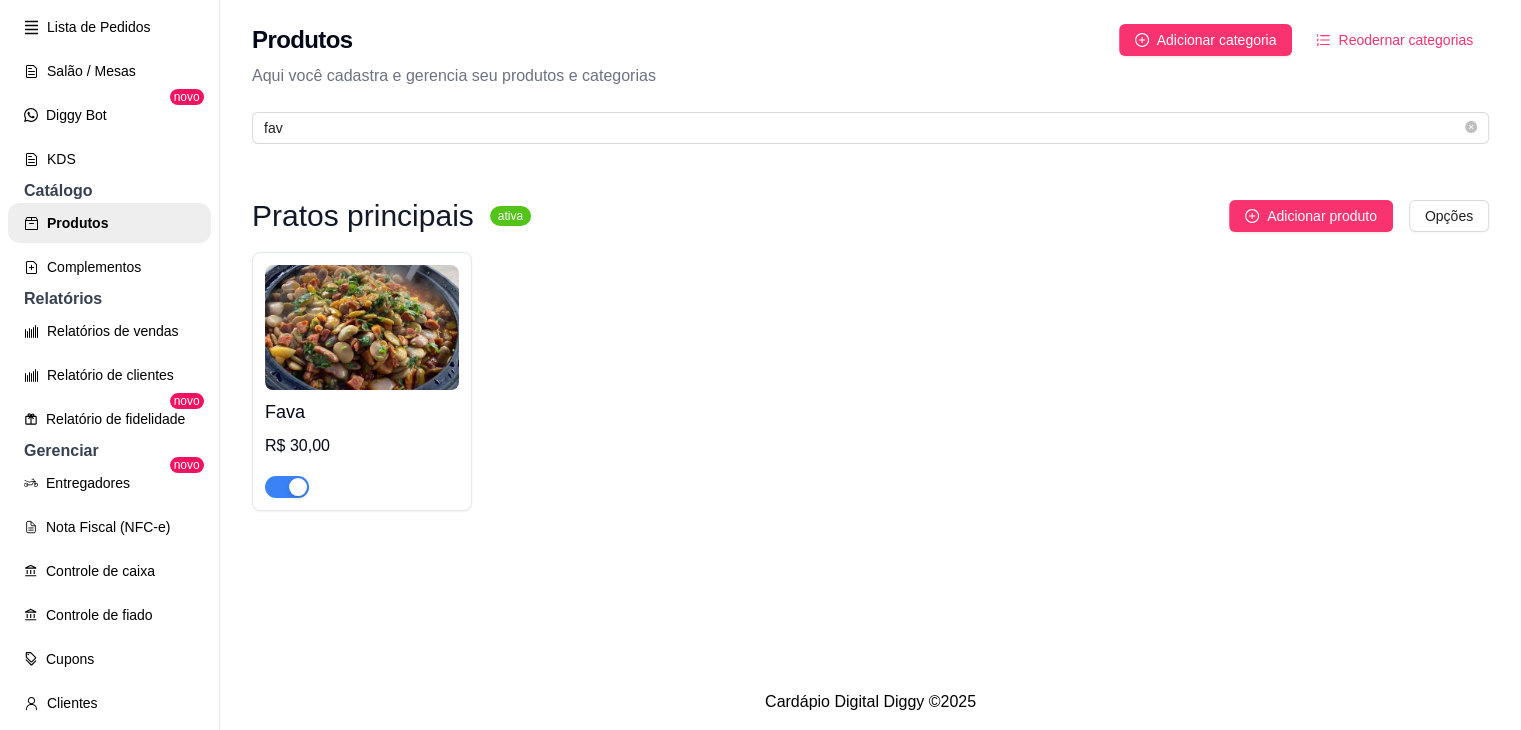 click at bounding box center (298, 487) 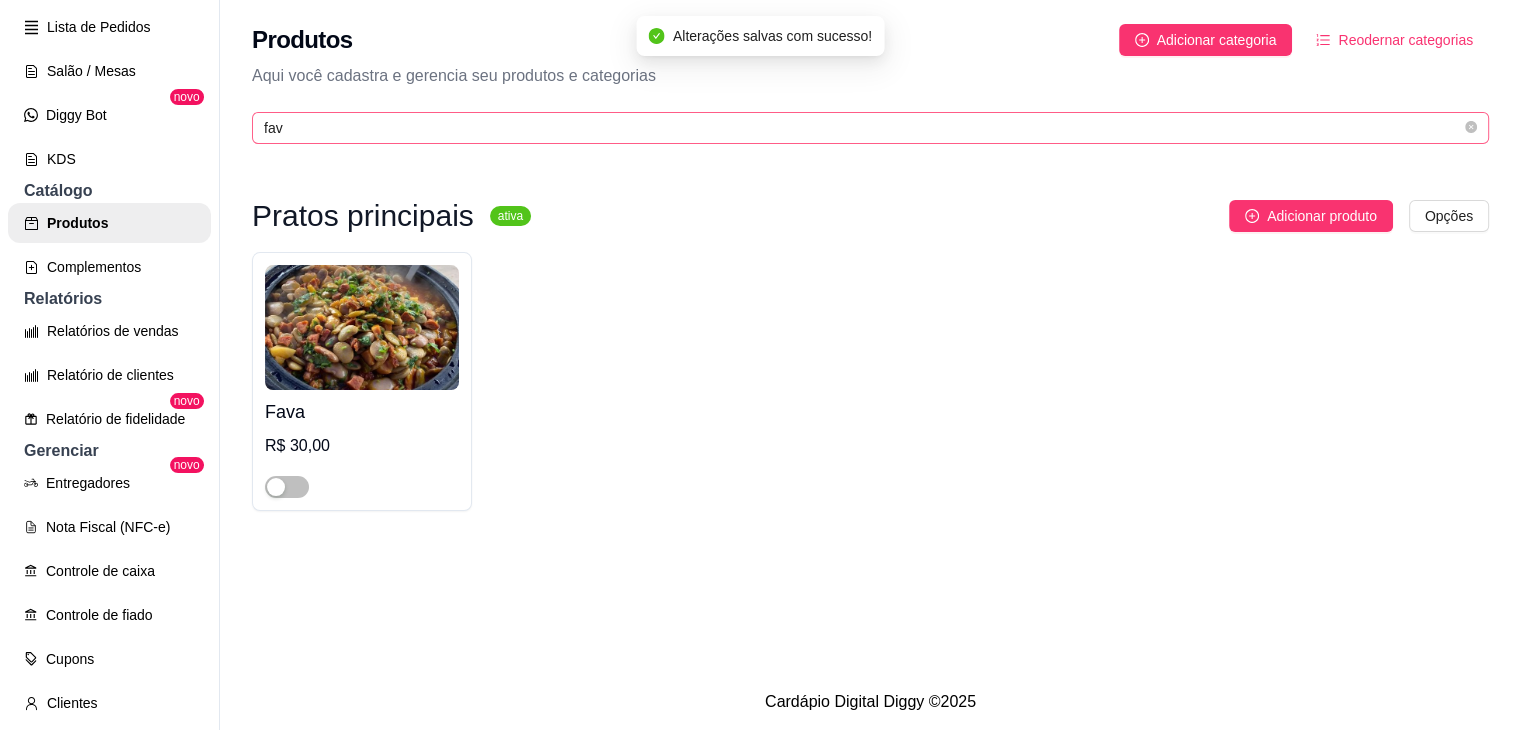 click on "fav" at bounding box center (870, 128) 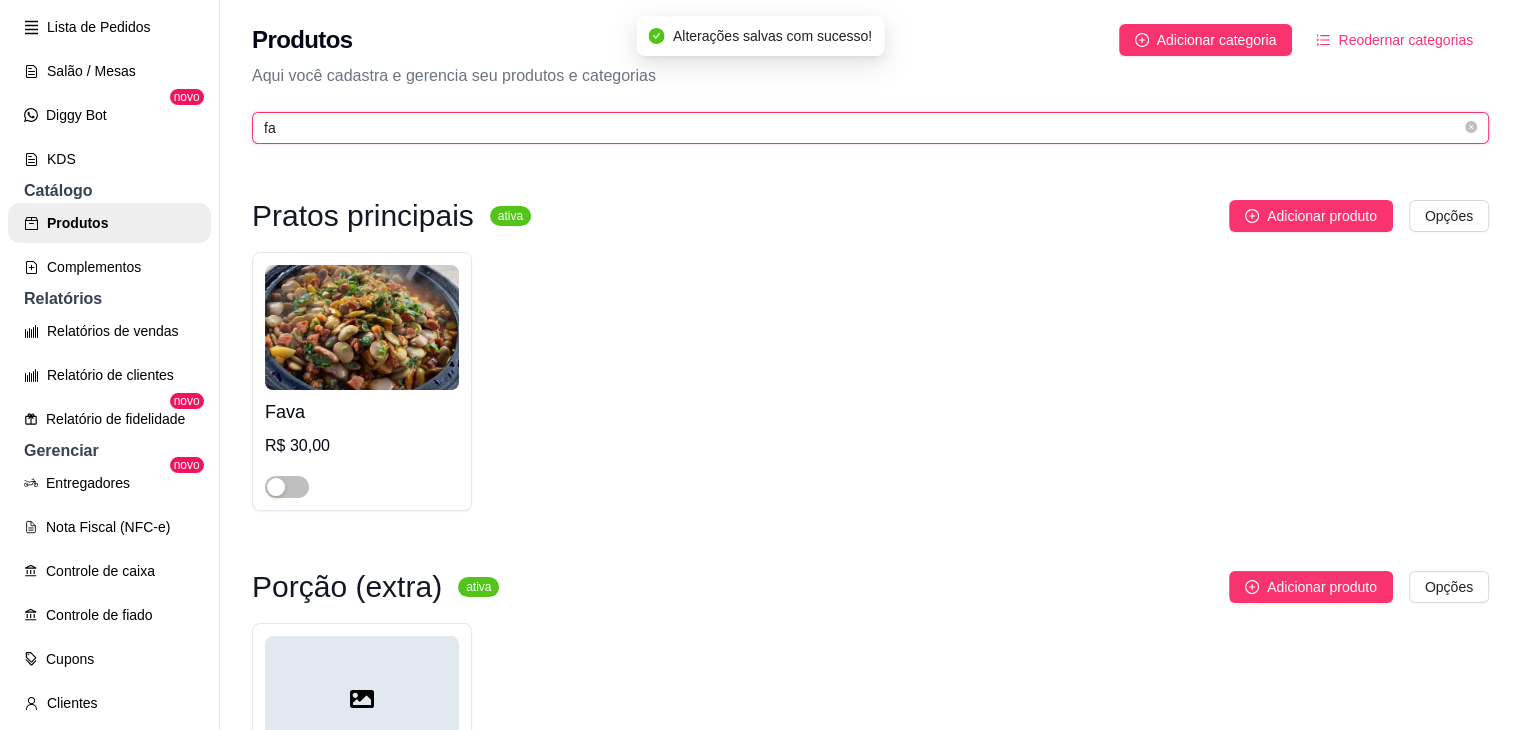 type on "f" 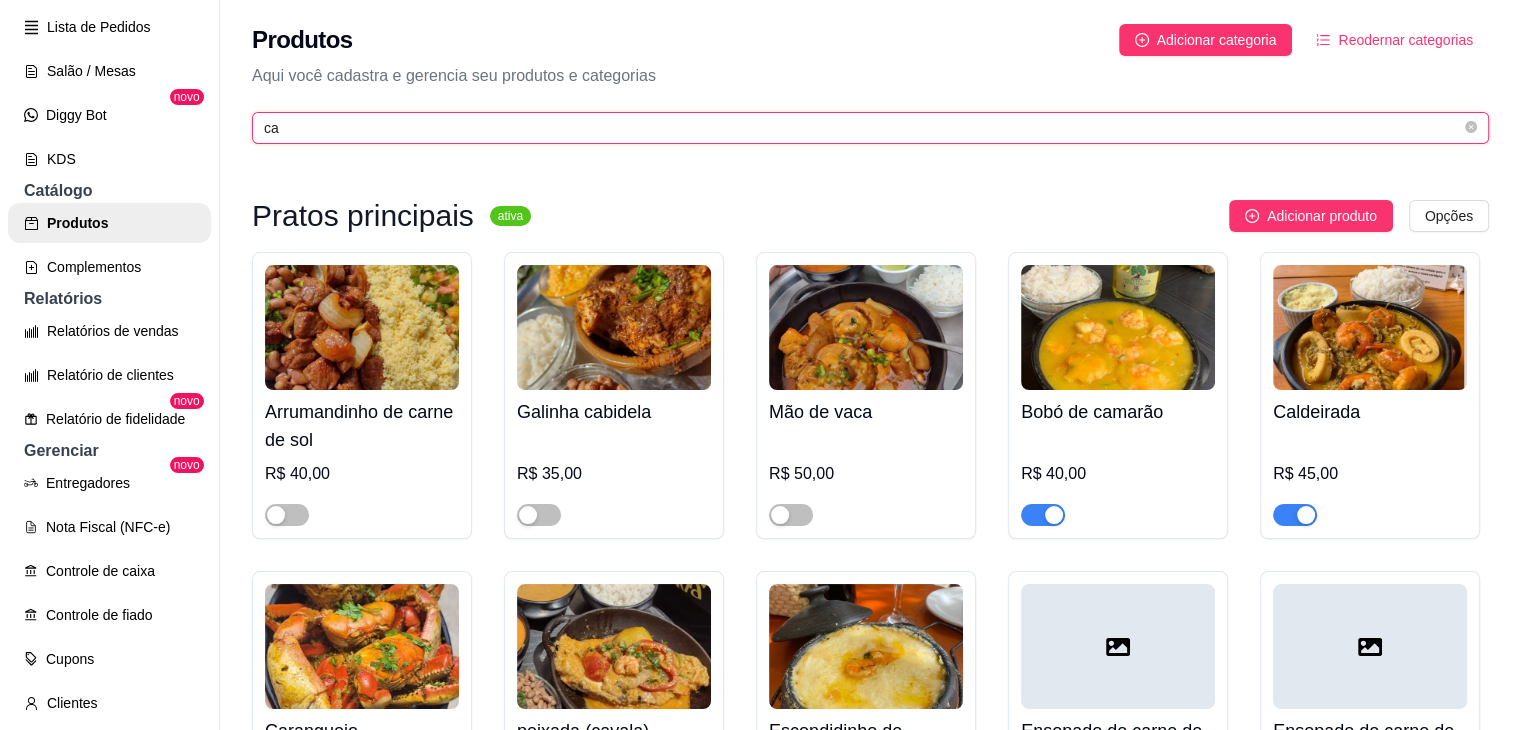 type on "c" 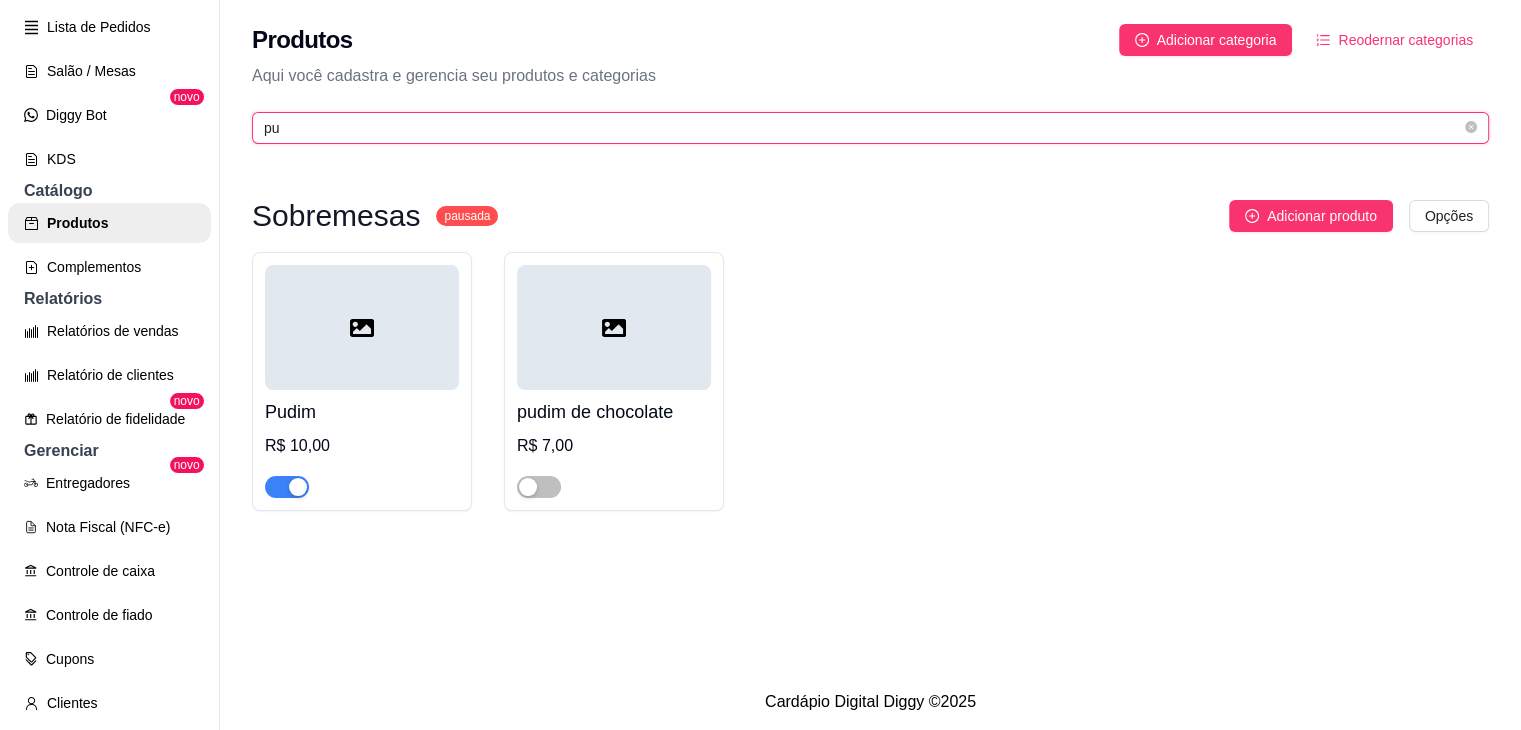 type on "p" 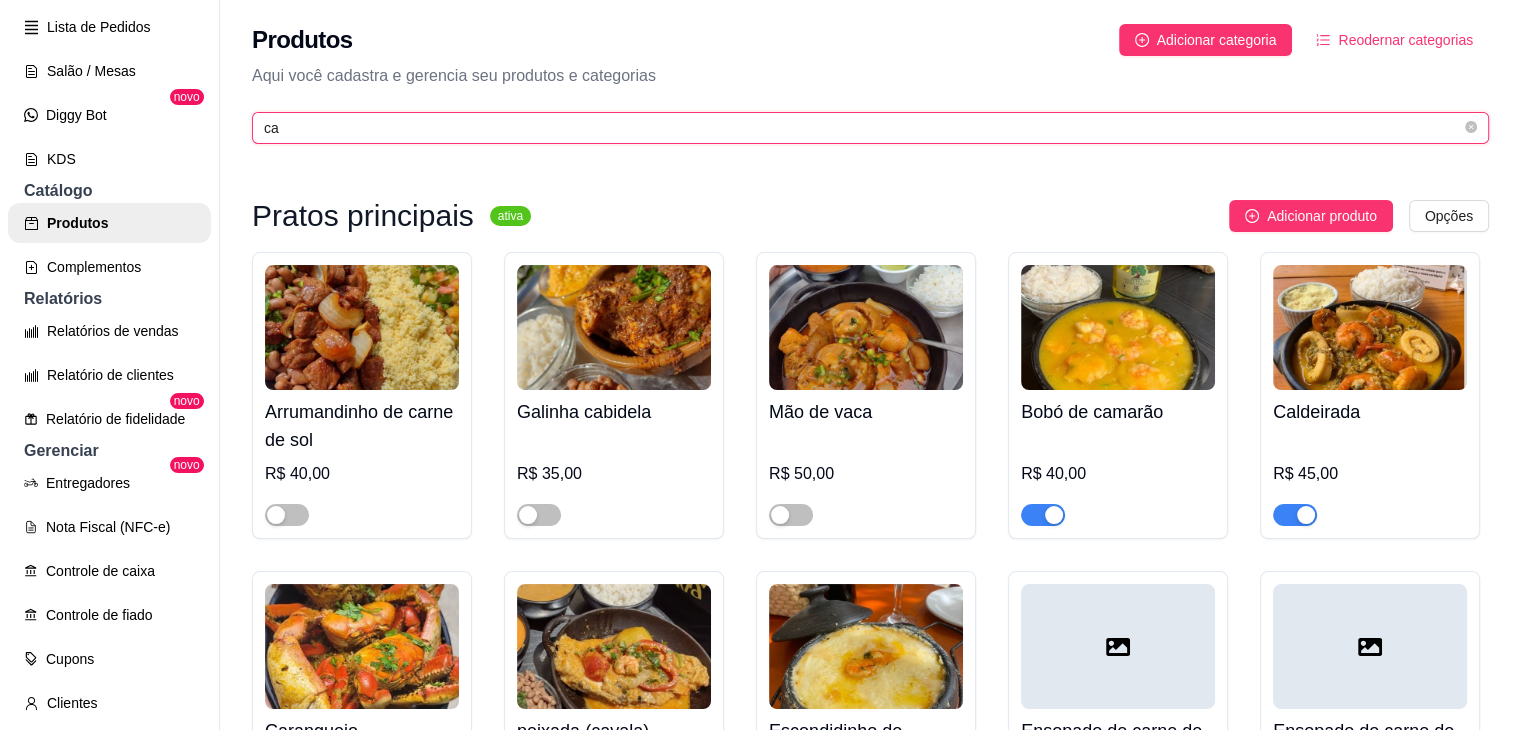 type on "c" 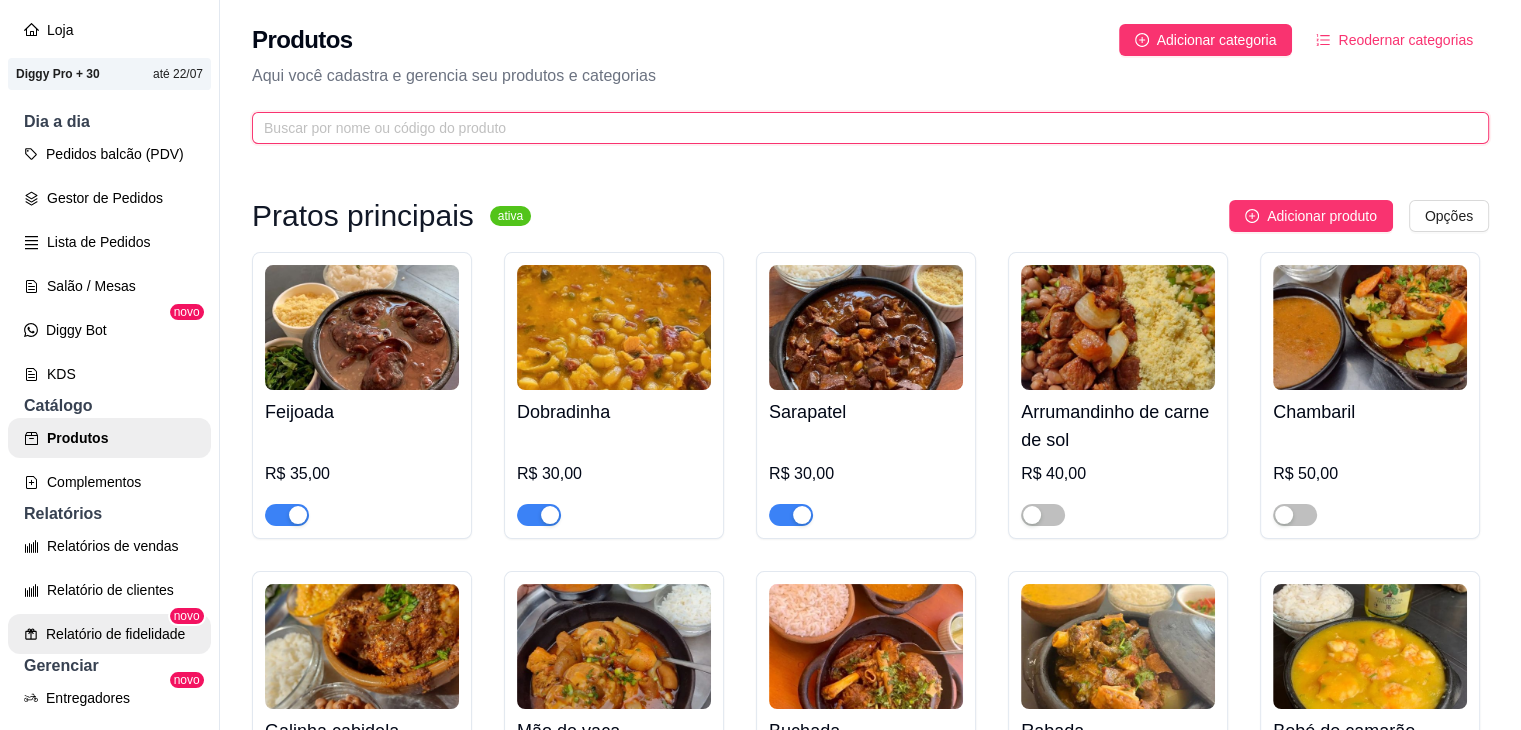 scroll, scrollTop: 130, scrollLeft: 0, axis: vertical 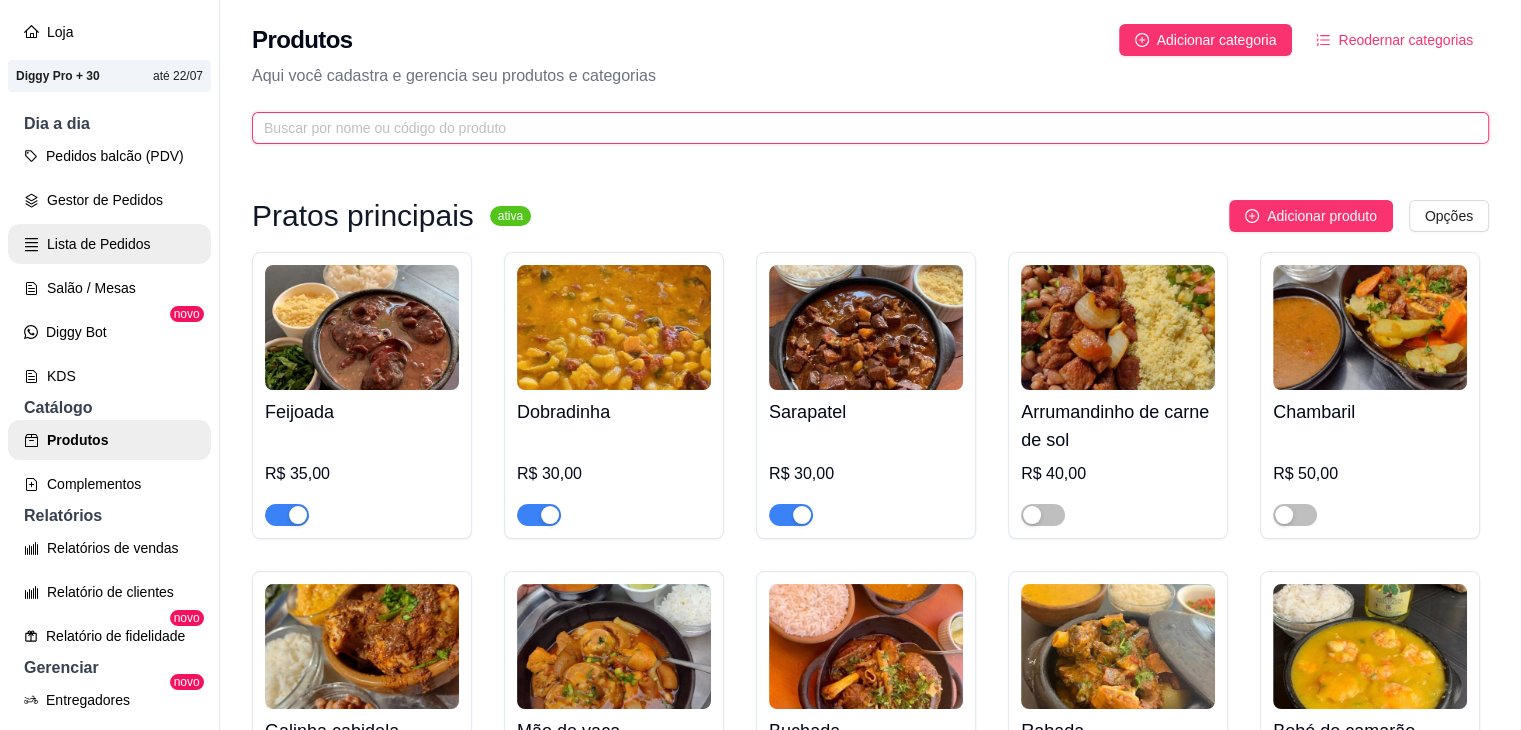 type 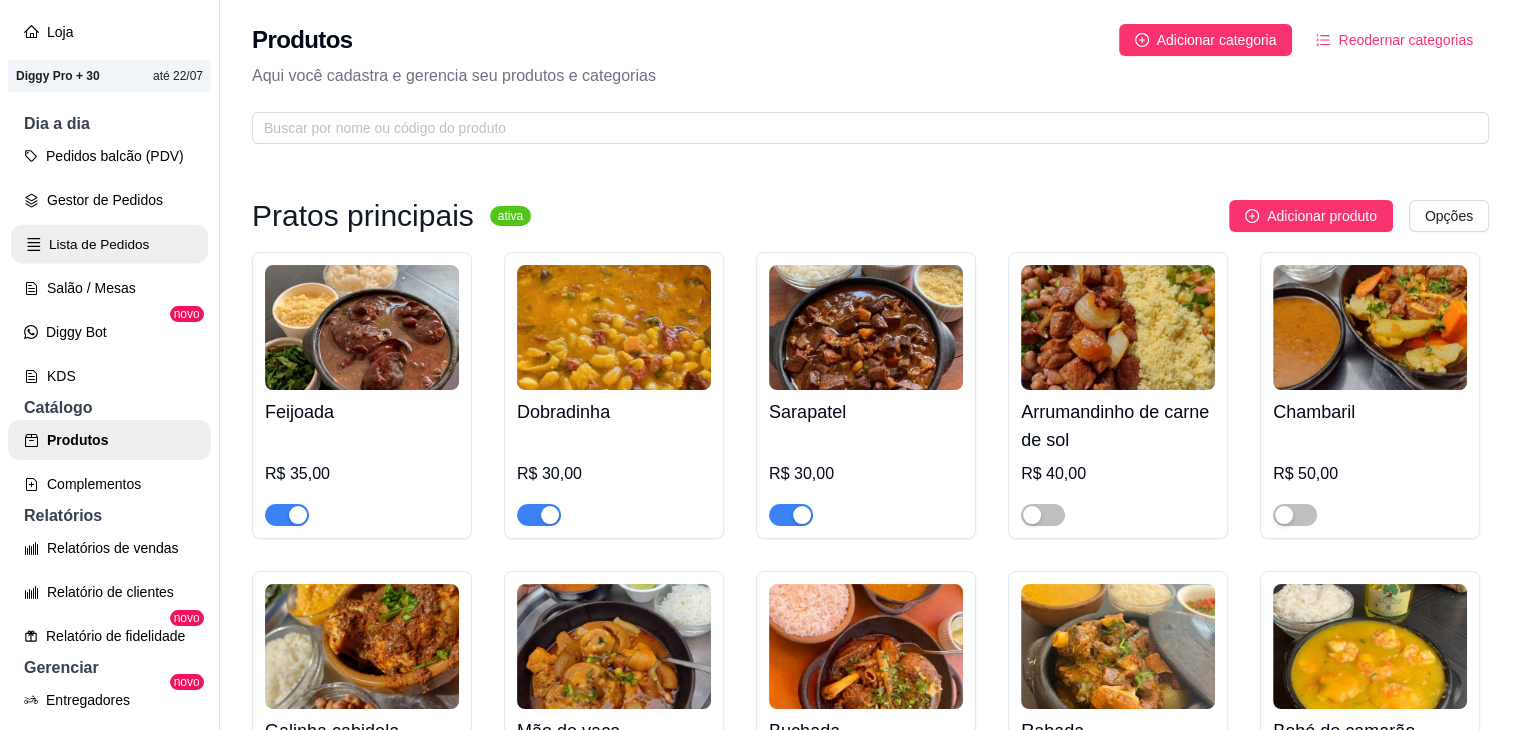 click on "Lista de Pedidos" at bounding box center [109, 244] 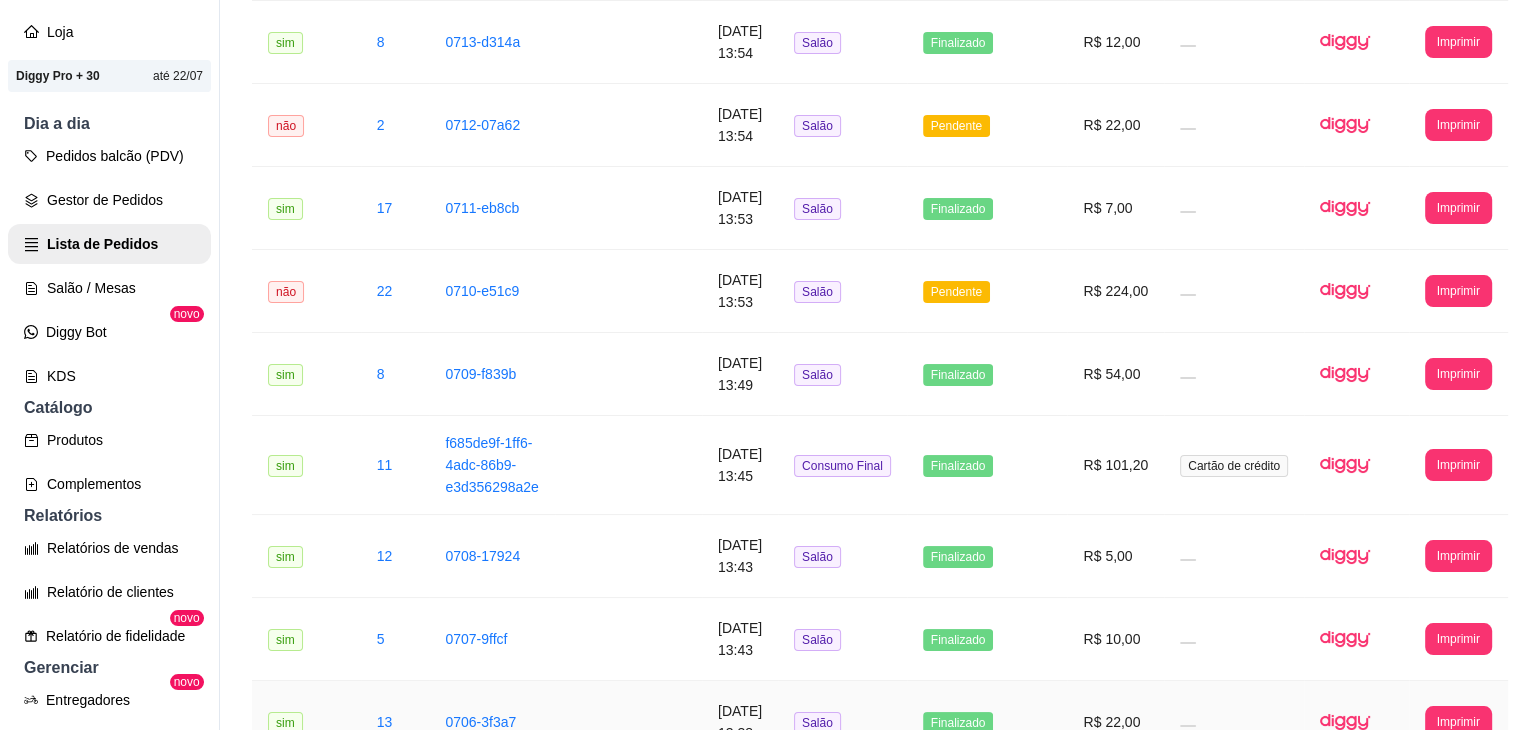 scroll, scrollTop: 2298, scrollLeft: 0, axis: vertical 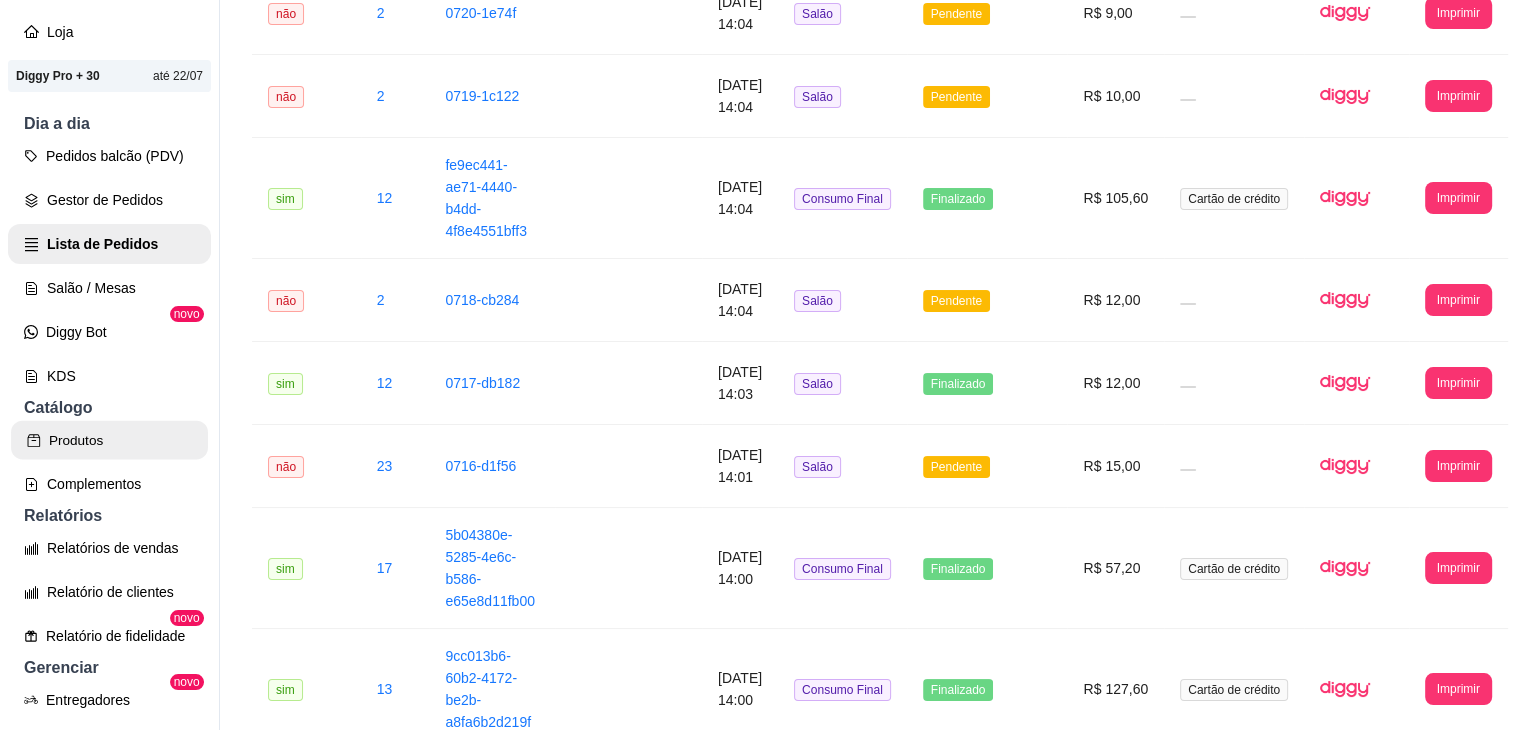 click on "Produtos" at bounding box center (109, 440) 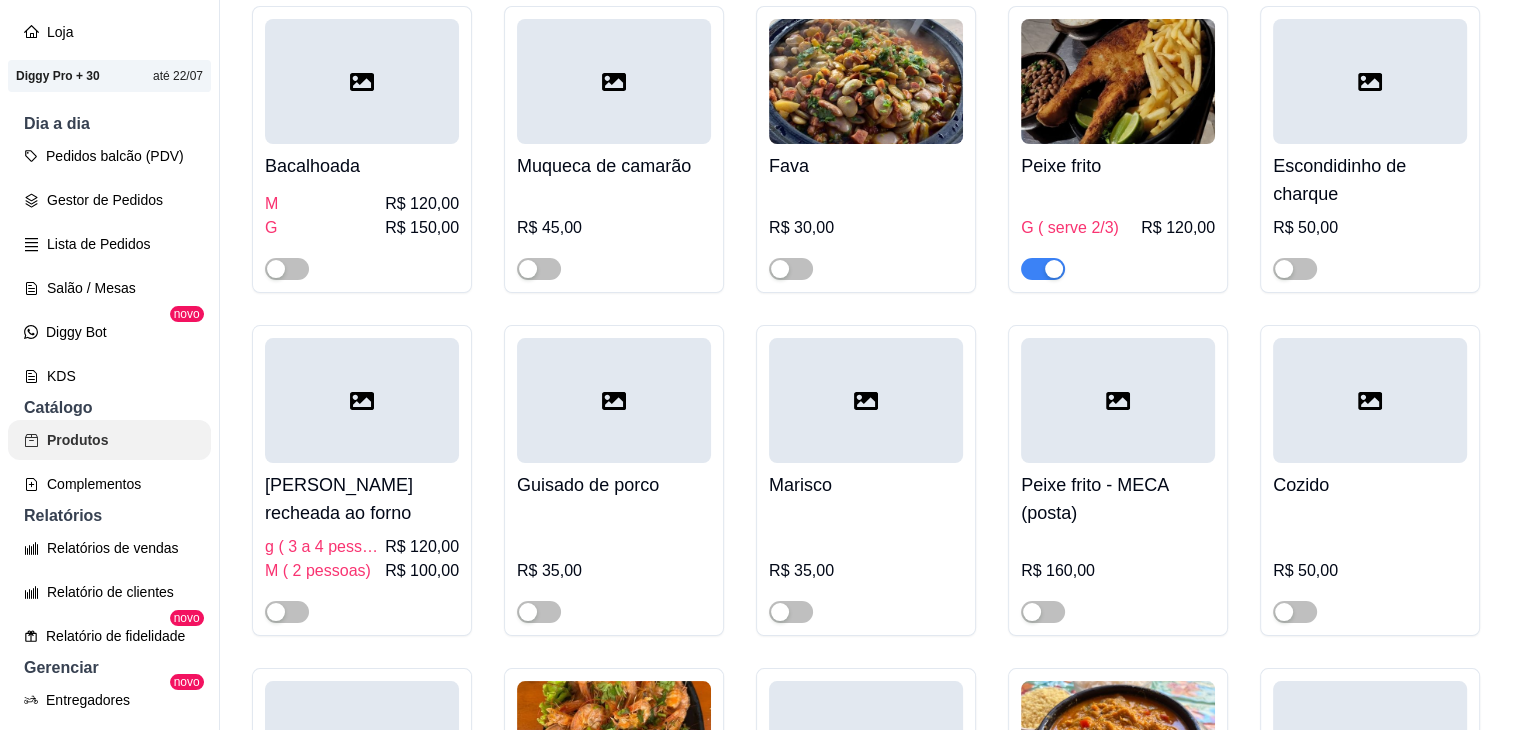 scroll, scrollTop: 0, scrollLeft: 0, axis: both 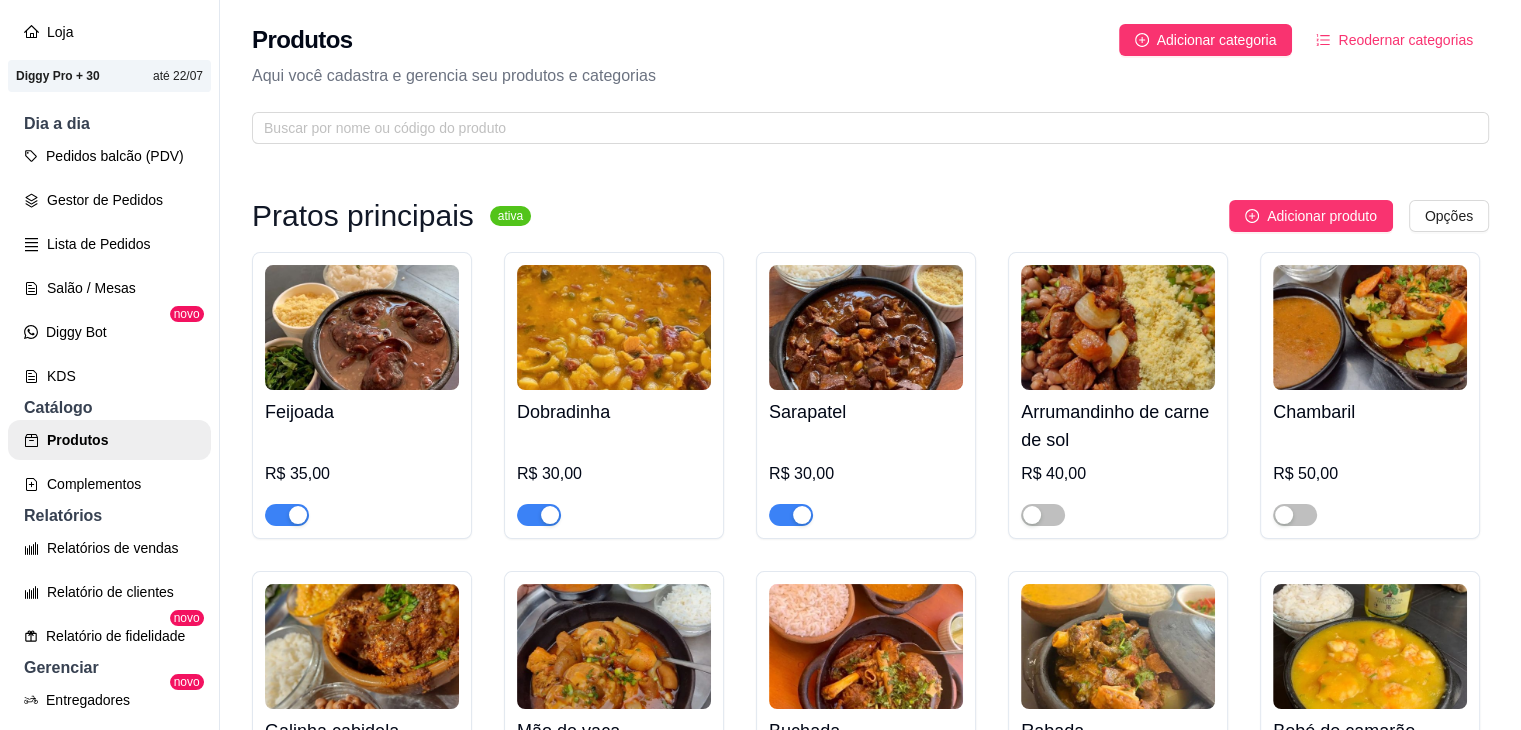 click at bounding box center (287, 515) 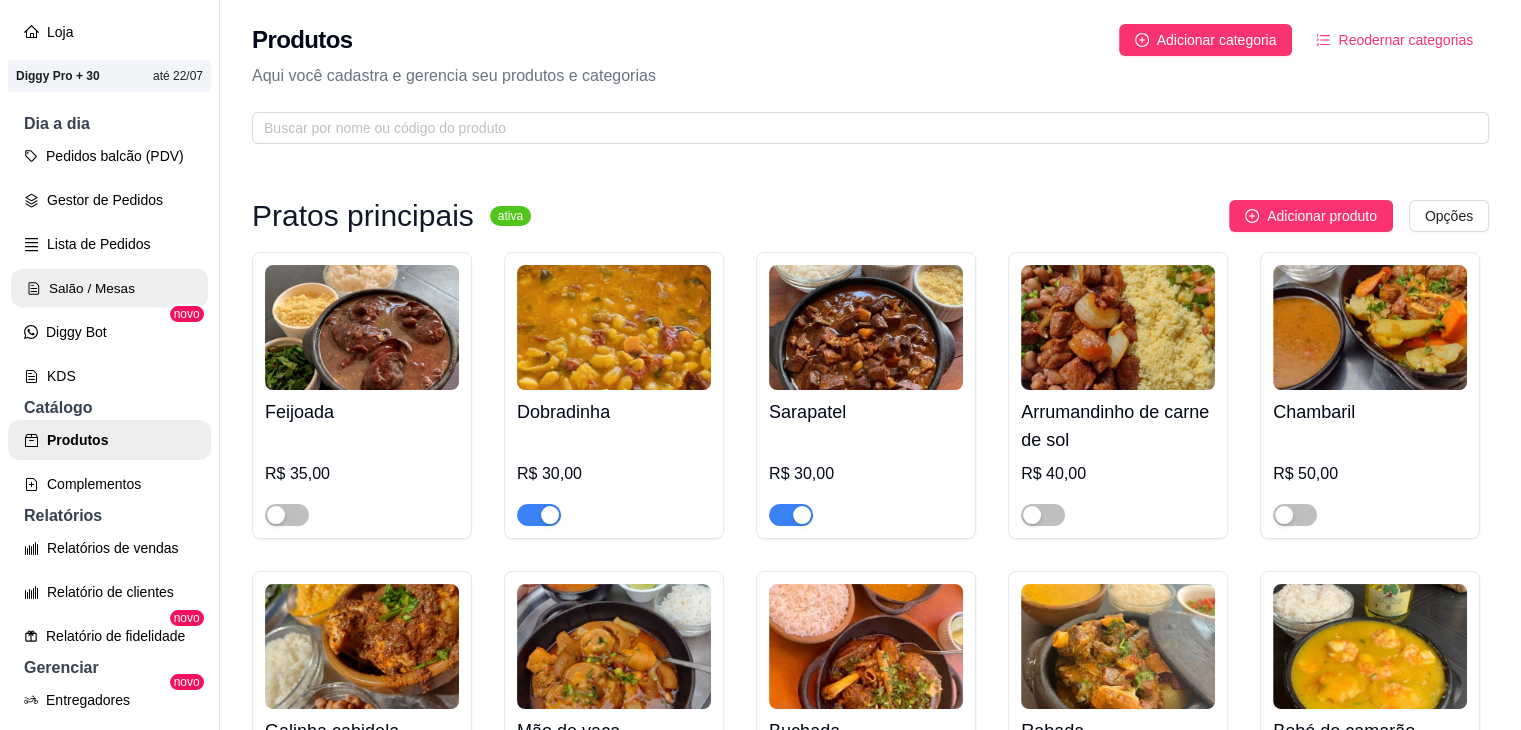 click on "Salão / Mesas" at bounding box center (109, 288) 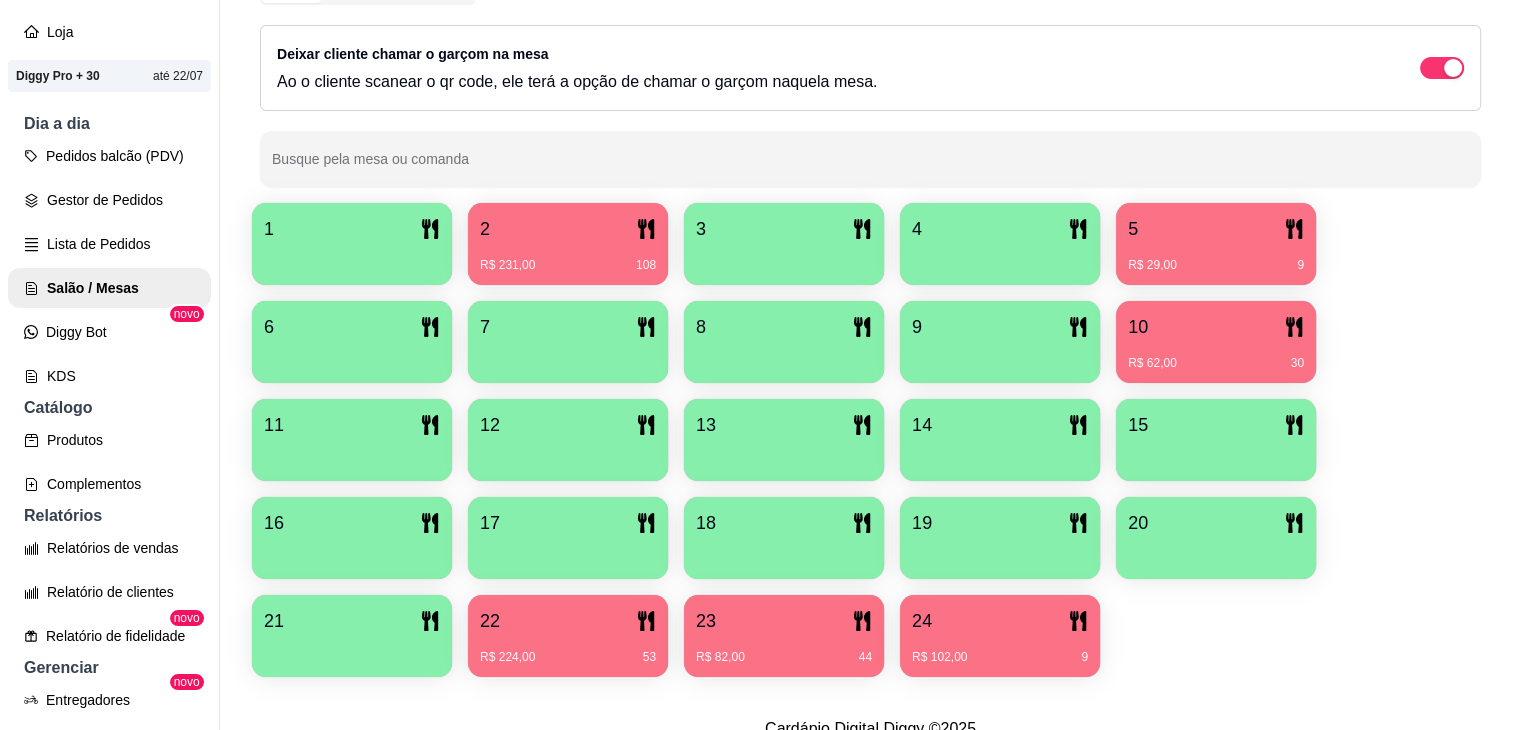scroll, scrollTop: 252, scrollLeft: 0, axis: vertical 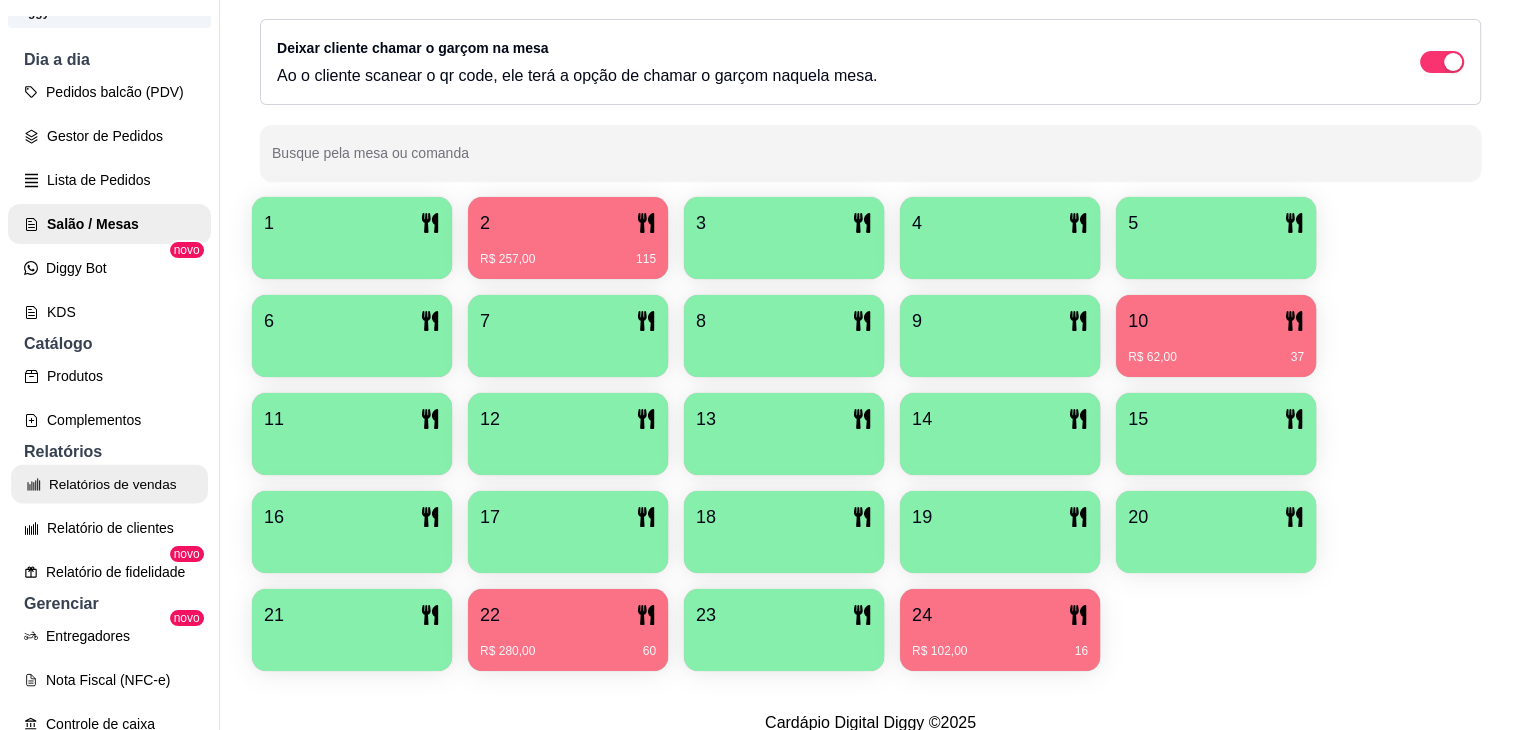 click on "Relatórios de vendas" at bounding box center [109, 484] 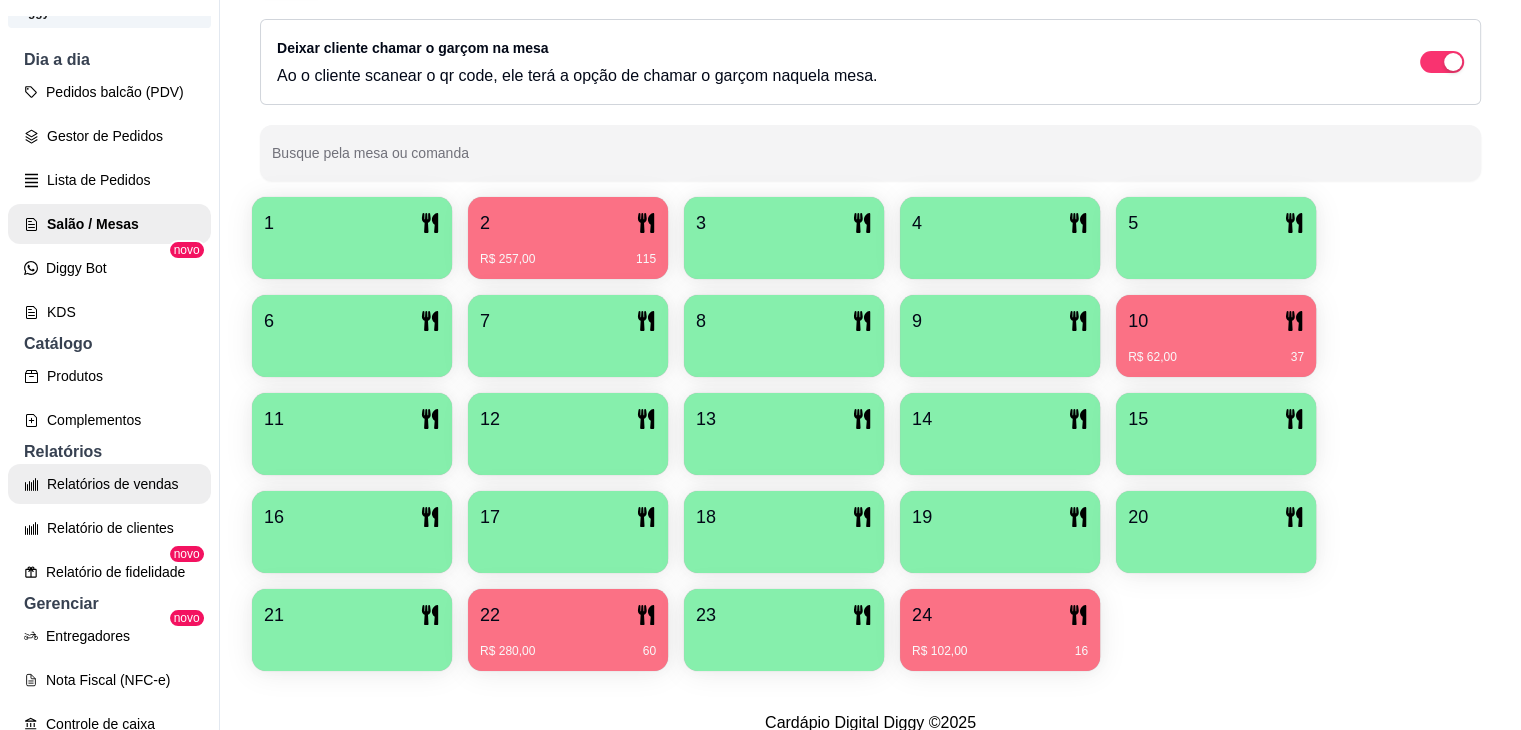scroll, scrollTop: 0, scrollLeft: 0, axis: both 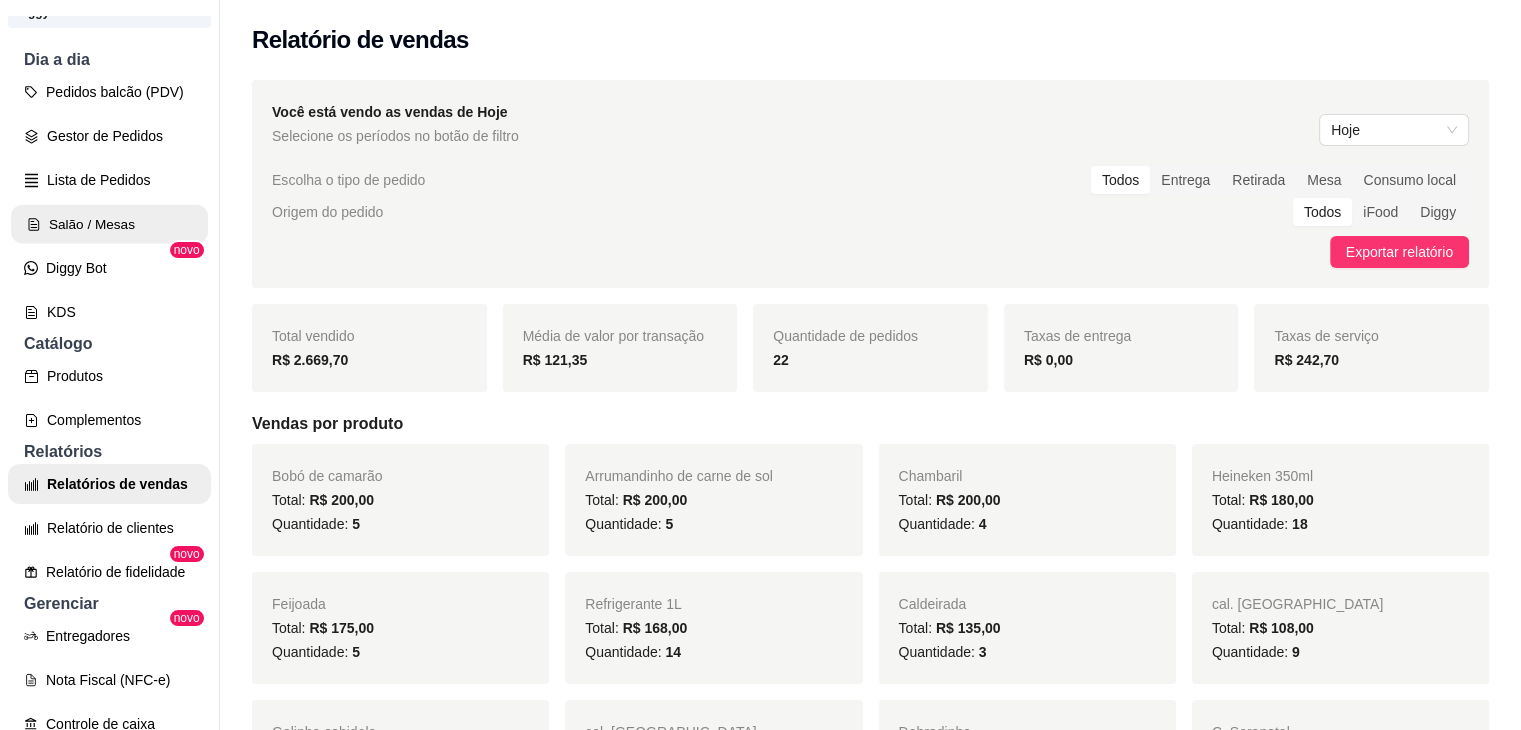 click on "Salão / Mesas" at bounding box center [109, 224] 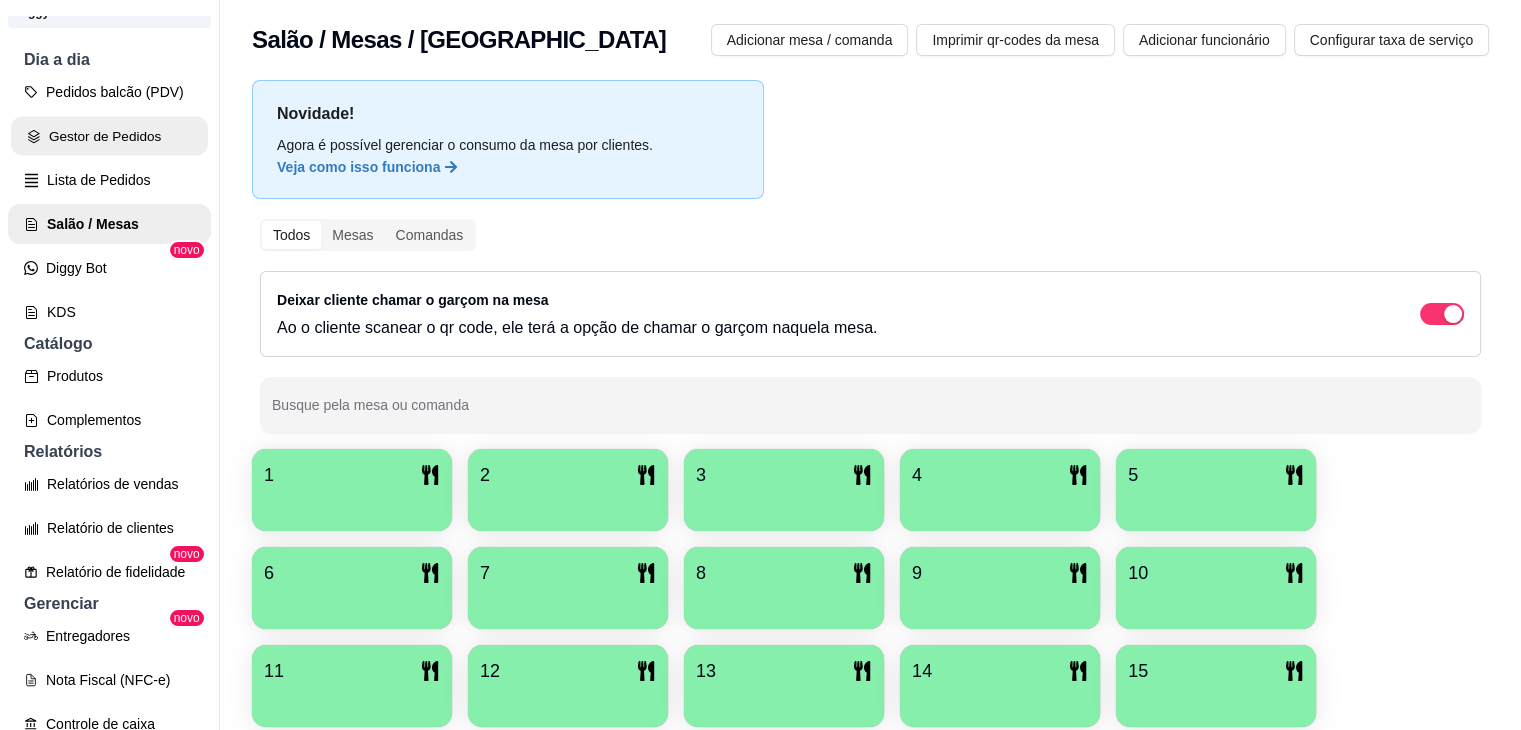 click on "Gestor de Pedidos" at bounding box center [109, 136] 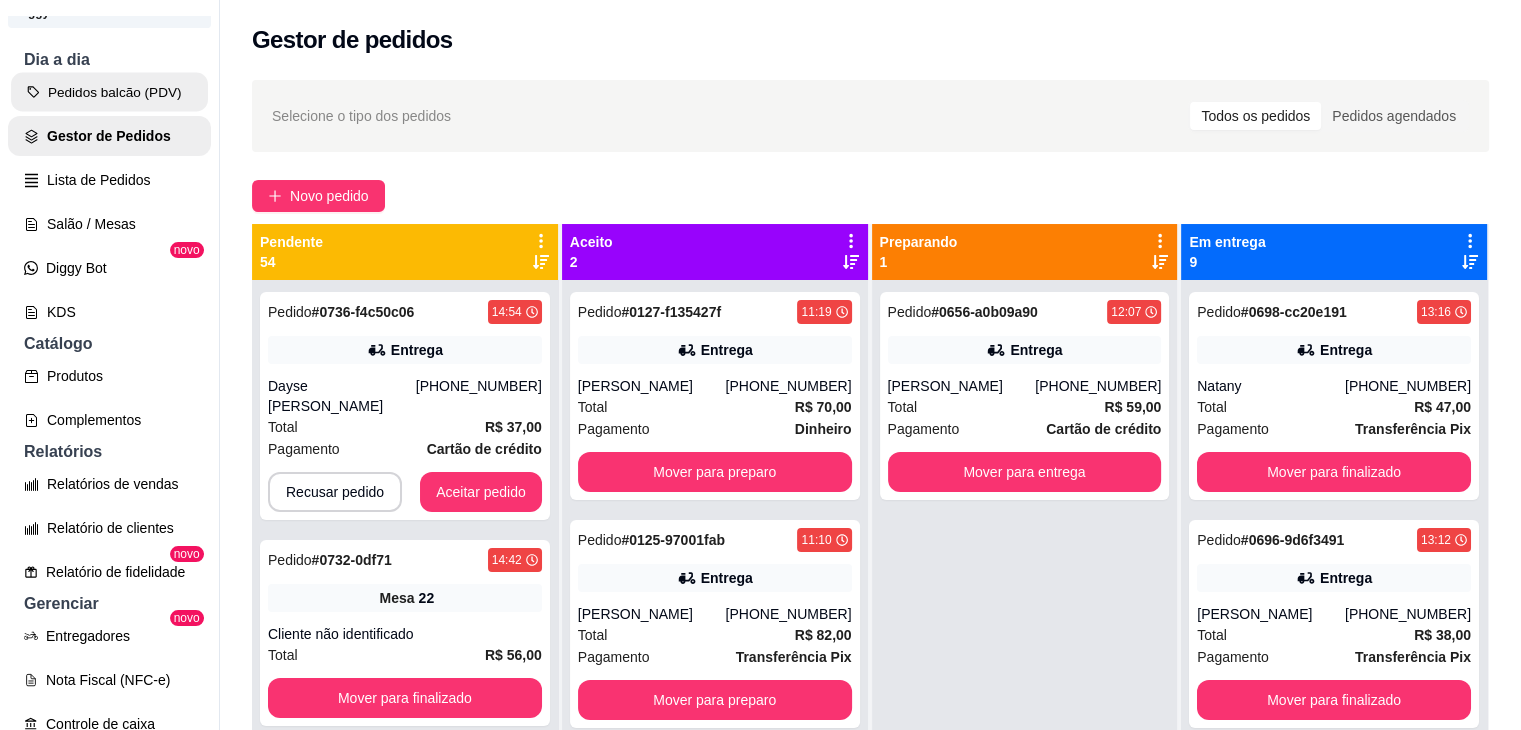 click on "Pedidos balcão (PDV)" at bounding box center (109, 92) 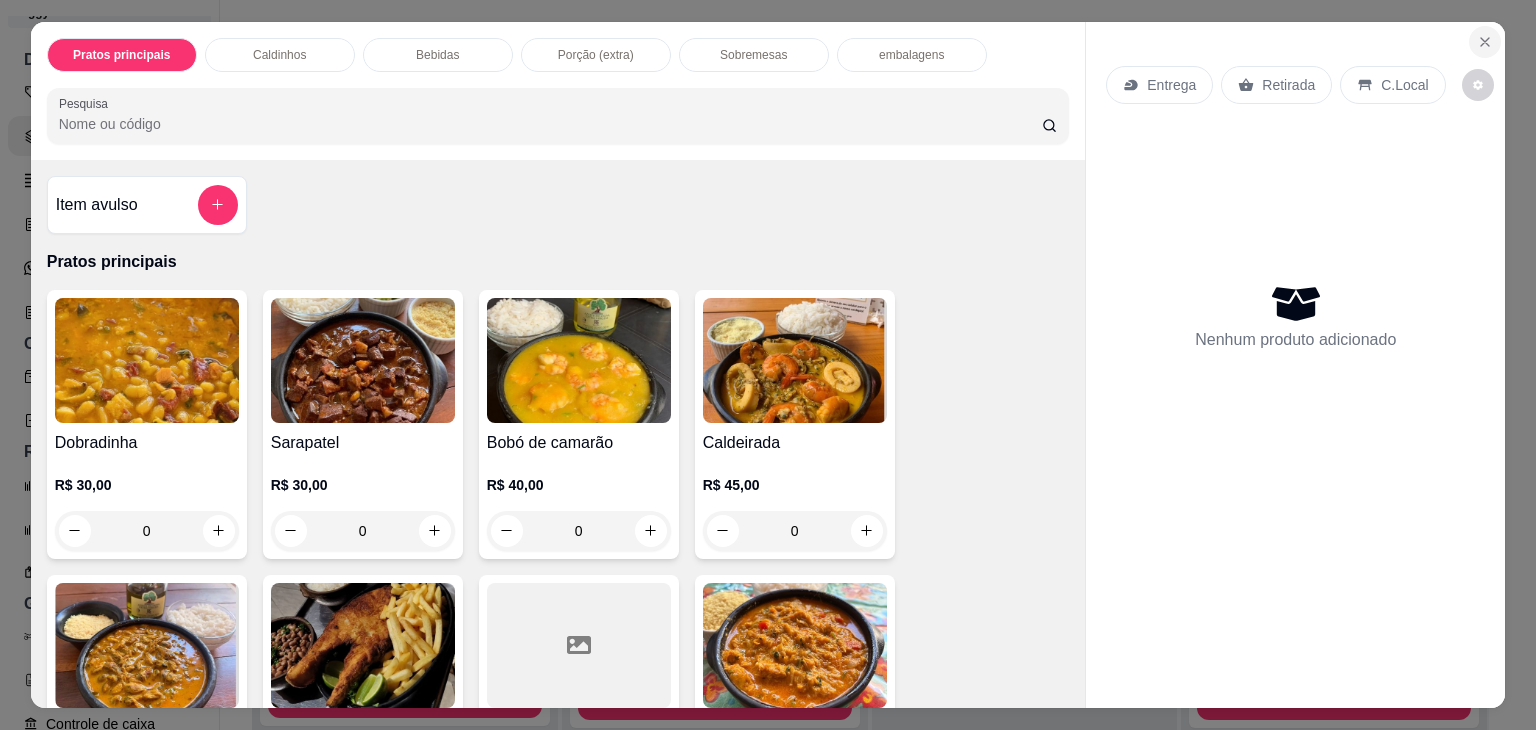 click at bounding box center [1485, 42] 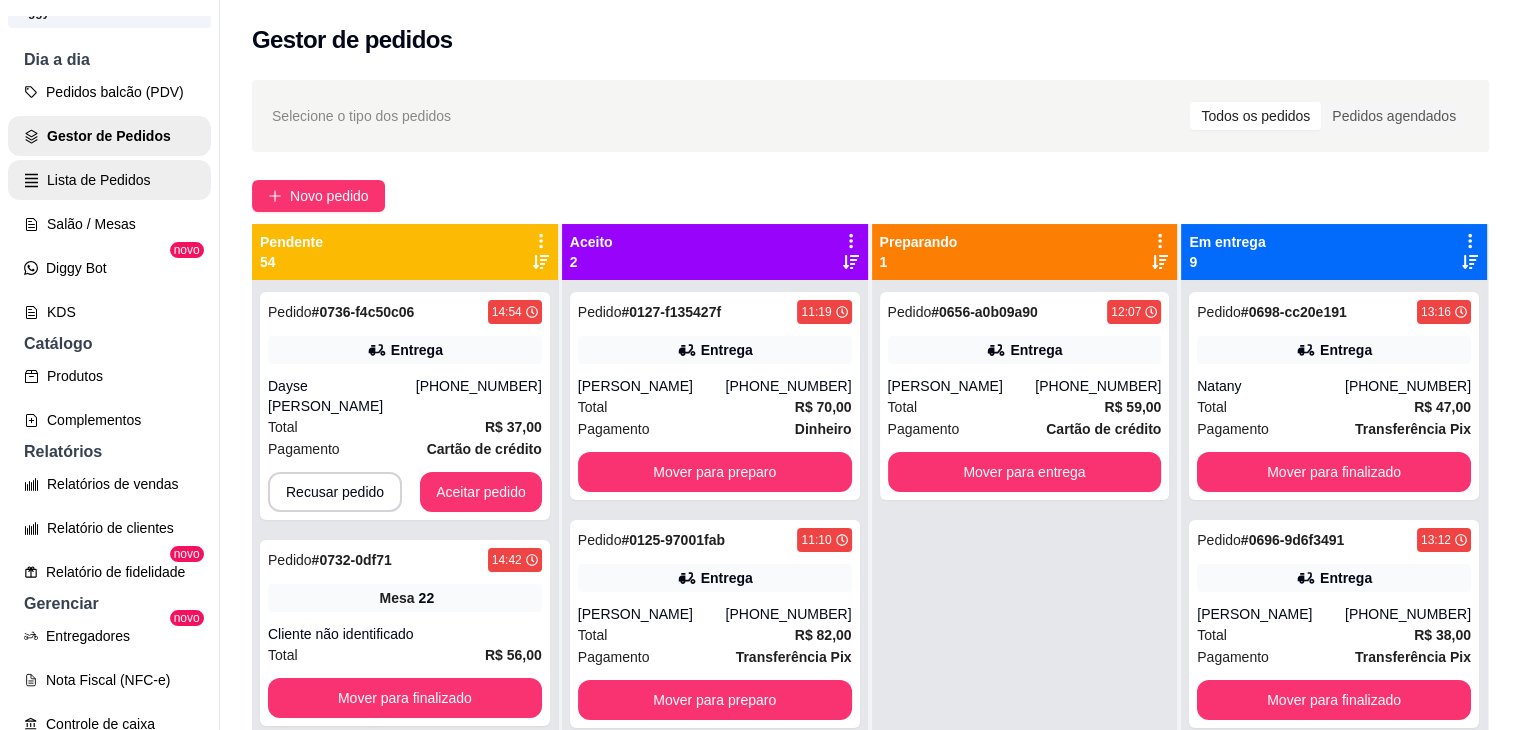 click on "Lista de Pedidos" at bounding box center [109, 180] 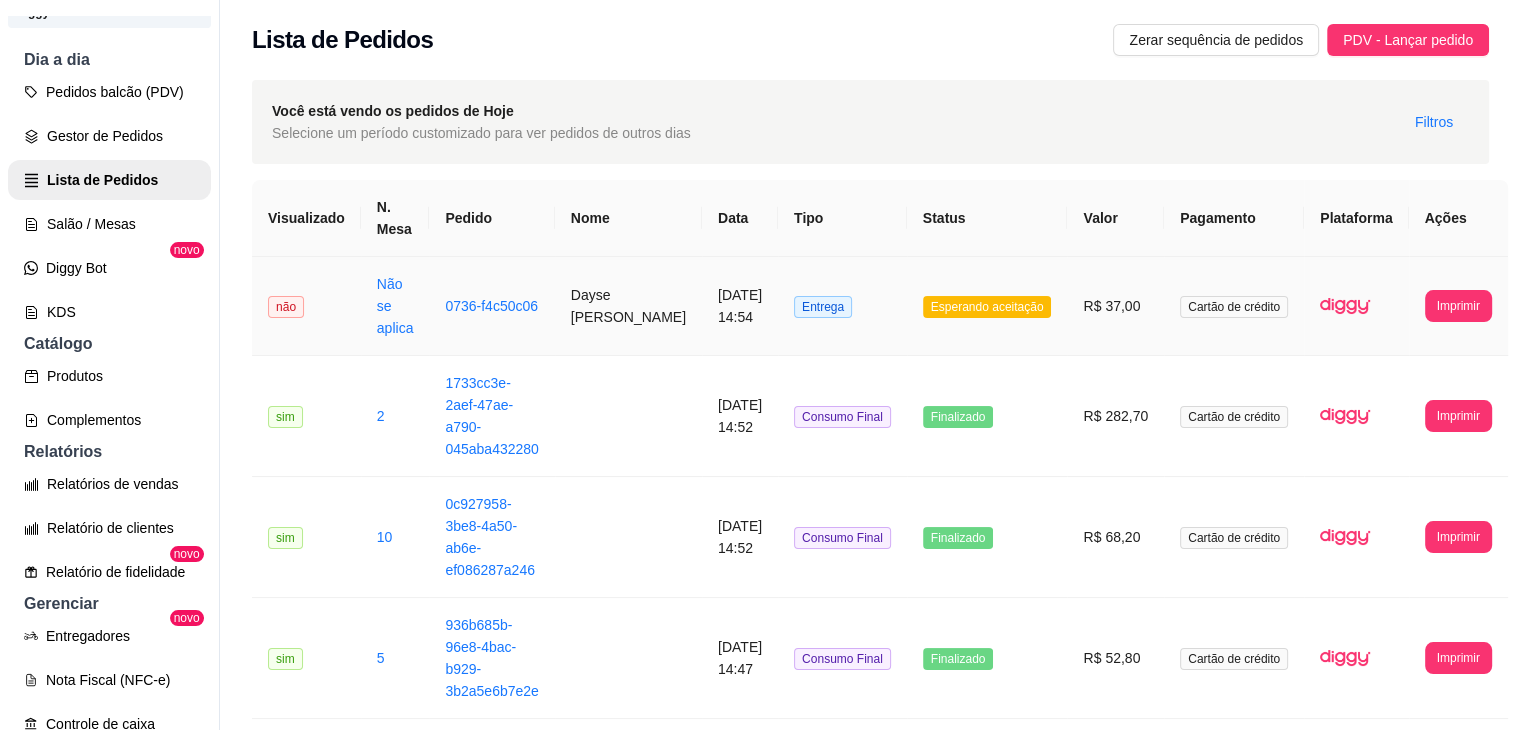 click on "Entrega" at bounding box center (842, 306) 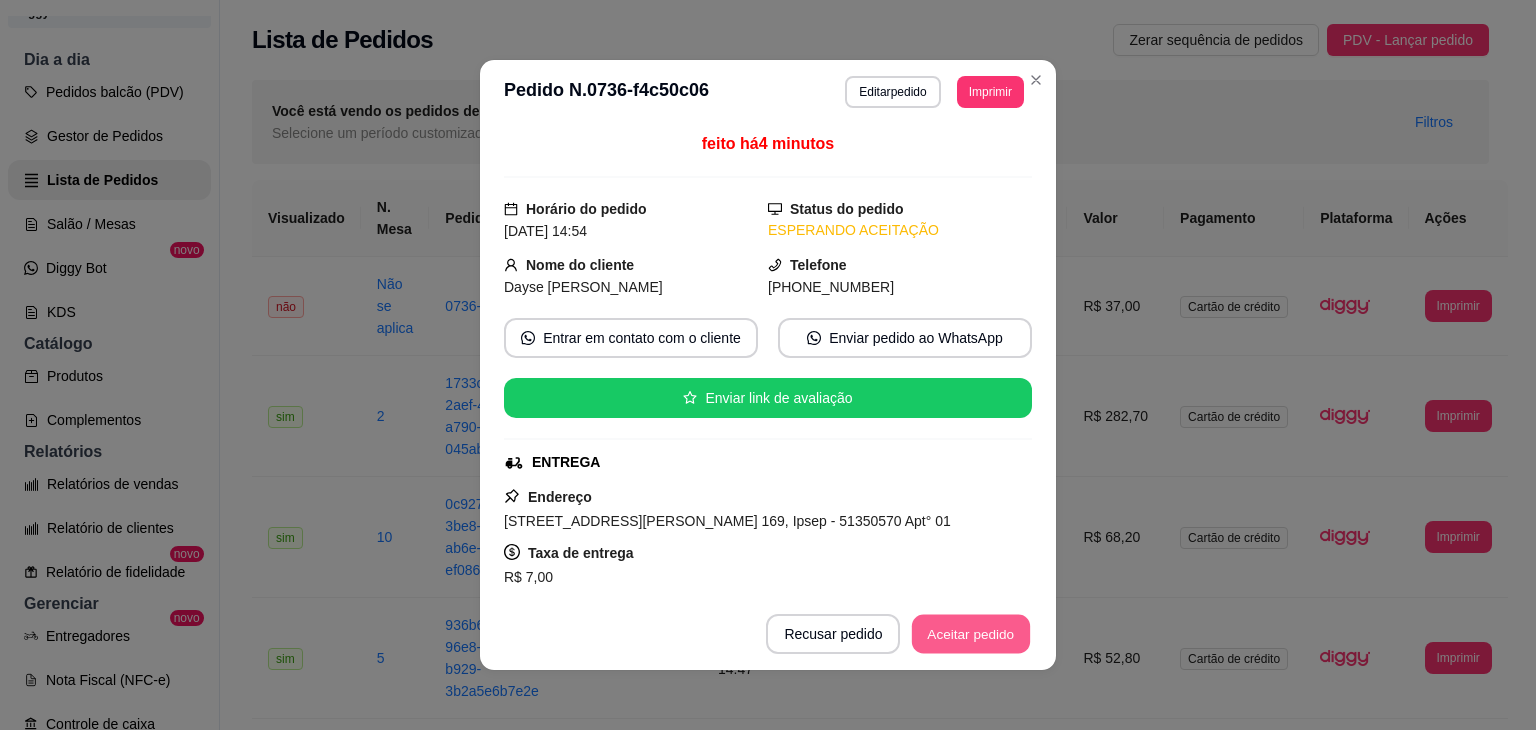 click on "Aceitar pedido" at bounding box center (971, 634) 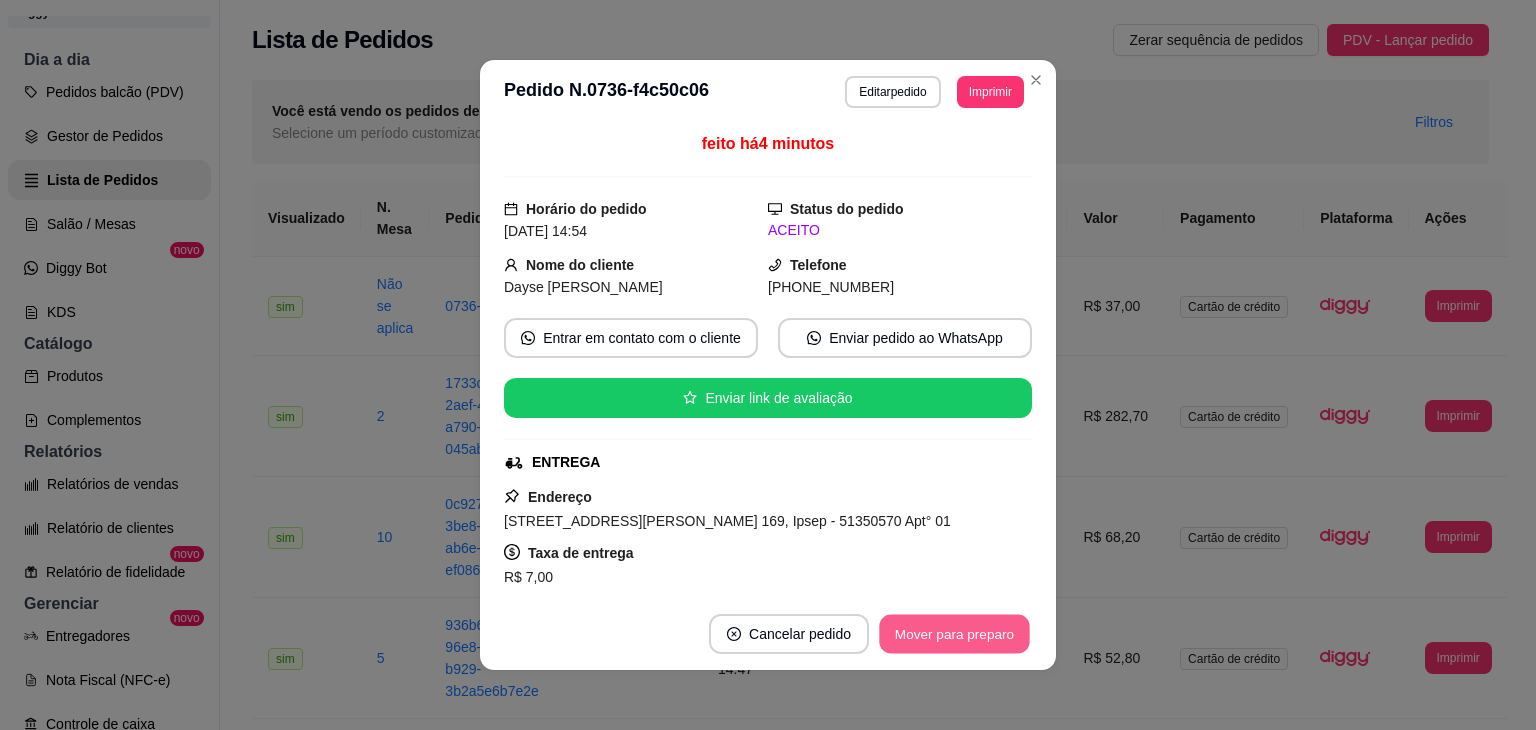 click on "Mover para preparo" at bounding box center [954, 634] 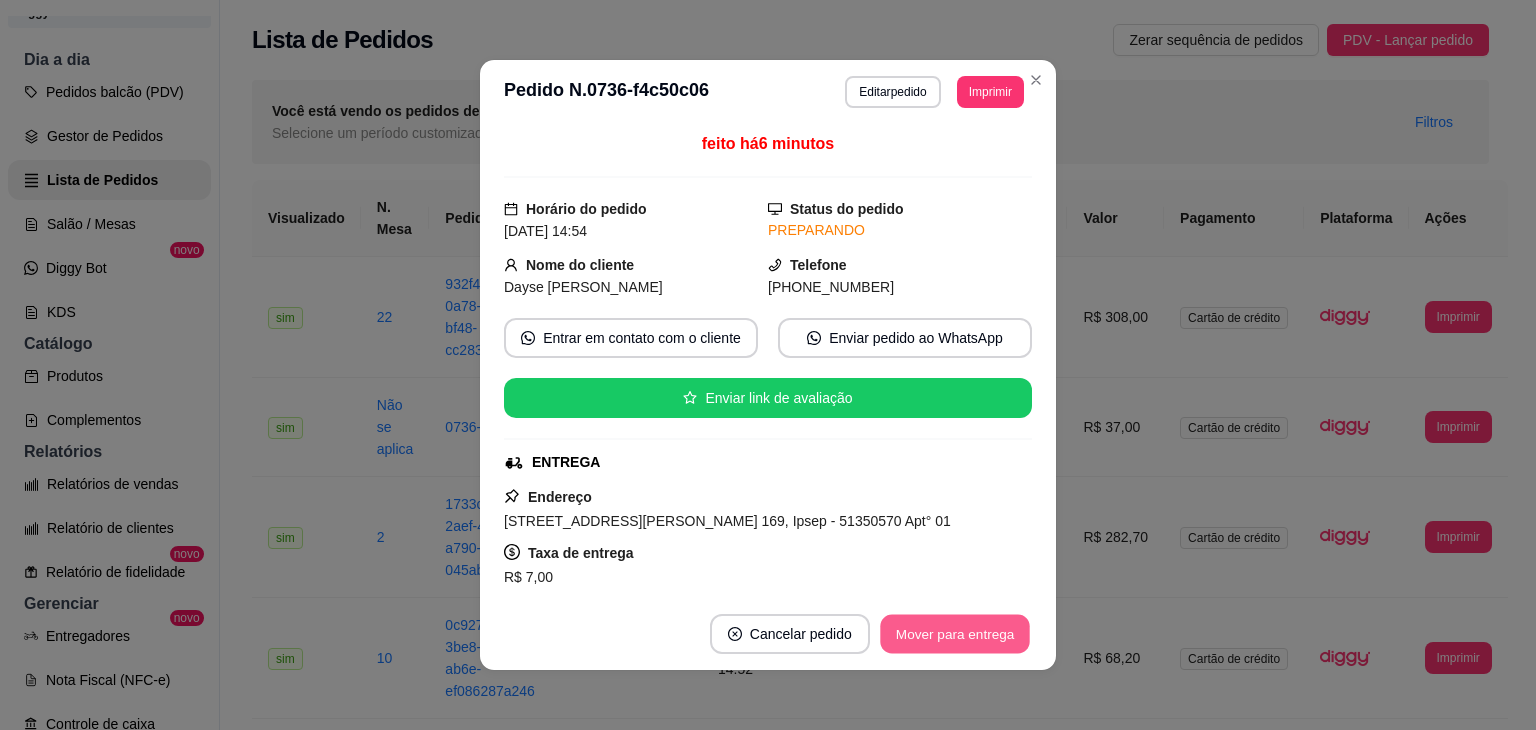 click on "Mover para entrega" at bounding box center (955, 634) 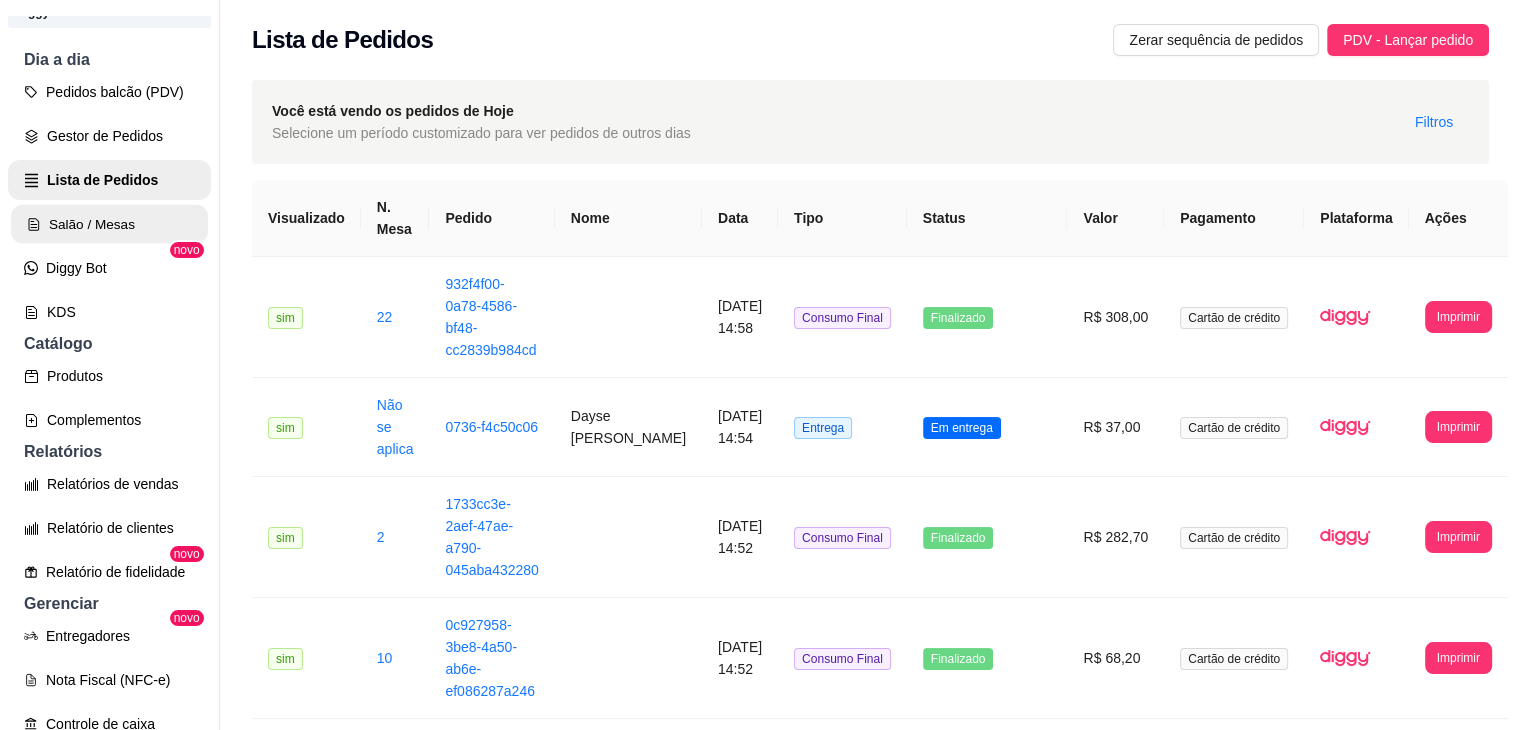 click on "Salão / Mesas" at bounding box center [109, 224] 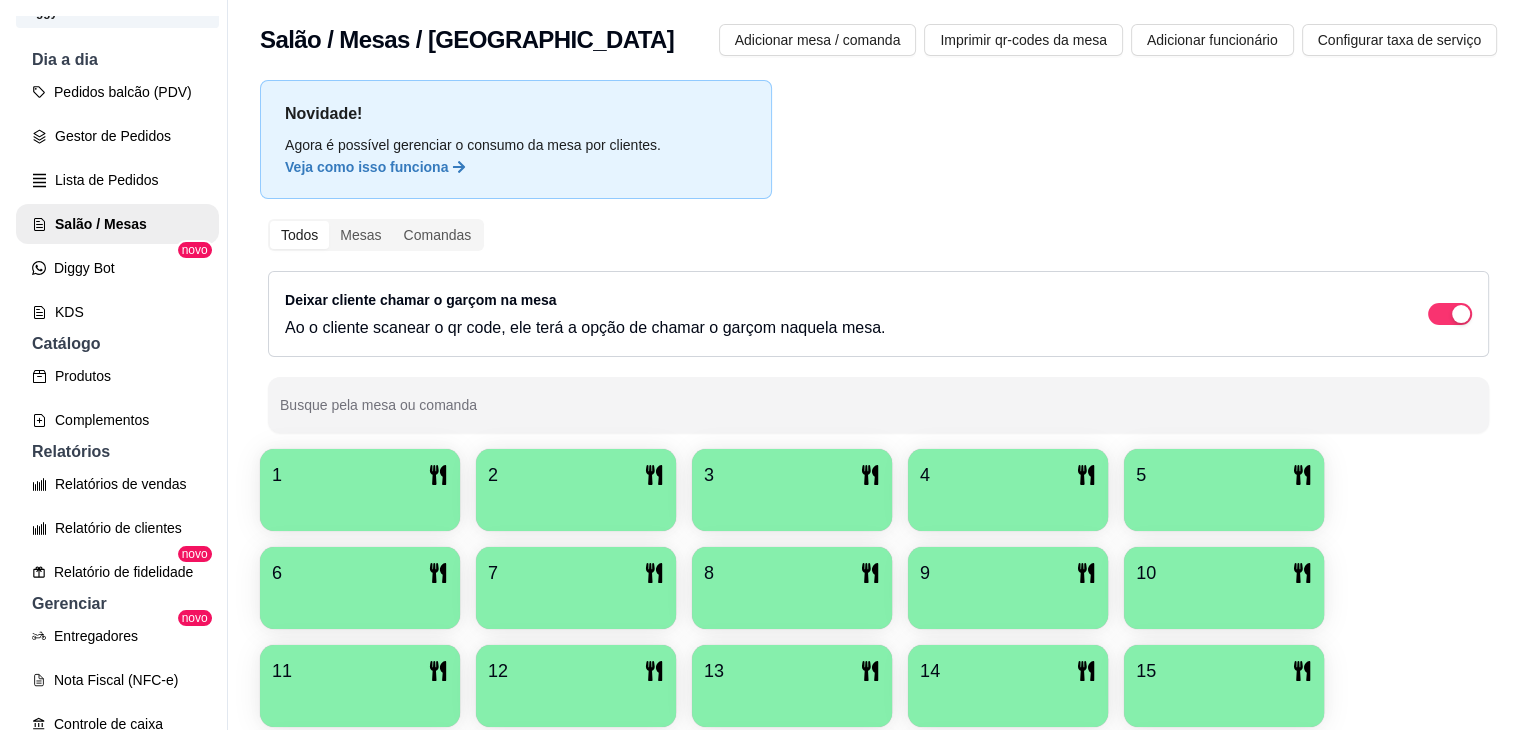 scroll, scrollTop: 288, scrollLeft: 0, axis: vertical 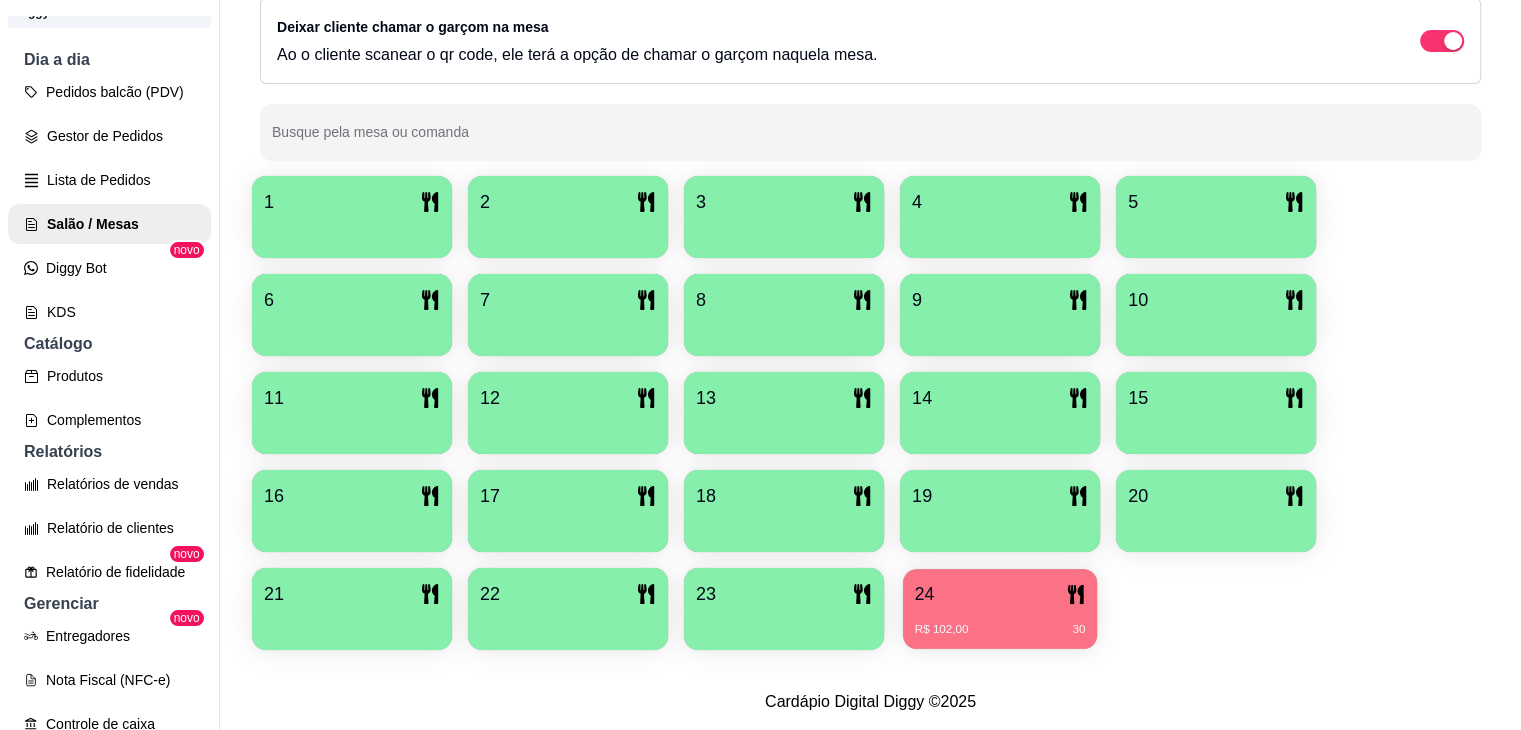 click on "24 R$ 102,00 30" at bounding box center (1000, 609) 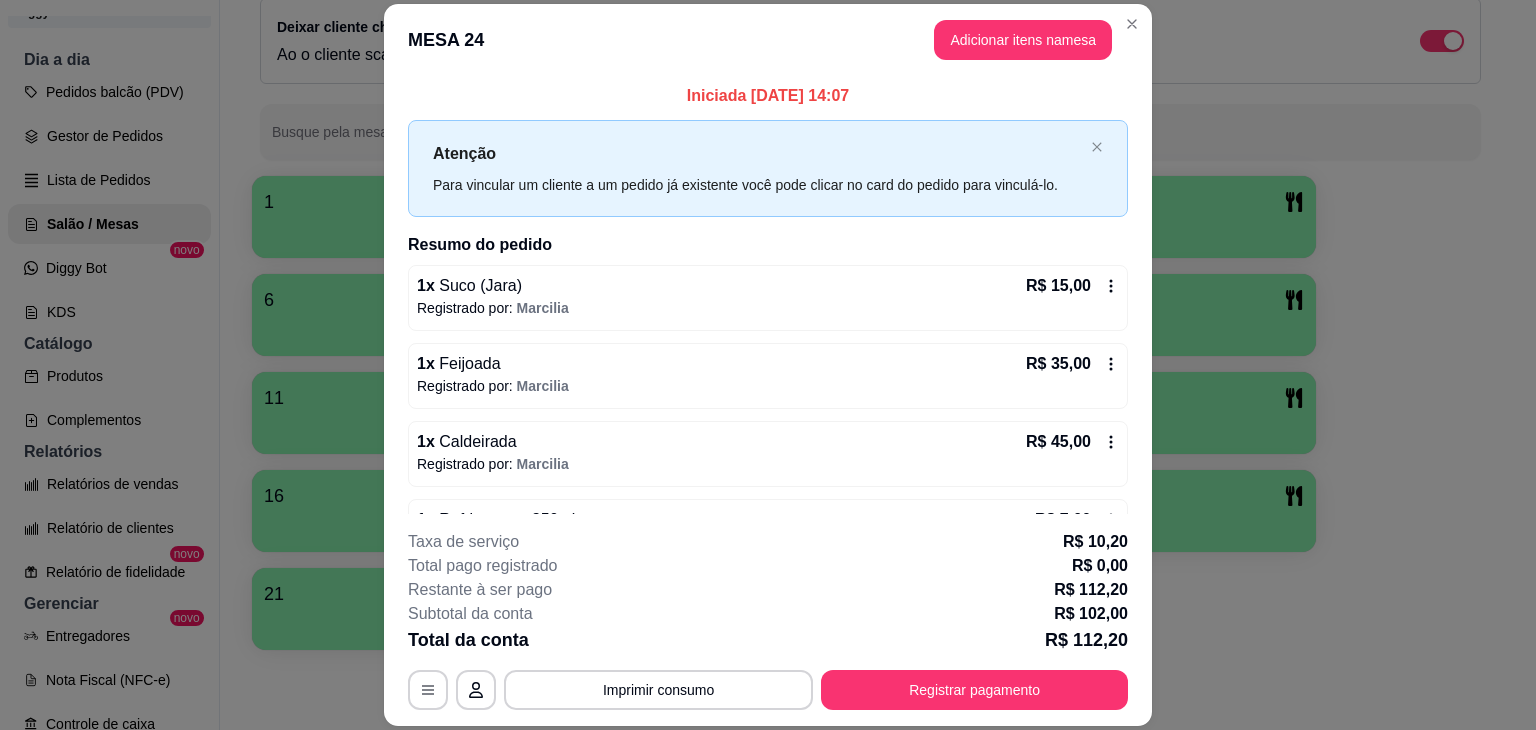 scroll, scrollTop: 56, scrollLeft: 0, axis: vertical 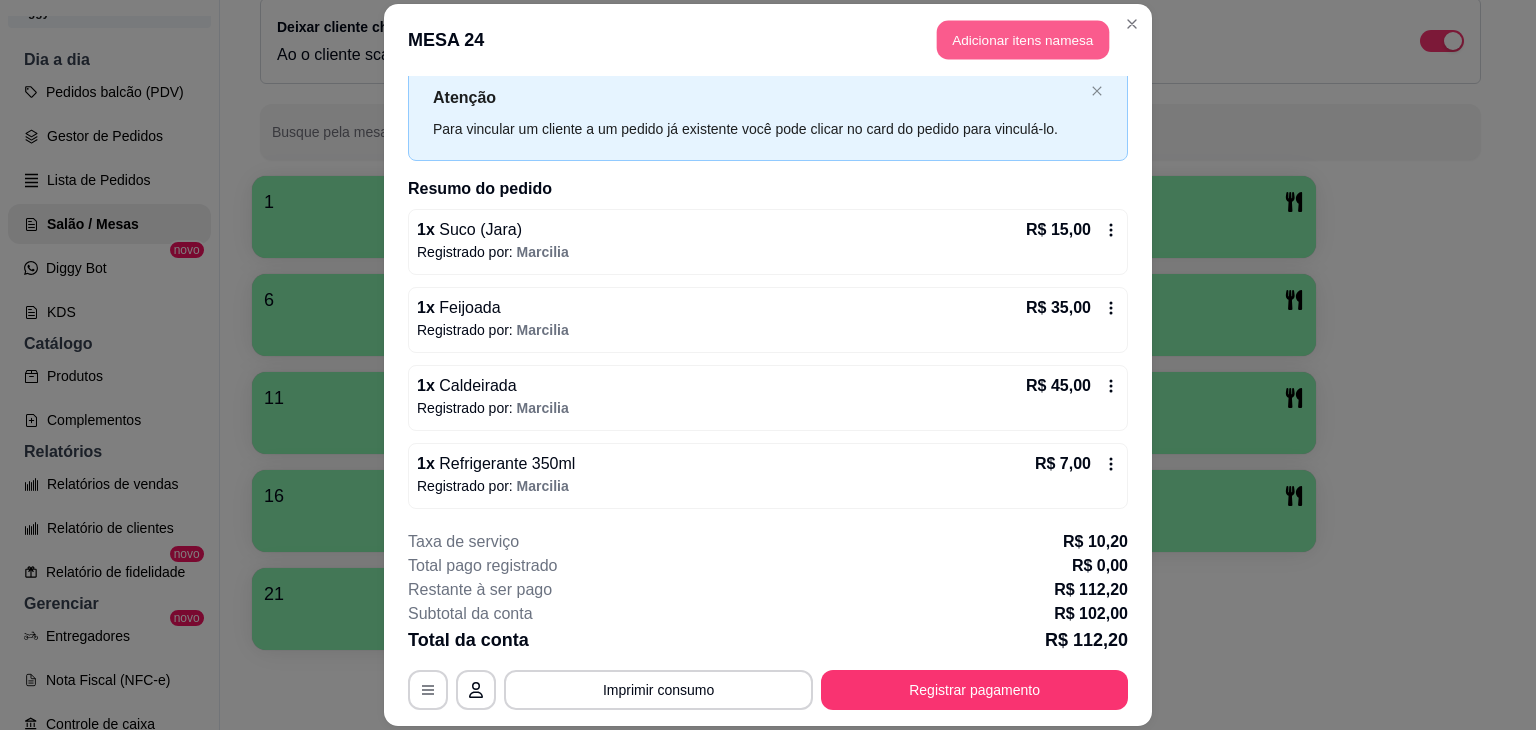 click on "Adicionar itens na  mesa" at bounding box center [1023, 39] 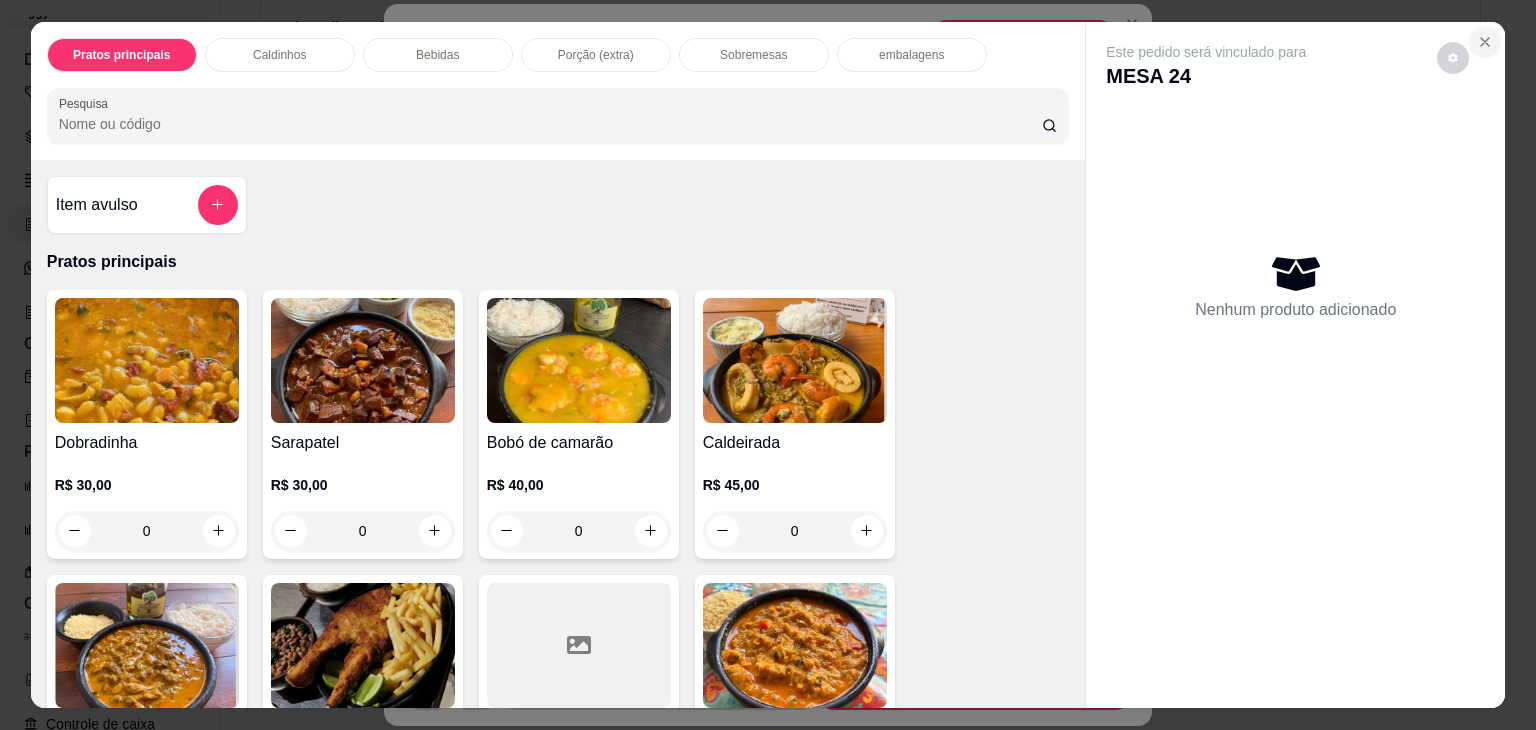 click at bounding box center (1485, 42) 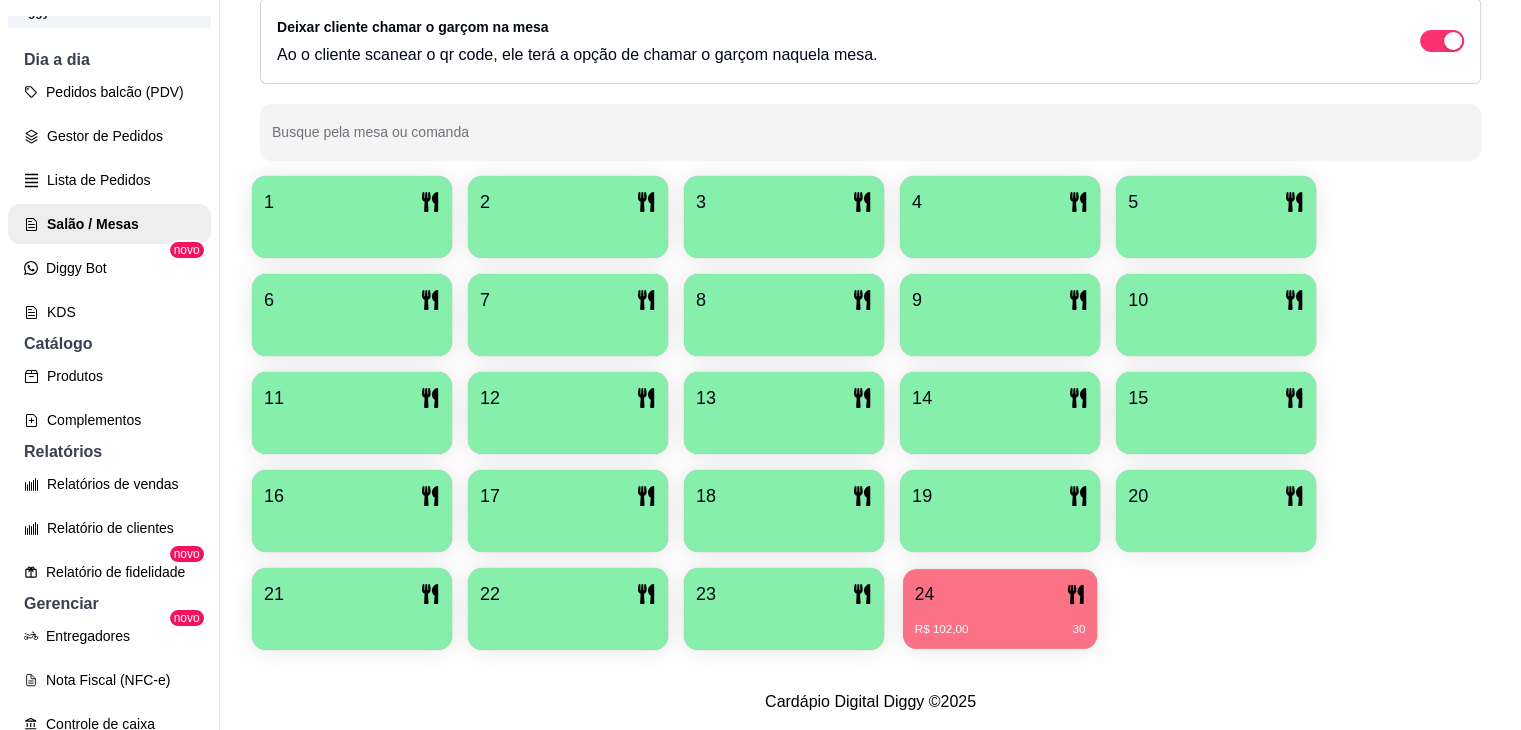 click on "24" at bounding box center [1000, 594] 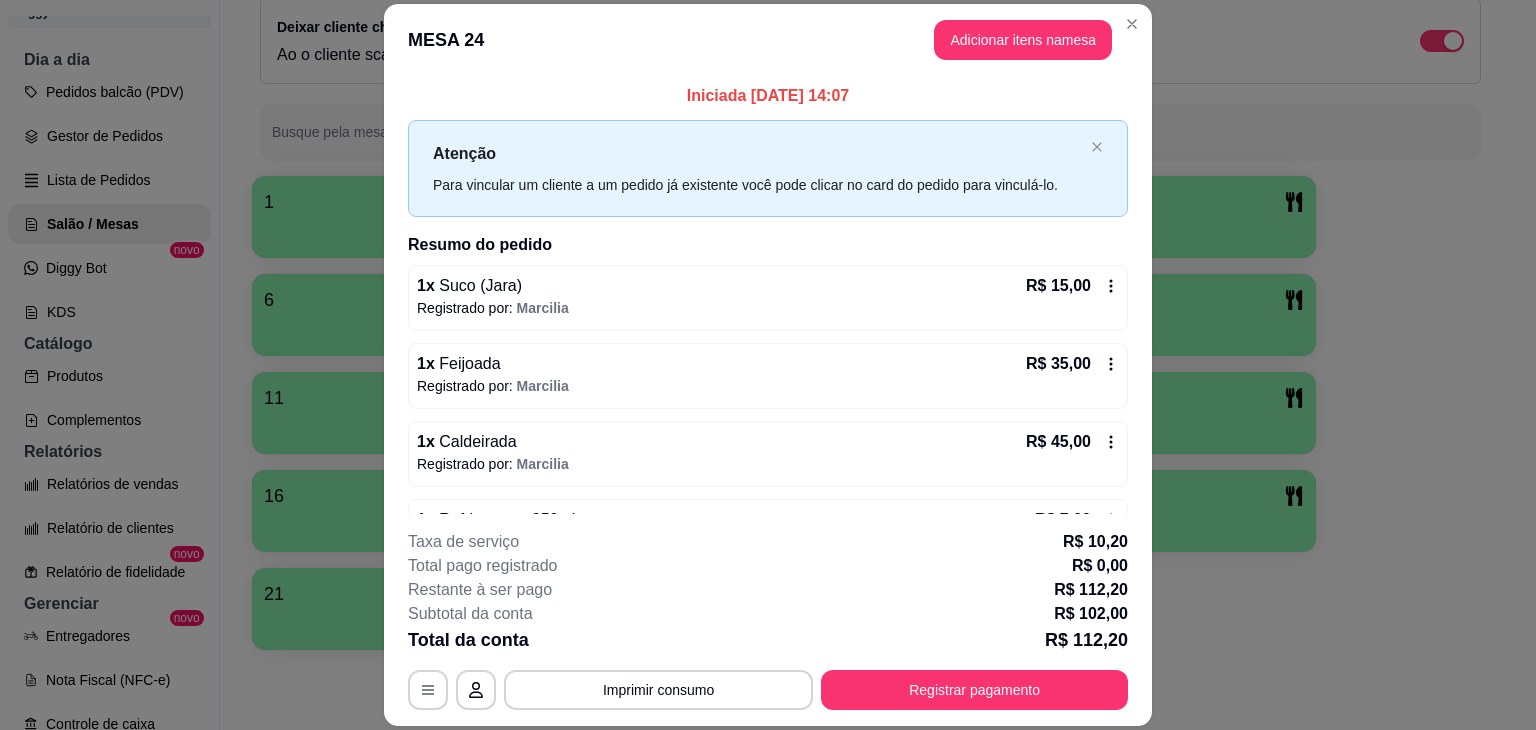 scroll, scrollTop: 56, scrollLeft: 0, axis: vertical 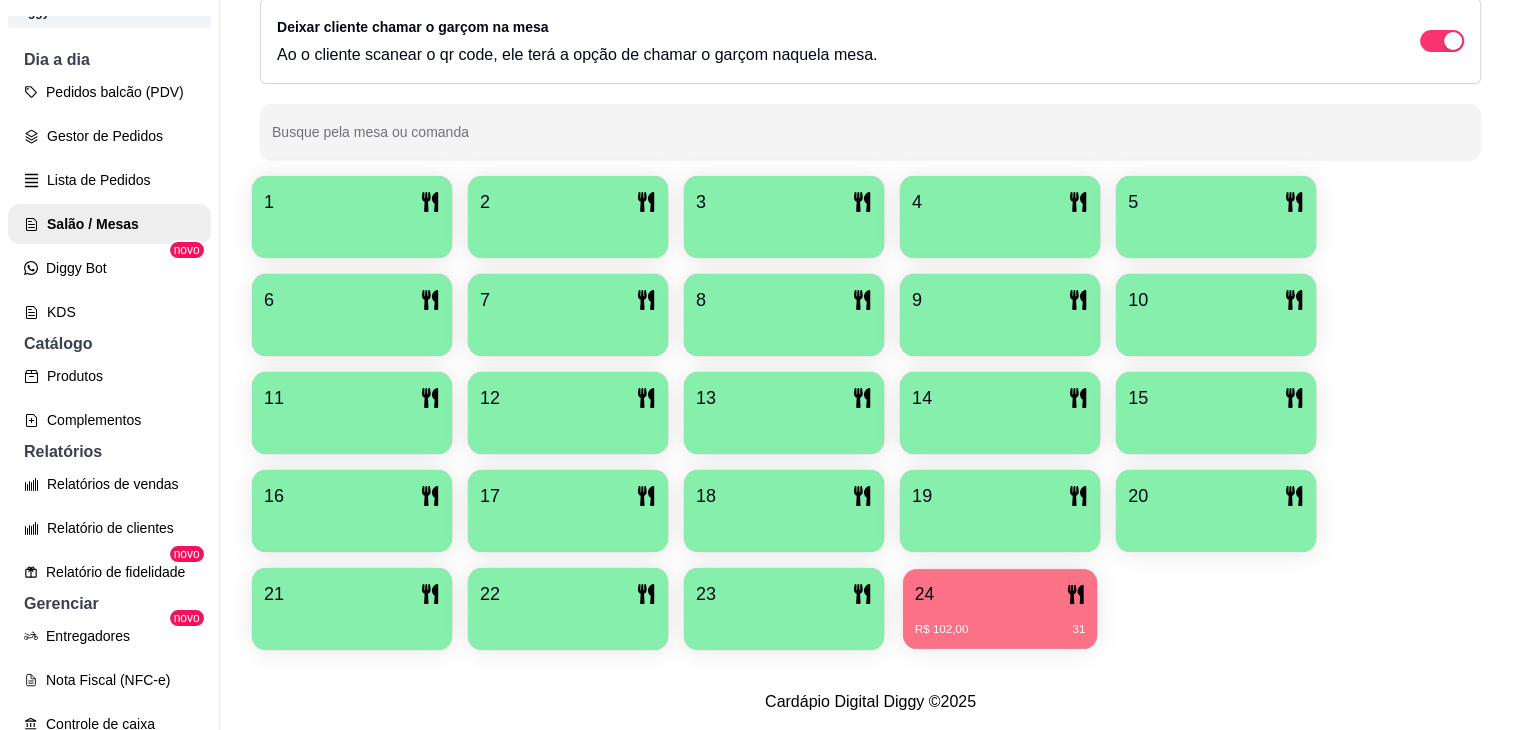 click on "R$ 102,00 31" at bounding box center (1000, 622) 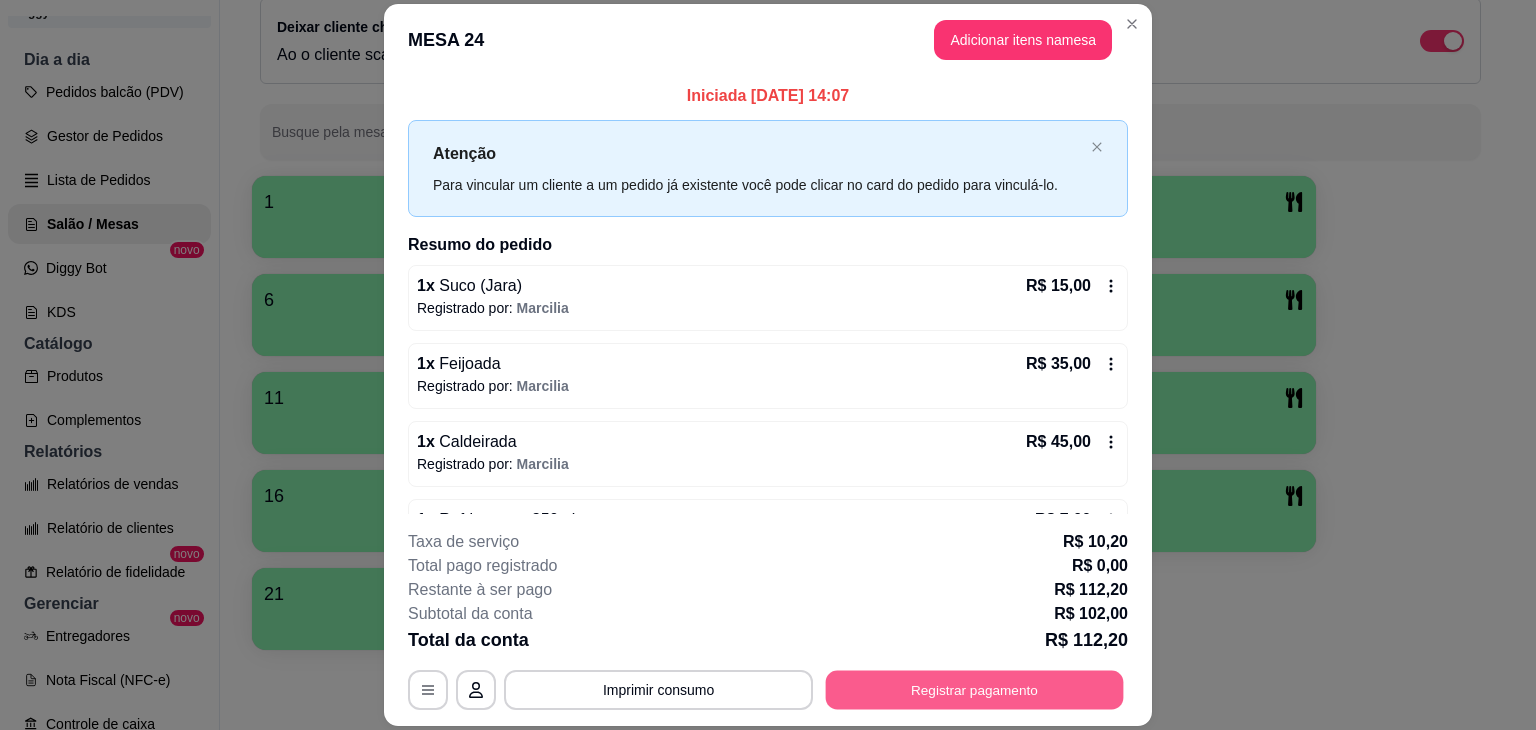 click on "Registrar pagamento" at bounding box center [975, 690] 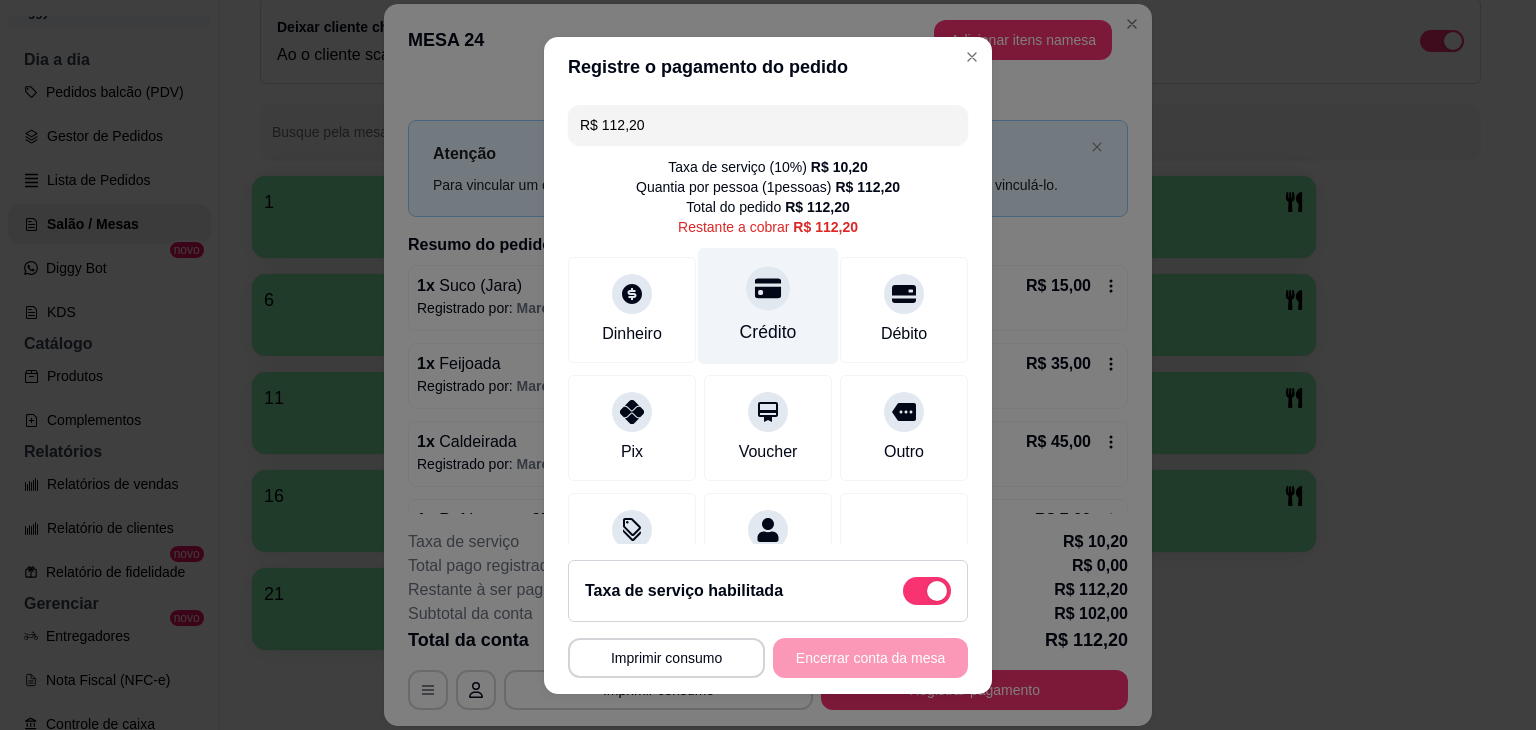 click on "Crédito" at bounding box center [768, 332] 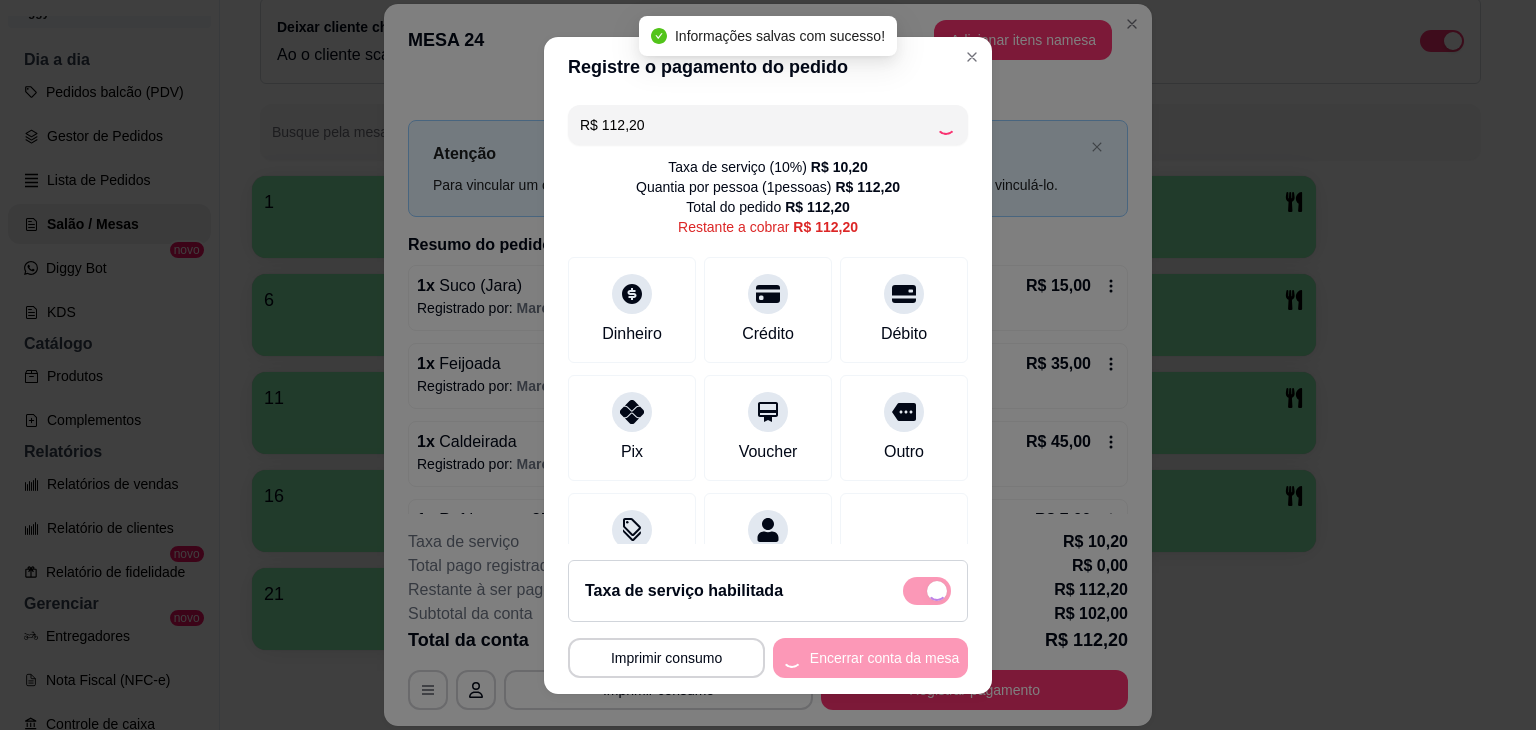 type on "R$ 0,00" 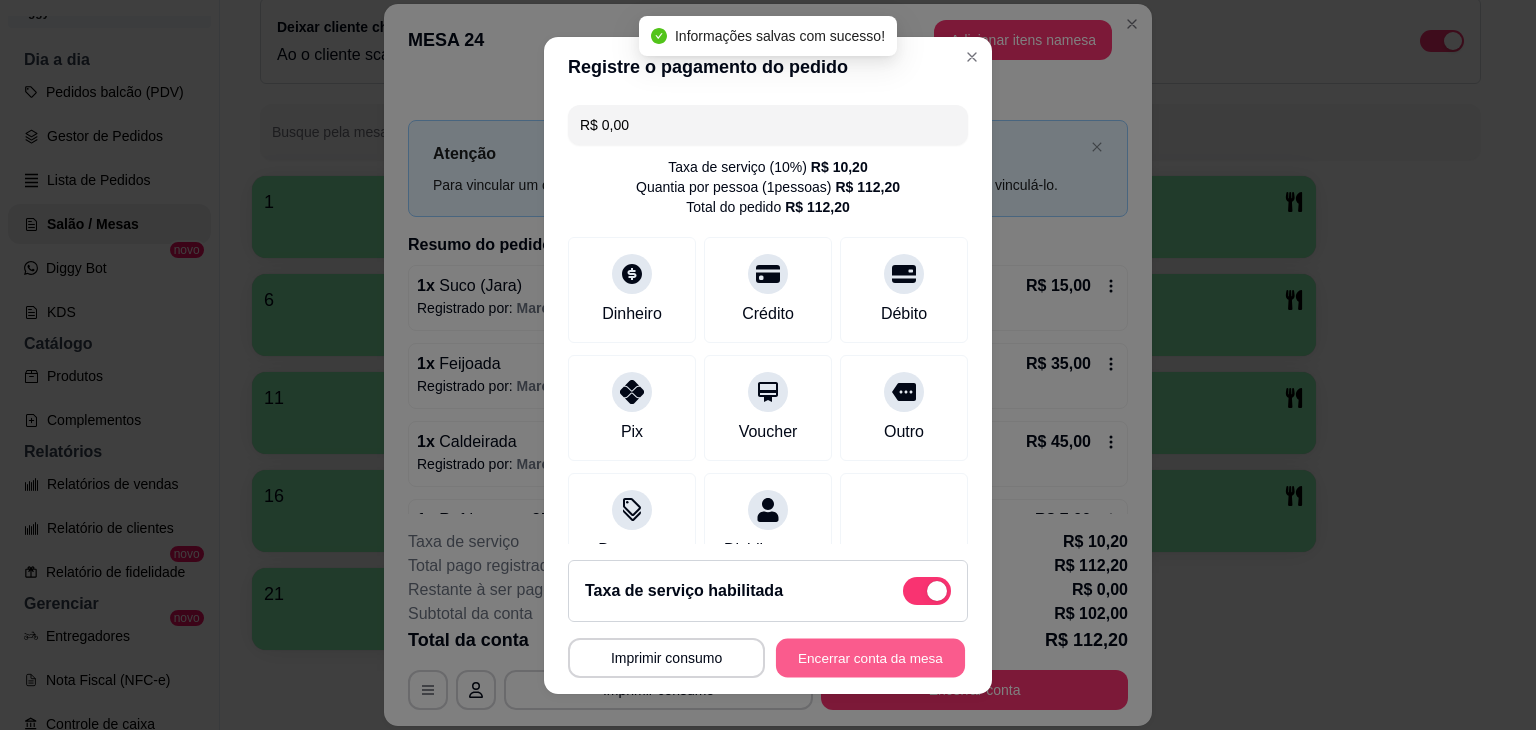 click on "Encerrar conta da mesa" at bounding box center (870, 657) 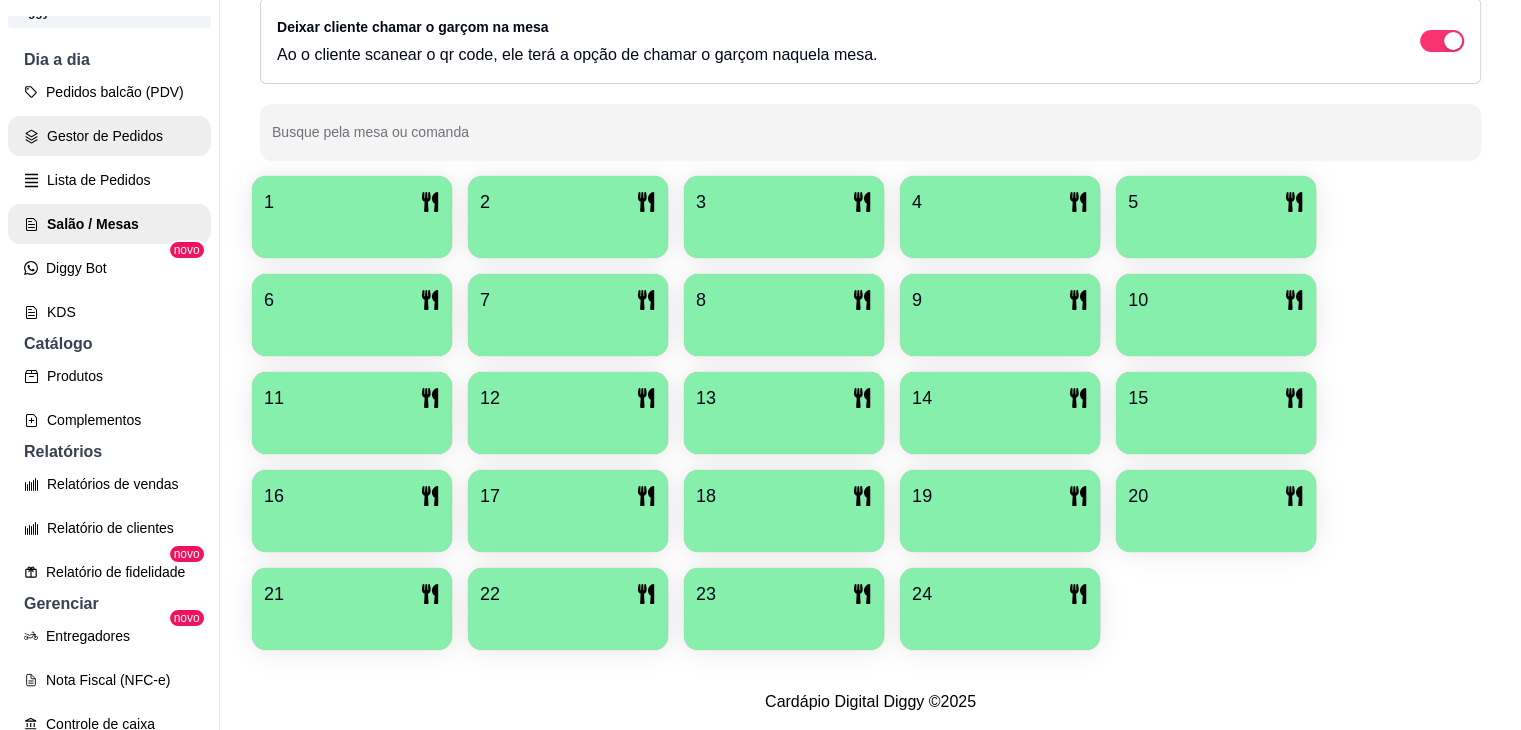 scroll, scrollTop: 0, scrollLeft: 0, axis: both 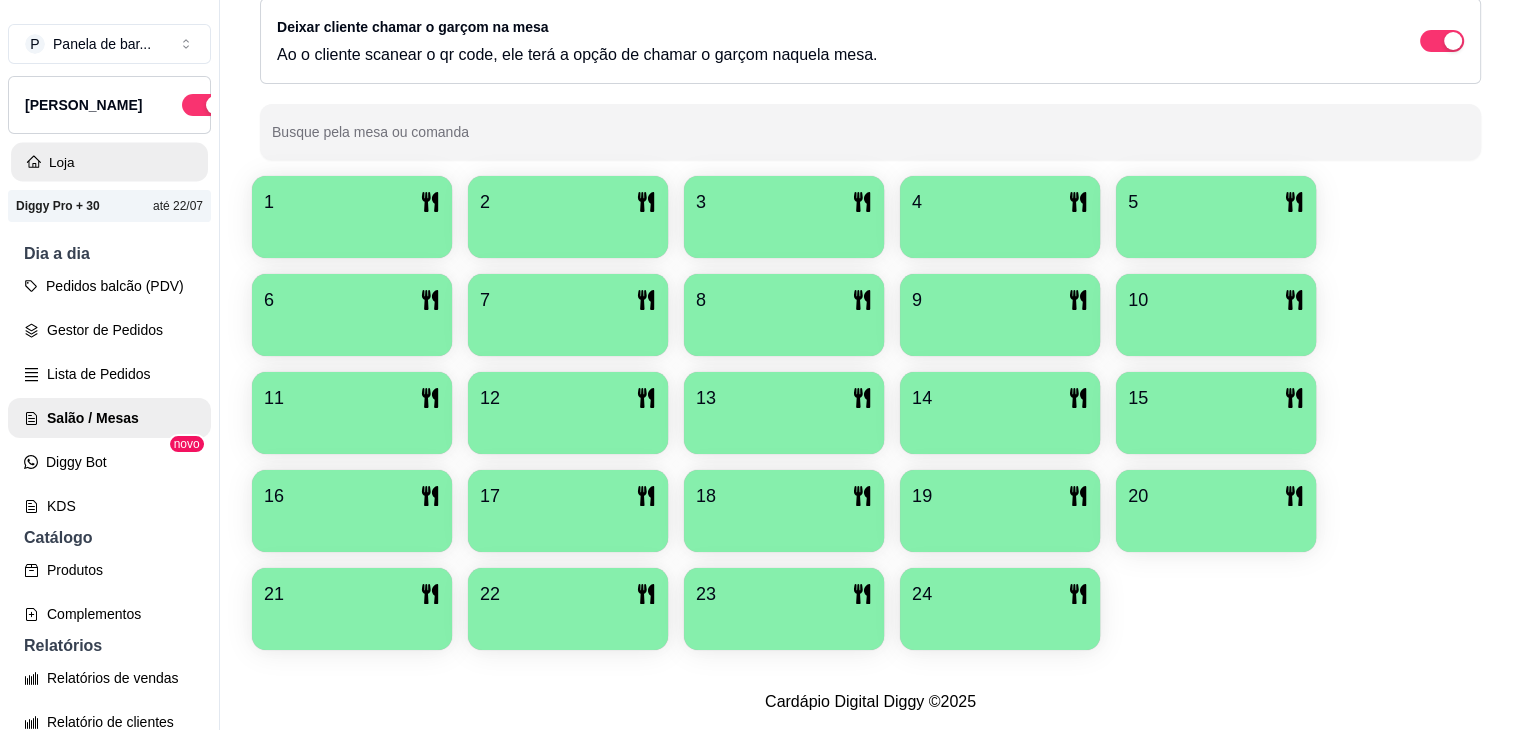 click on "Loja" at bounding box center (109, 162) 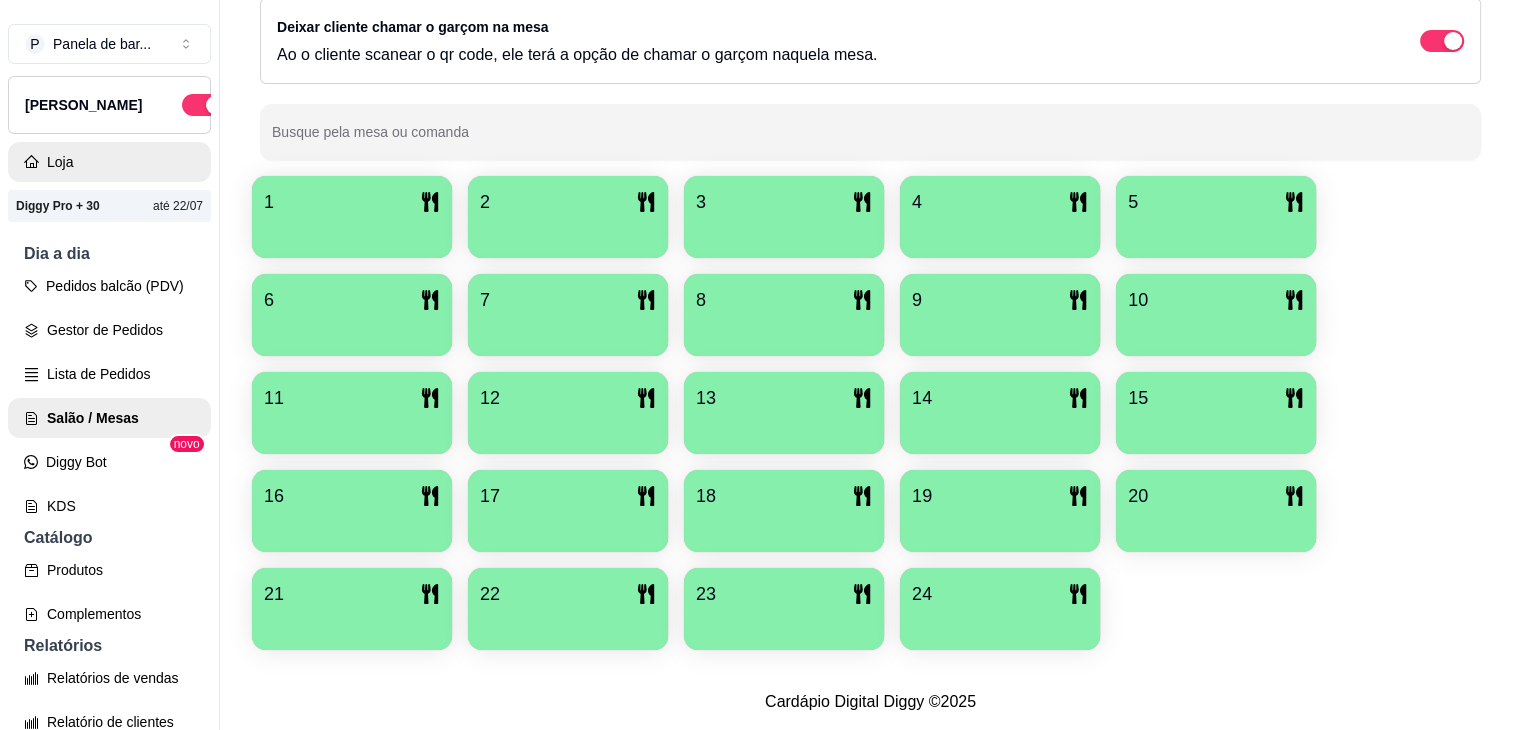 scroll, scrollTop: 0, scrollLeft: 0, axis: both 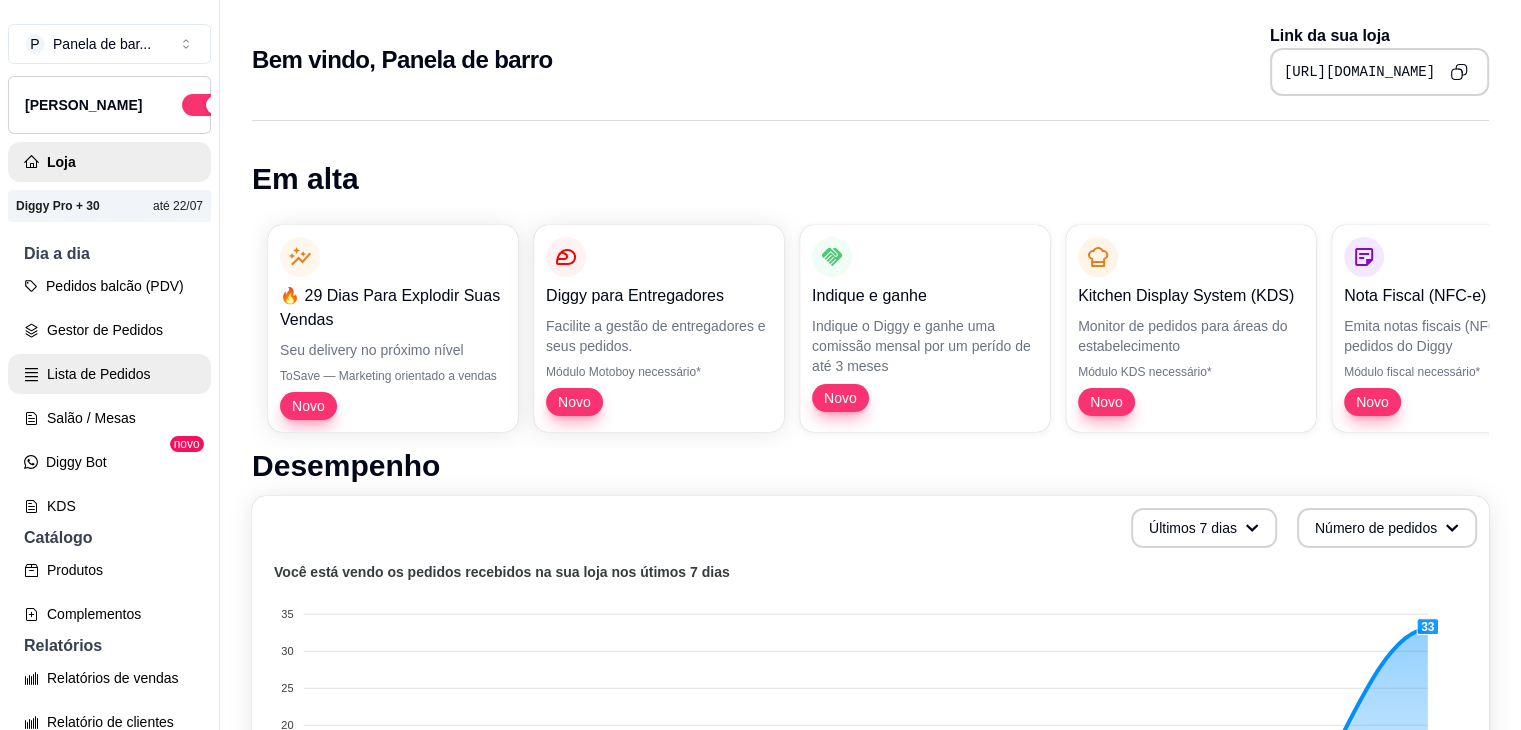click on "Lista de Pedidos" at bounding box center (109, 374) 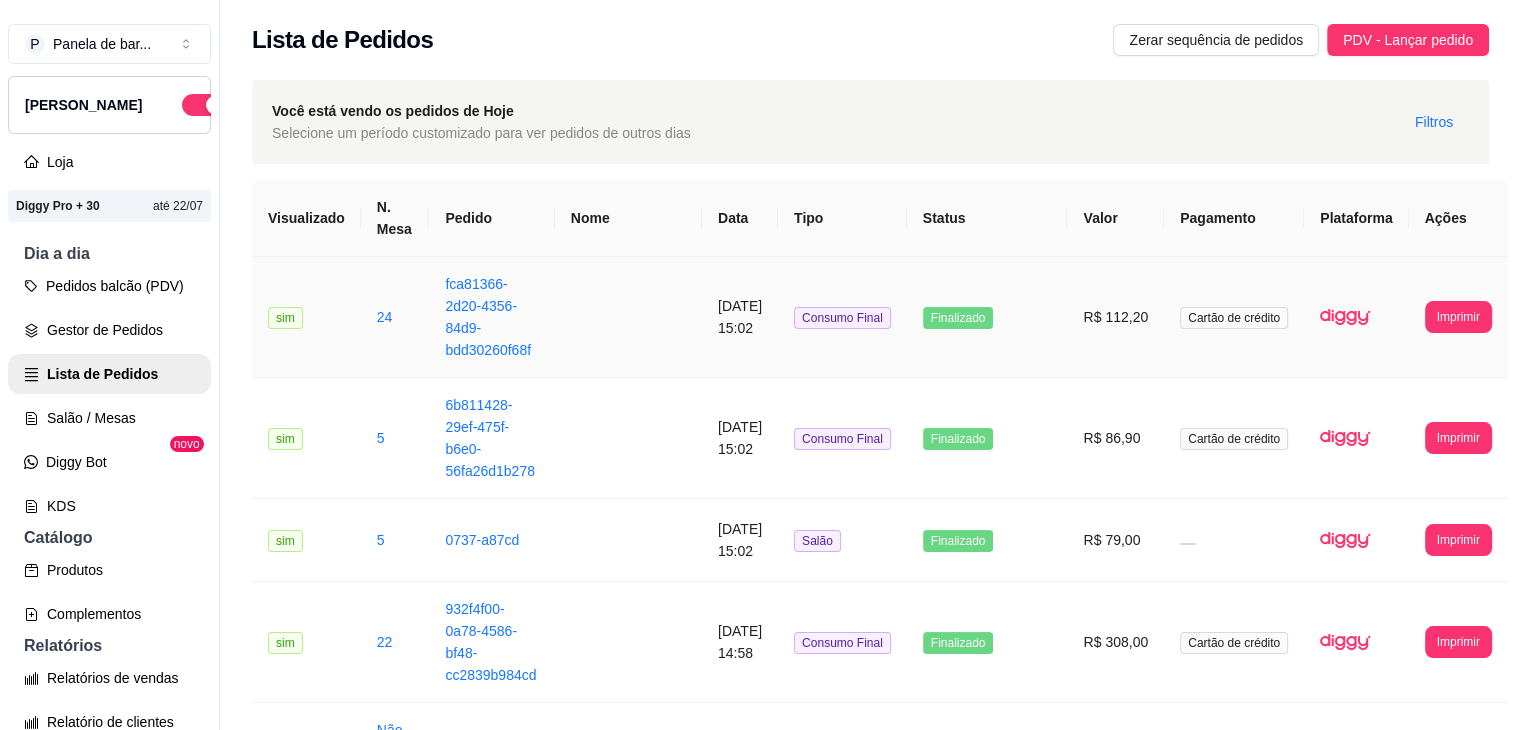 click on "[DATE] 15:02" at bounding box center (740, 317) 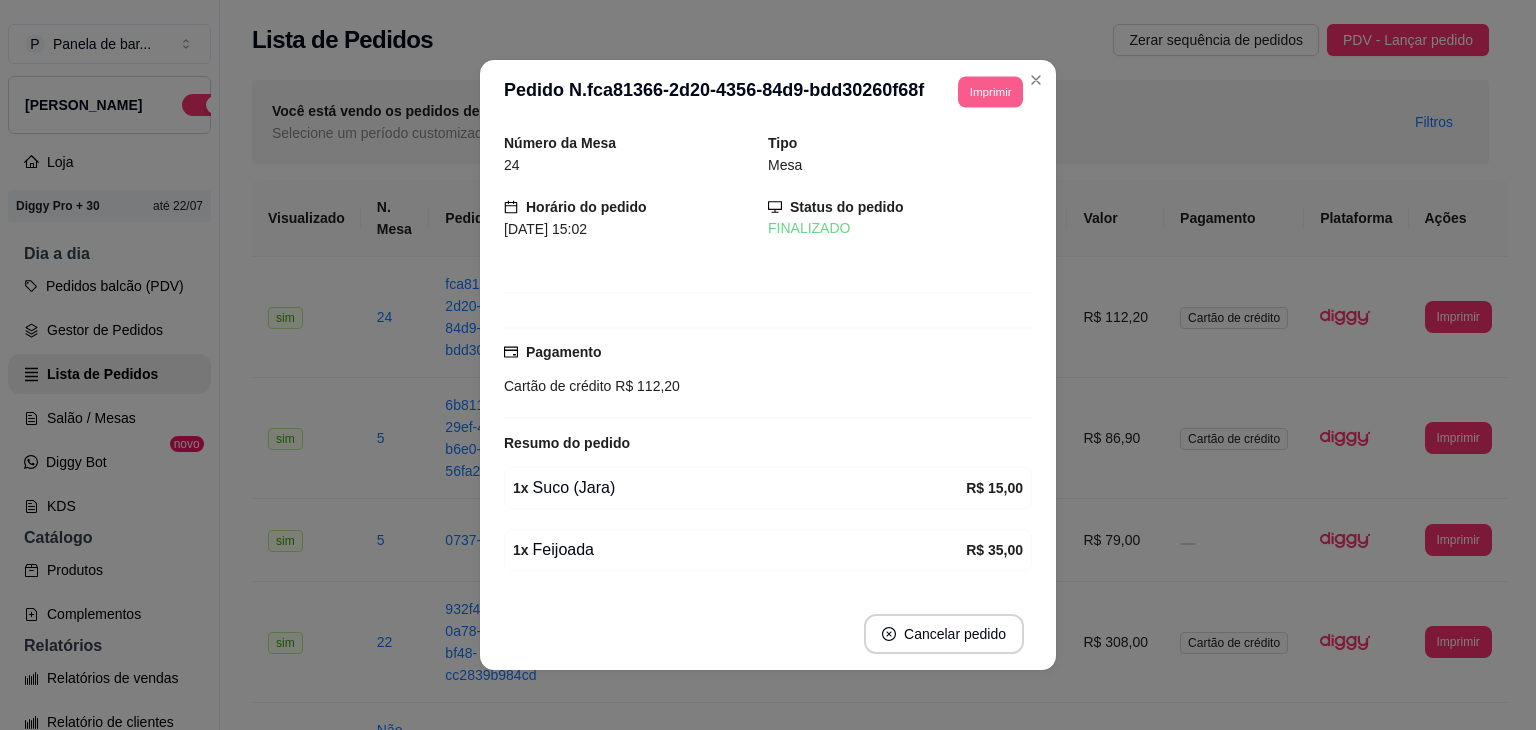 click on "Imprimir" at bounding box center [990, 91] 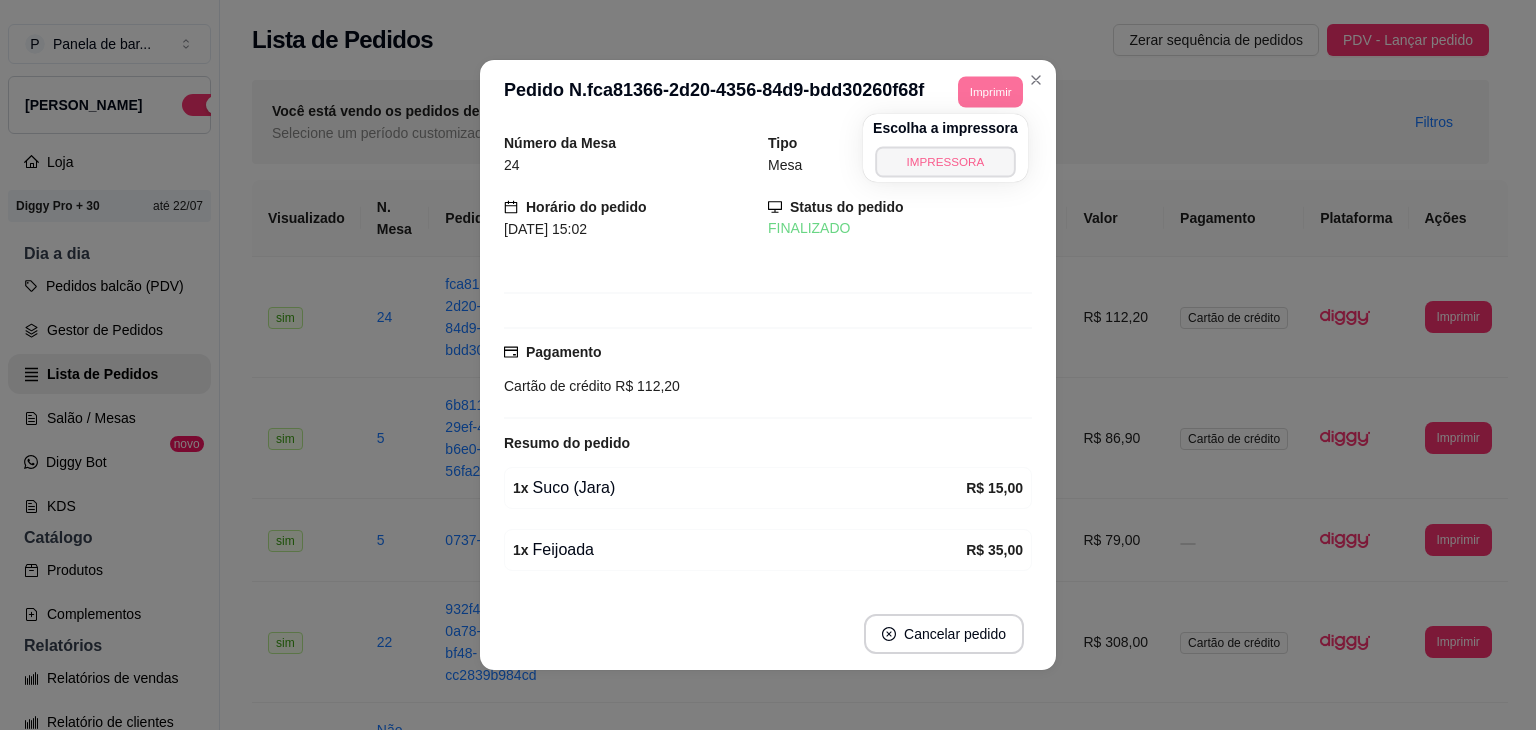 click on "IMPRESSORA" at bounding box center [945, 161] 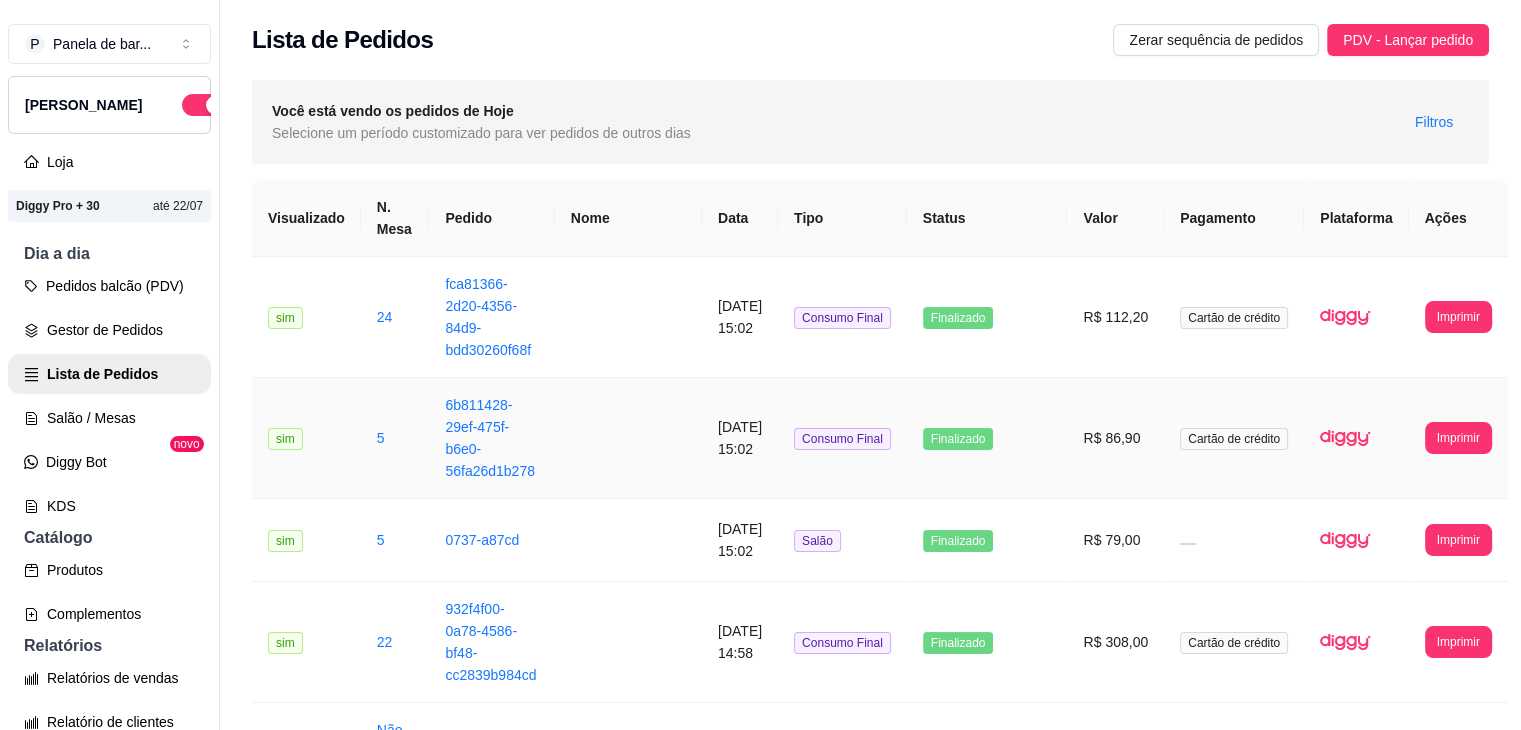 click on "Consumo Final" at bounding box center [842, 438] 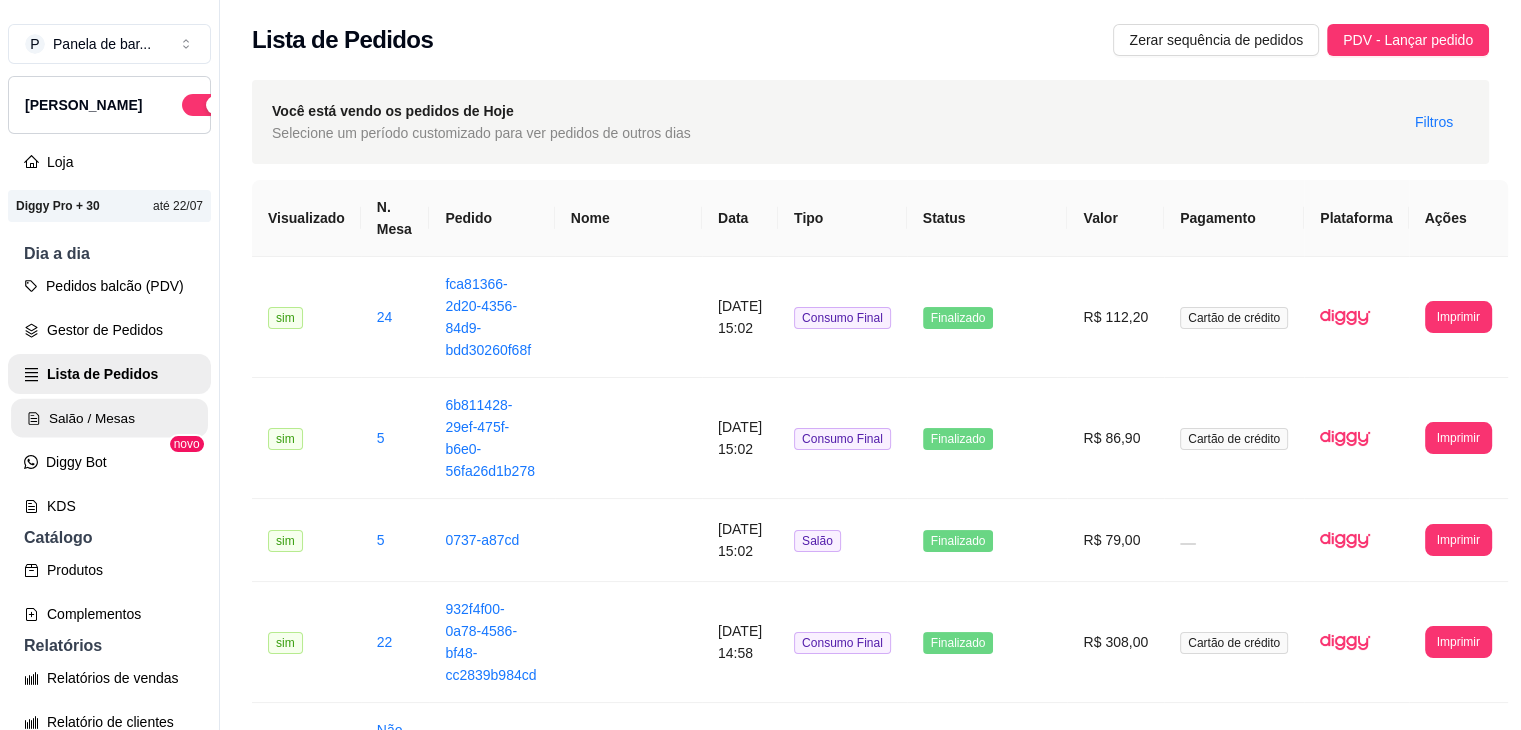 click on "Salão / Mesas" at bounding box center [109, 418] 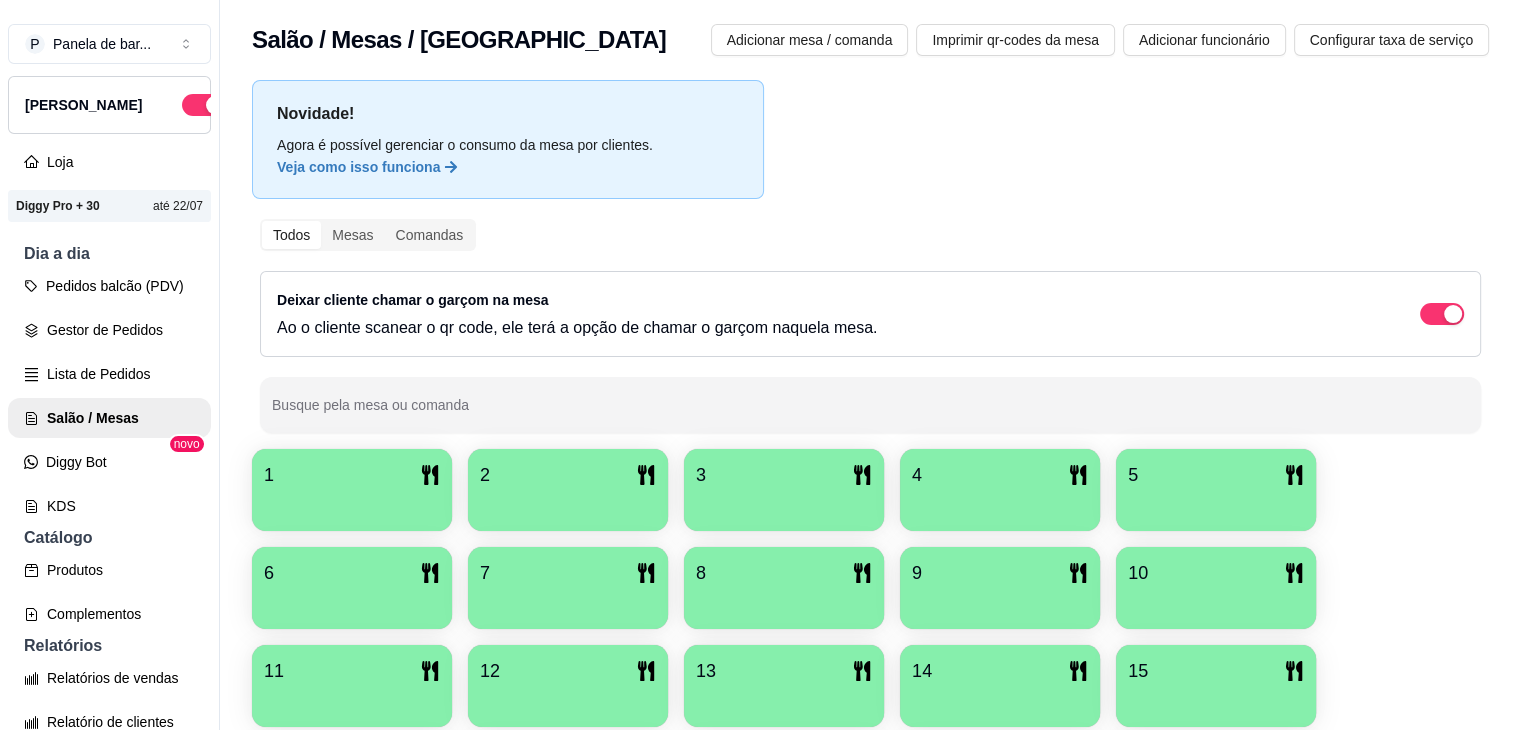 scroll, scrollTop: 288, scrollLeft: 0, axis: vertical 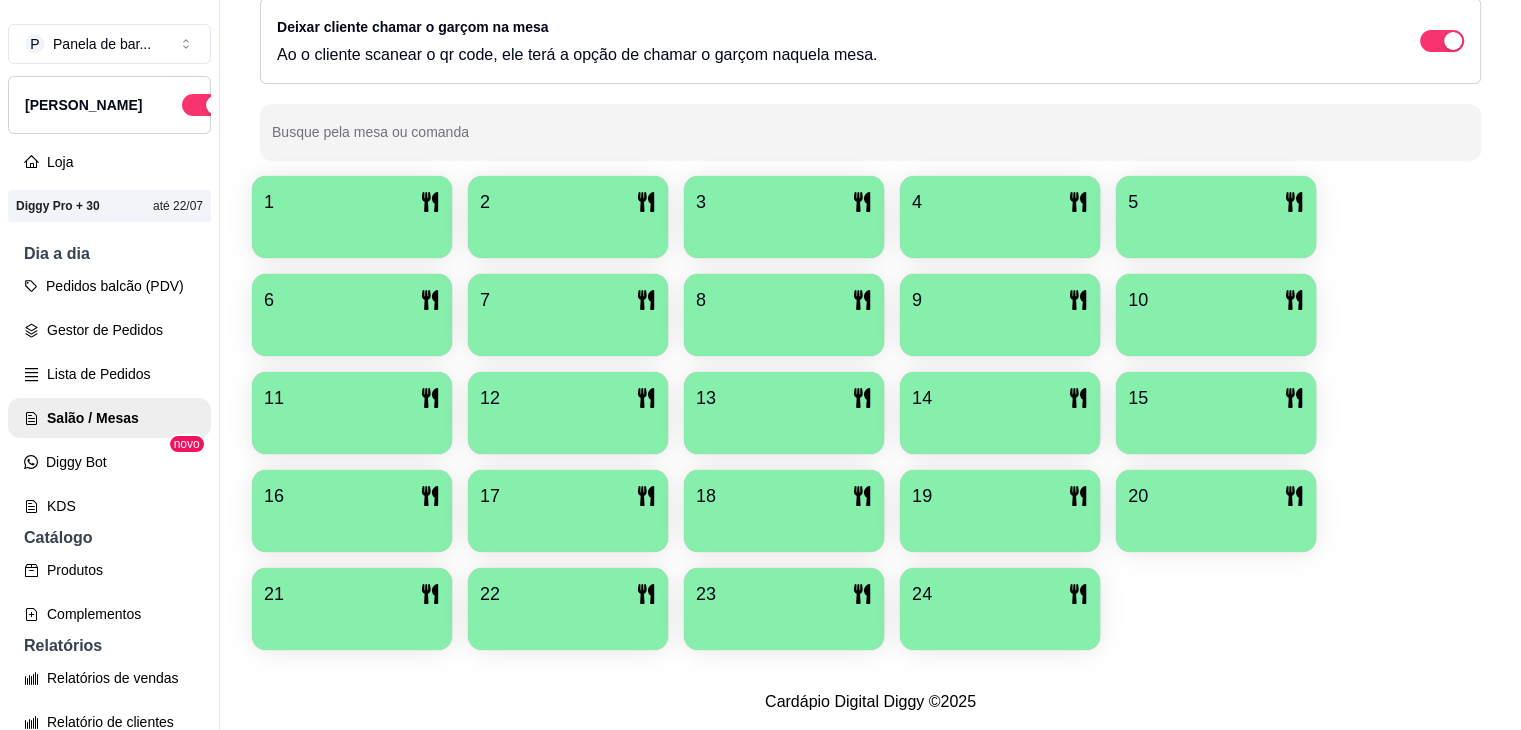 click on "Novidade! Agora é possível gerenciar o consumo da mesa por clientes.   Veja como isso funciona Todos Mesas Comandas Deixar cliente chamar o garçom na mesa Ao o cliente scanear o qr code, ele terá a opção de chamar o garçom naquela mesa. Busque pela mesa ou comanda
1 2 3 4 5 6 7 8 9 10 11 12 13 14 15 16 17 18 19 20 21 22 23 24" at bounding box center (870, 234) 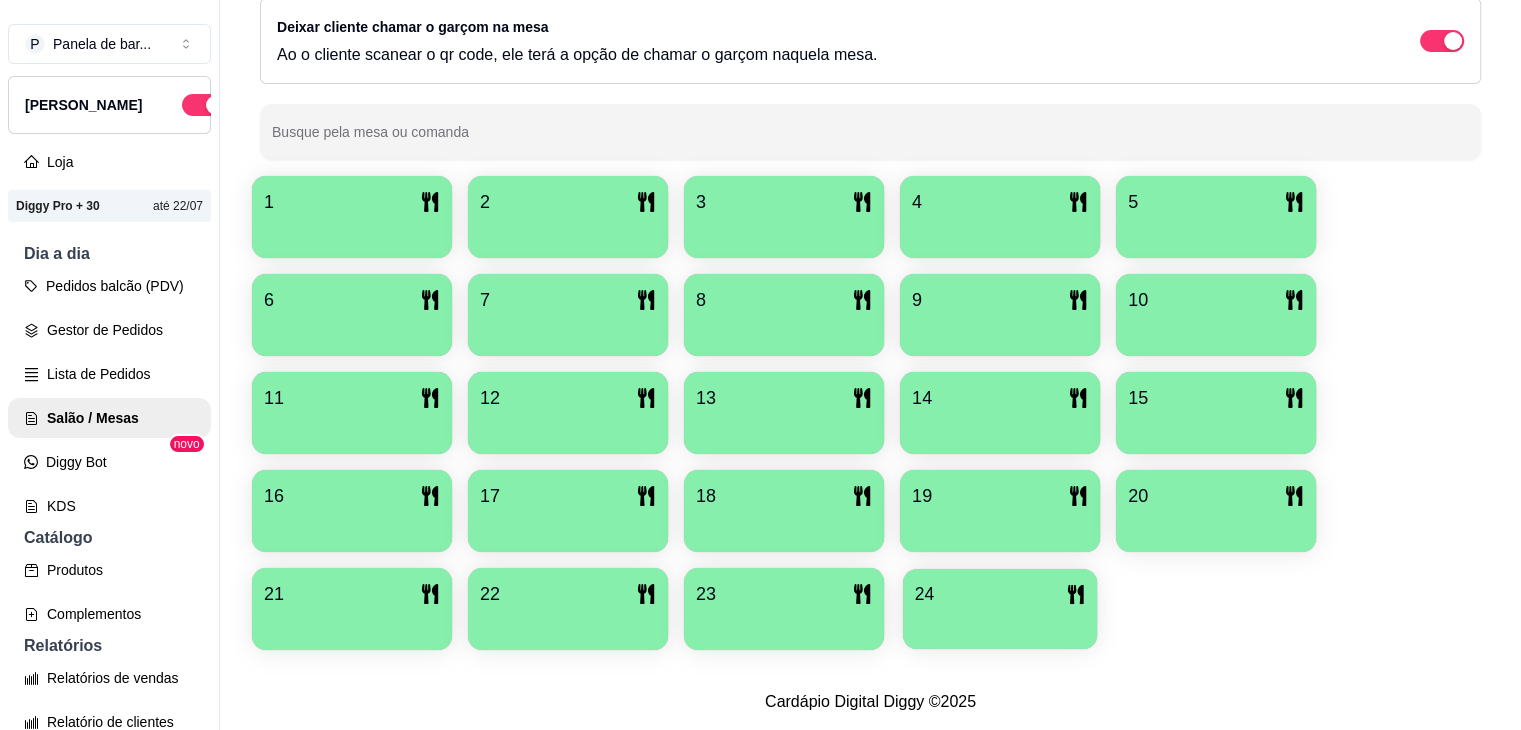 click at bounding box center (1000, 622) 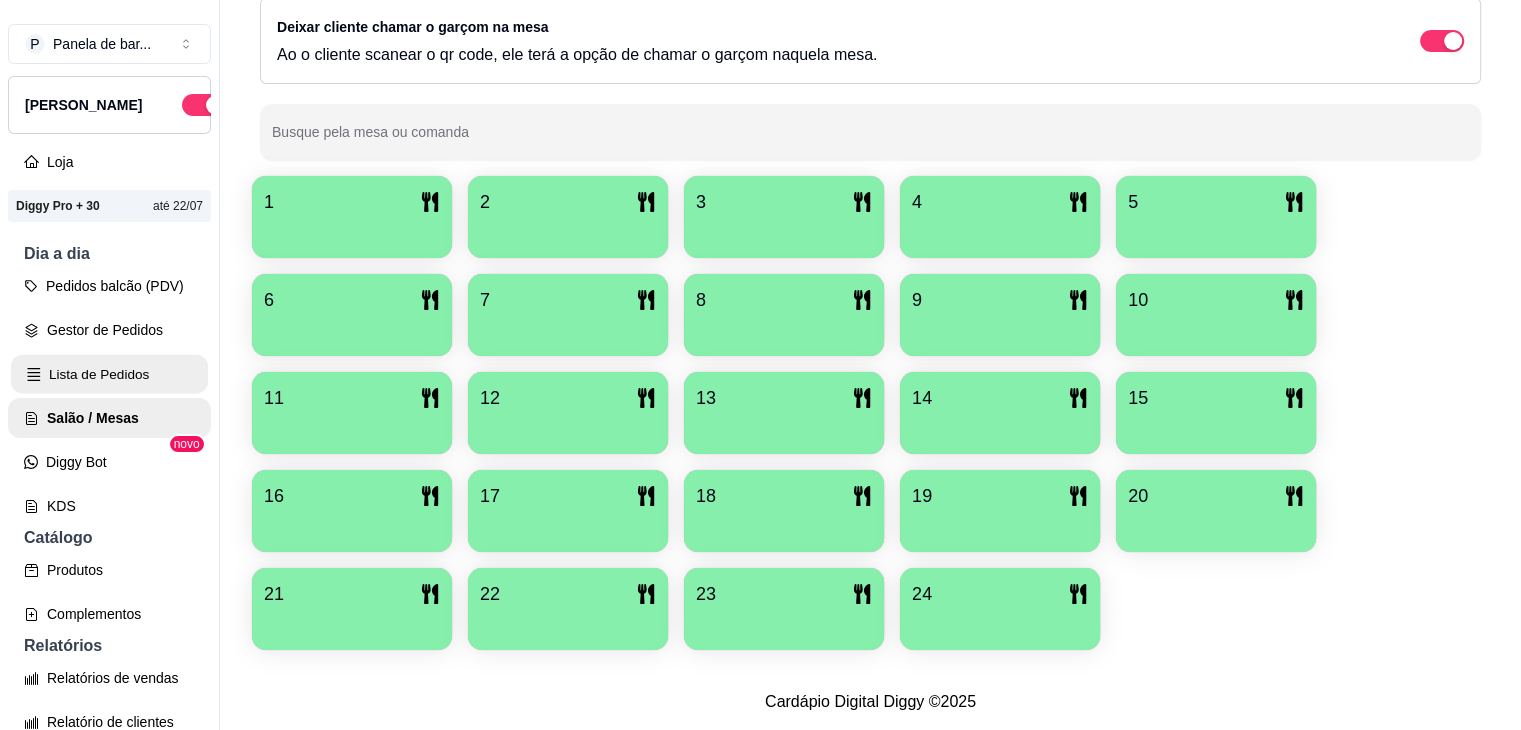 click on "Lista de Pedidos" at bounding box center [109, 374] 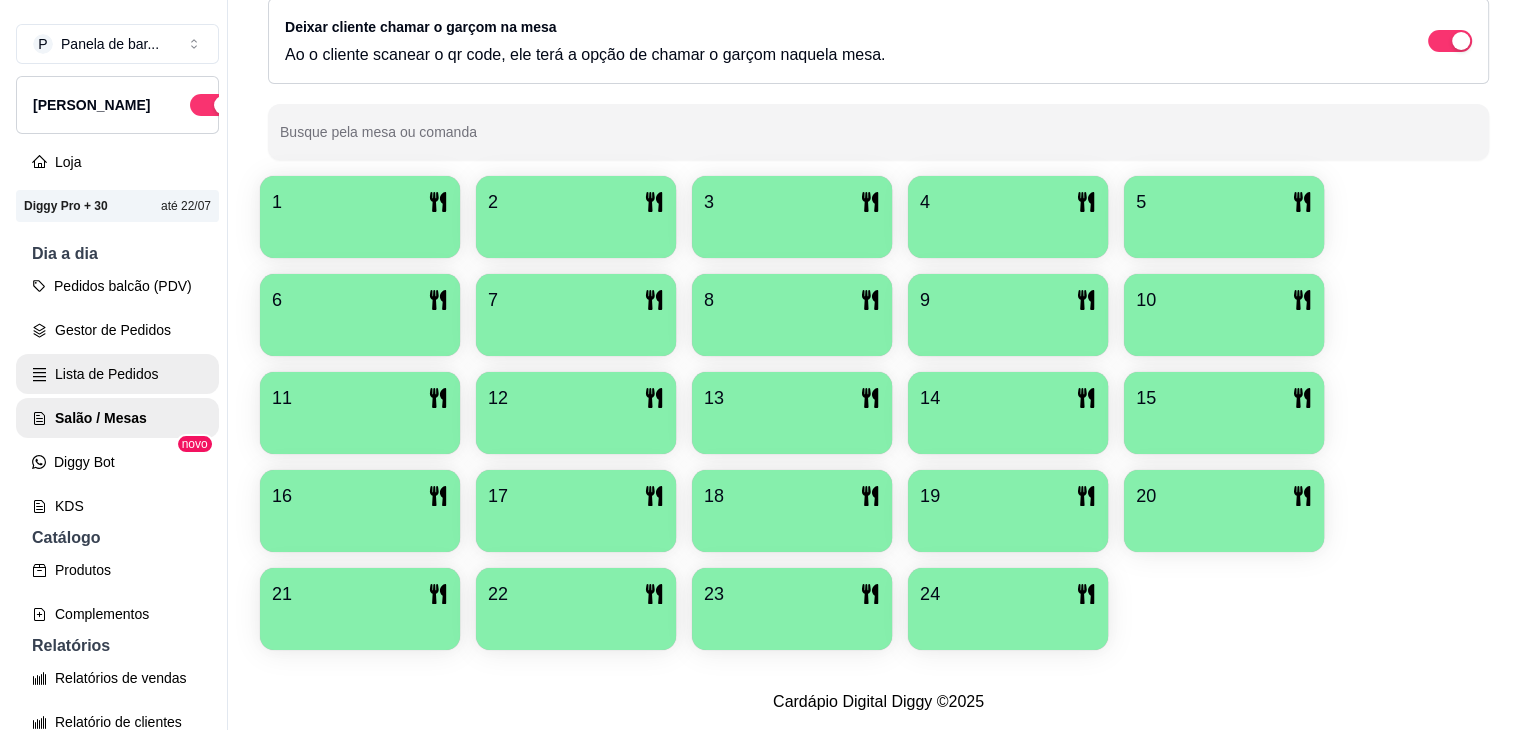 scroll, scrollTop: 0, scrollLeft: 0, axis: both 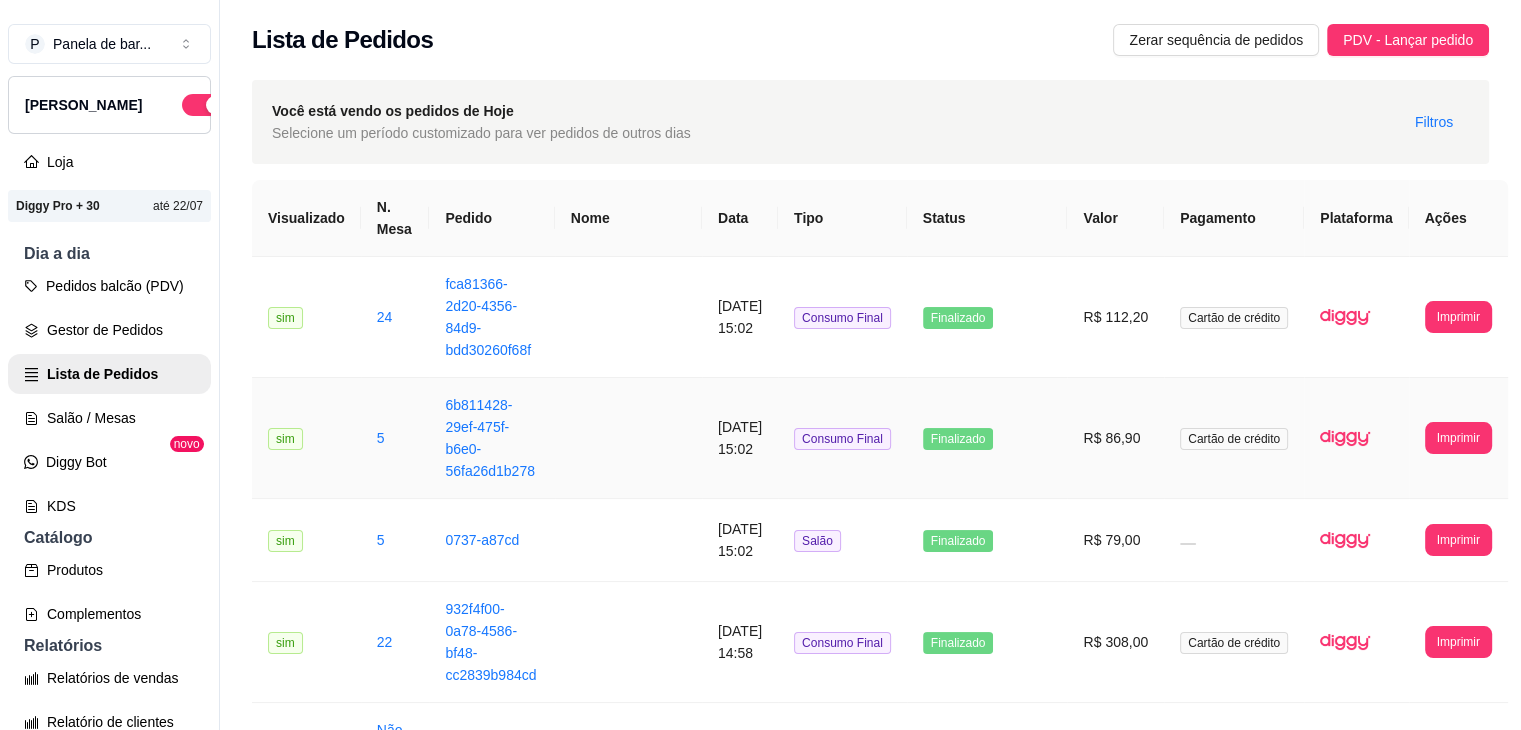 click on "[DATE] 15:02" at bounding box center [740, 438] 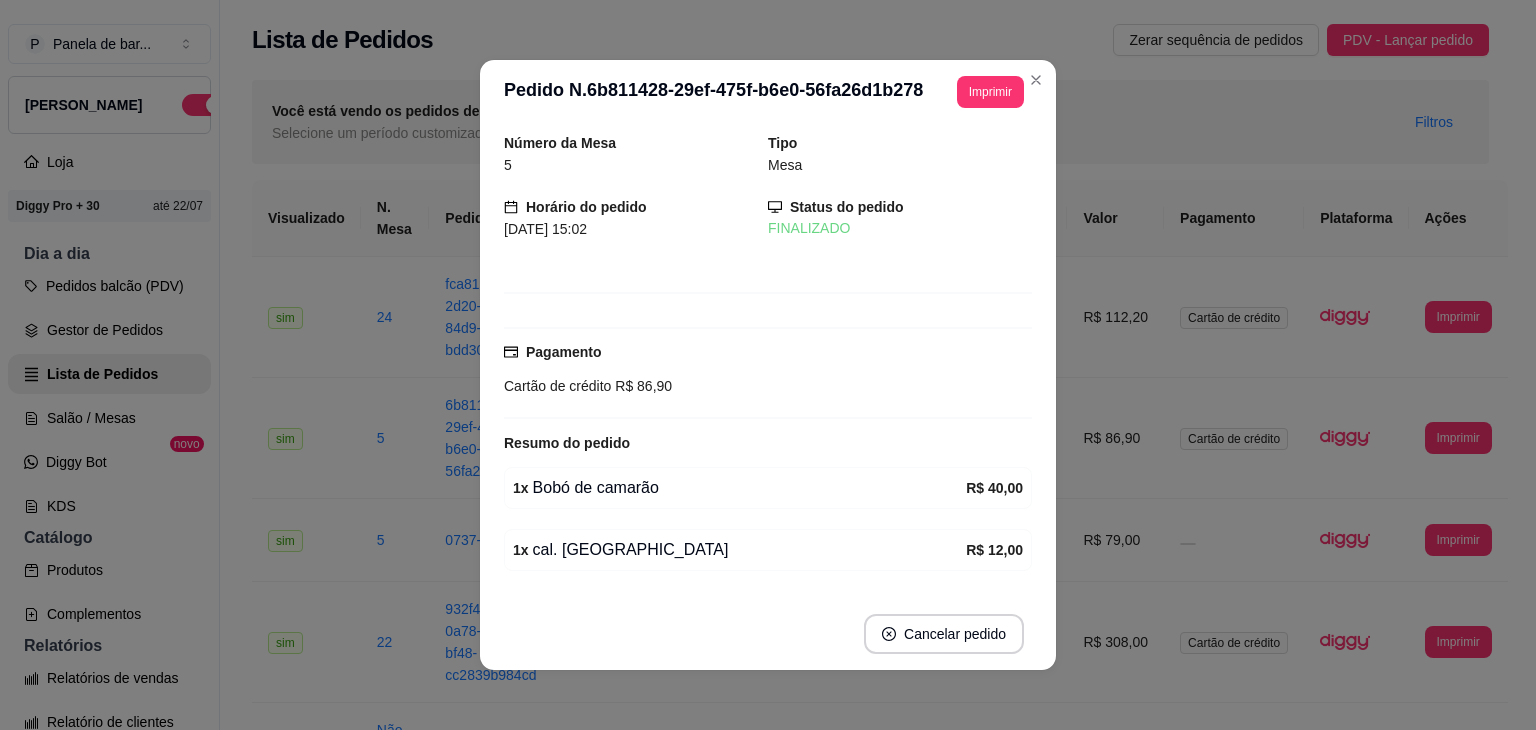 scroll, scrollTop: 202, scrollLeft: 0, axis: vertical 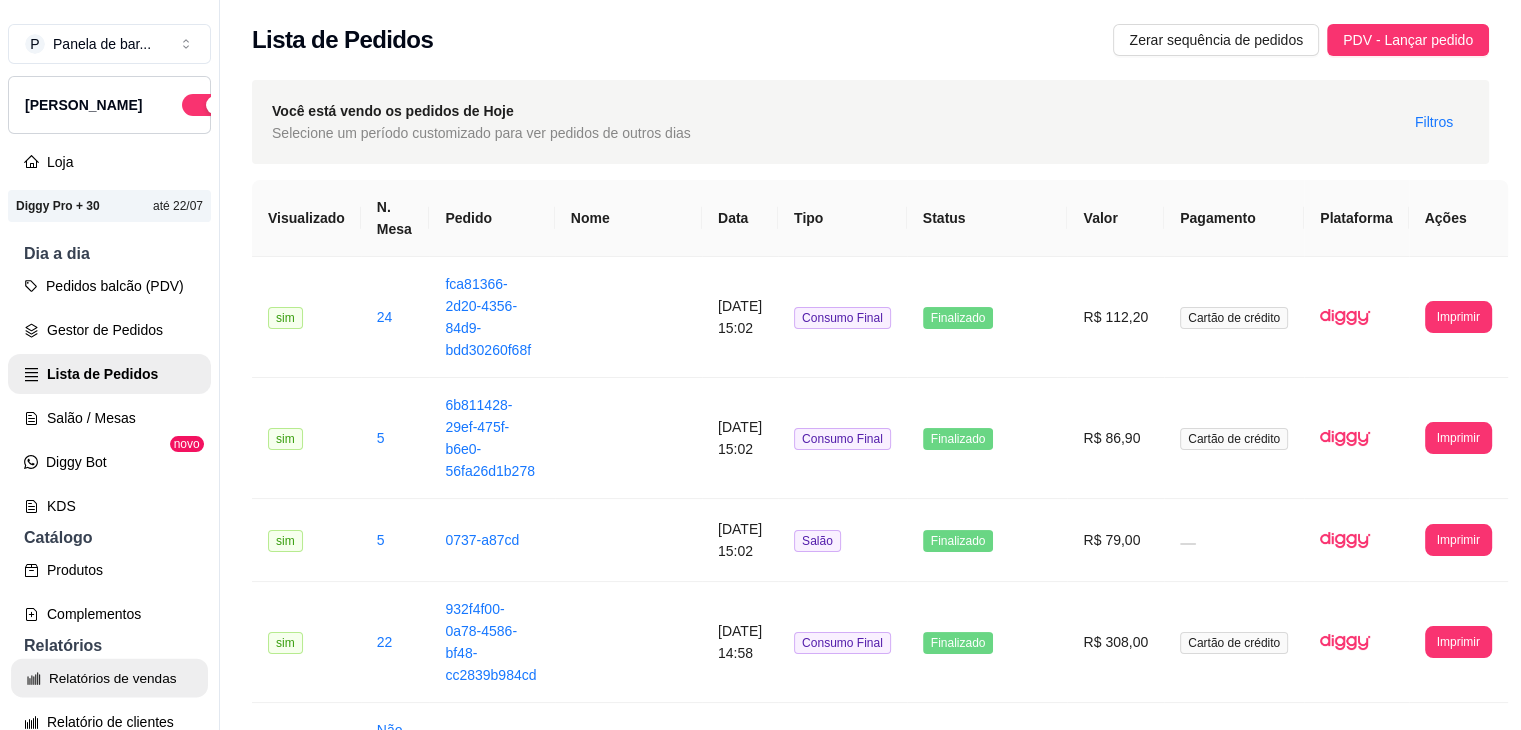 click on "Relatórios de vendas" at bounding box center [109, 678] 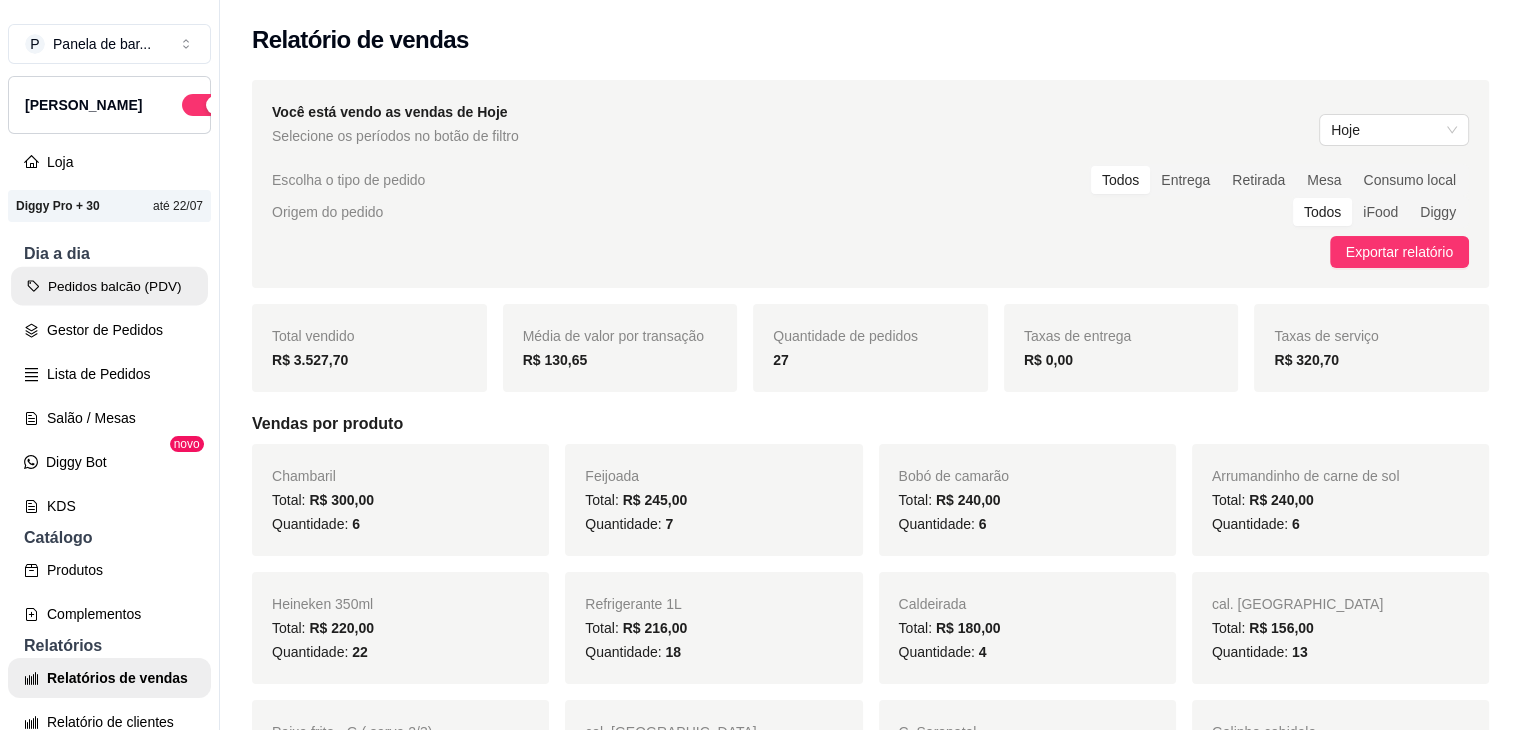 click on "Pedidos balcão (PDV)" at bounding box center [109, 286] 